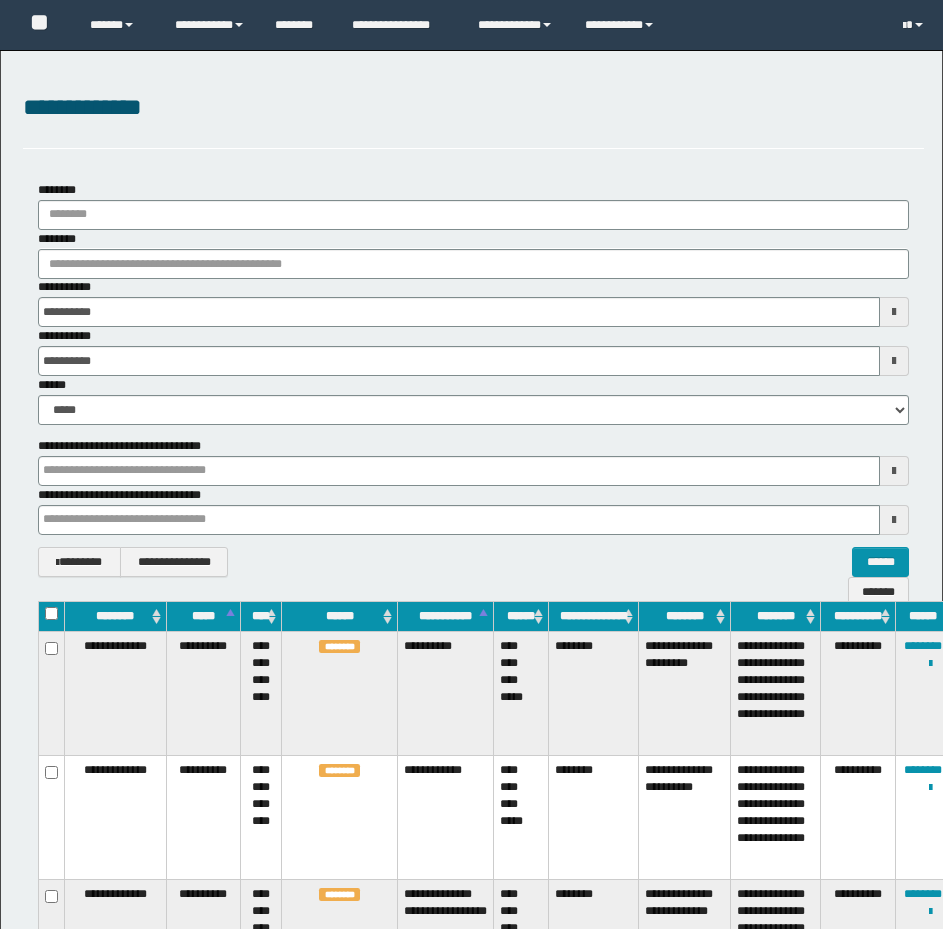 scroll, scrollTop: 0, scrollLeft: 0, axis: both 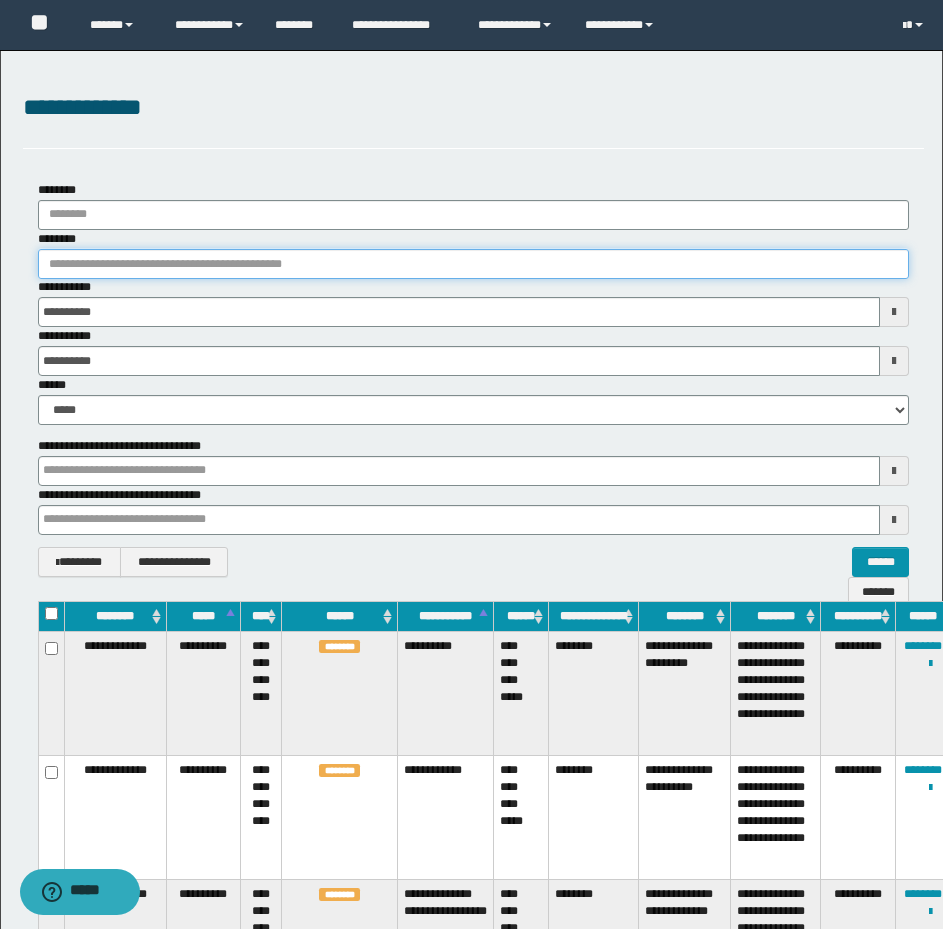 click on "********" at bounding box center (473, 264) 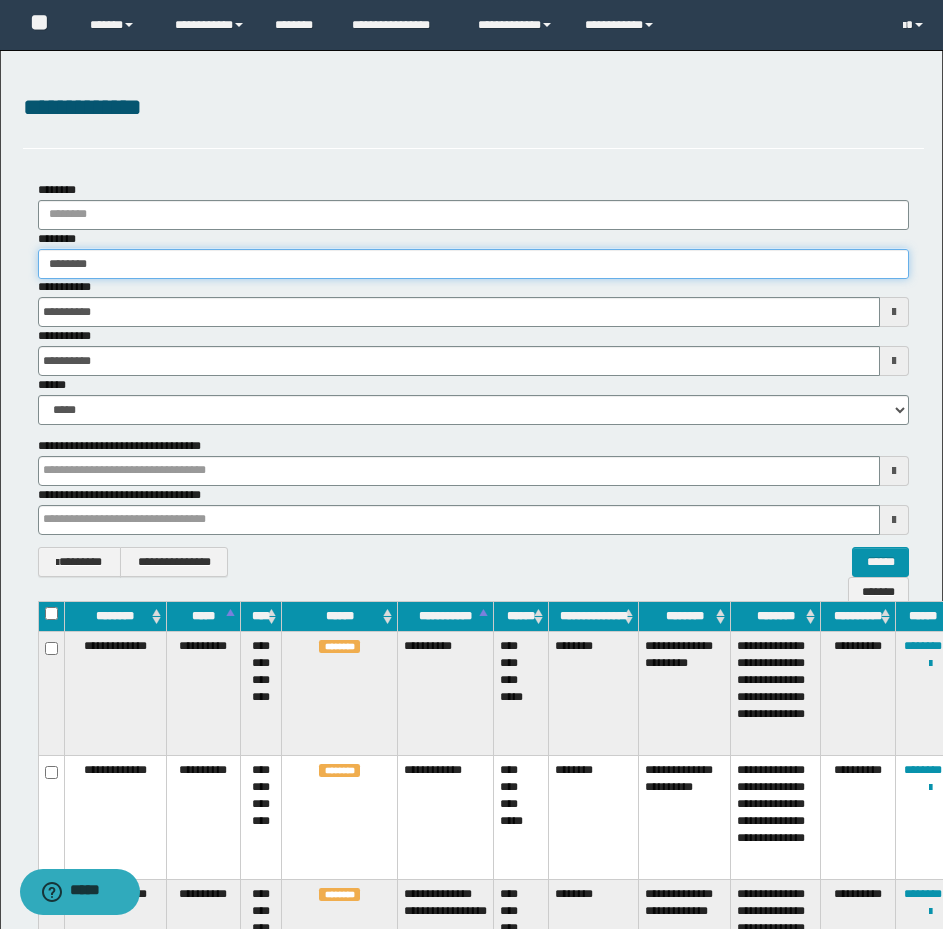 type on "********" 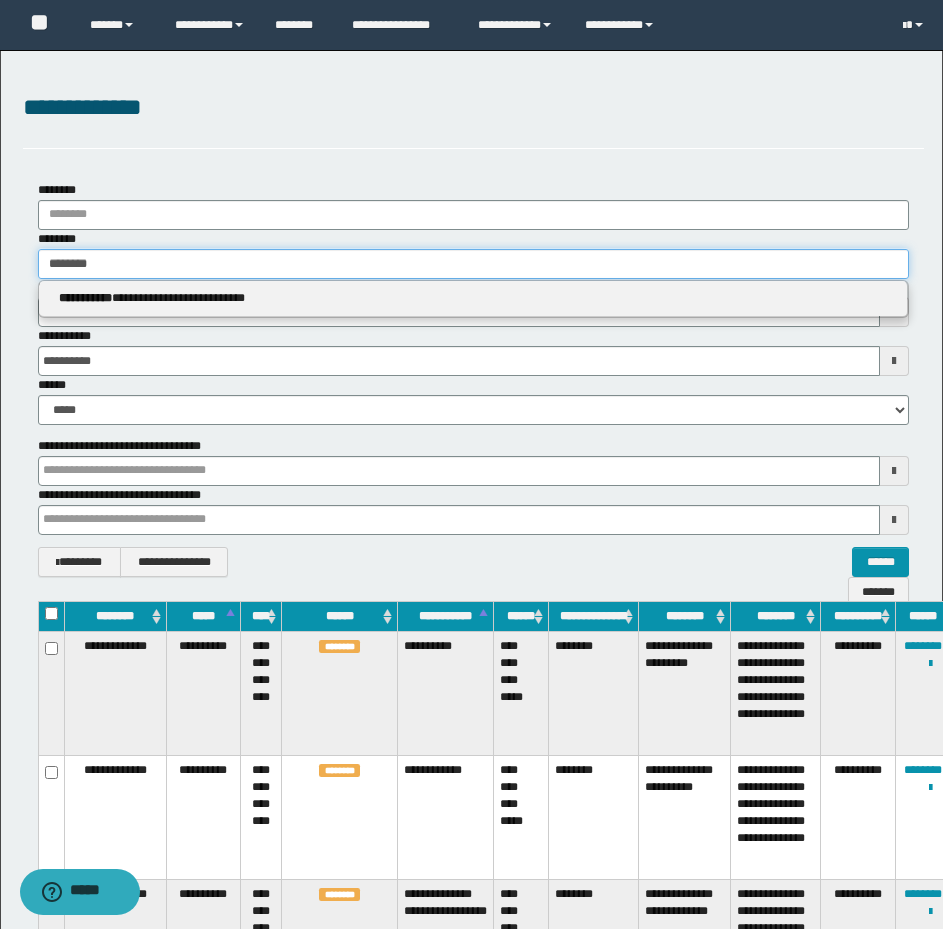 type on "********" 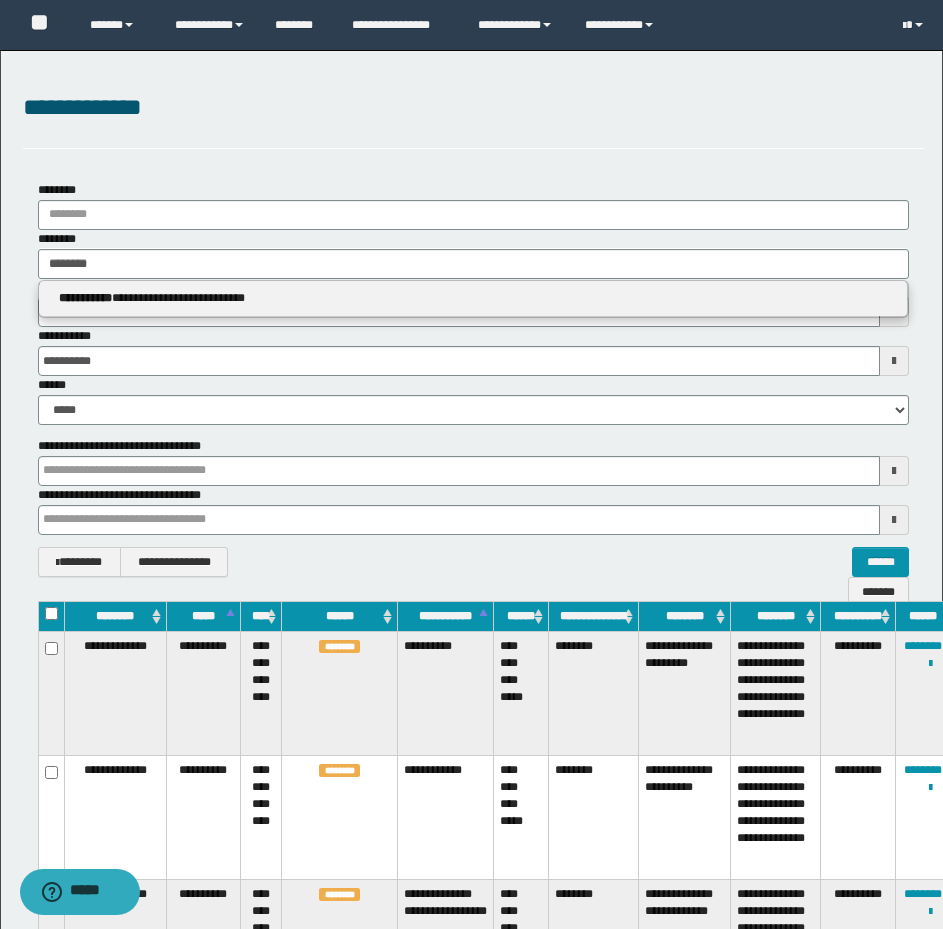 click on "**********" at bounding box center [473, 299] 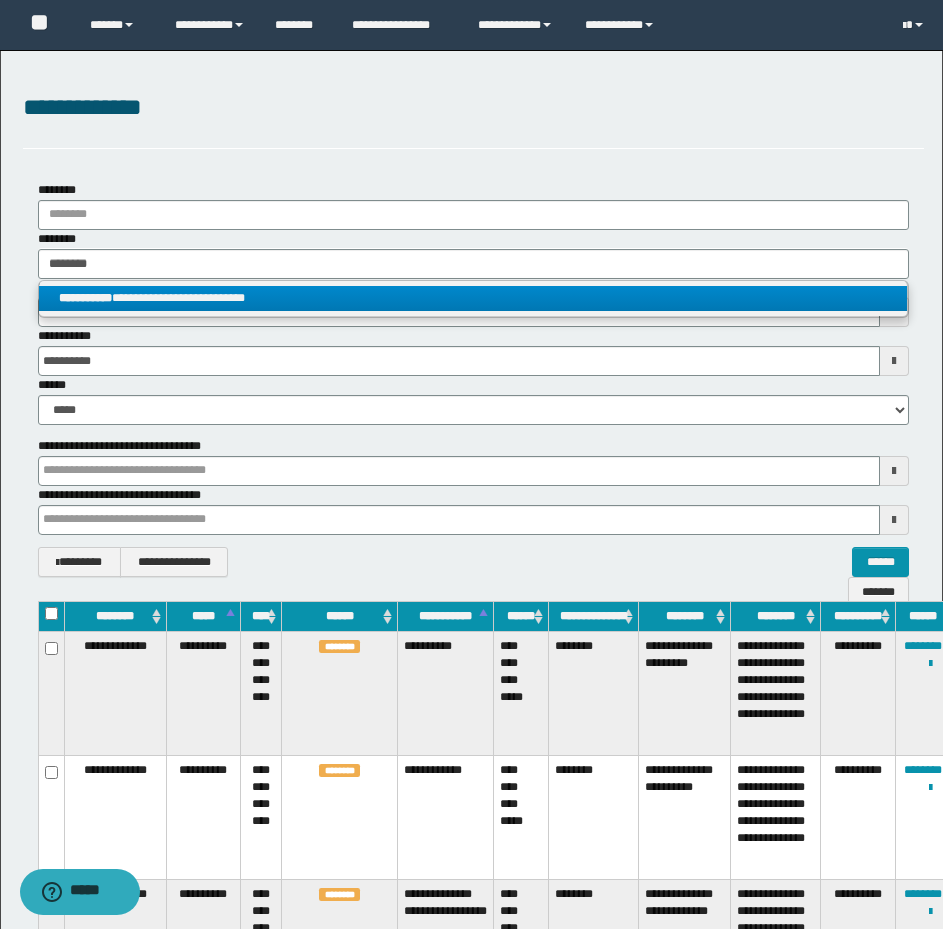click on "**********" at bounding box center (473, 298) 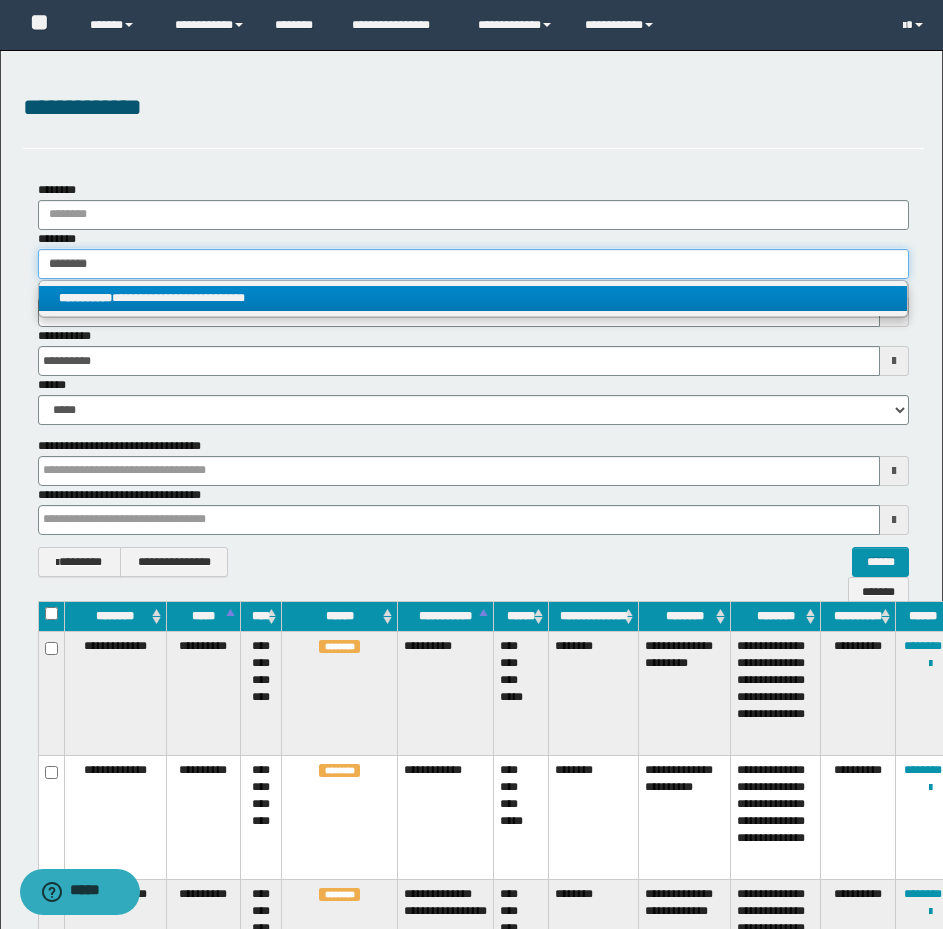 type 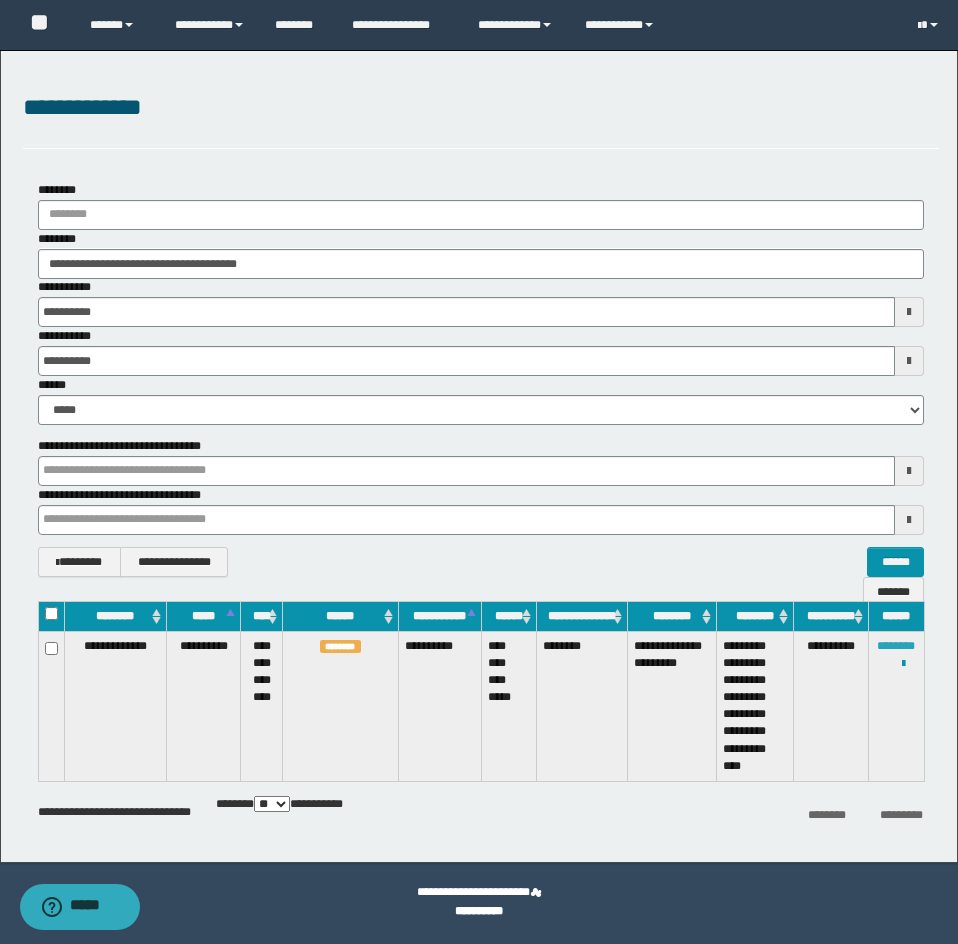 click on "********" at bounding box center [896, 646] 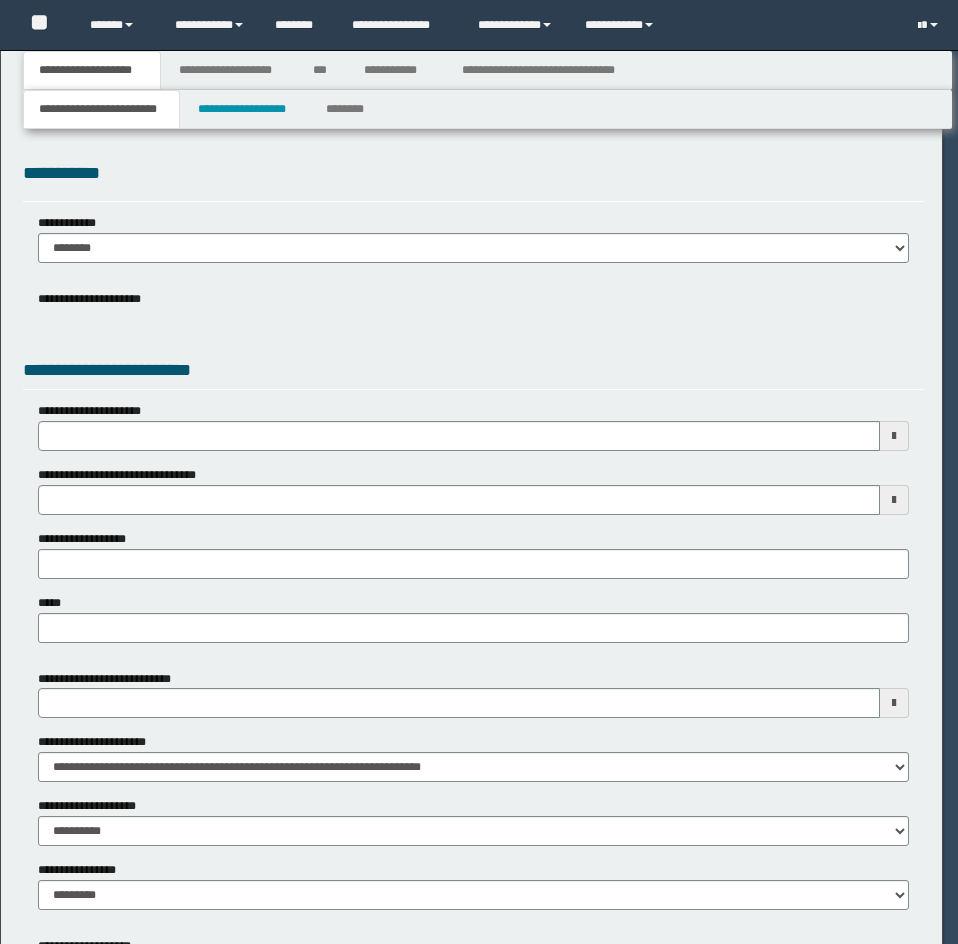 scroll, scrollTop: 0, scrollLeft: 0, axis: both 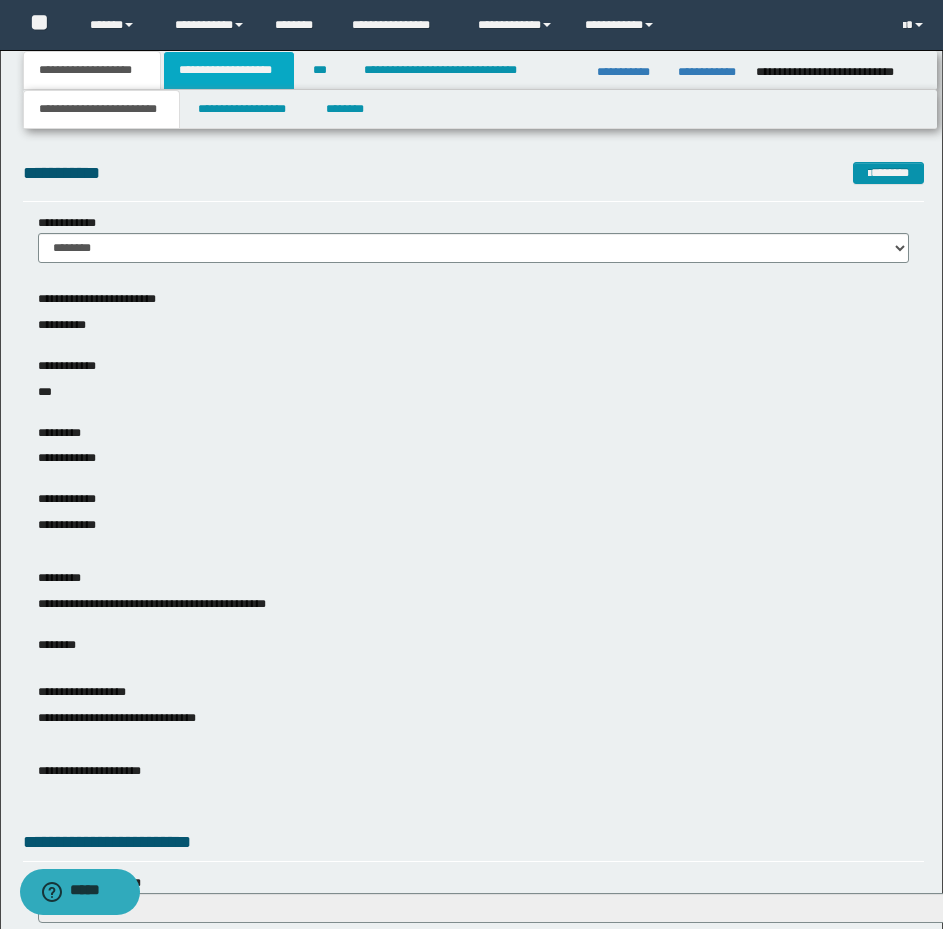 click on "**********" at bounding box center [229, 70] 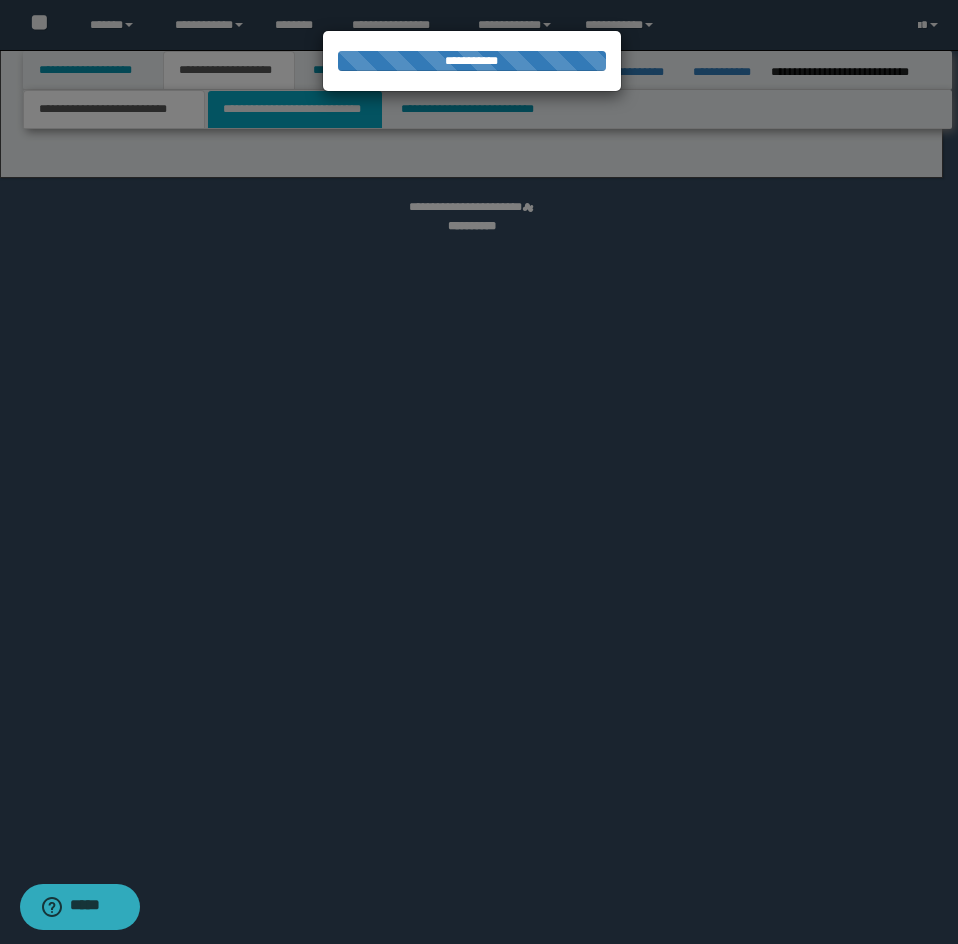 click at bounding box center [479, 472] 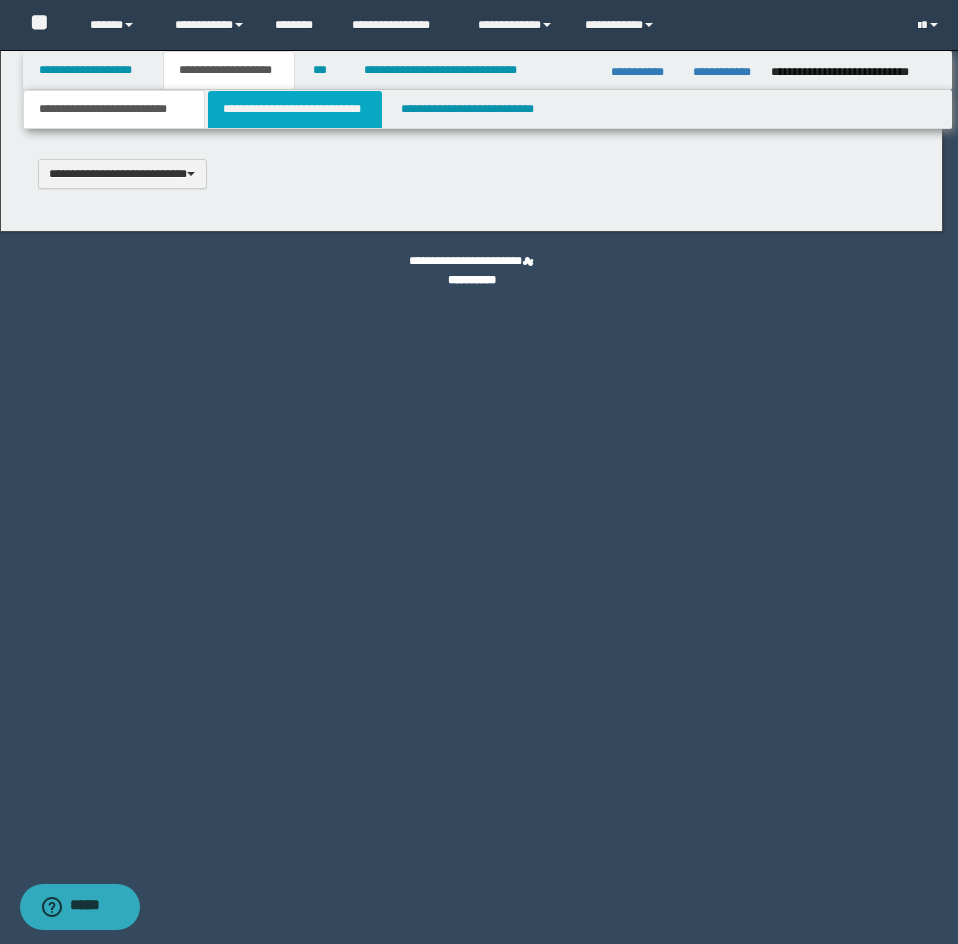 scroll, scrollTop: 0, scrollLeft: 0, axis: both 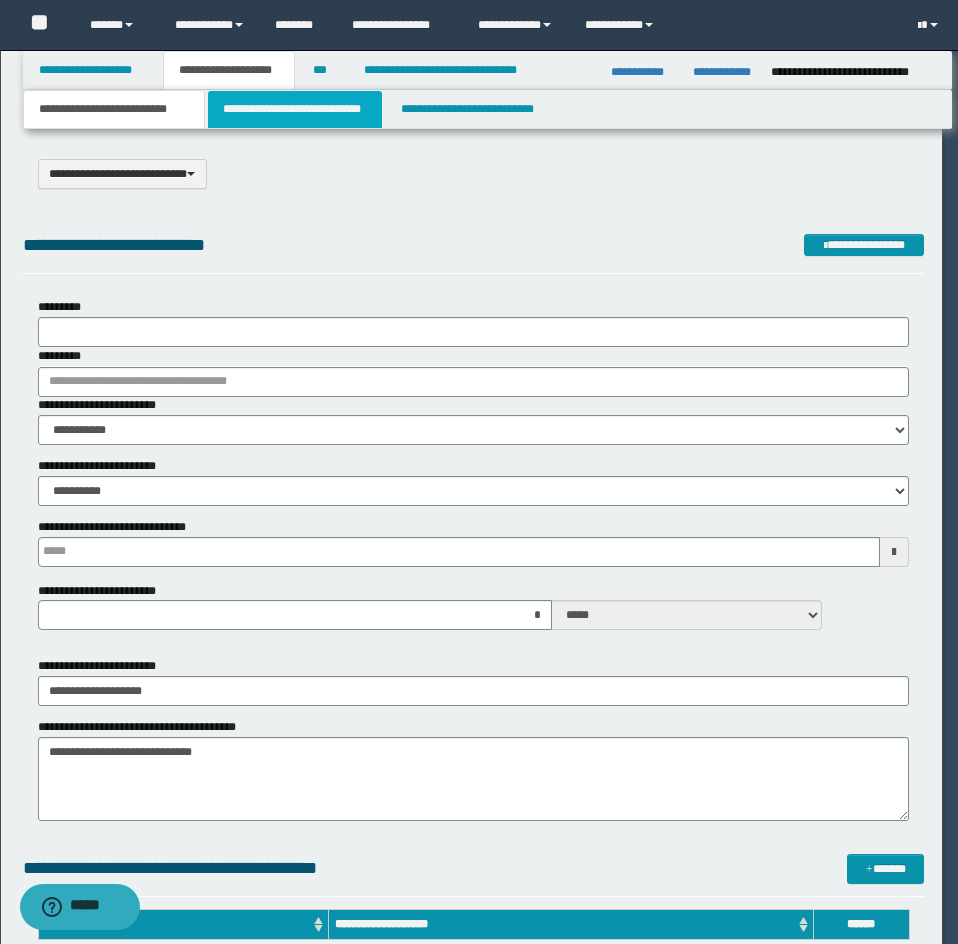 click on "**********" at bounding box center [295, 109] 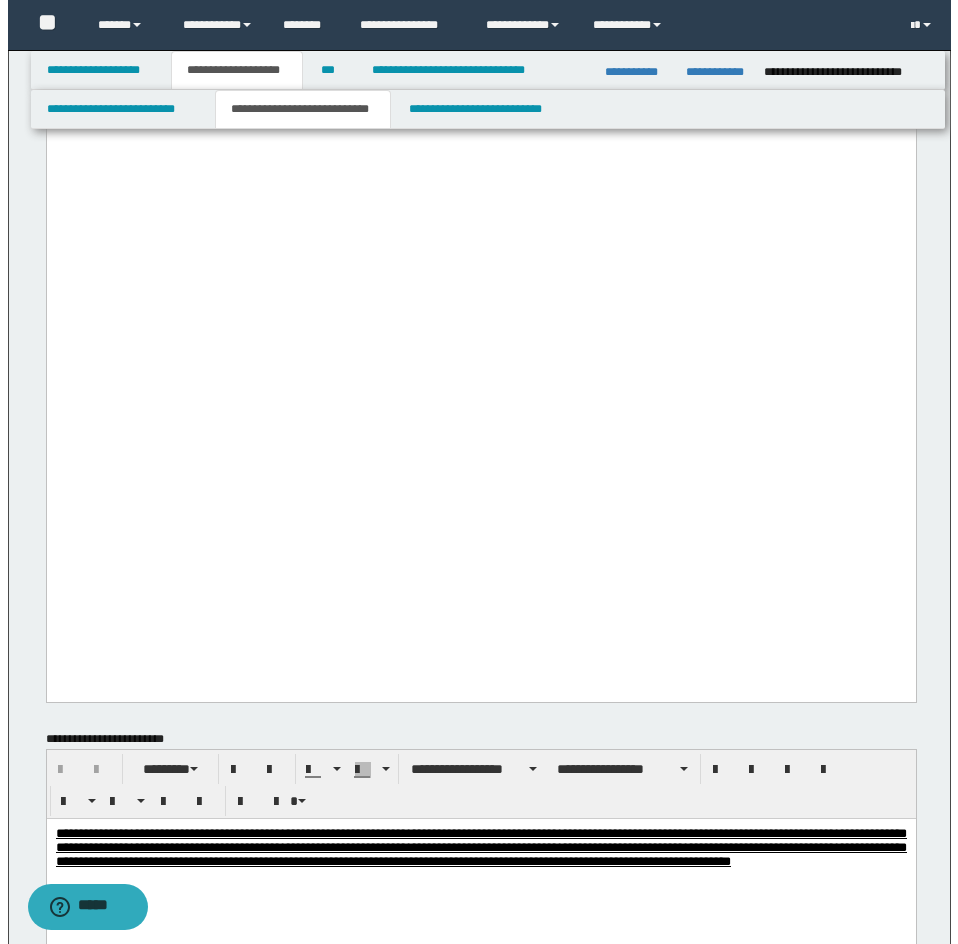 scroll, scrollTop: 1900, scrollLeft: 0, axis: vertical 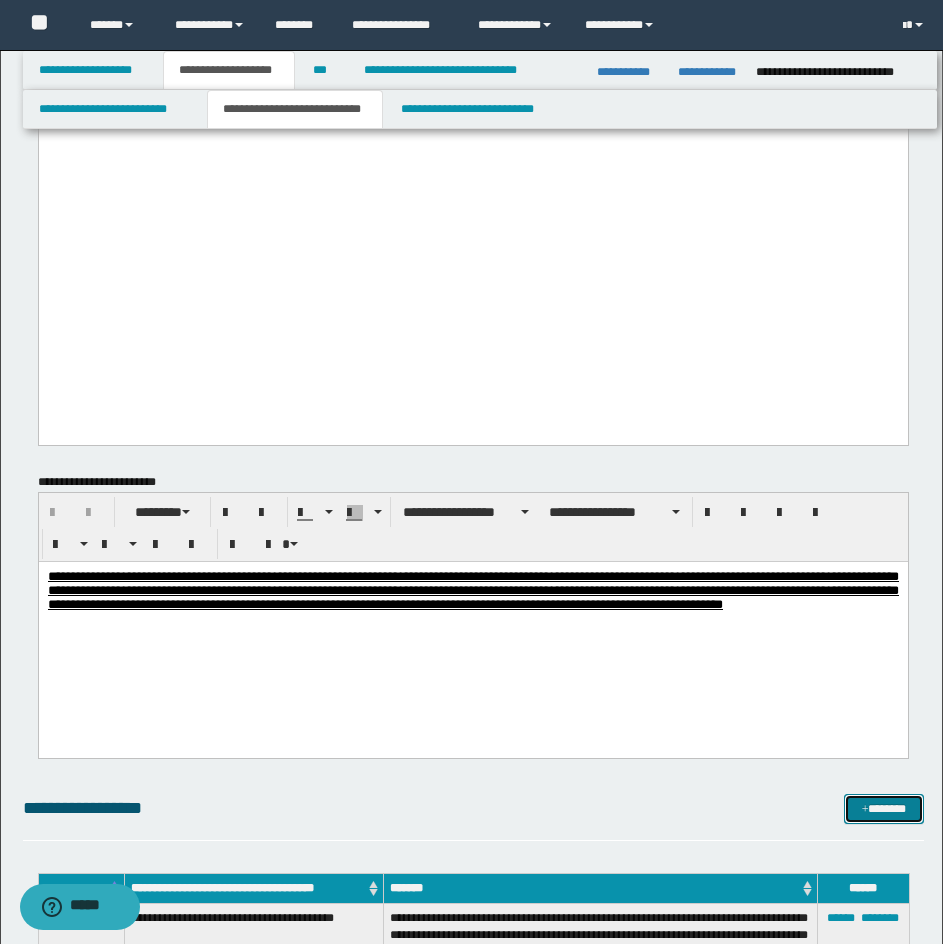 click on "*******" at bounding box center [884, 809] 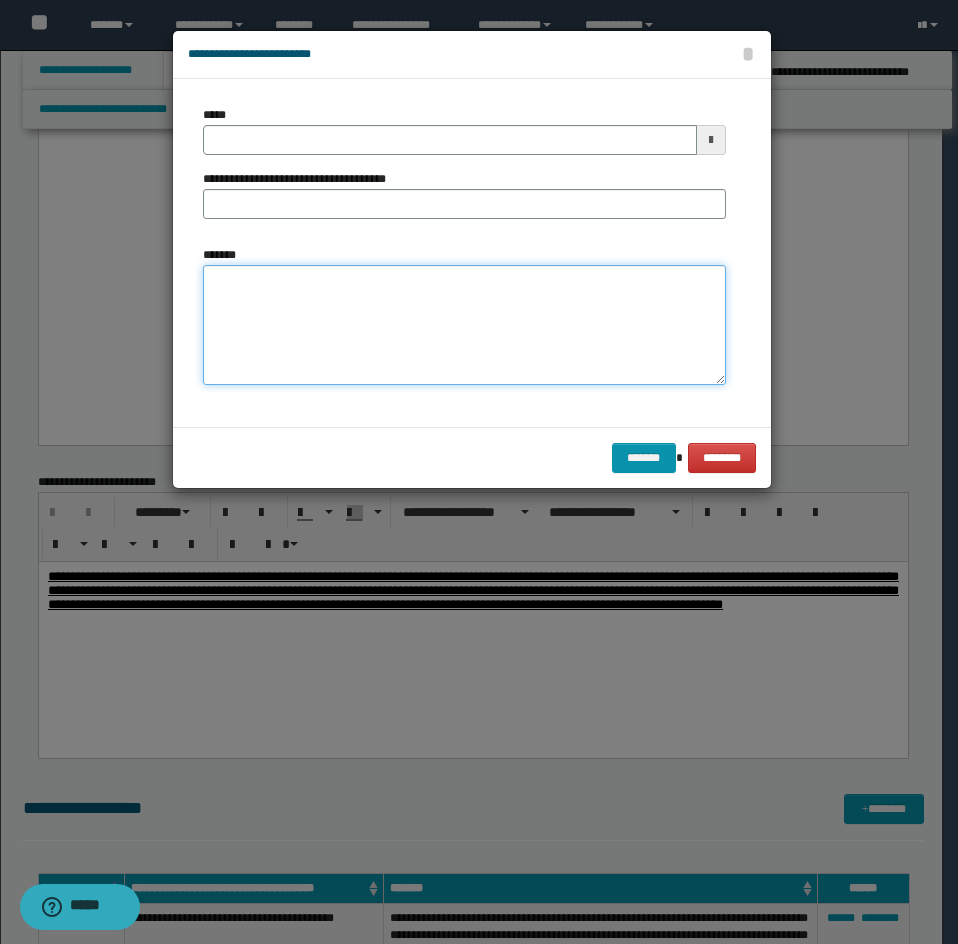 click on "*******" at bounding box center [464, 325] 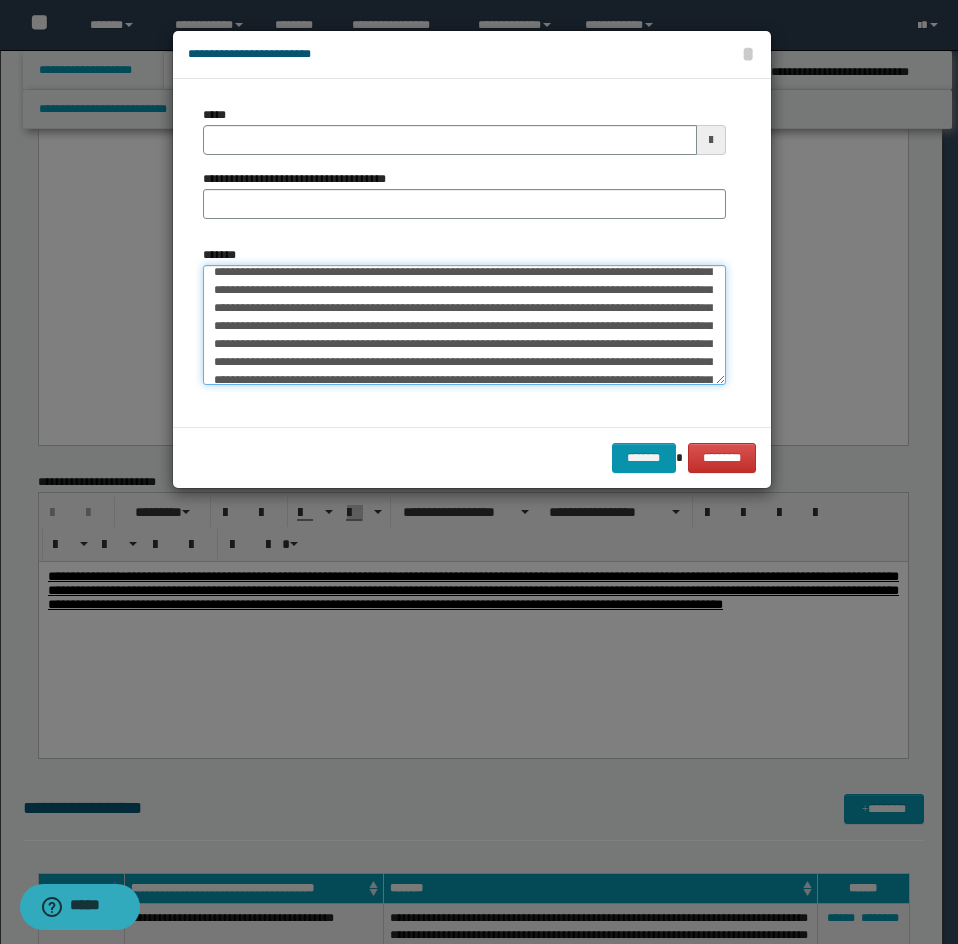 scroll, scrollTop: 0, scrollLeft: 0, axis: both 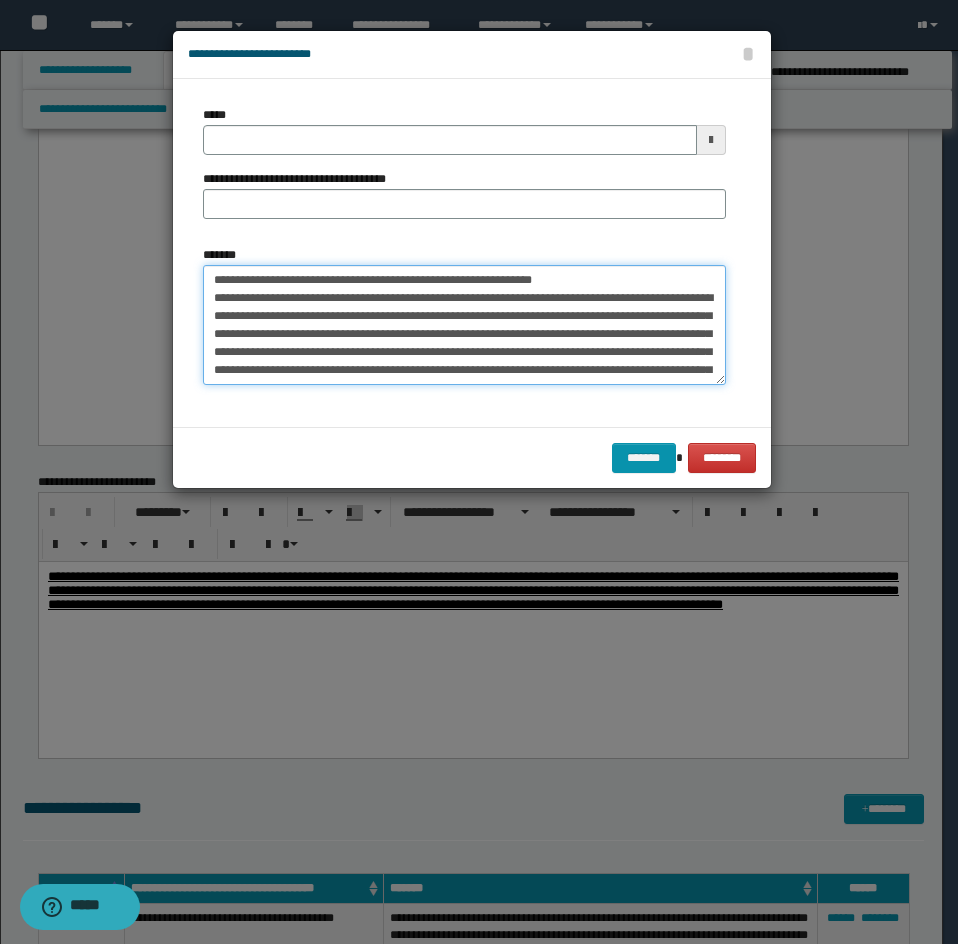 click on "*******" at bounding box center [464, 325] 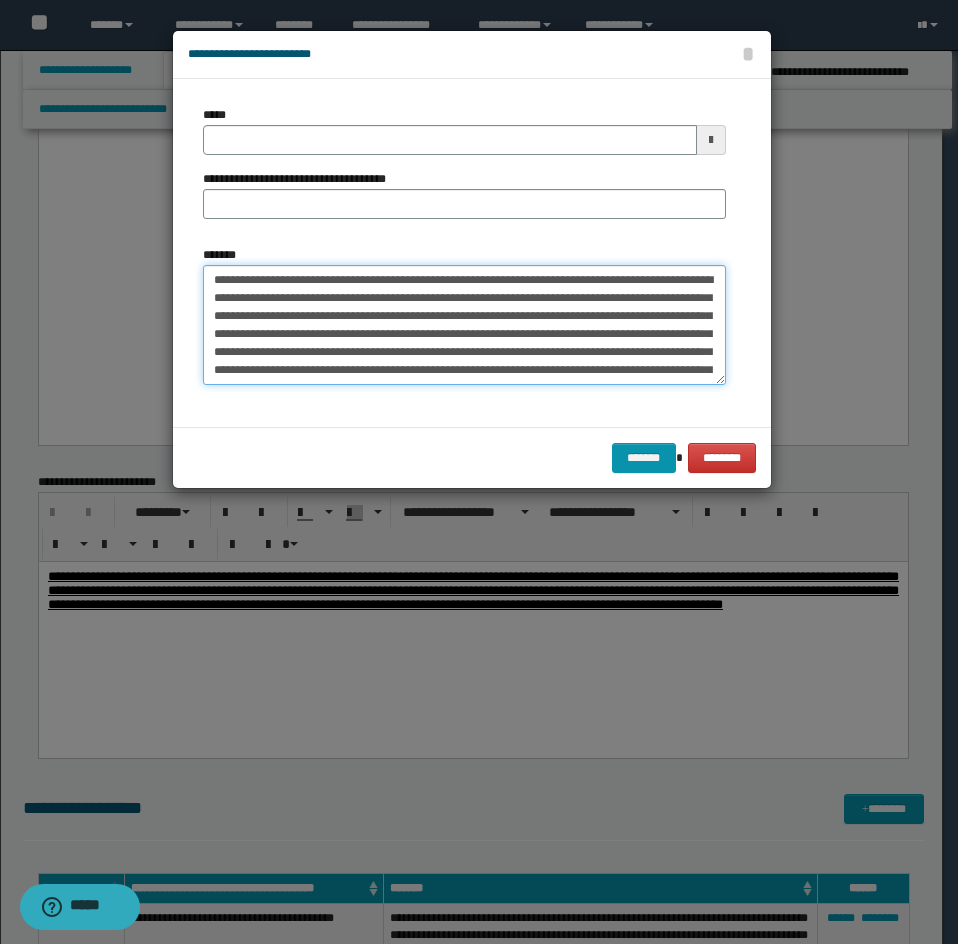 type 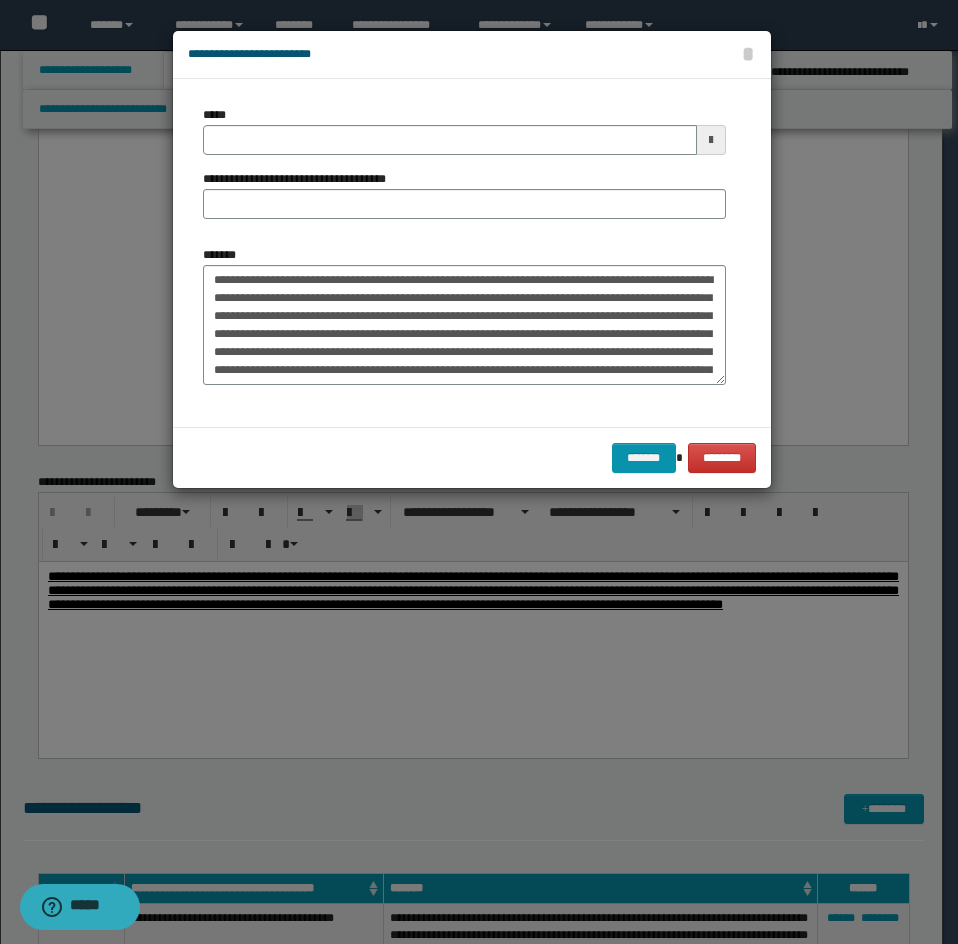 drag, startPoint x: 266, startPoint y: 100, endPoint x: 275, endPoint y: 114, distance: 16.643316 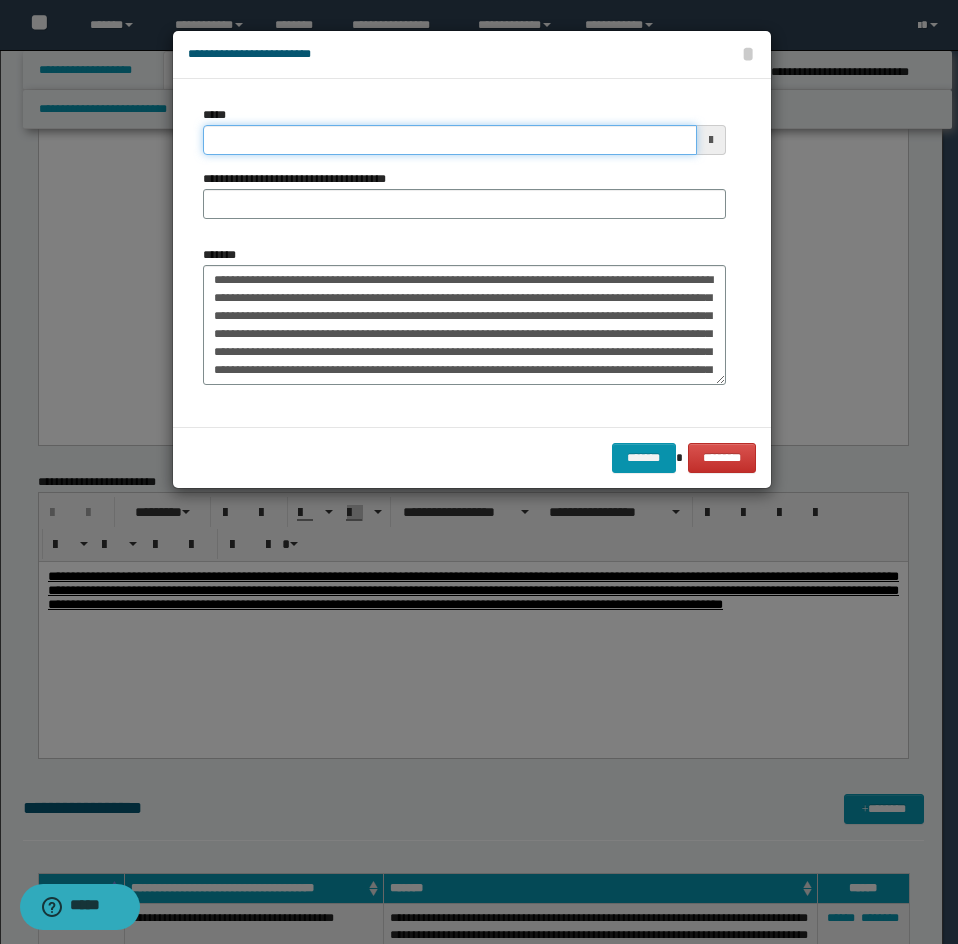 click on "*****" at bounding box center (450, 140) 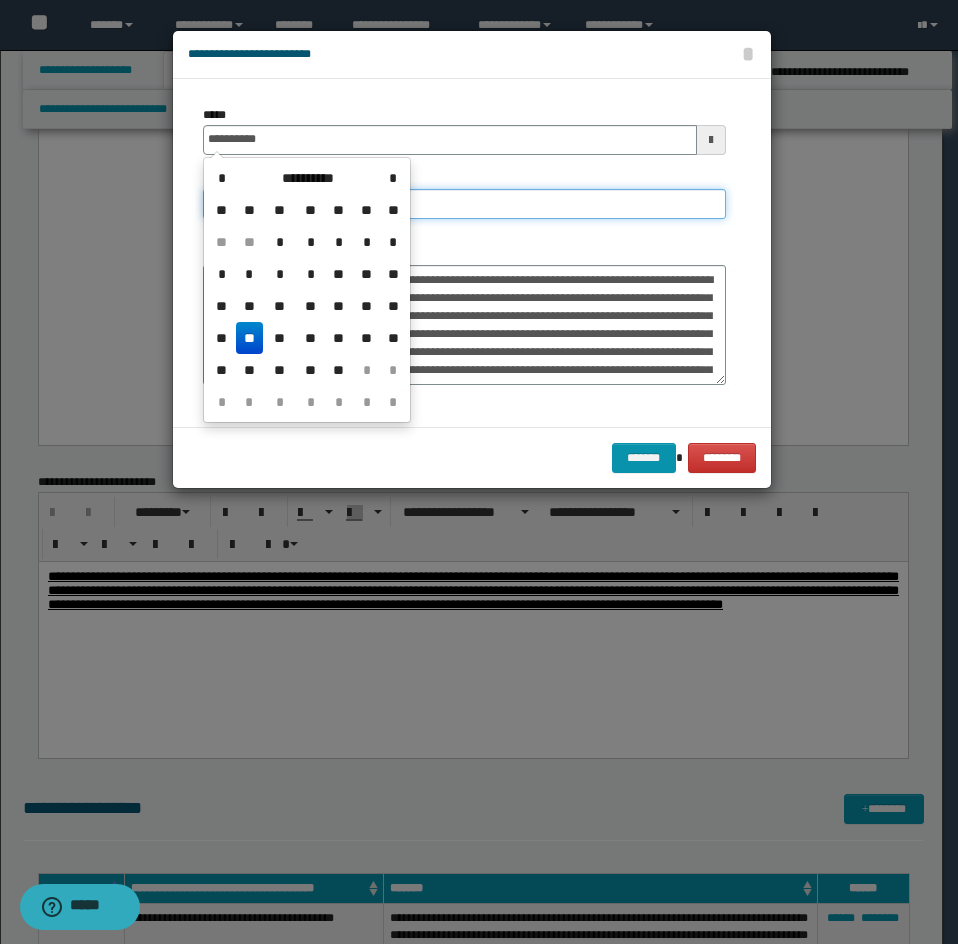 type on "**********" 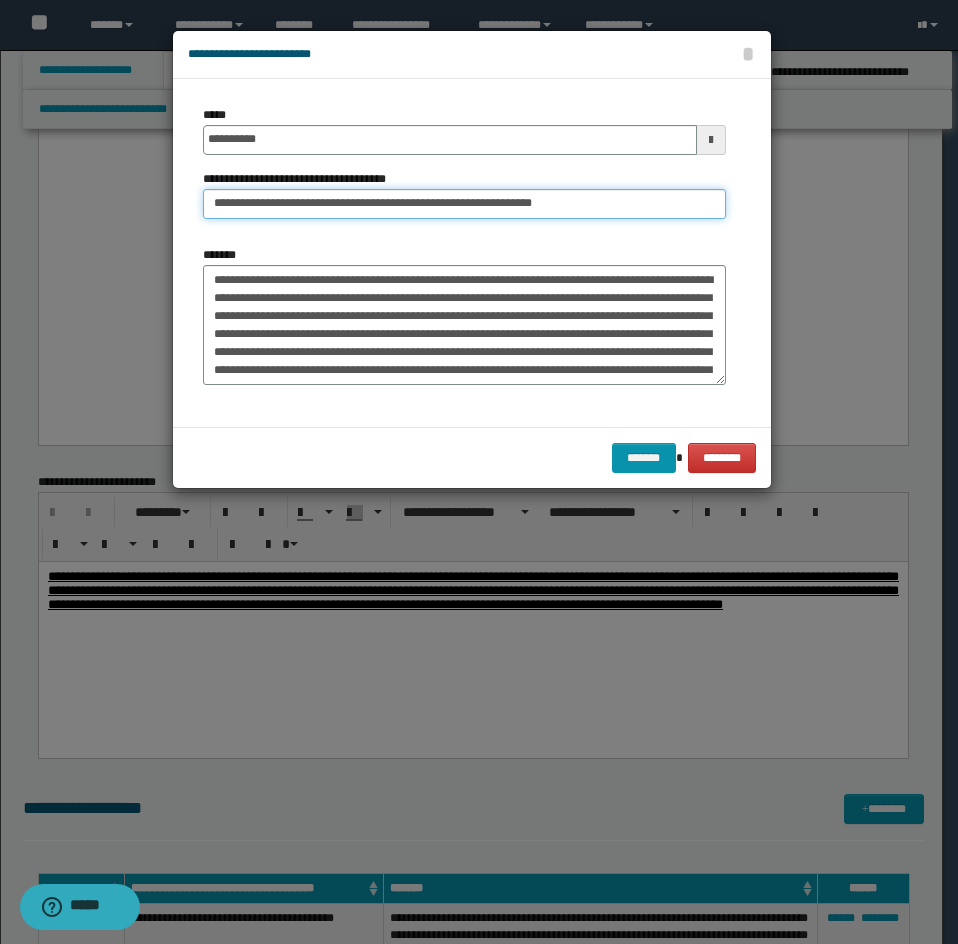 drag, startPoint x: 182, startPoint y: 228, endPoint x: 144, endPoint y: 244, distance: 41.231056 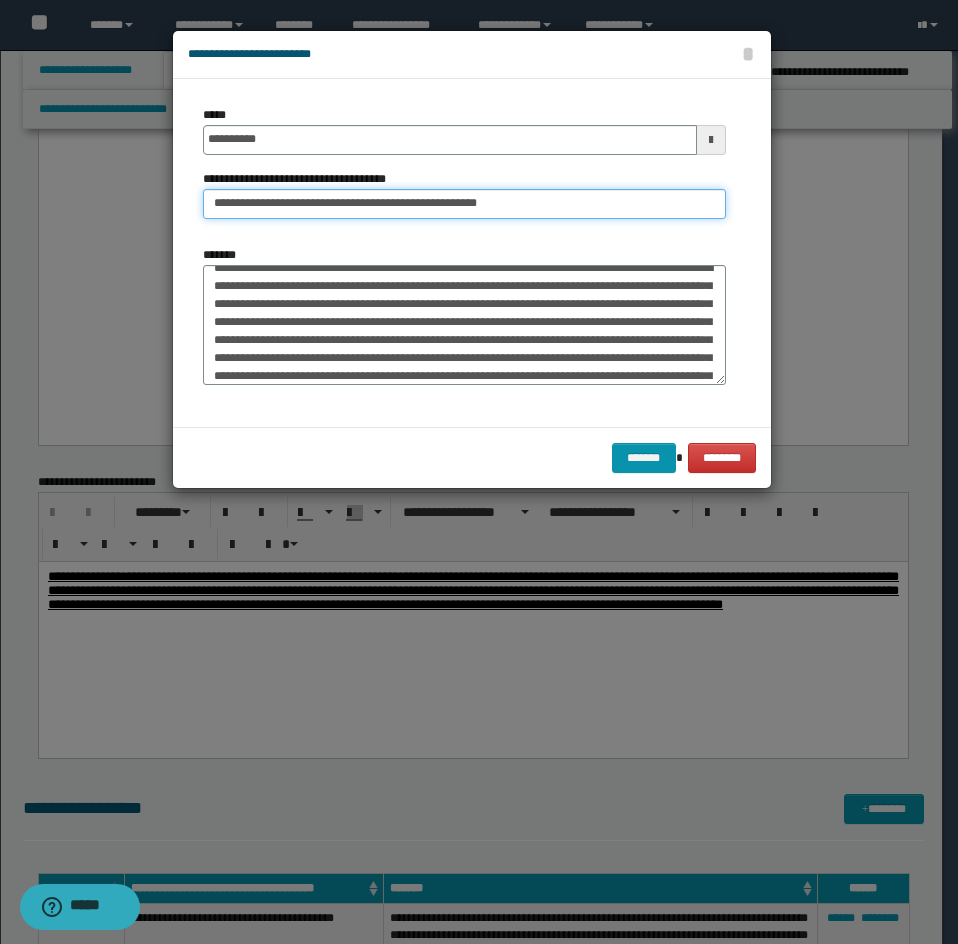 type on "**********" 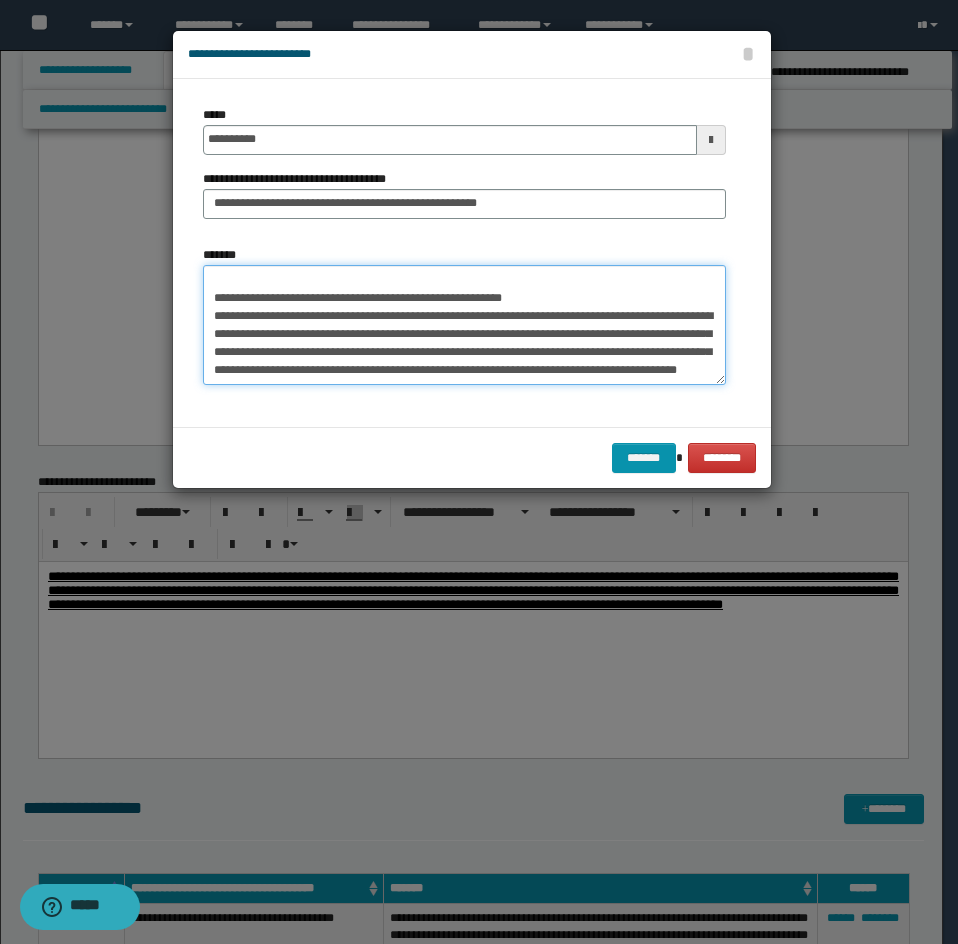 drag, startPoint x: 210, startPoint y: 283, endPoint x: 267, endPoint y: 404, distance: 133.75351 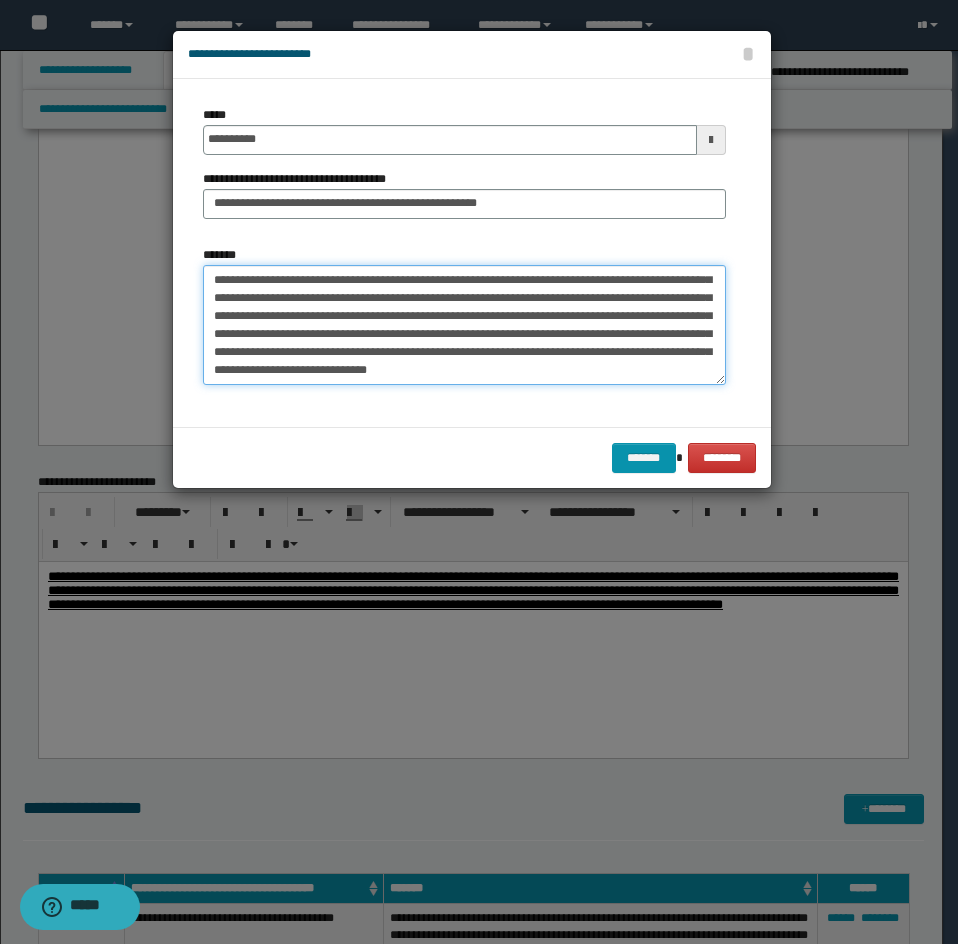 scroll, scrollTop: 216, scrollLeft: 0, axis: vertical 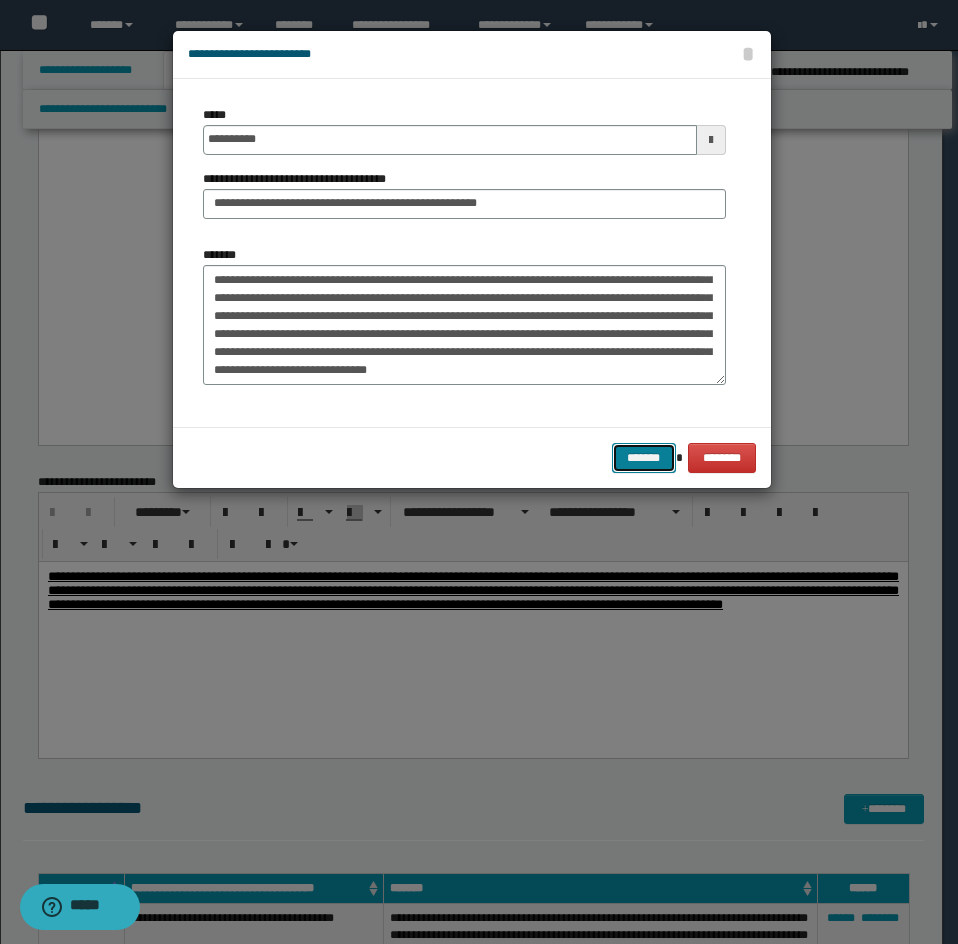 click on "*******" at bounding box center [644, 458] 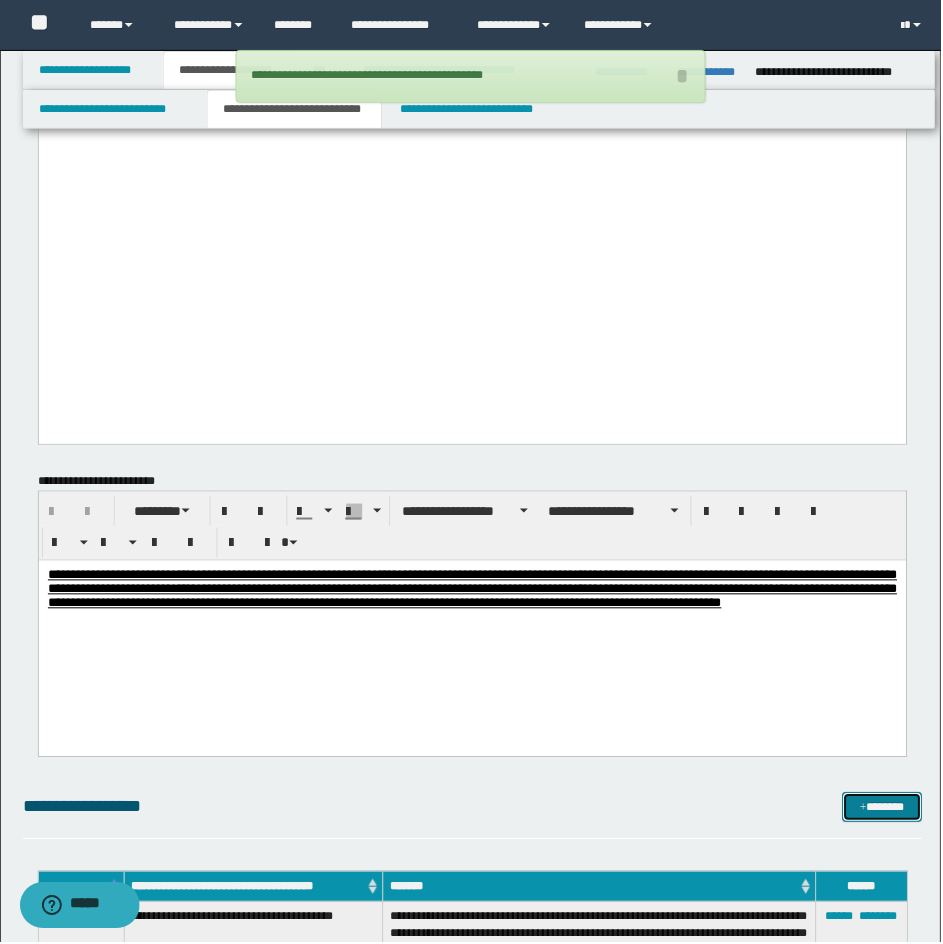 click on "*******" at bounding box center [884, 809] 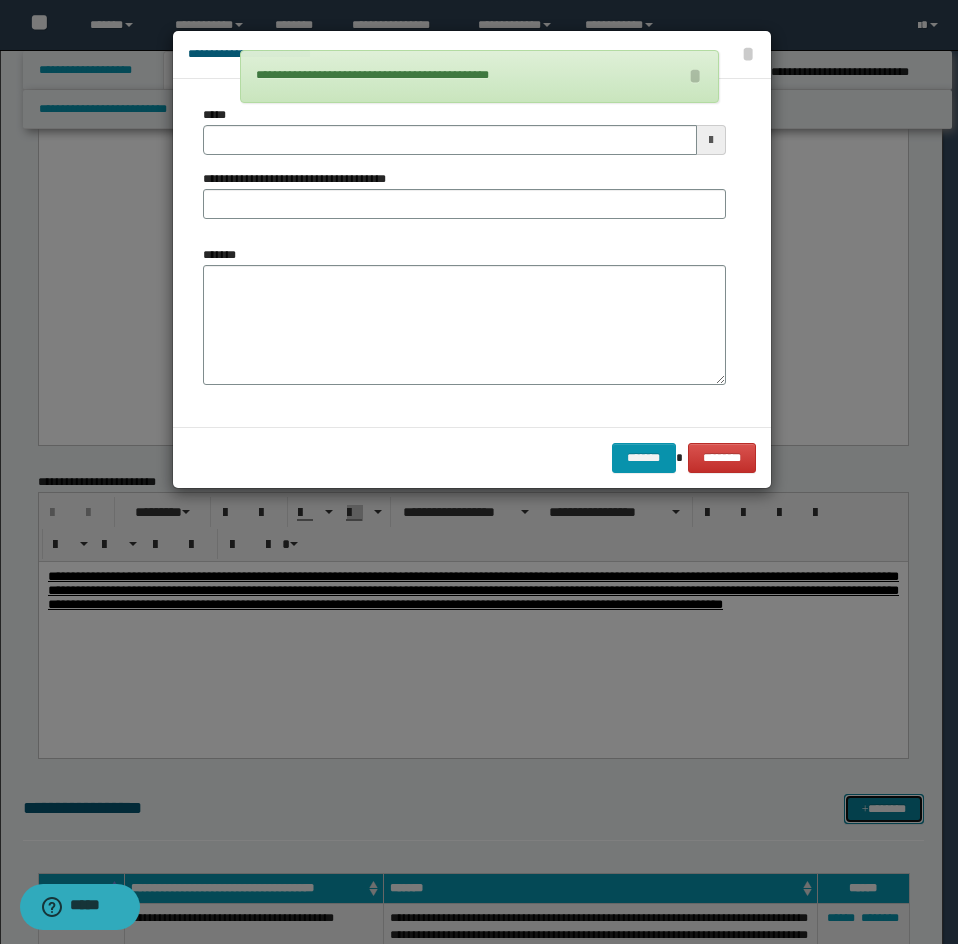 scroll, scrollTop: 0, scrollLeft: 0, axis: both 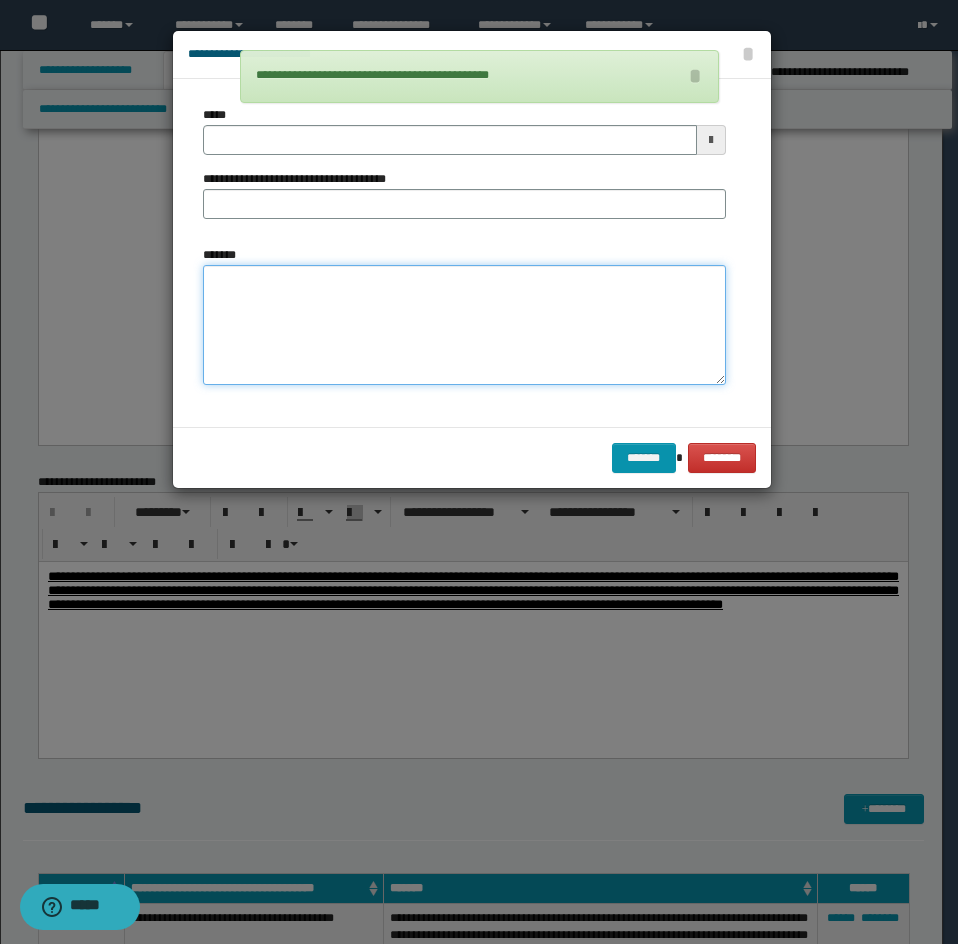 click on "*******" at bounding box center [464, 325] 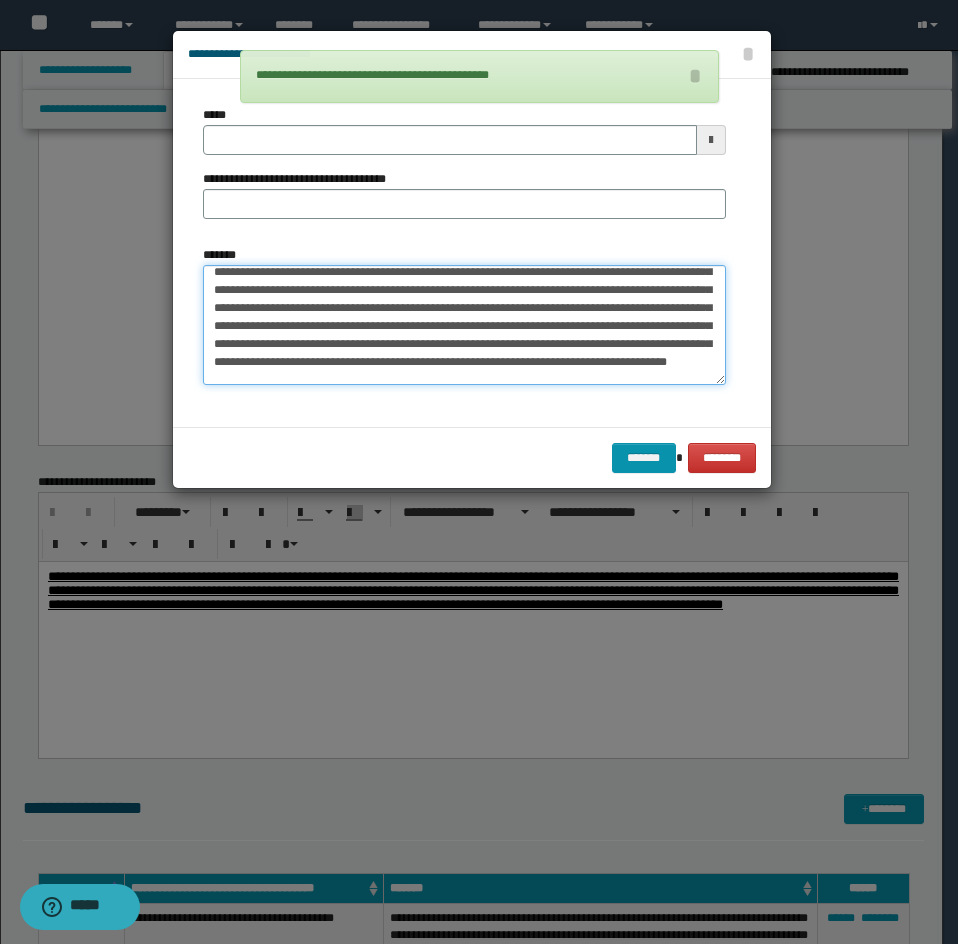 scroll, scrollTop: 0, scrollLeft: 0, axis: both 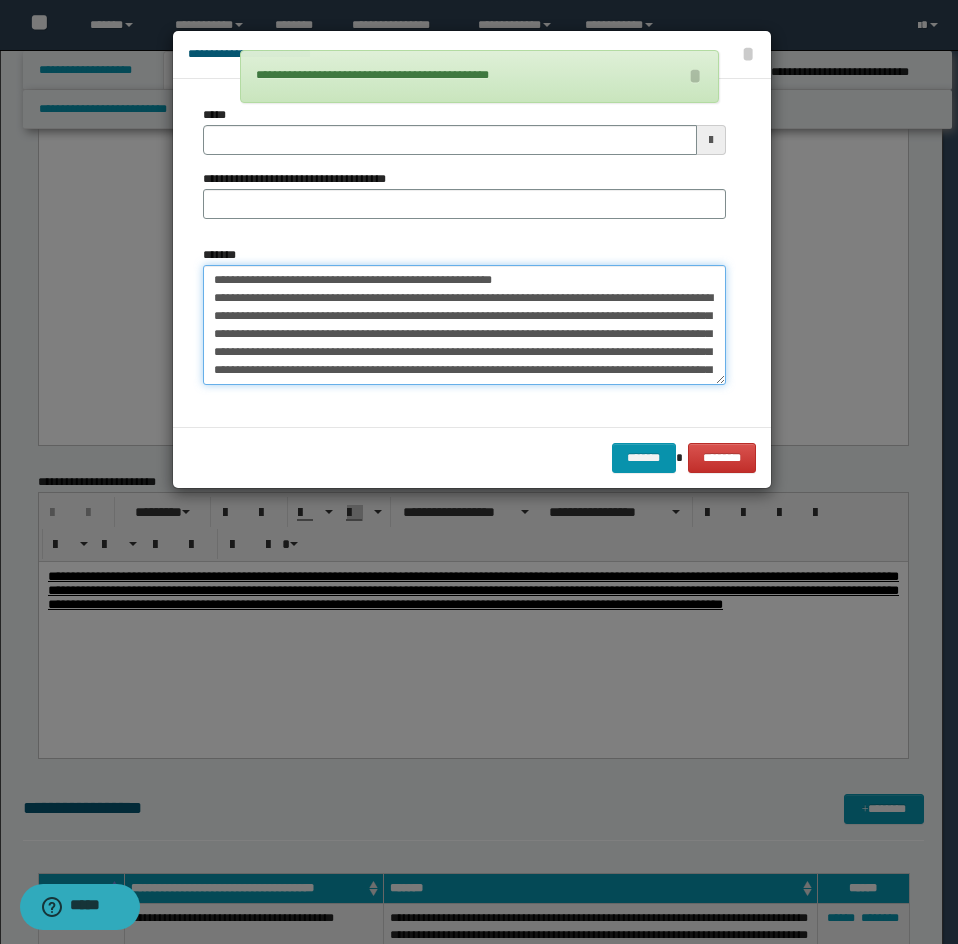 click on "*******" at bounding box center (464, 325) 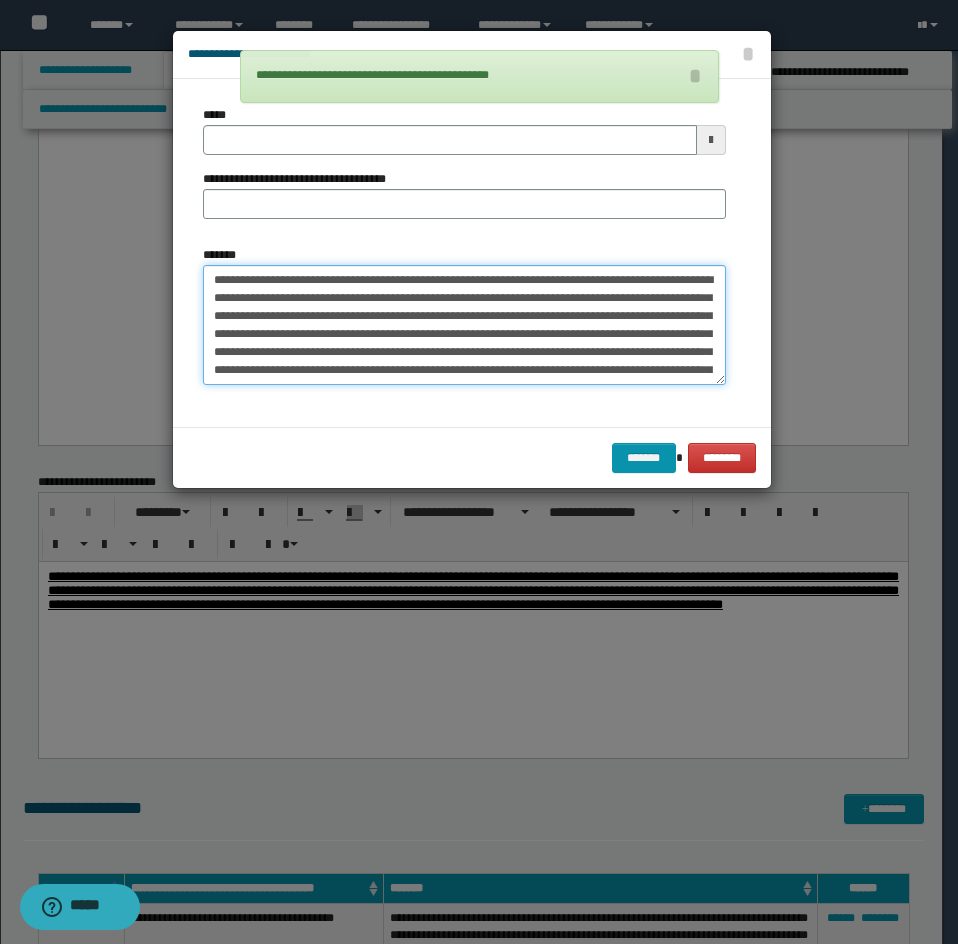 type 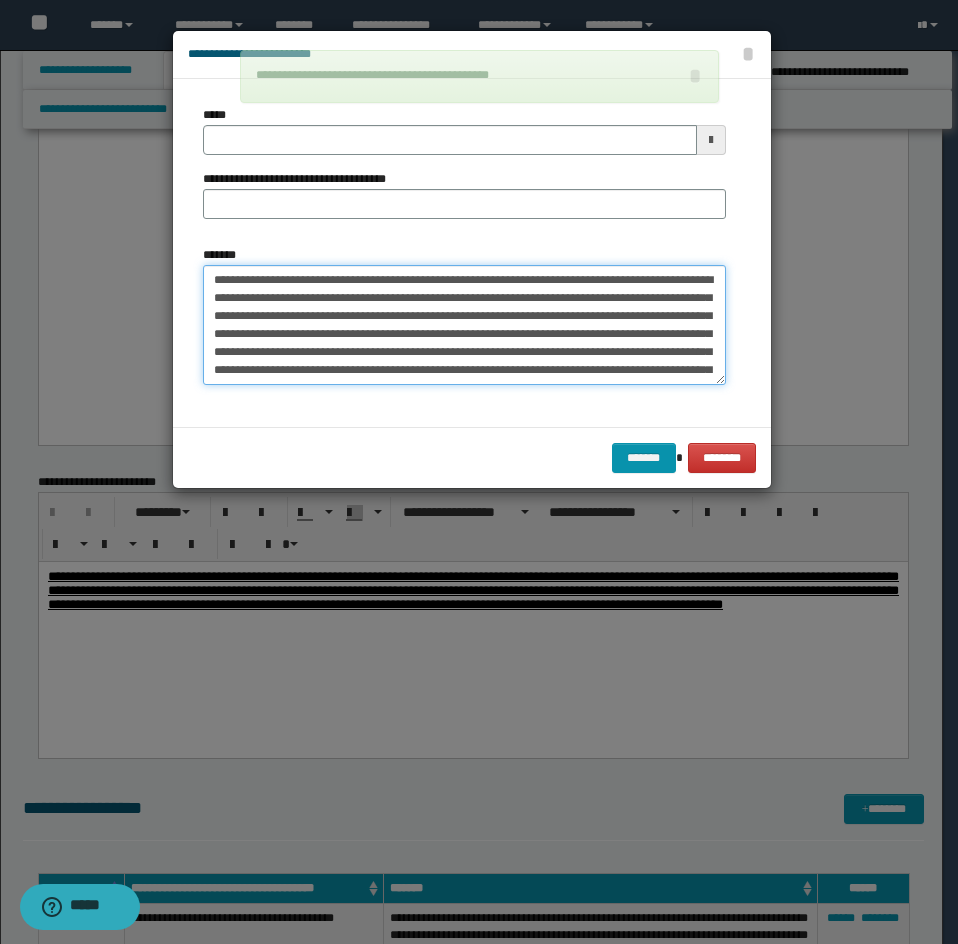 type on "**********" 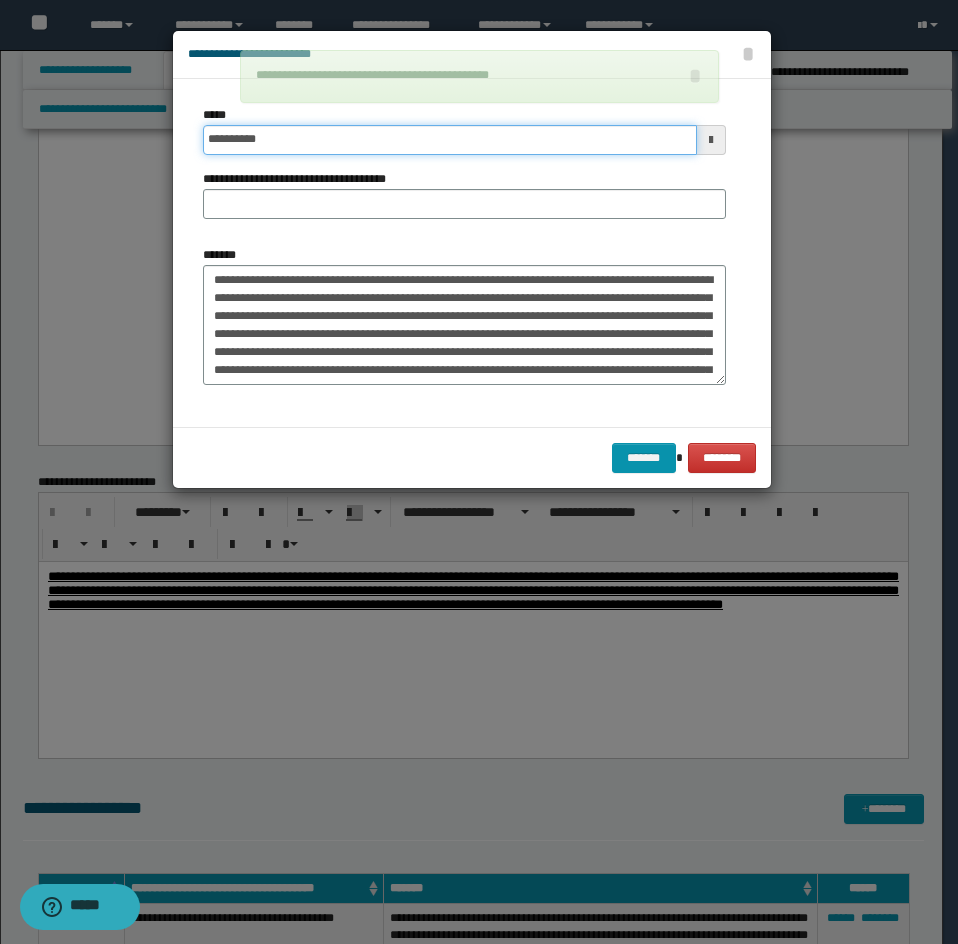 click on "**********" at bounding box center [450, 140] 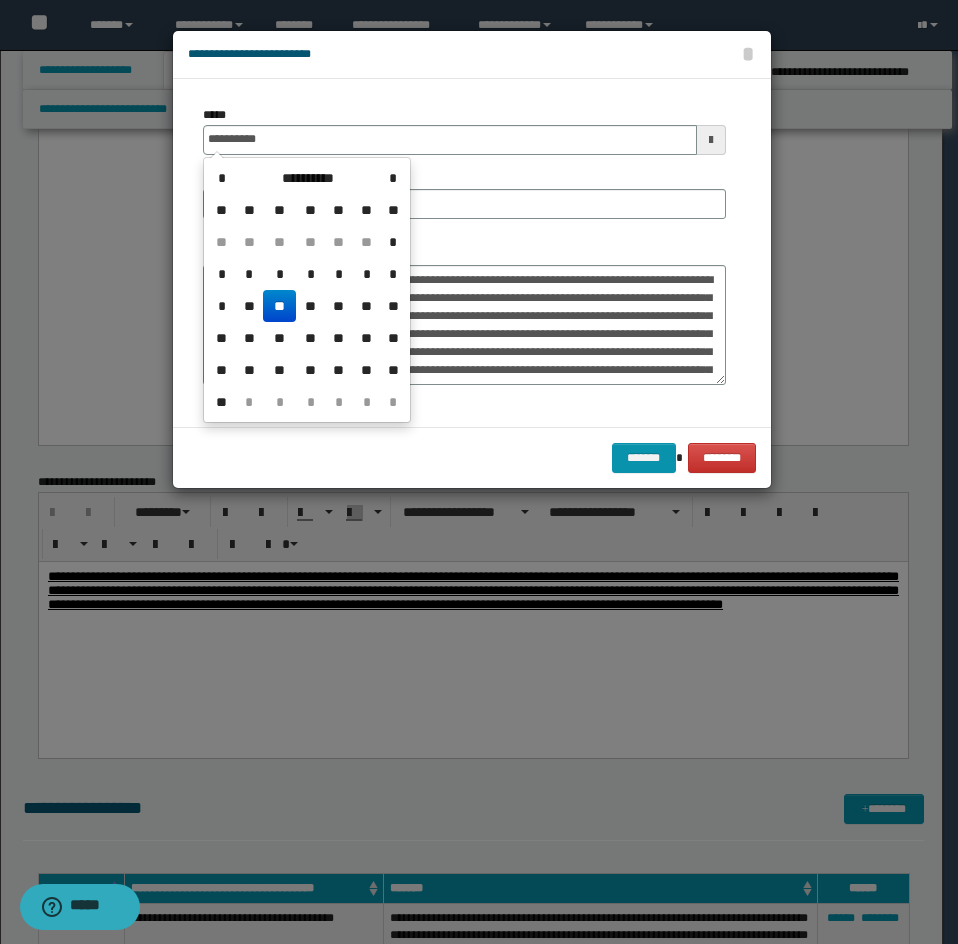 drag, startPoint x: 393, startPoint y: 198, endPoint x: 433, endPoint y: 199, distance: 40.012497 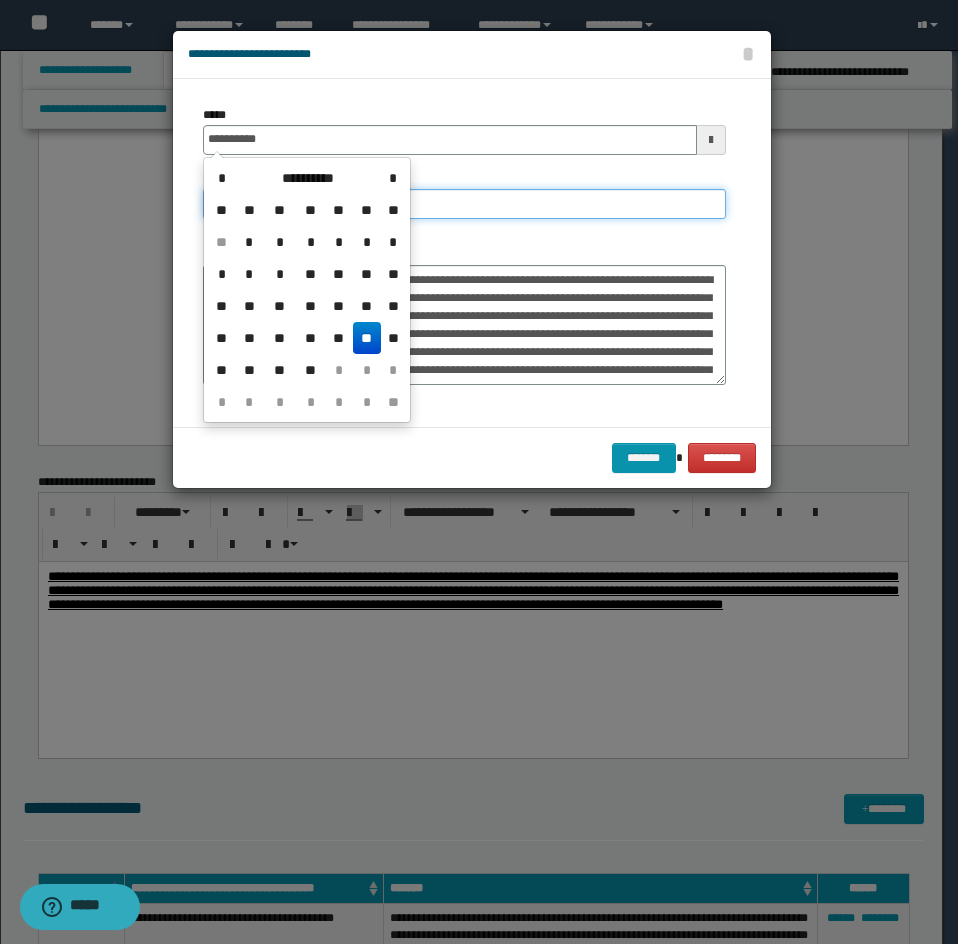 type on "**********" 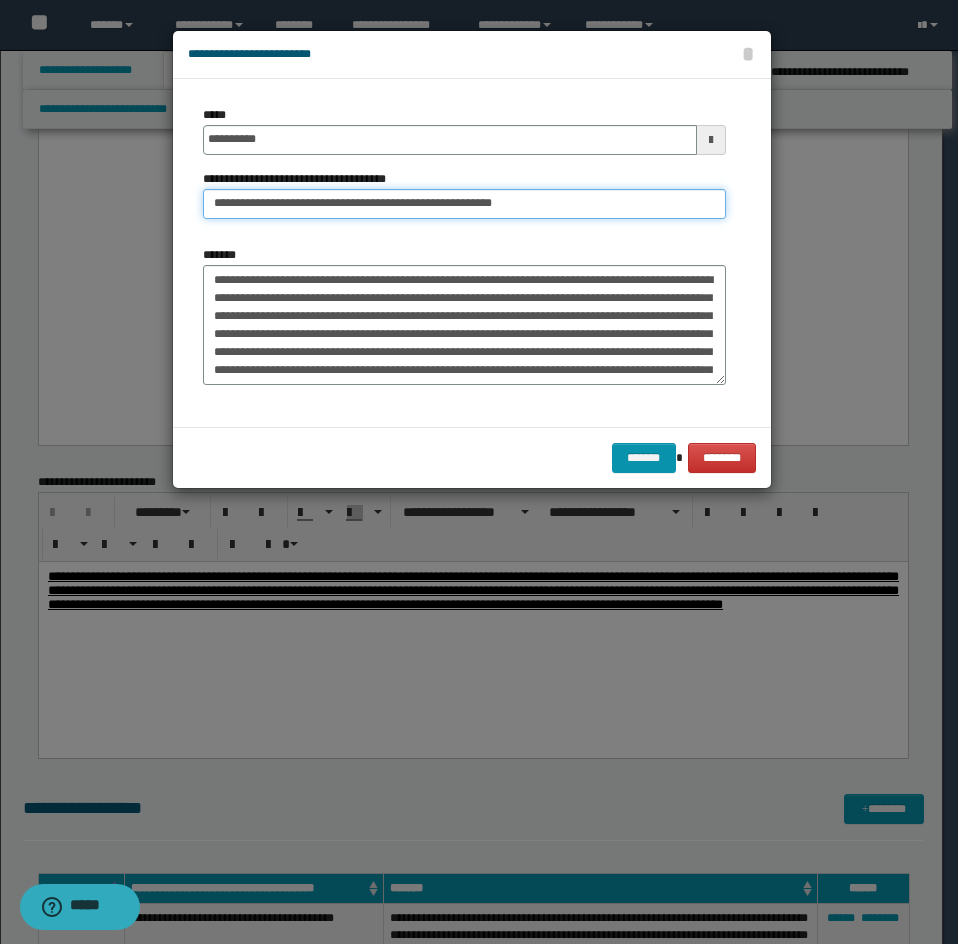 drag, startPoint x: 253, startPoint y: 212, endPoint x: 95, endPoint y: 288, distance: 175.32826 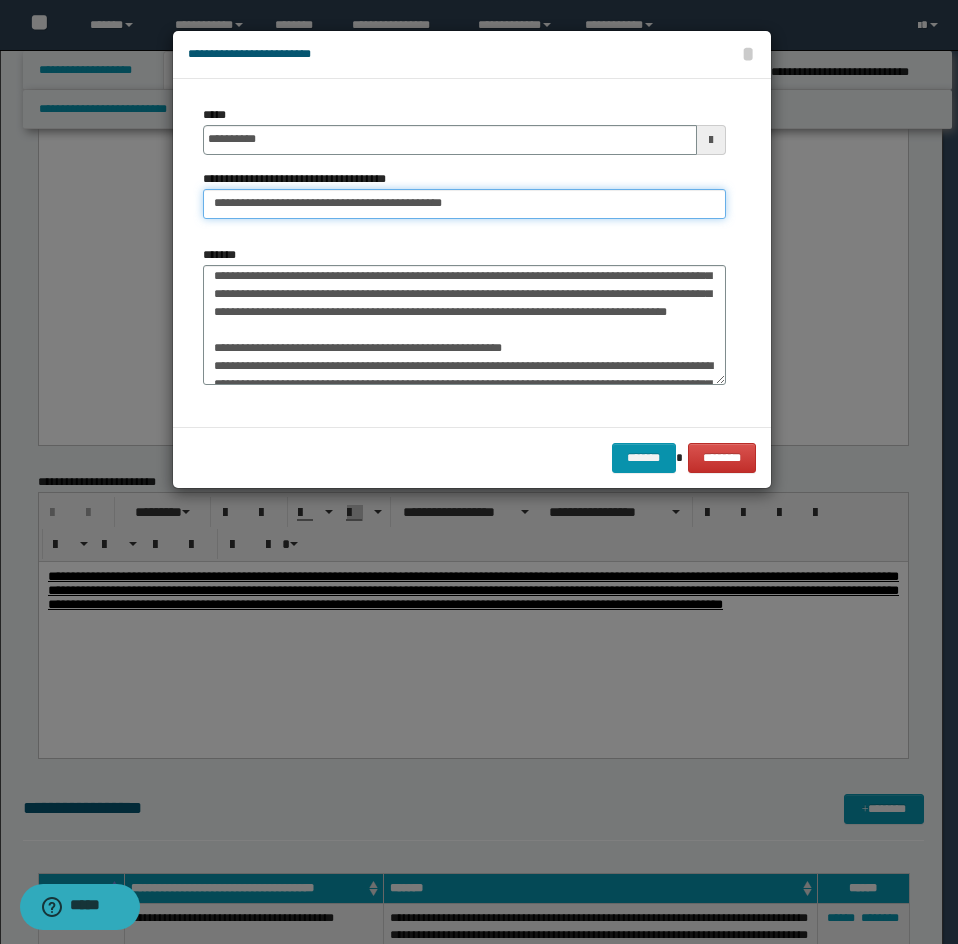 scroll, scrollTop: 200, scrollLeft: 0, axis: vertical 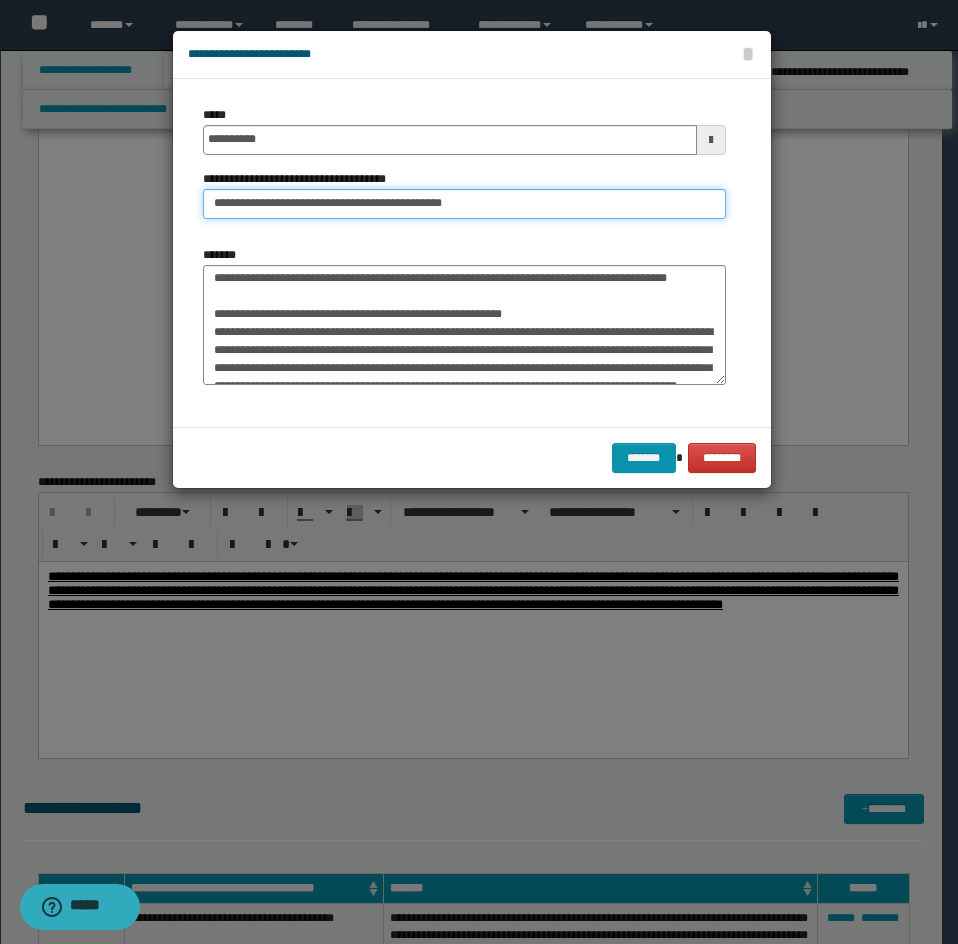 type on "**********" 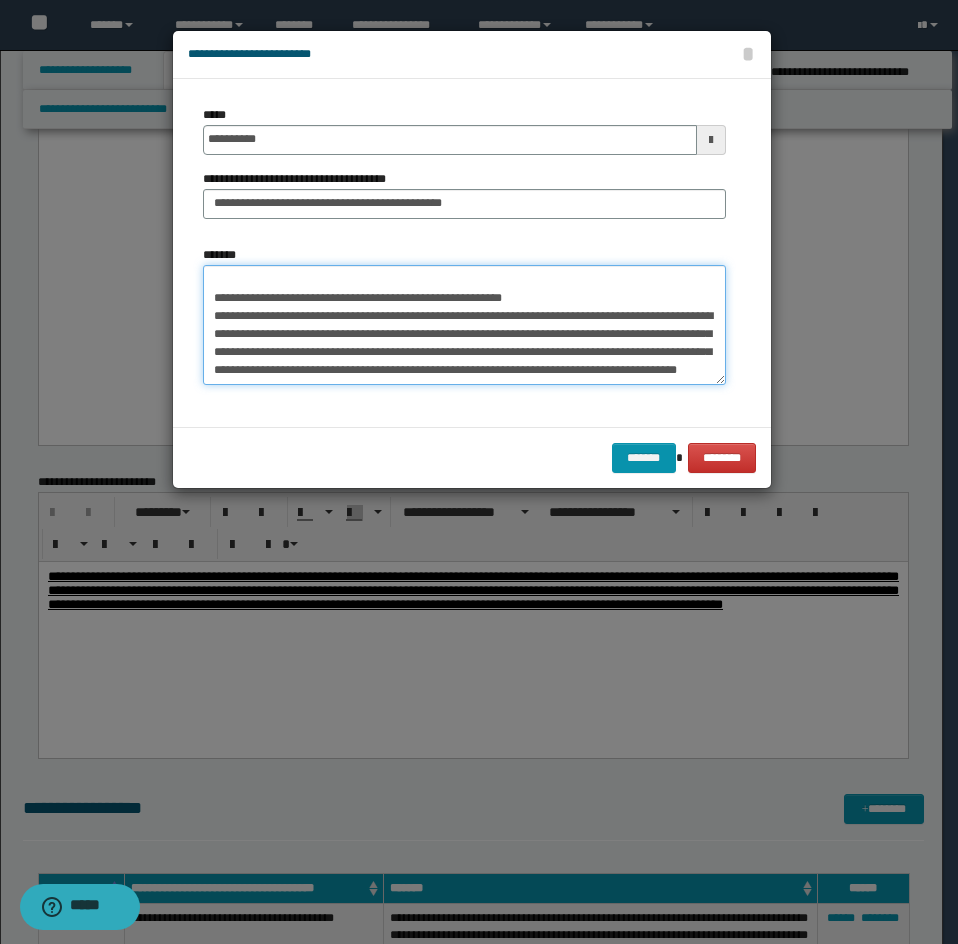 drag, startPoint x: 208, startPoint y: 343, endPoint x: 257, endPoint y: 373, distance: 57.45433 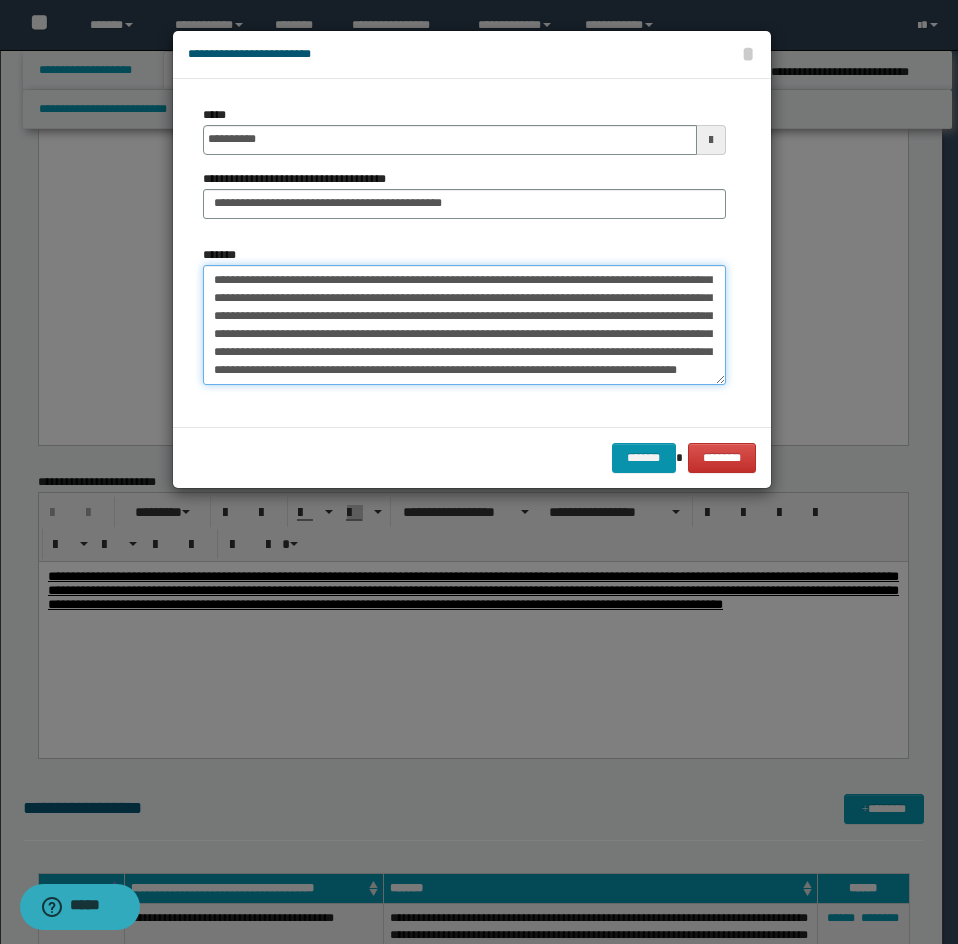 scroll, scrollTop: 180, scrollLeft: 0, axis: vertical 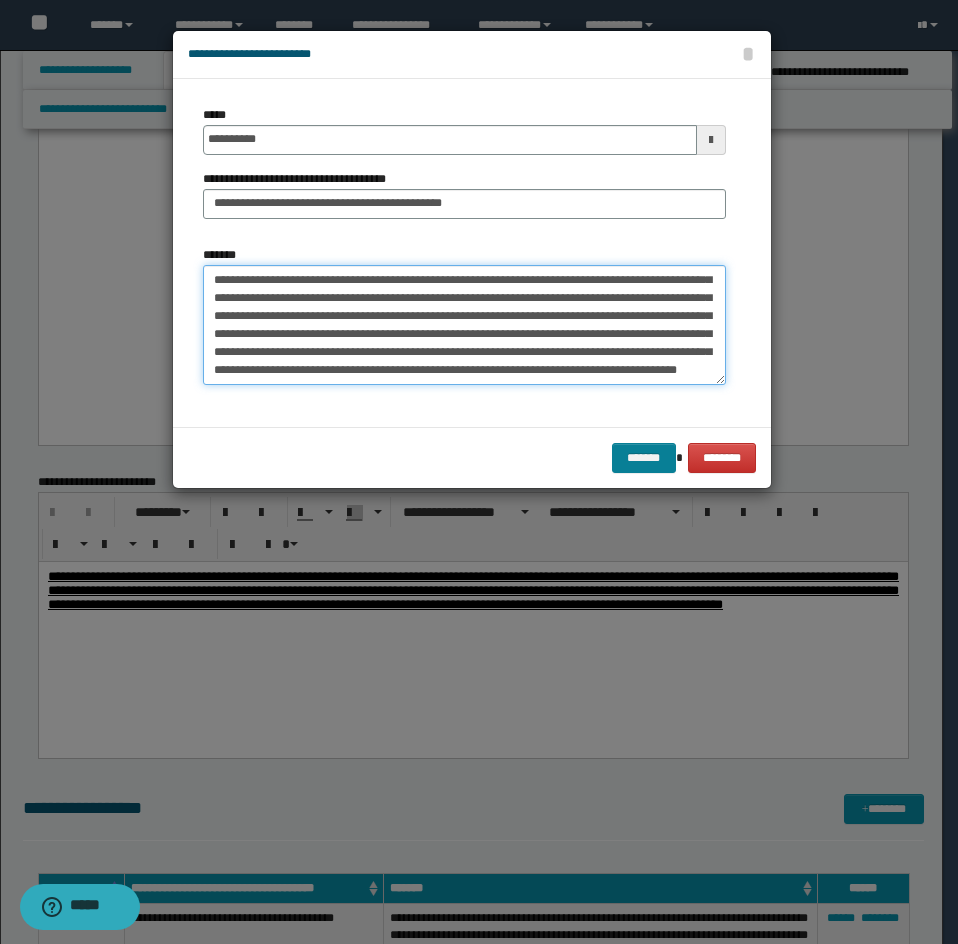 type on "**********" 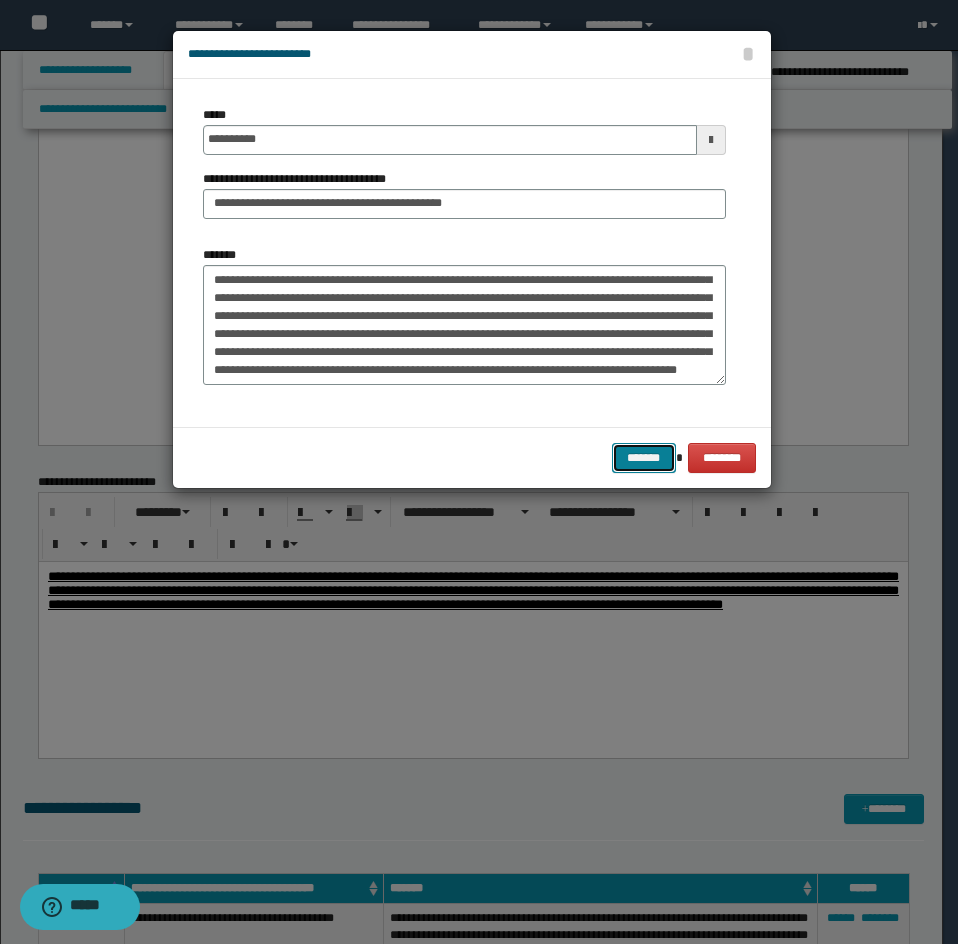 click on "*******" at bounding box center [644, 458] 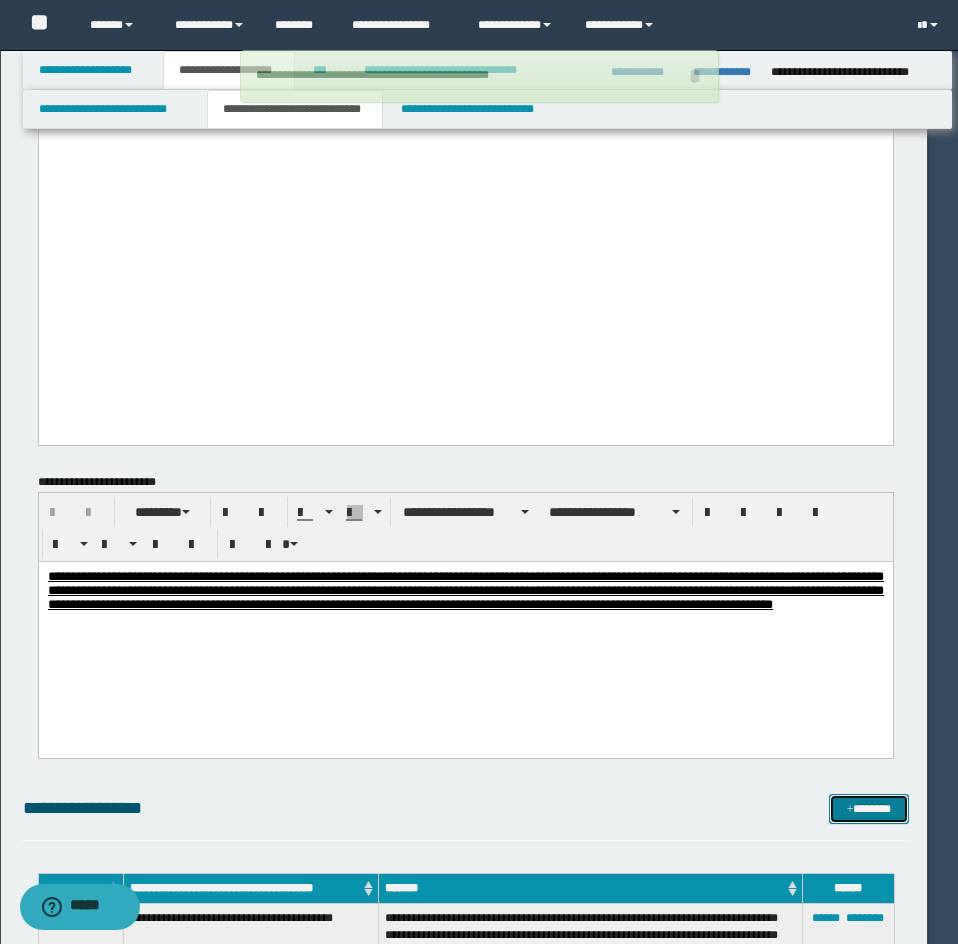 type 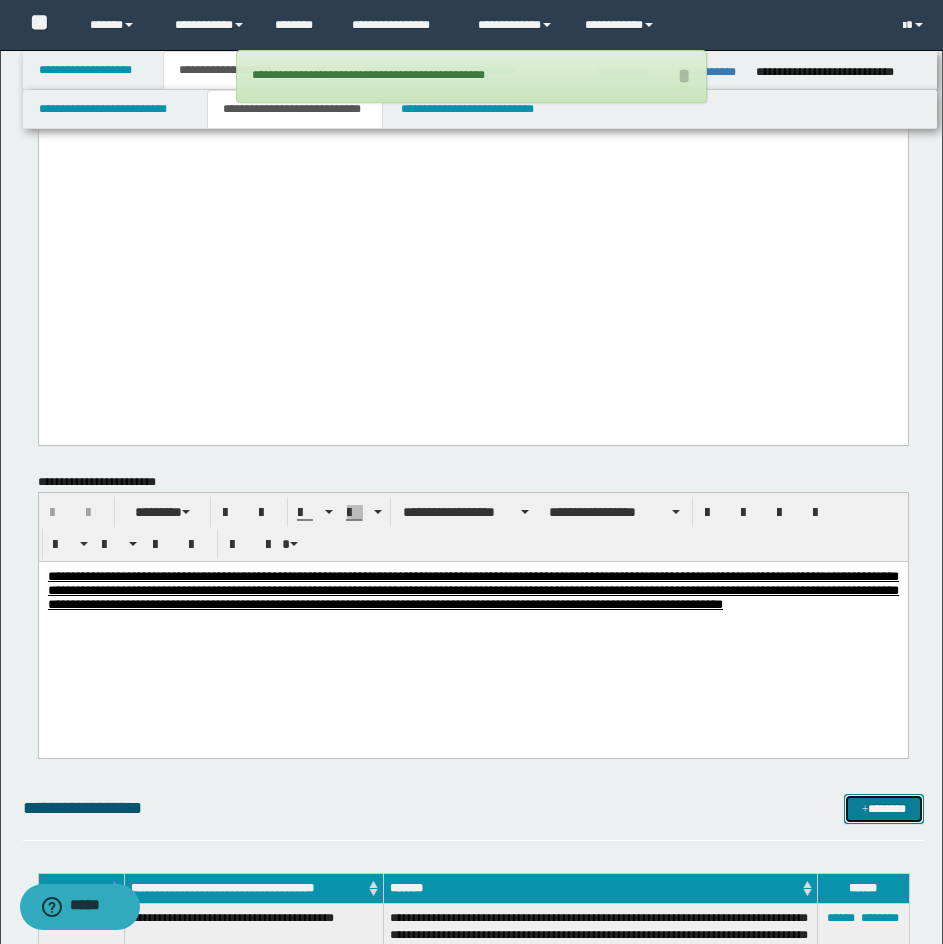 click at bounding box center [865, 810] 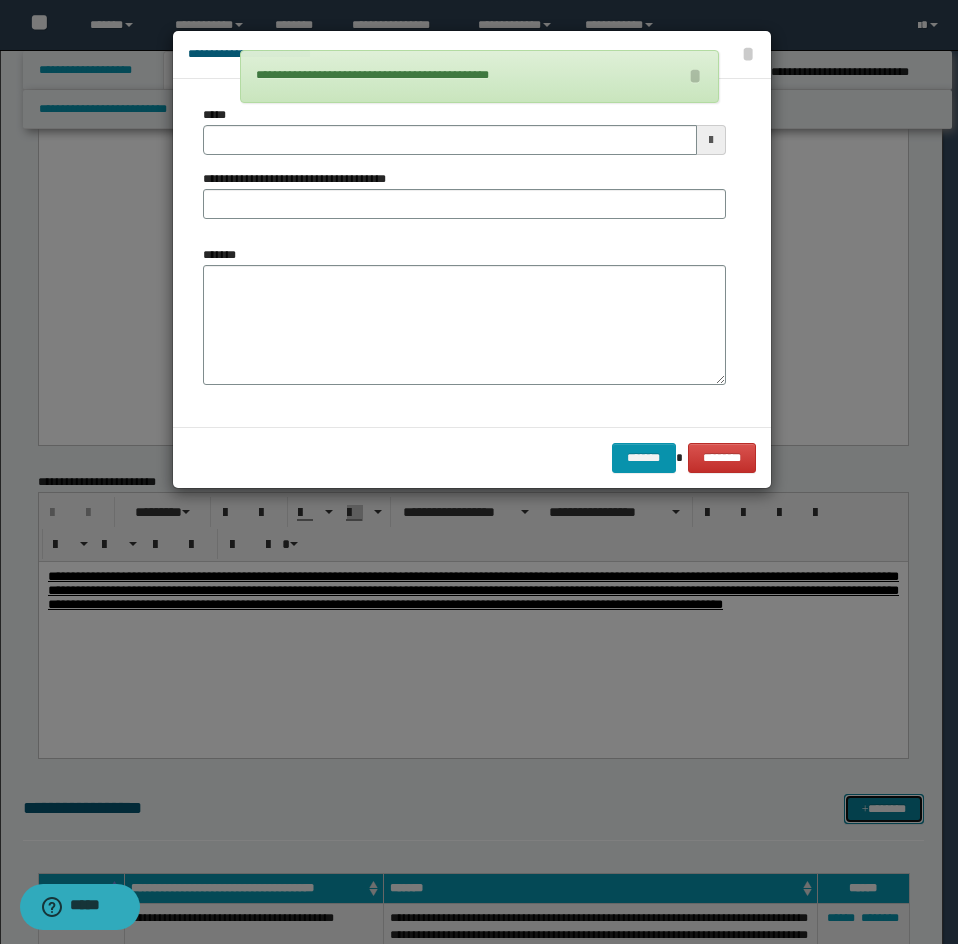 scroll, scrollTop: 0, scrollLeft: 0, axis: both 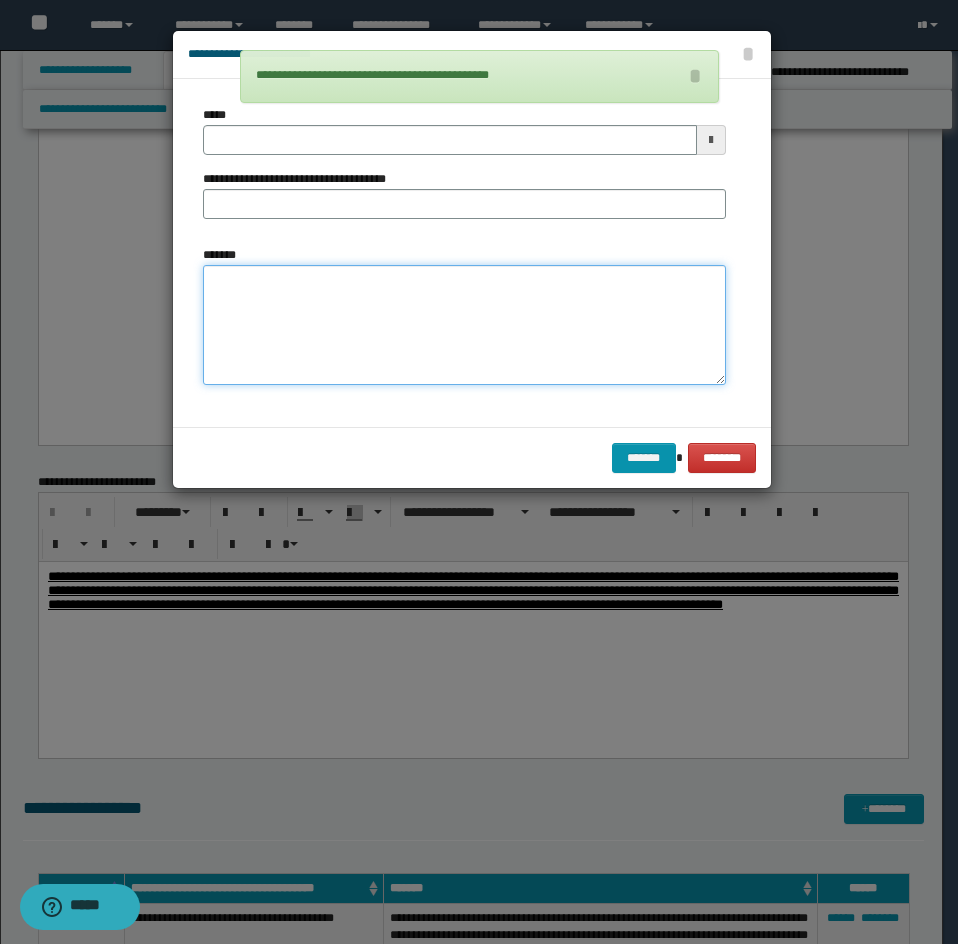 click on "*******" at bounding box center (464, 325) 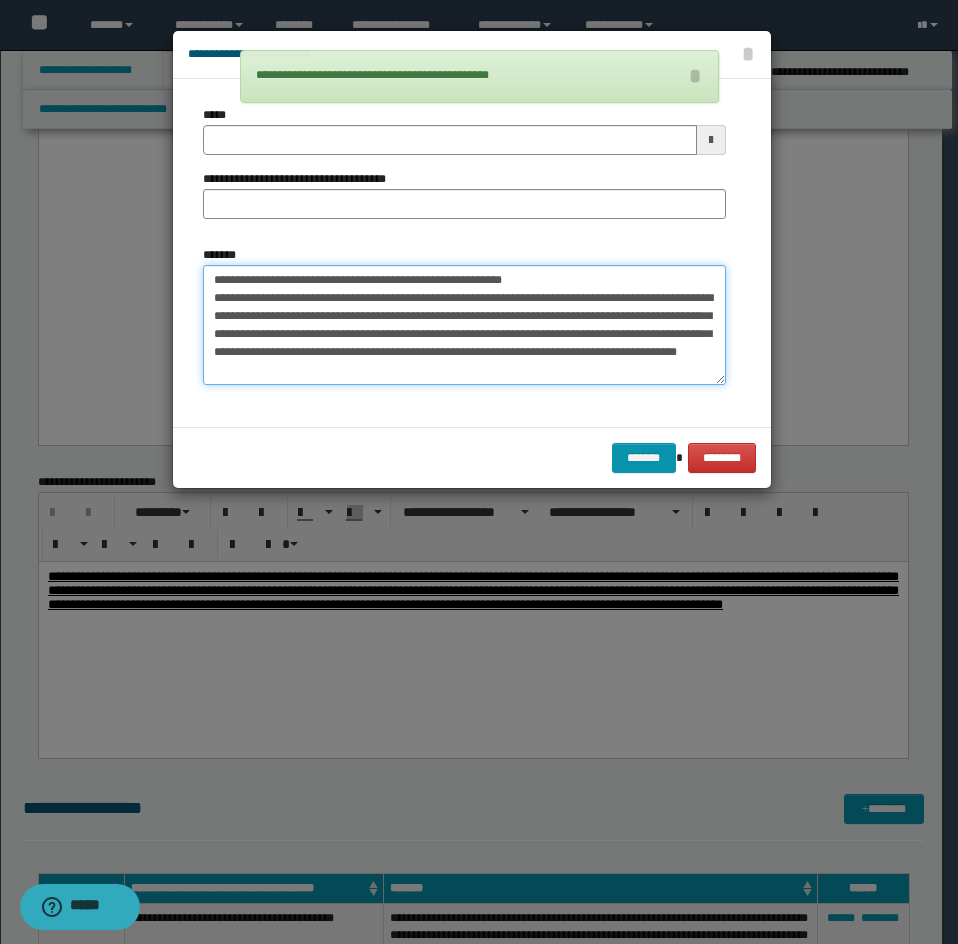 scroll, scrollTop: 0, scrollLeft: 0, axis: both 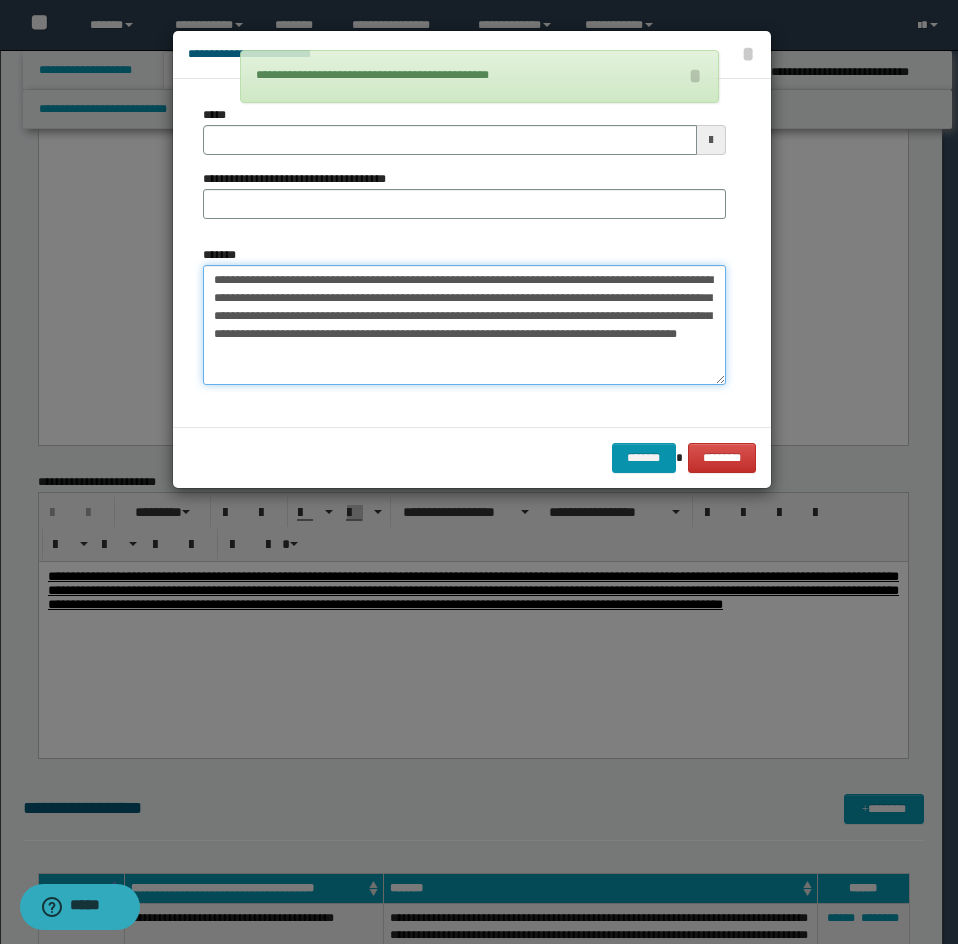 type 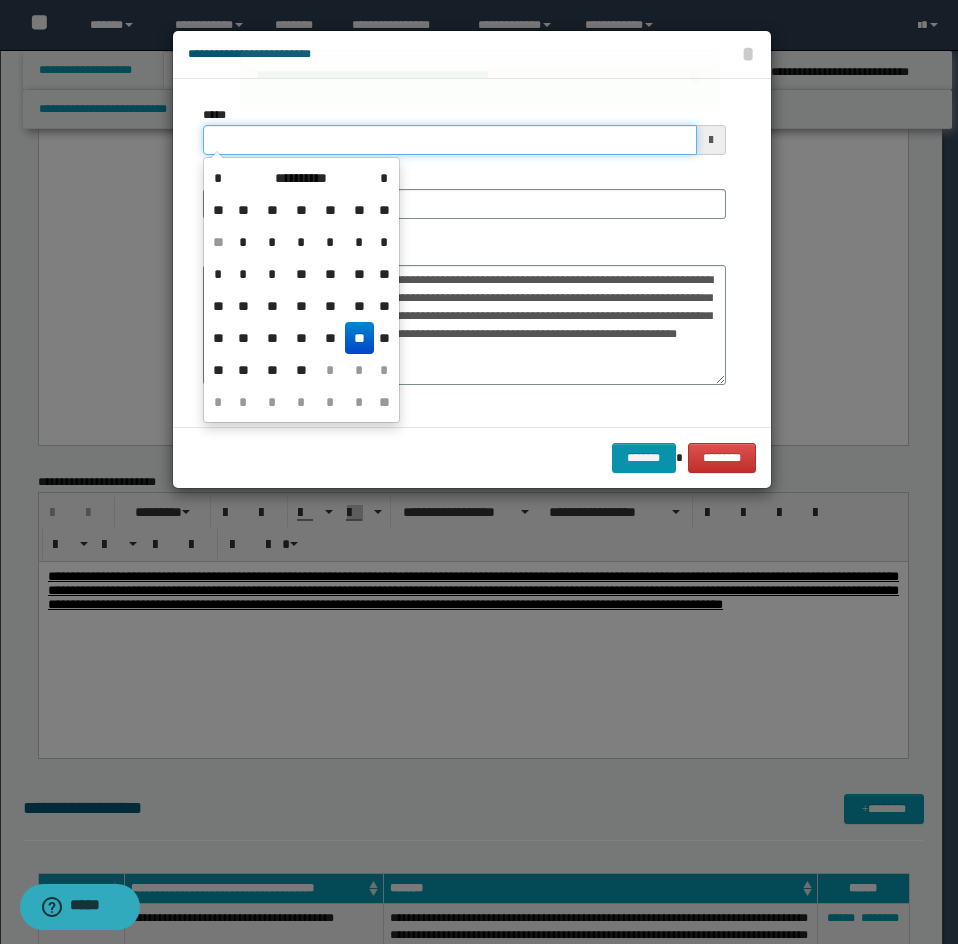 click on "*****" at bounding box center (450, 140) 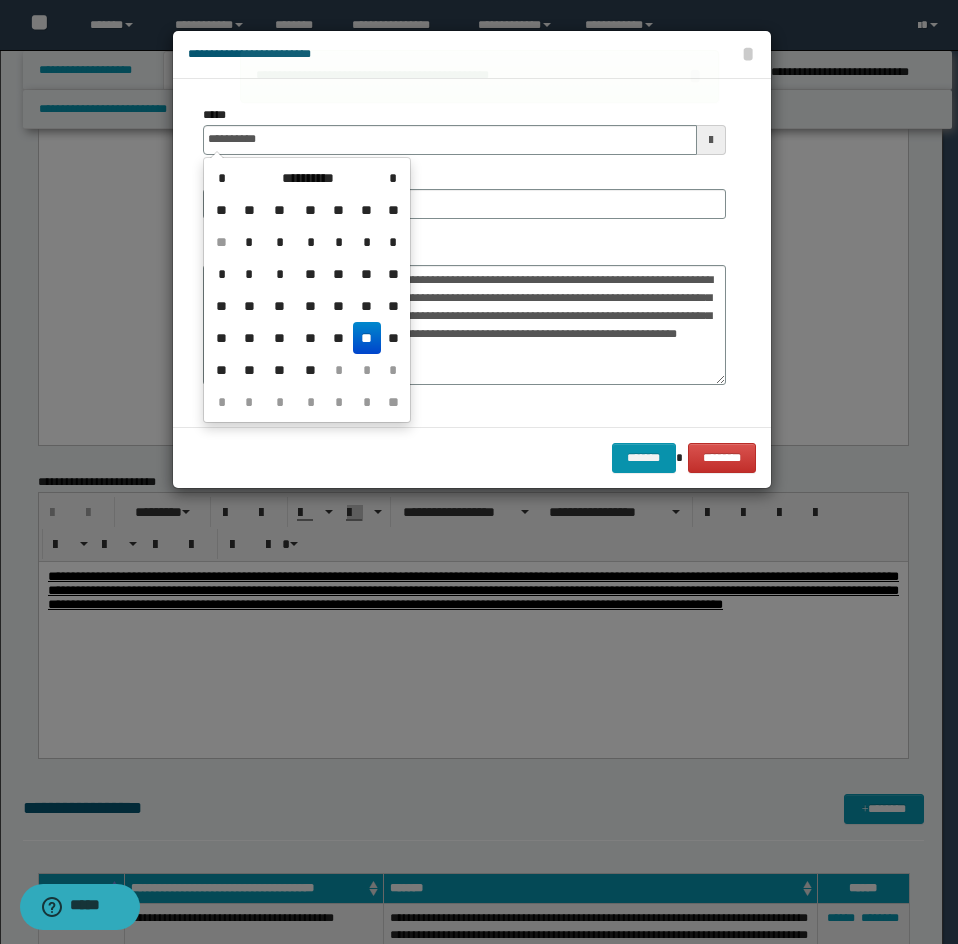 type on "**********" 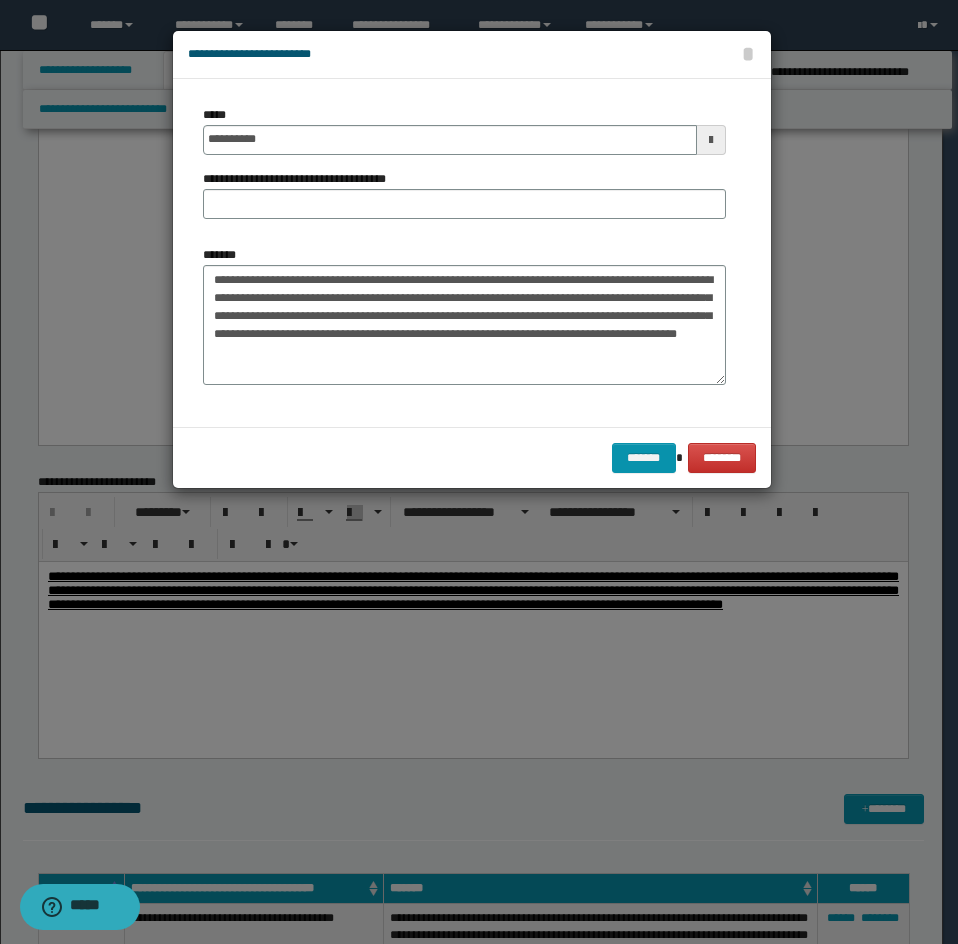 drag, startPoint x: 550, startPoint y: 182, endPoint x: 362, endPoint y: 213, distance: 190.53871 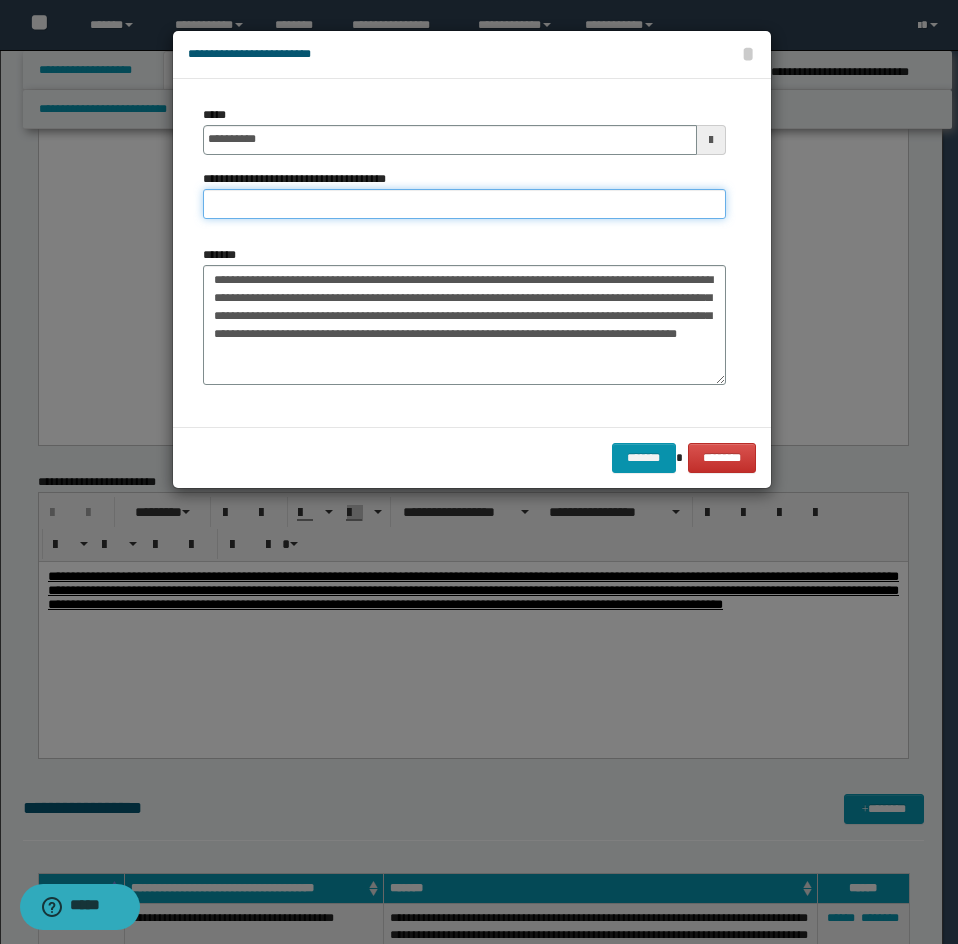 click on "**********" at bounding box center [464, 204] 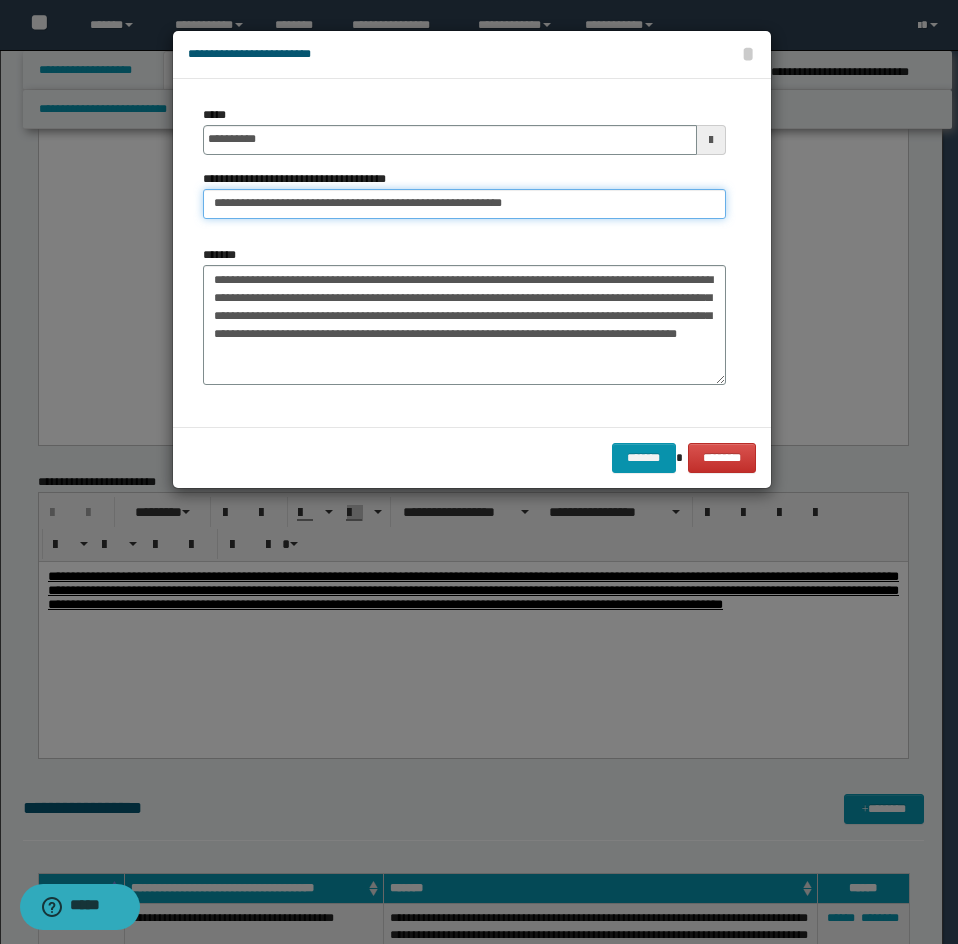 drag, startPoint x: 272, startPoint y: 206, endPoint x: 180, endPoint y: 264, distance: 108.75661 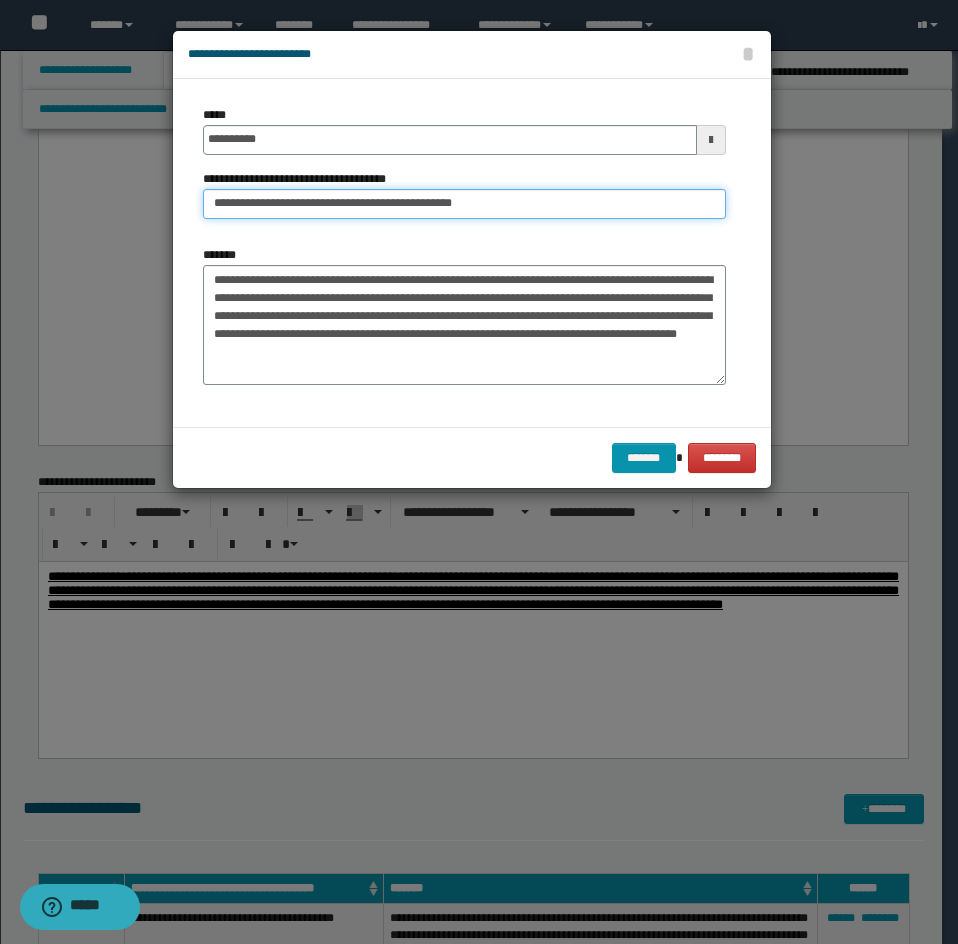 type on "**********" 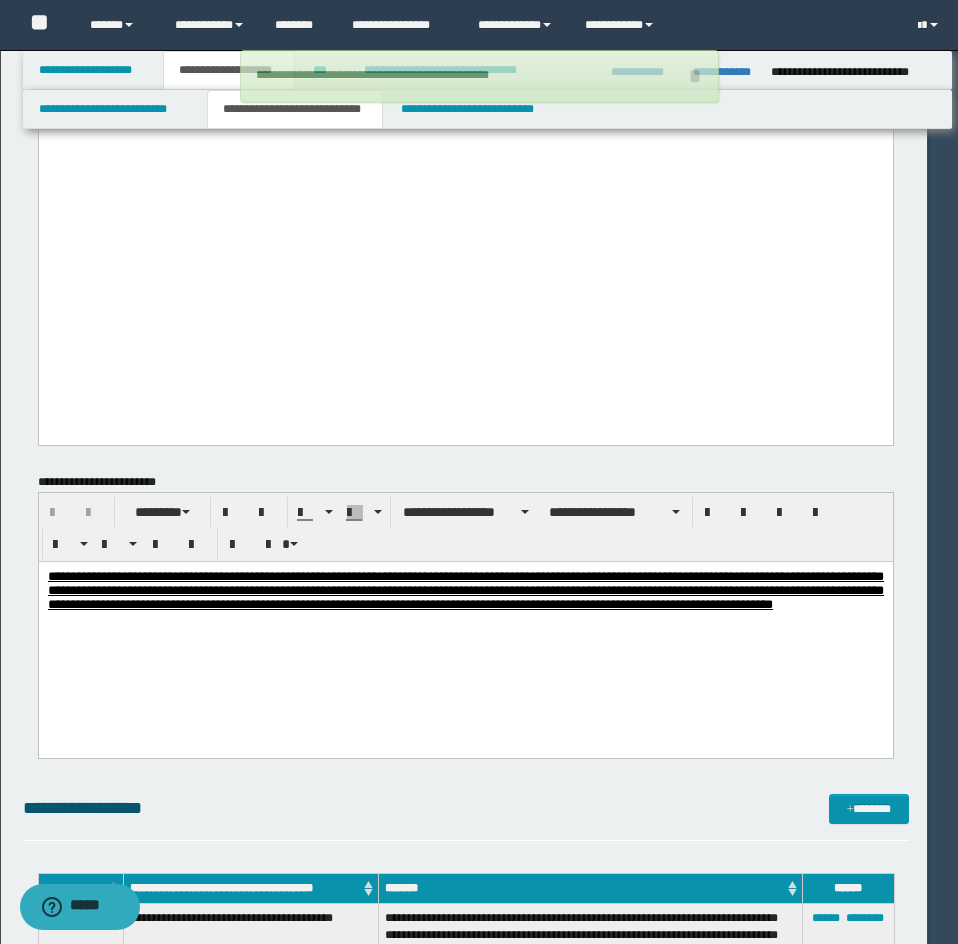 type 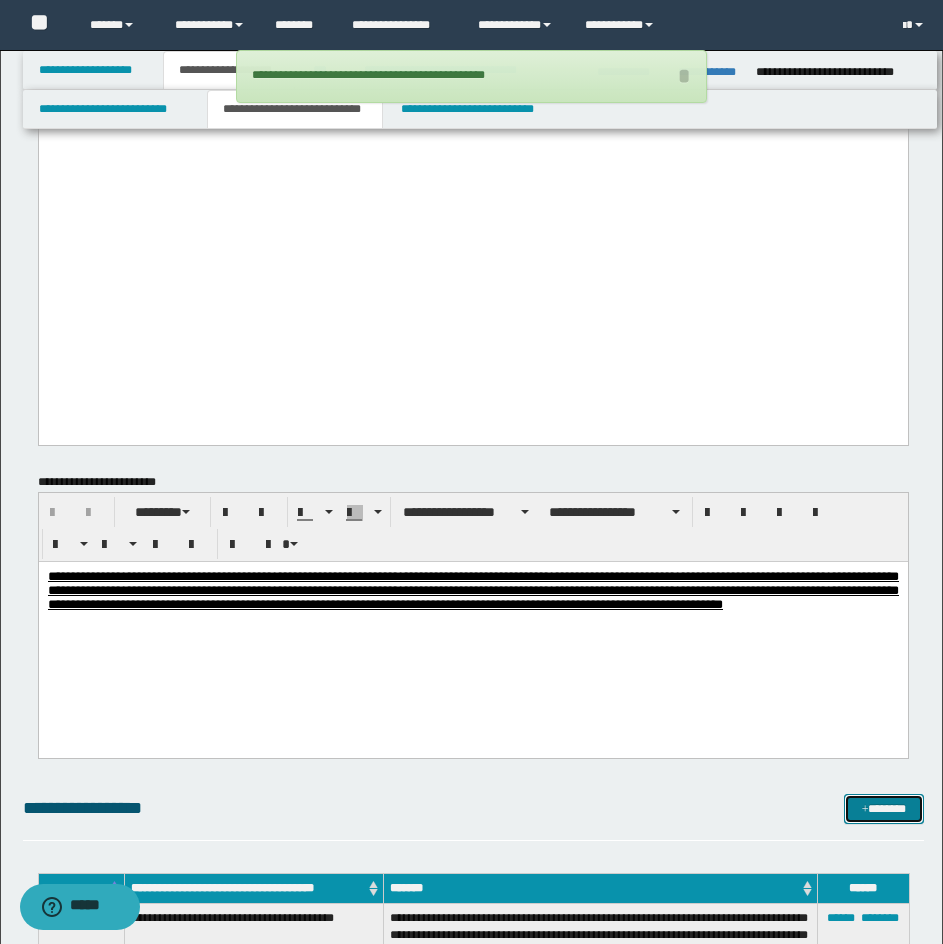 click on "*******" at bounding box center (884, 809) 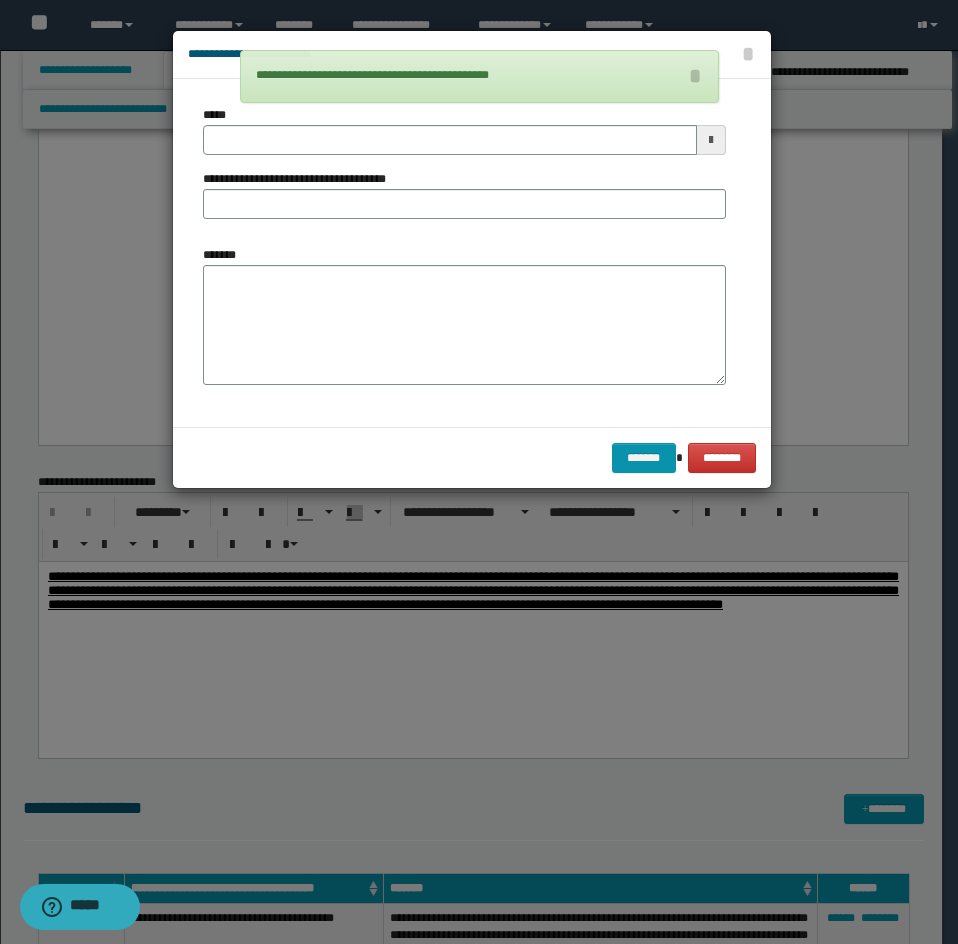 click on "*******" at bounding box center (464, 315) 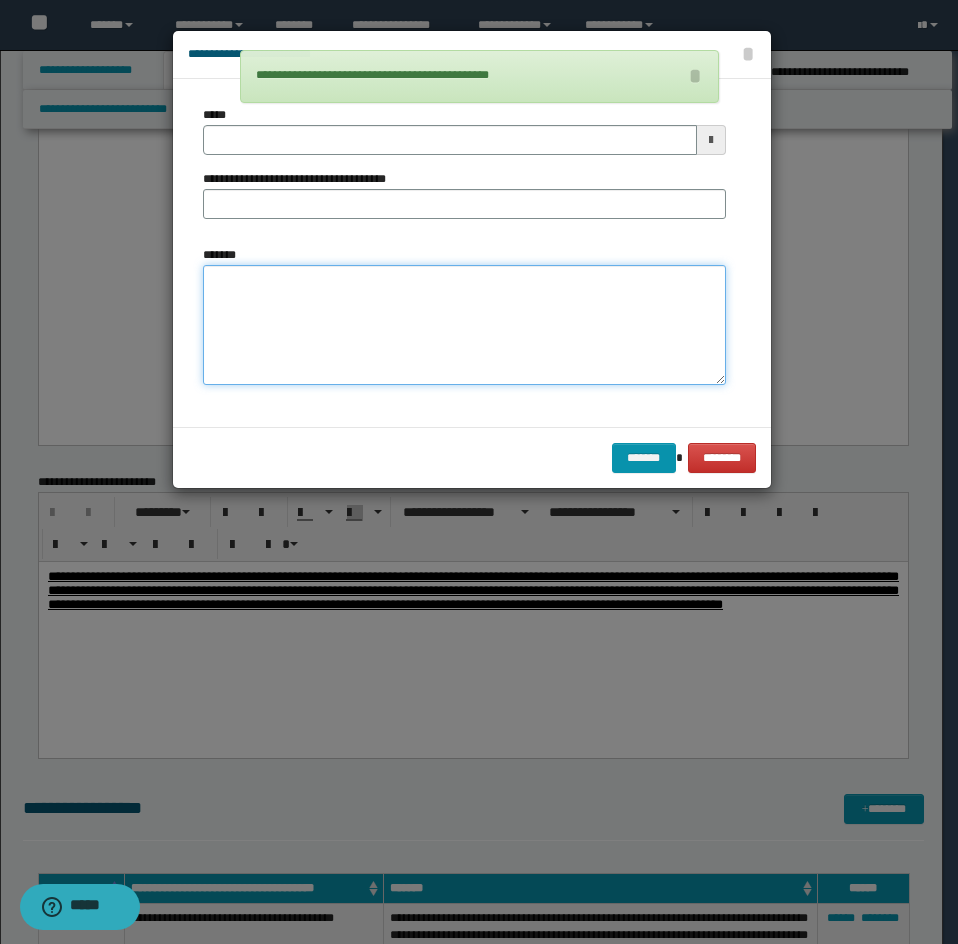click on "*******" at bounding box center (464, 325) 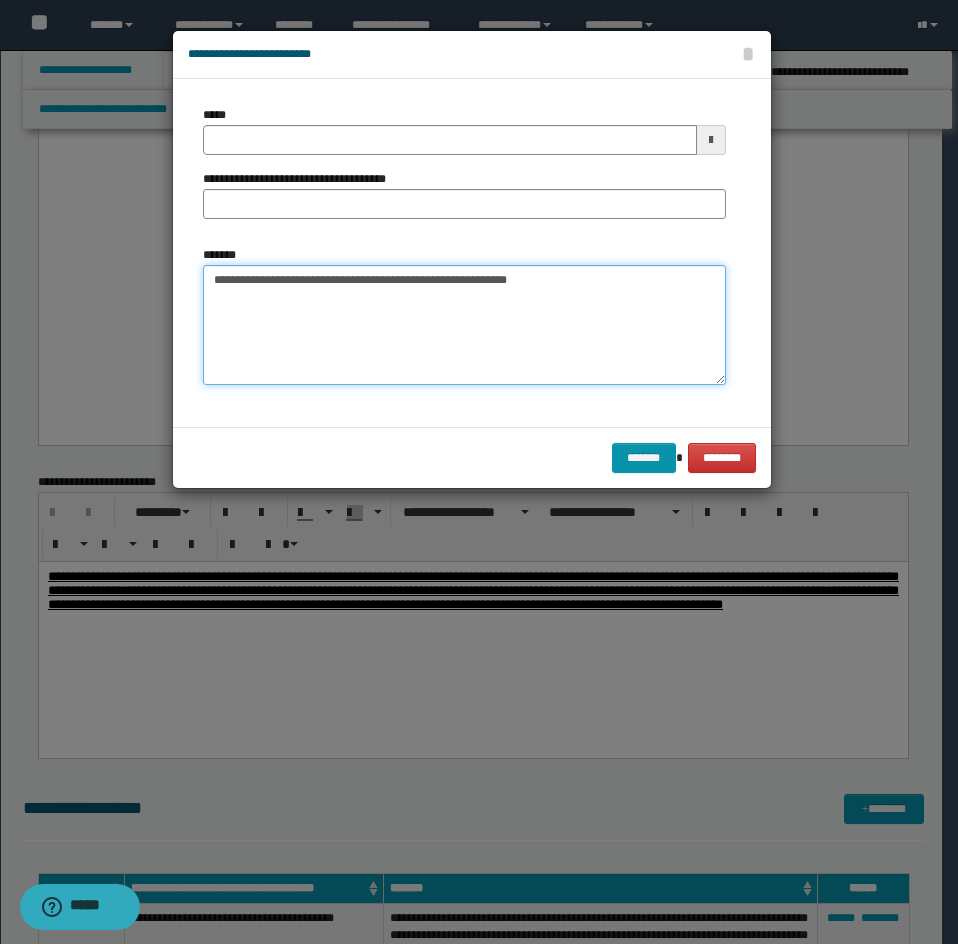 click on "**********" at bounding box center [464, 325] 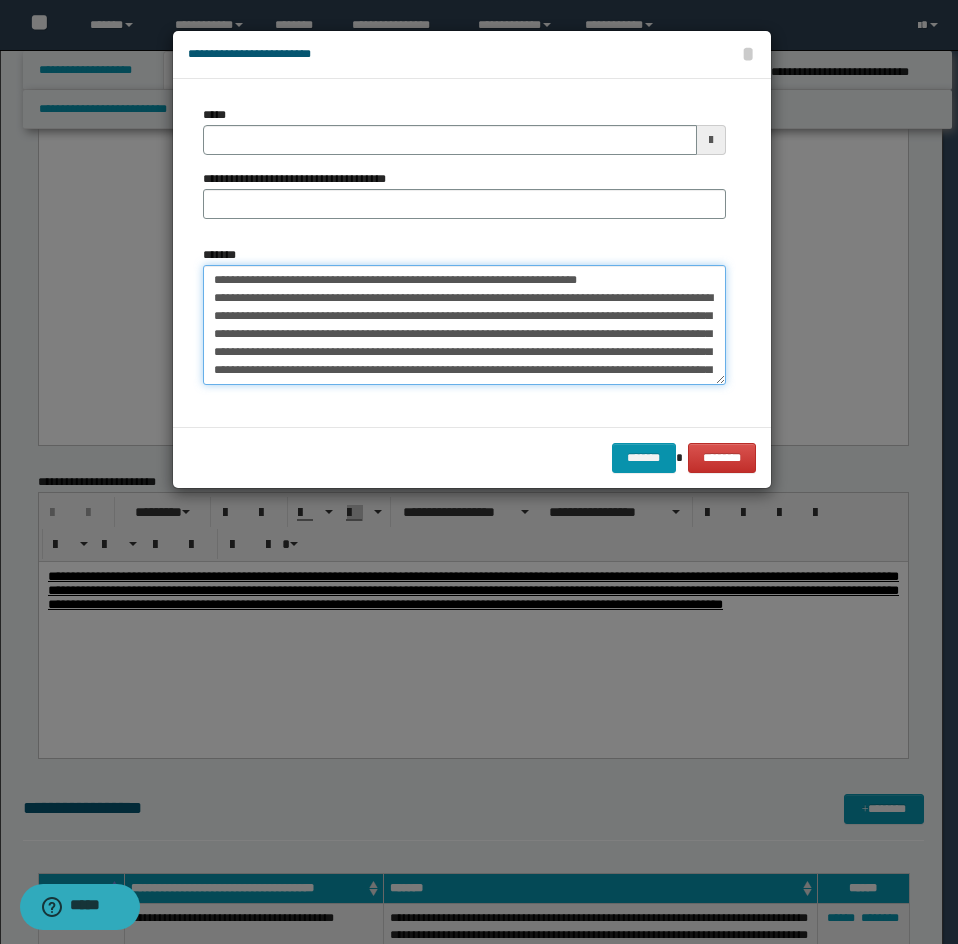 click on "*******" at bounding box center [464, 325] 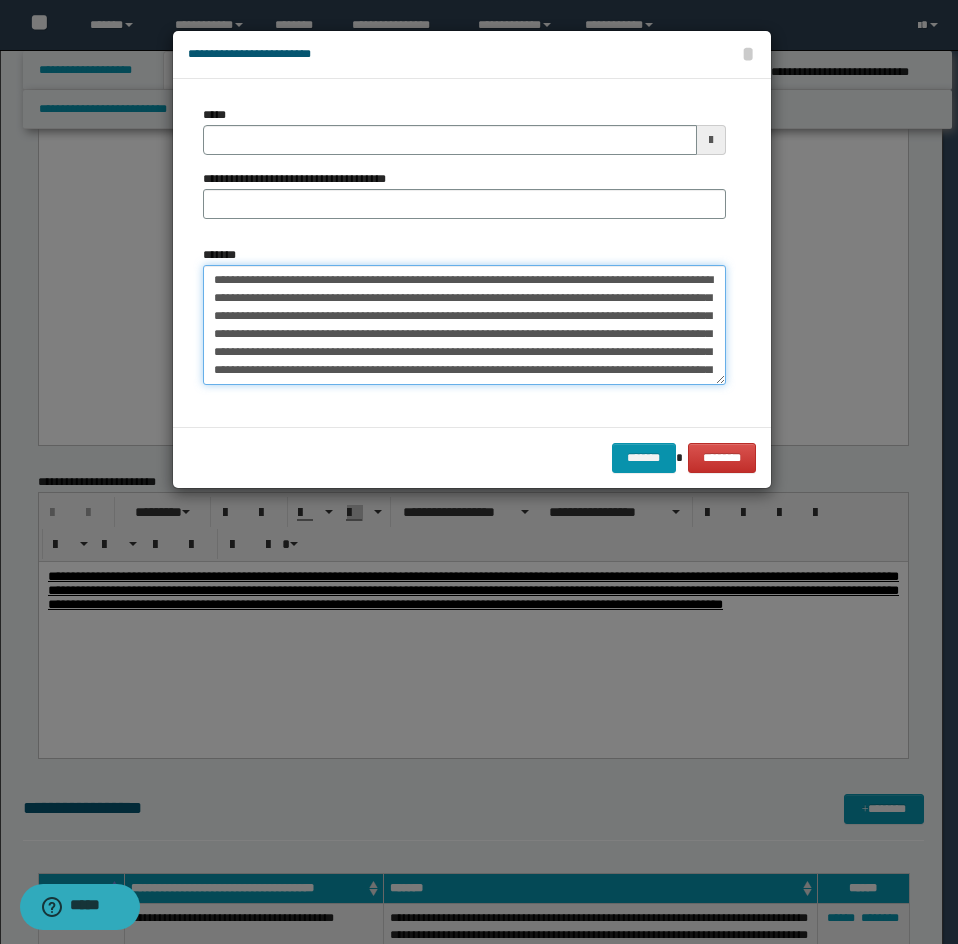 type on "**********" 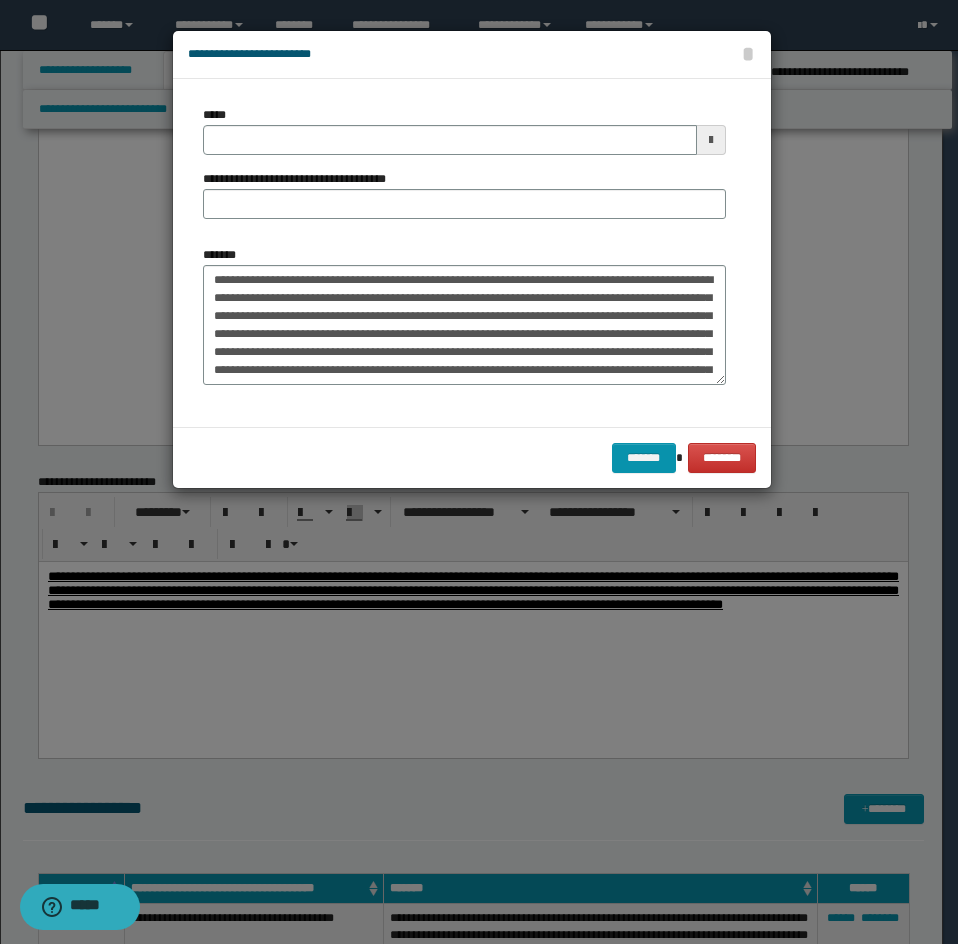 drag, startPoint x: 291, startPoint y: 156, endPoint x: 282, endPoint y: 140, distance: 18.35756 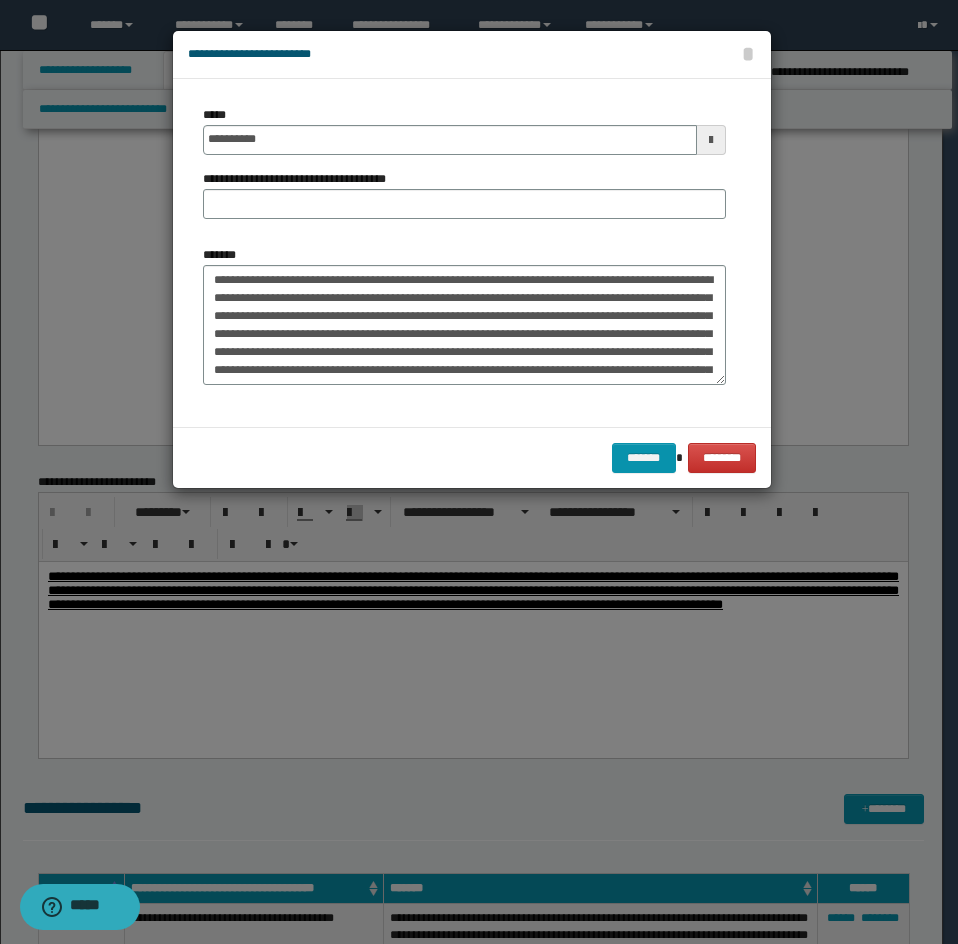 drag, startPoint x: 398, startPoint y: 187, endPoint x: 325, endPoint y: 239, distance: 89.62701 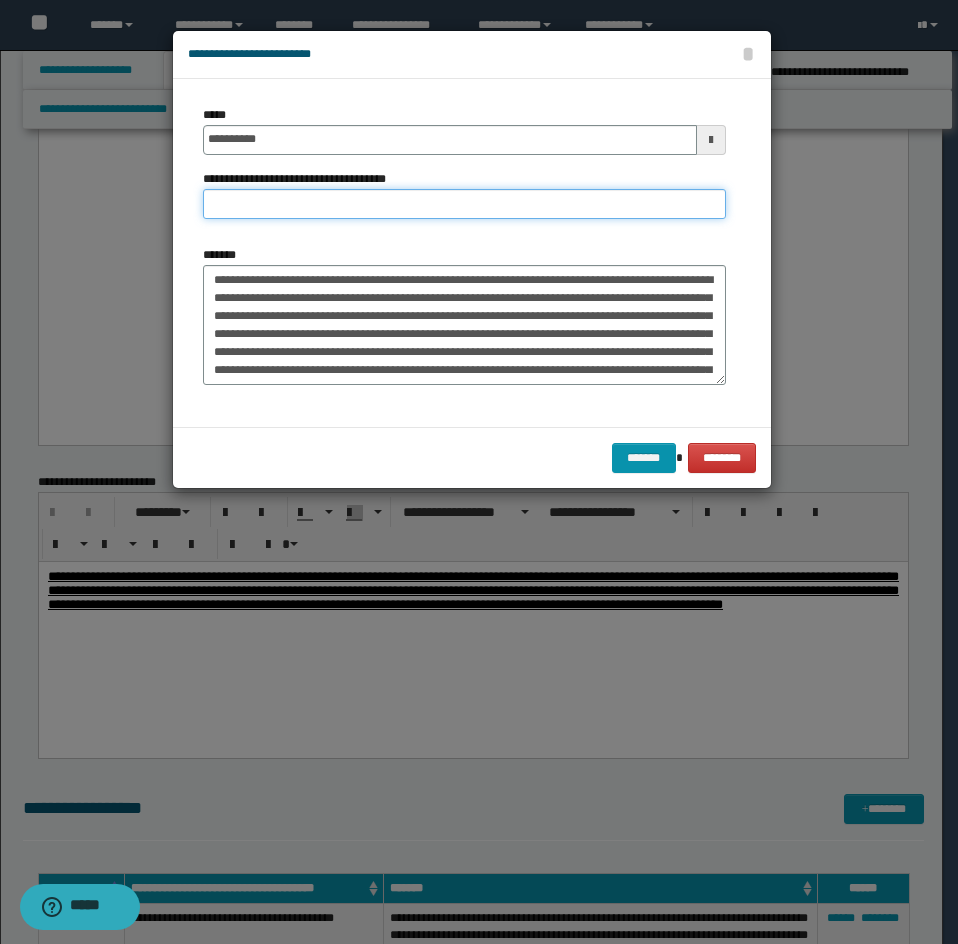 click on "**********" at bounding box center [464, 204] 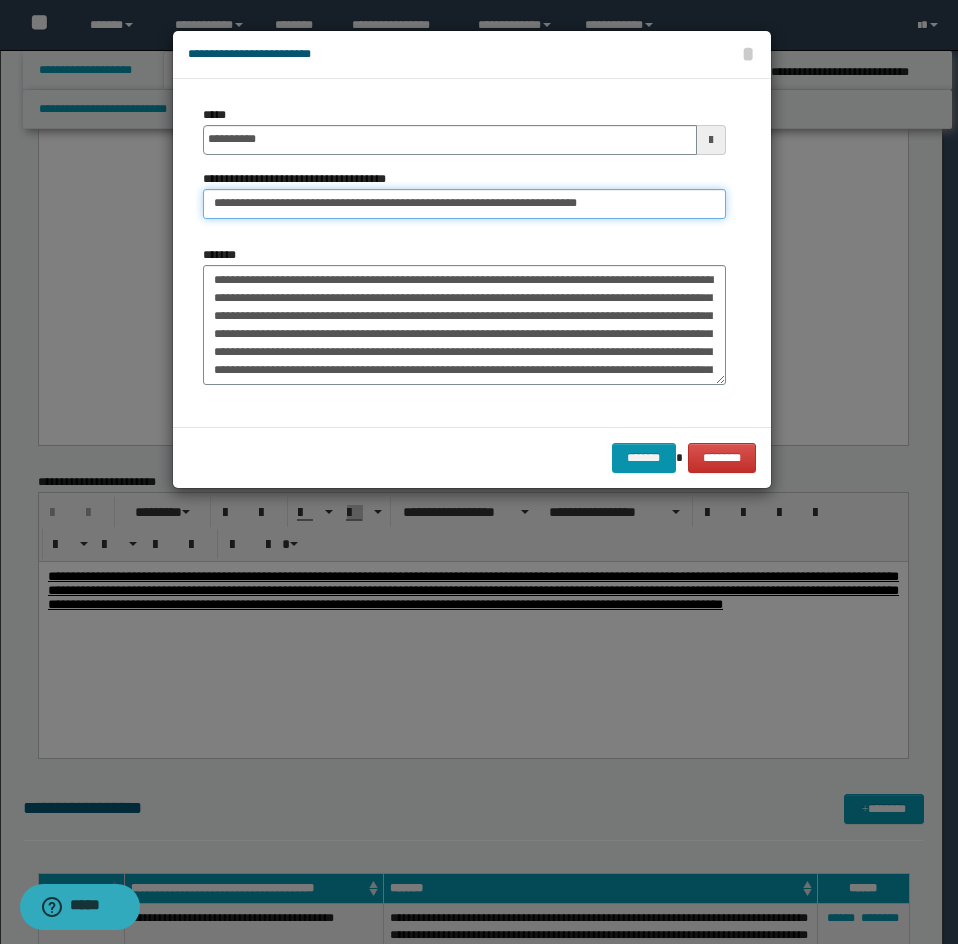 drag, startPoint x: 280, startPoint y: 208, endPoint x: 195, endPoint y: 236, distance: 89.49302 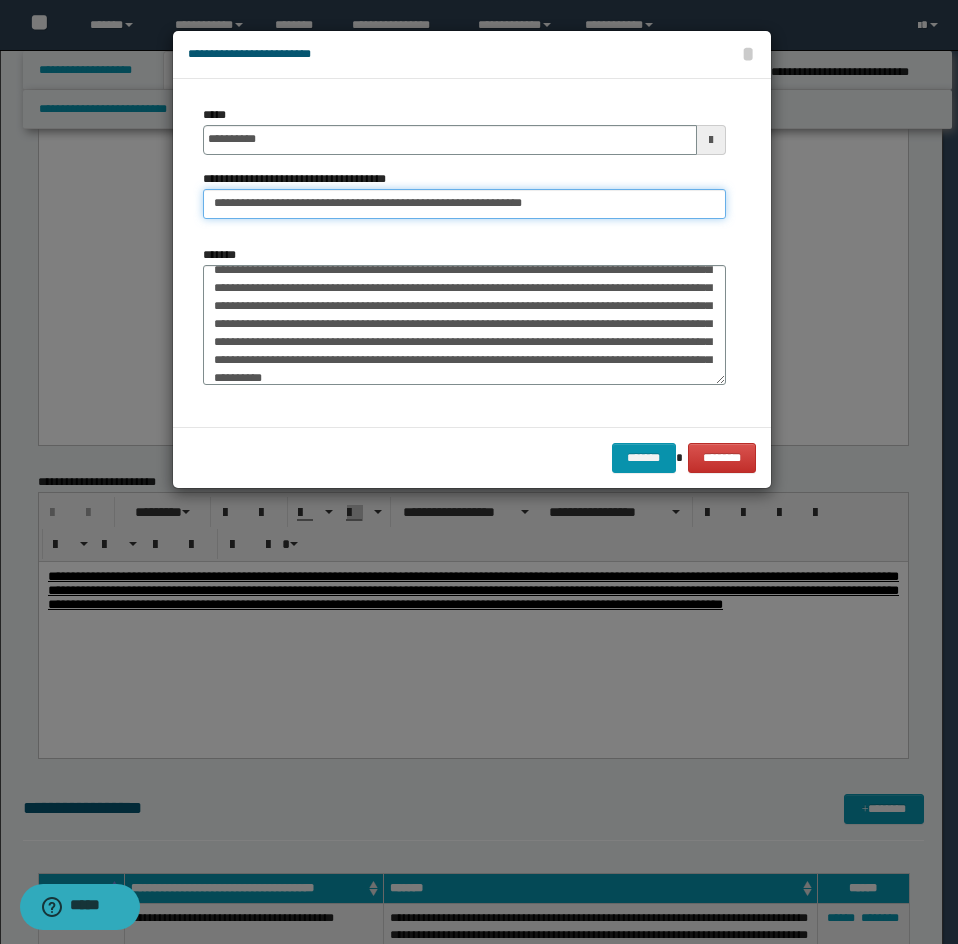 scroll, scrollTop: 200, scrollLeft: 0, axis: vertical 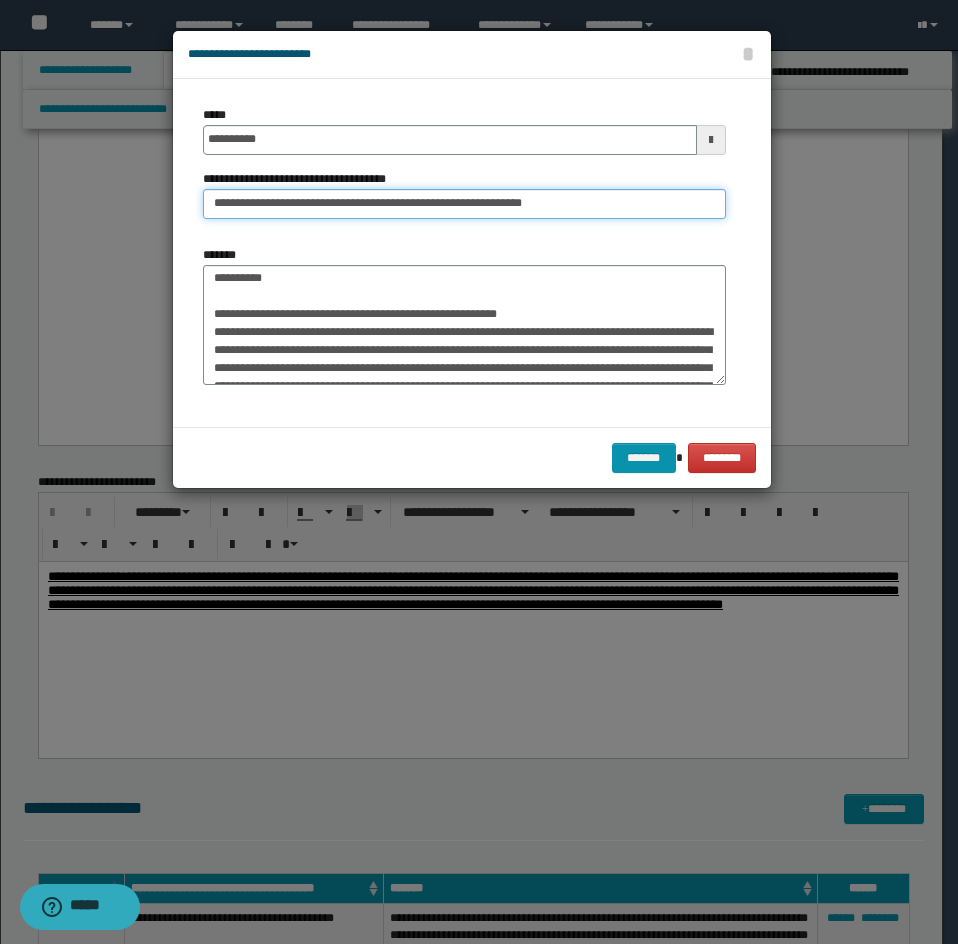 type on "**********" 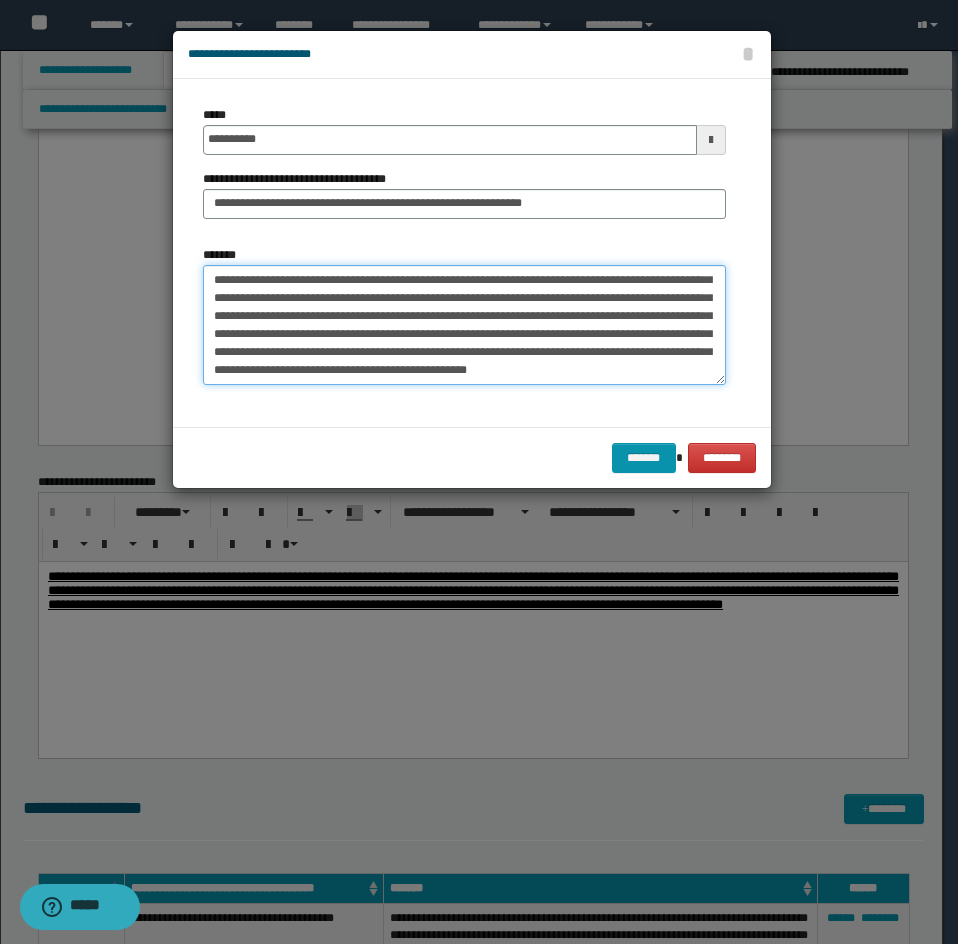 drag, startPoint x: 207, startPoint y: 329, endPoint x: 276, endPoint y: 387, distance: 90.13878 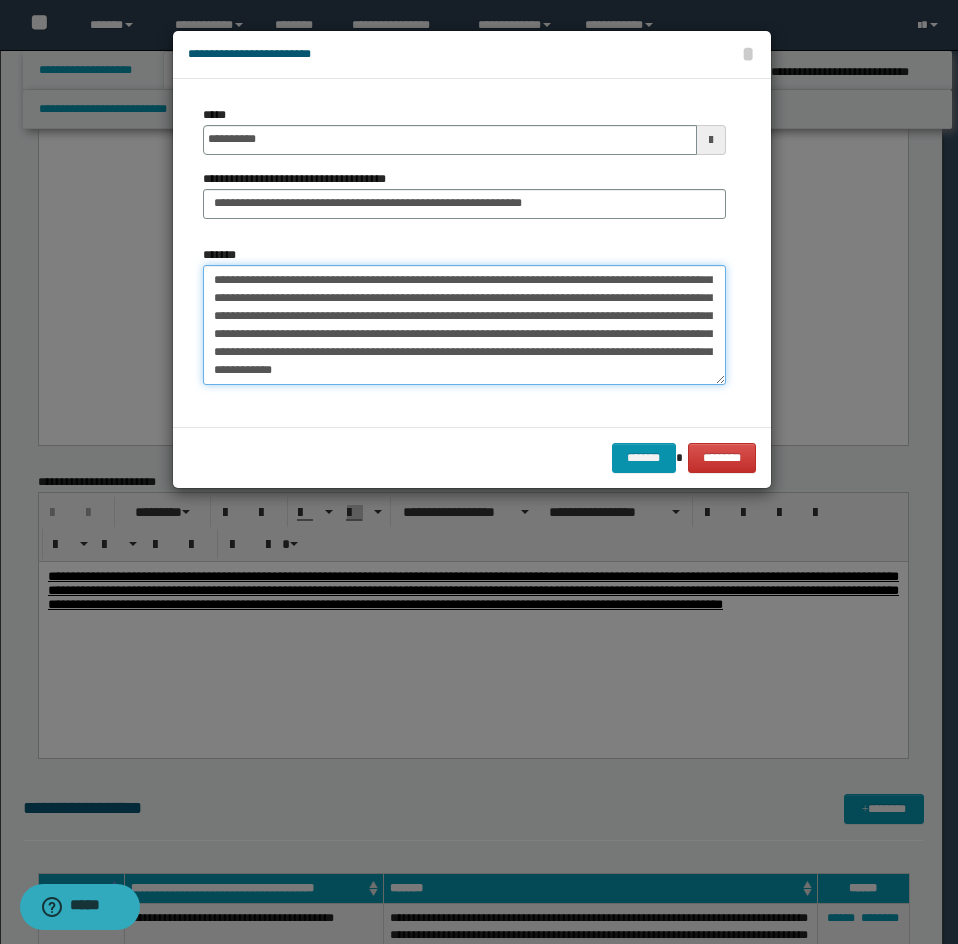 scroll, scrollTop: 162, scrollLeft: 0, axis: vertical 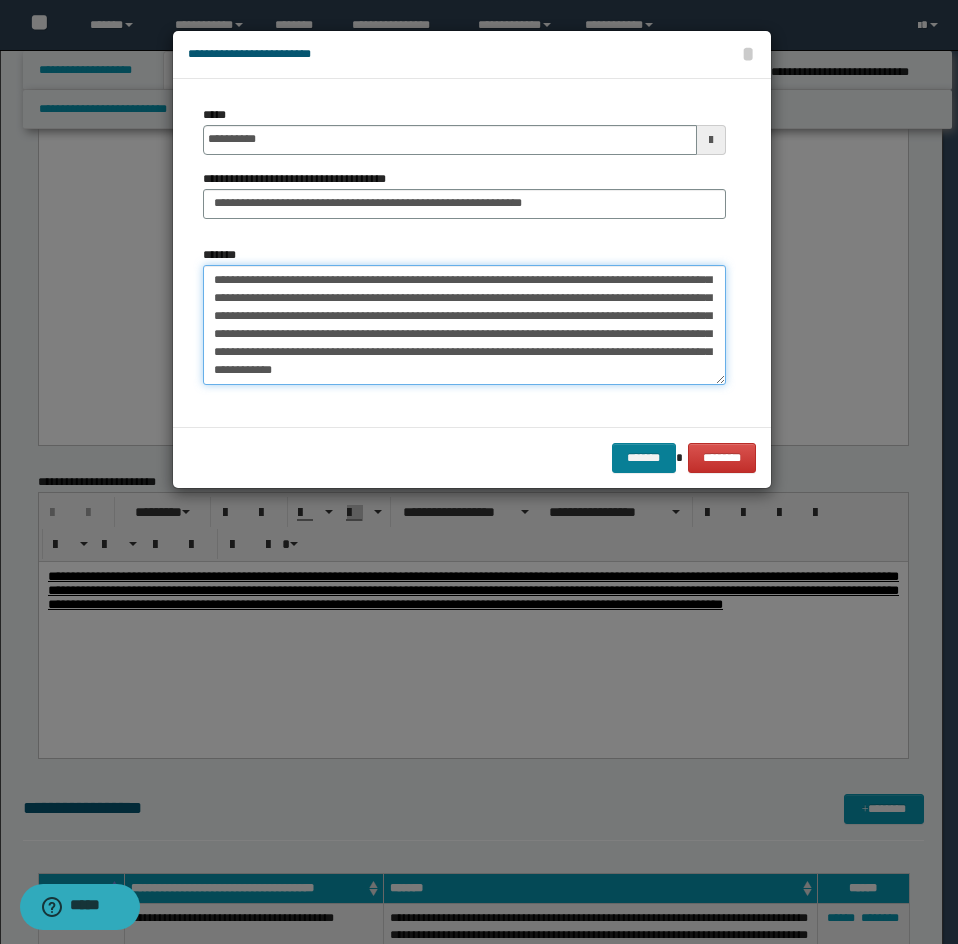 type on "**********" 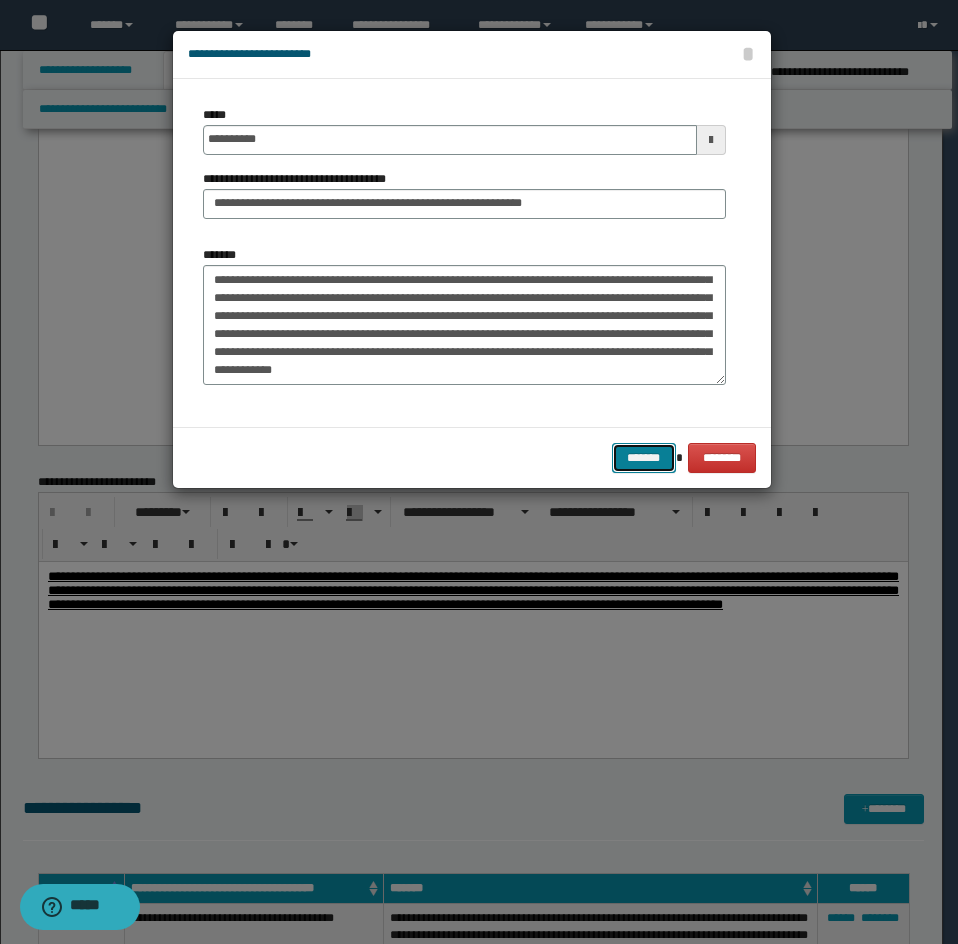 click on "*******" at bounding box center (644, 458) 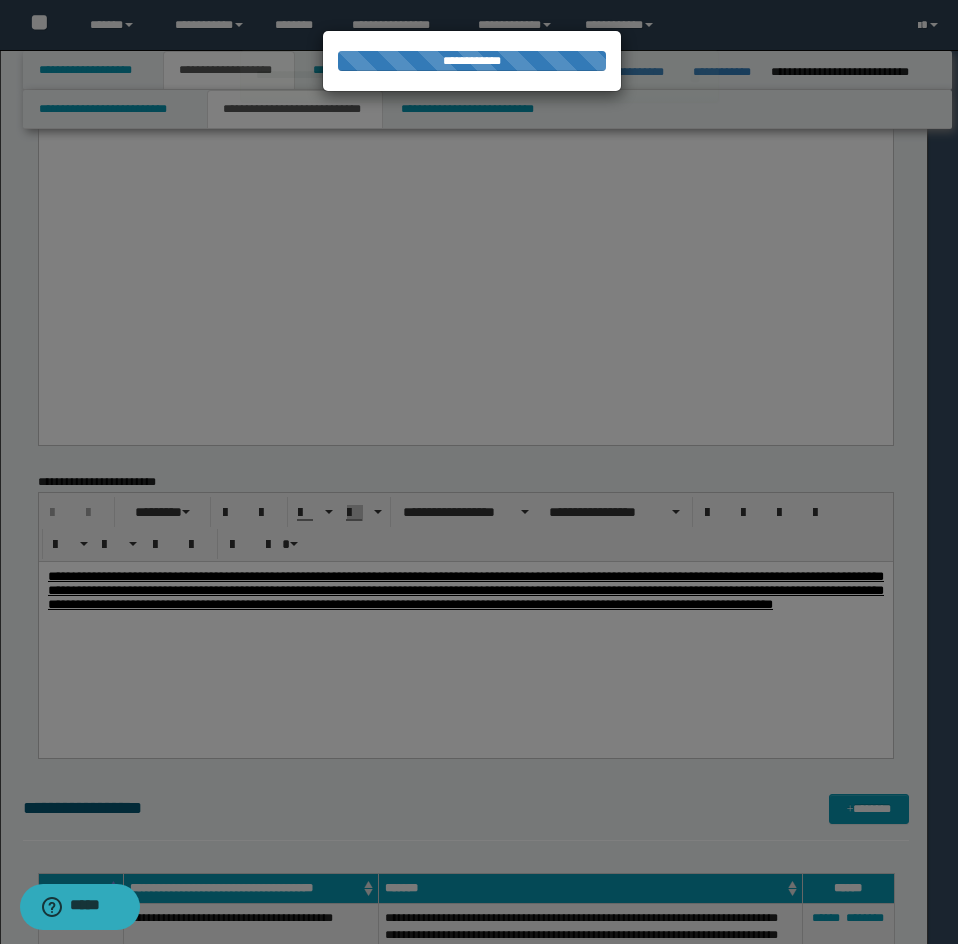type 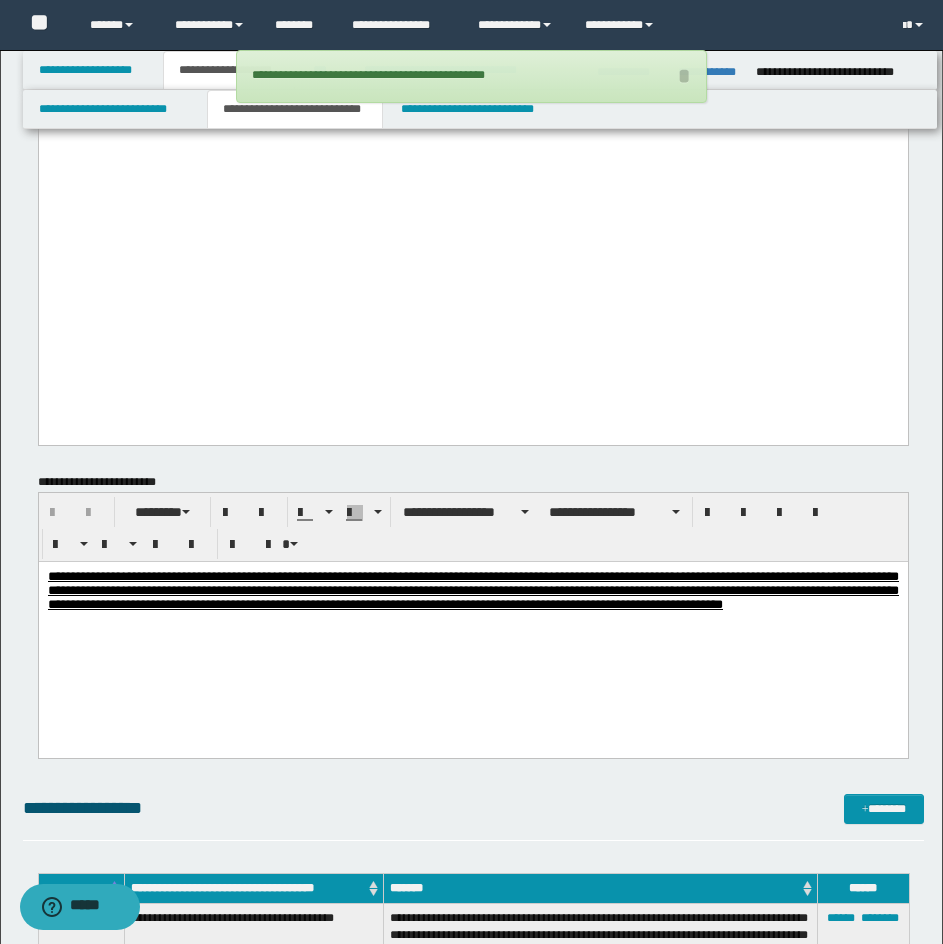click on "**********" at bounding box center [473, 808] 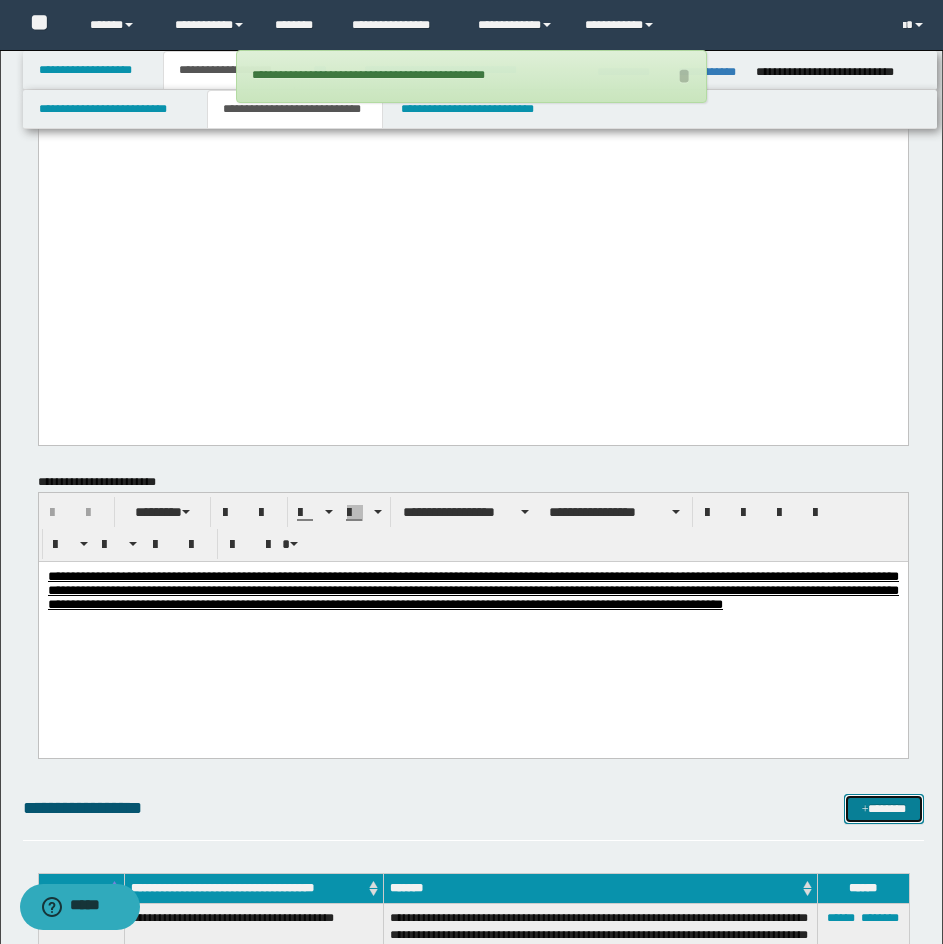 click at bounding box center (865, 810) 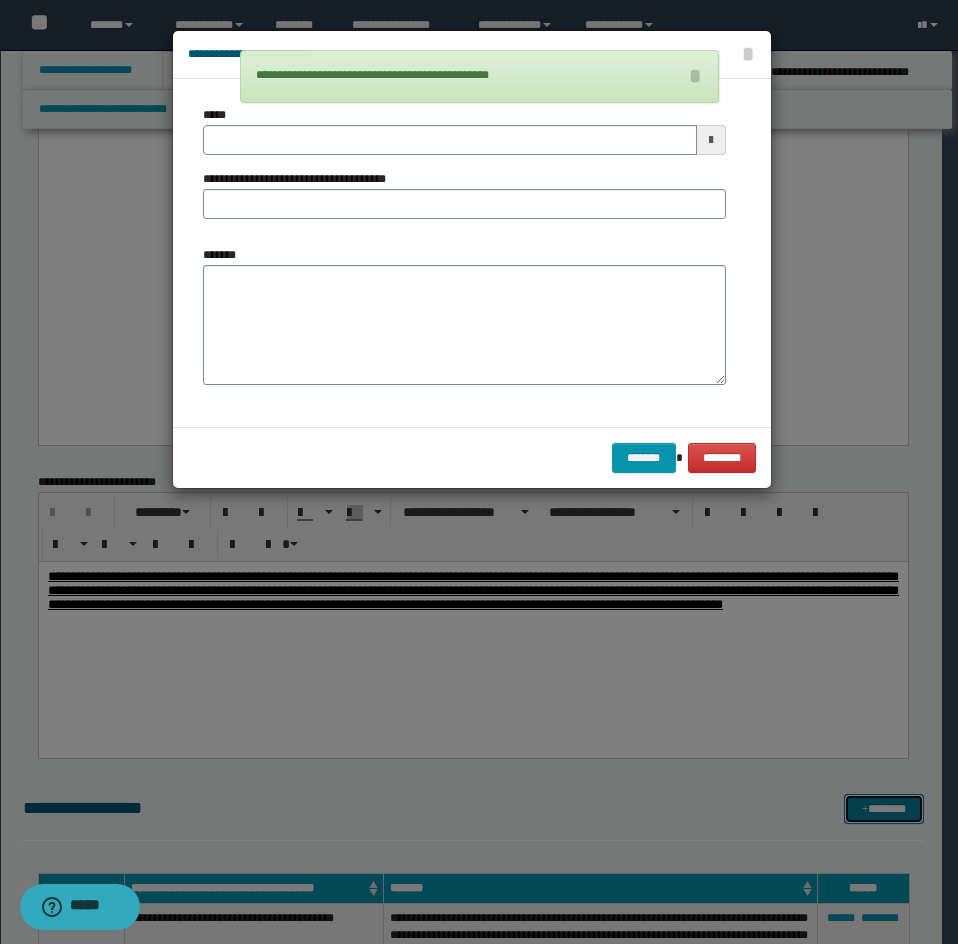 scroll, scrollTop: 0, scrollLeft: 0, axis: both 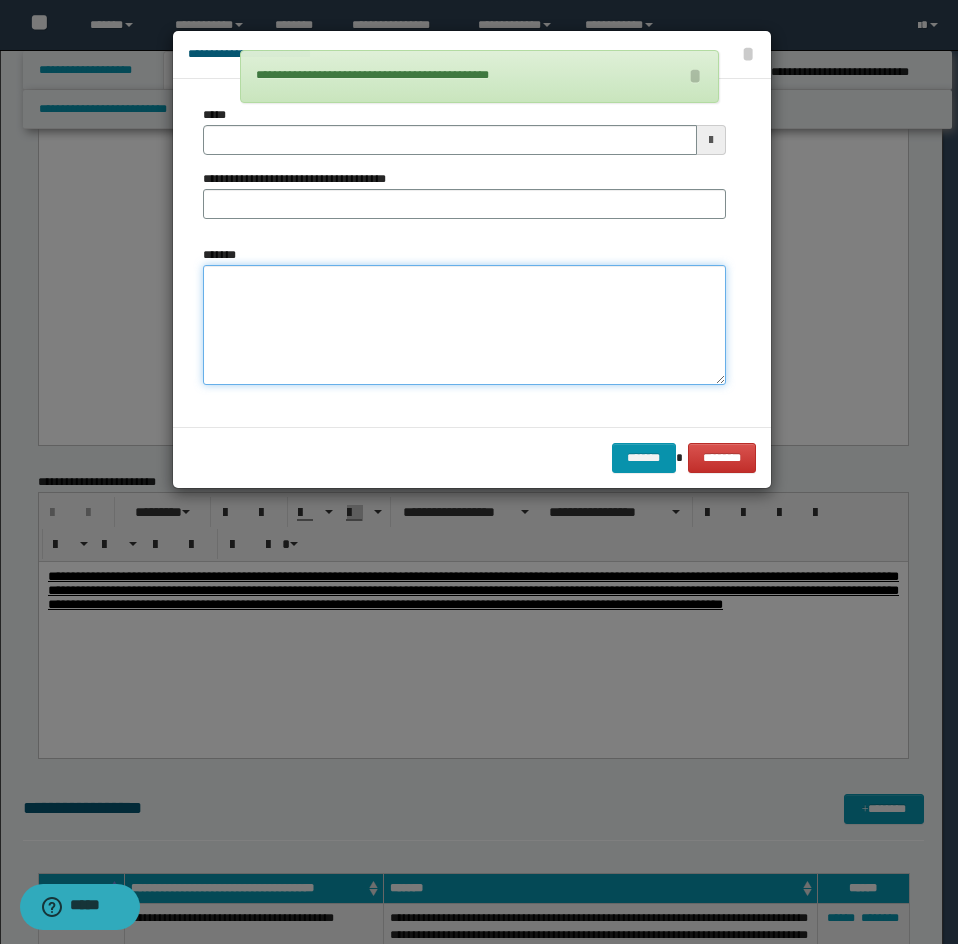 click on "*******" at bounding box center (464, 325) 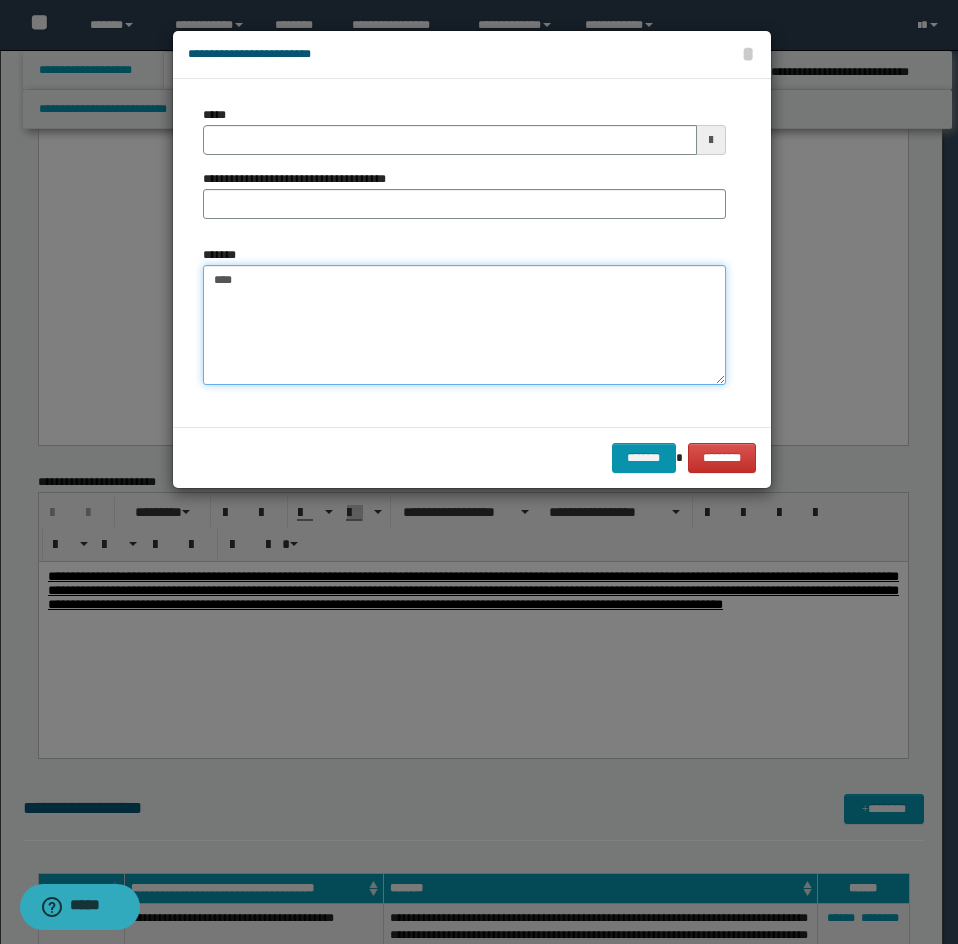 click on "***" at bounding box center (464, 325) 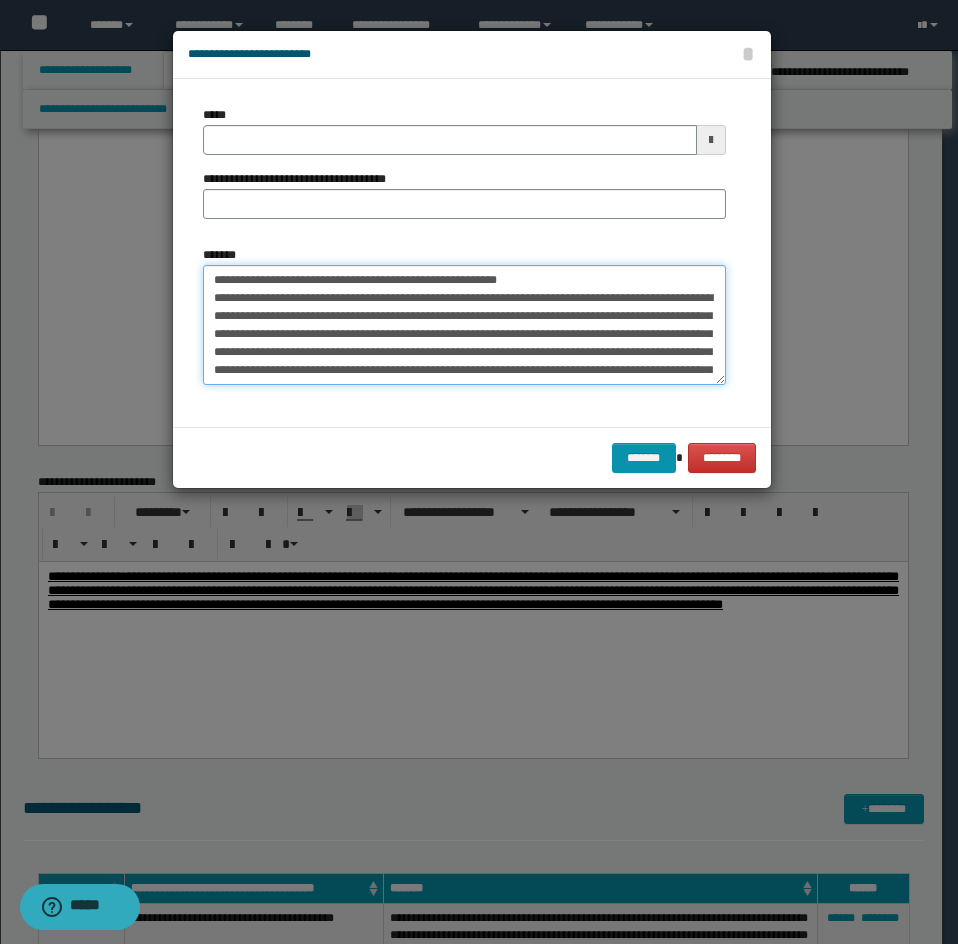 click on "*******" at bounding box center (464, 325) 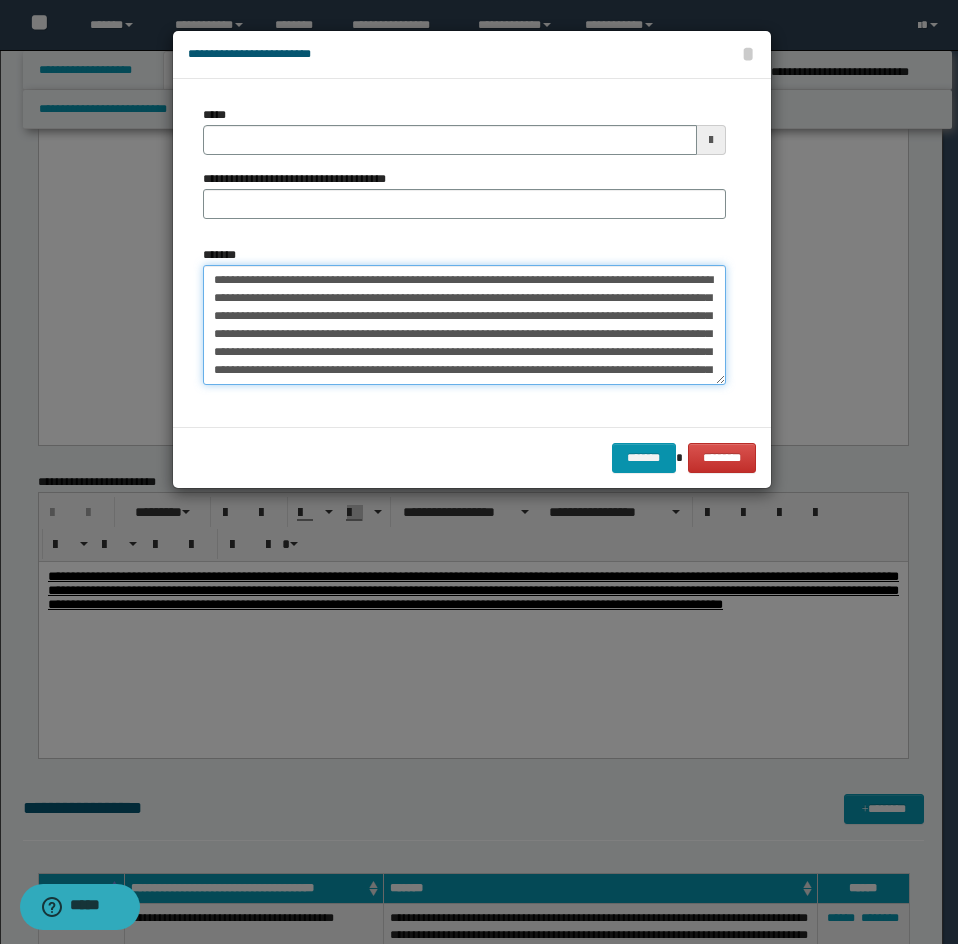 type 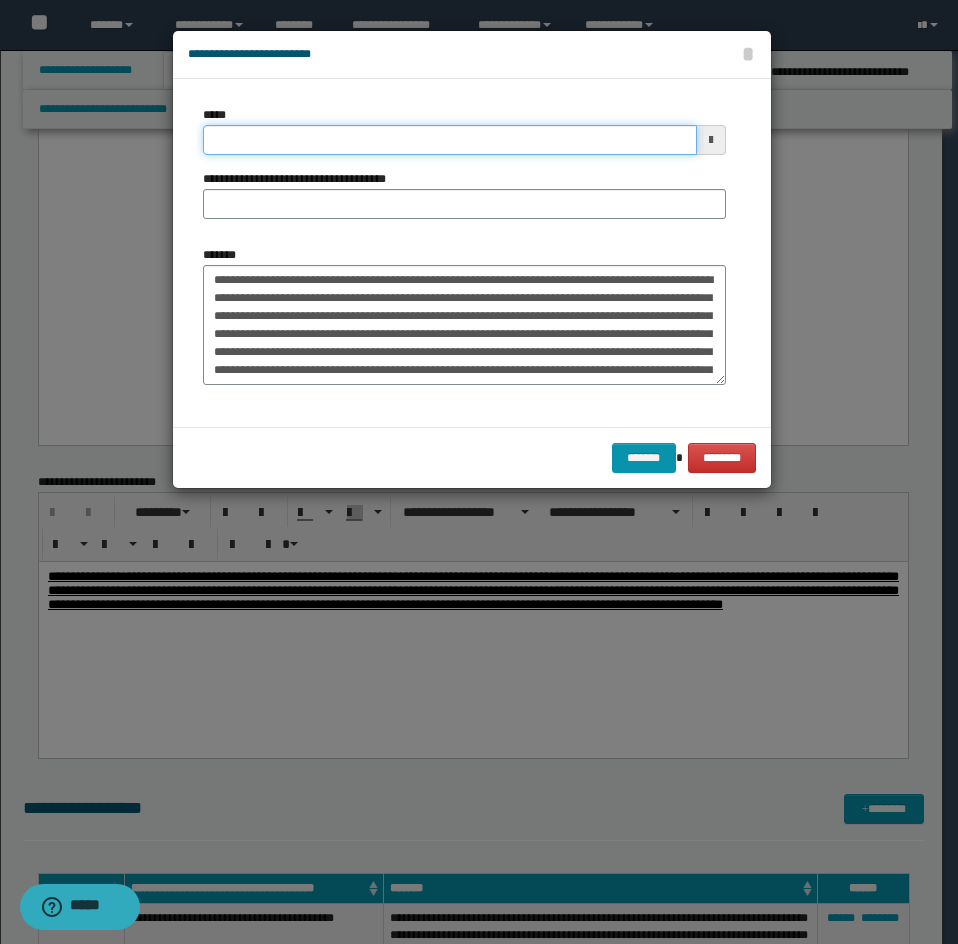 click on "*****" at bounding box center [450, 140] 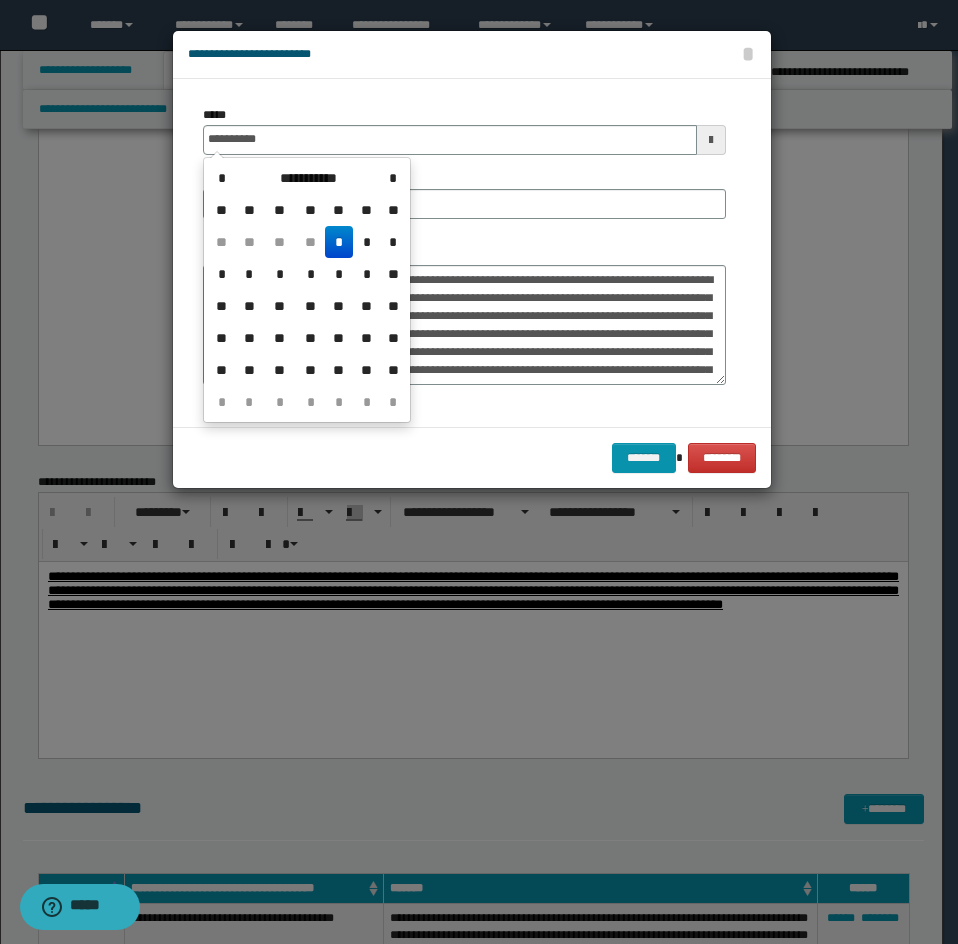 type on "**********" 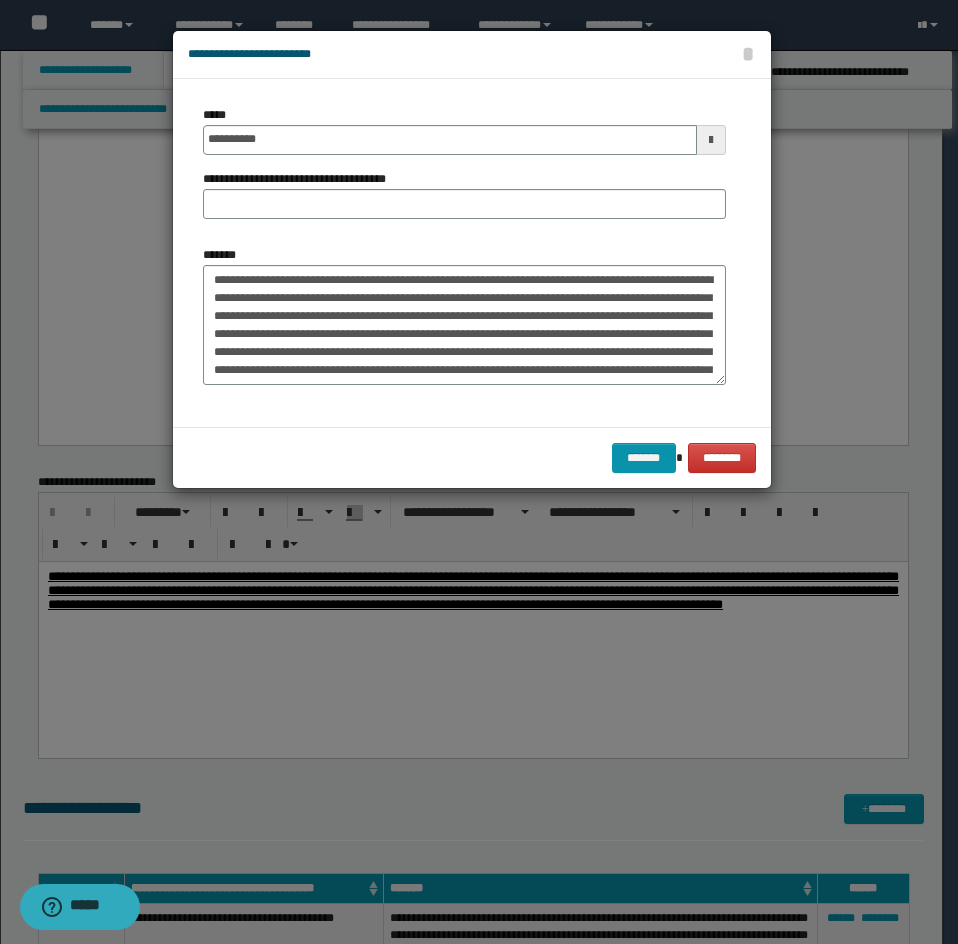 click on "**********" at bounding box center [464, 253] 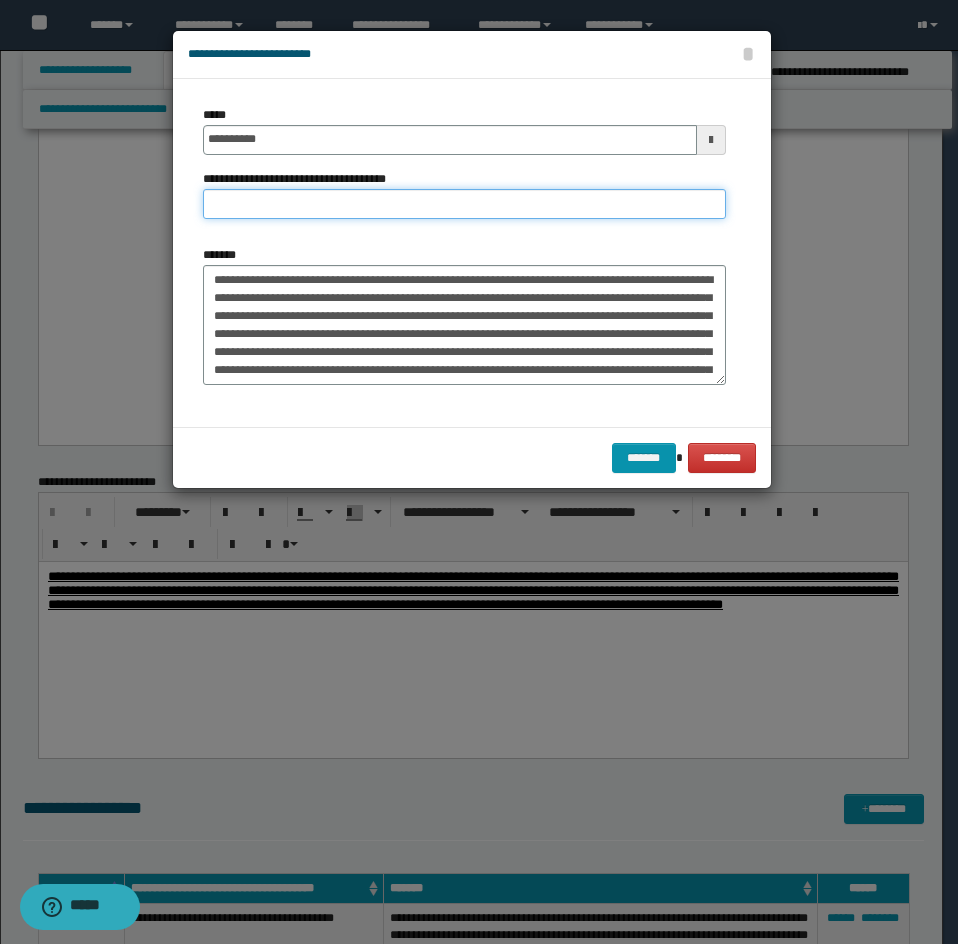 click on "**********" at bounding box center (464, 204) 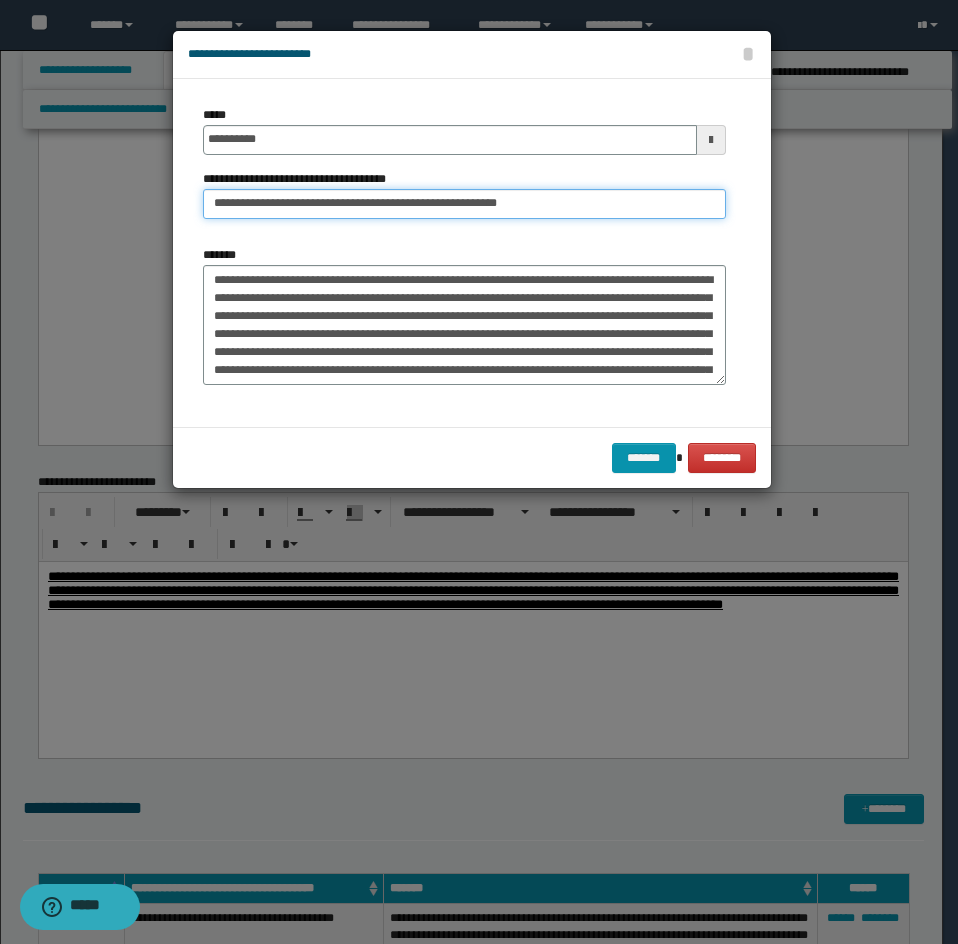 drag, startPoint x: 278, startPoint y: 210, endPoint x: 206, endPoint y: 239, distance: 77.62087 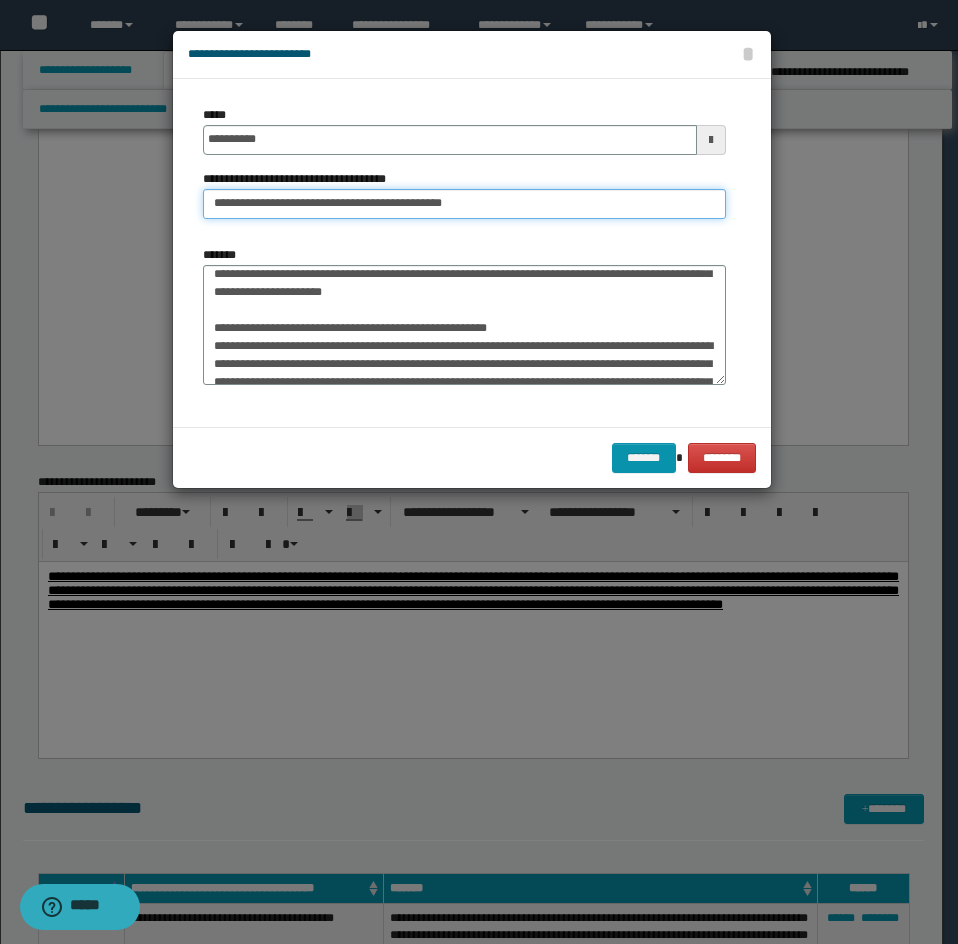 scroll, scrollTop: 200, scrollLeft: 0, axis: vertical 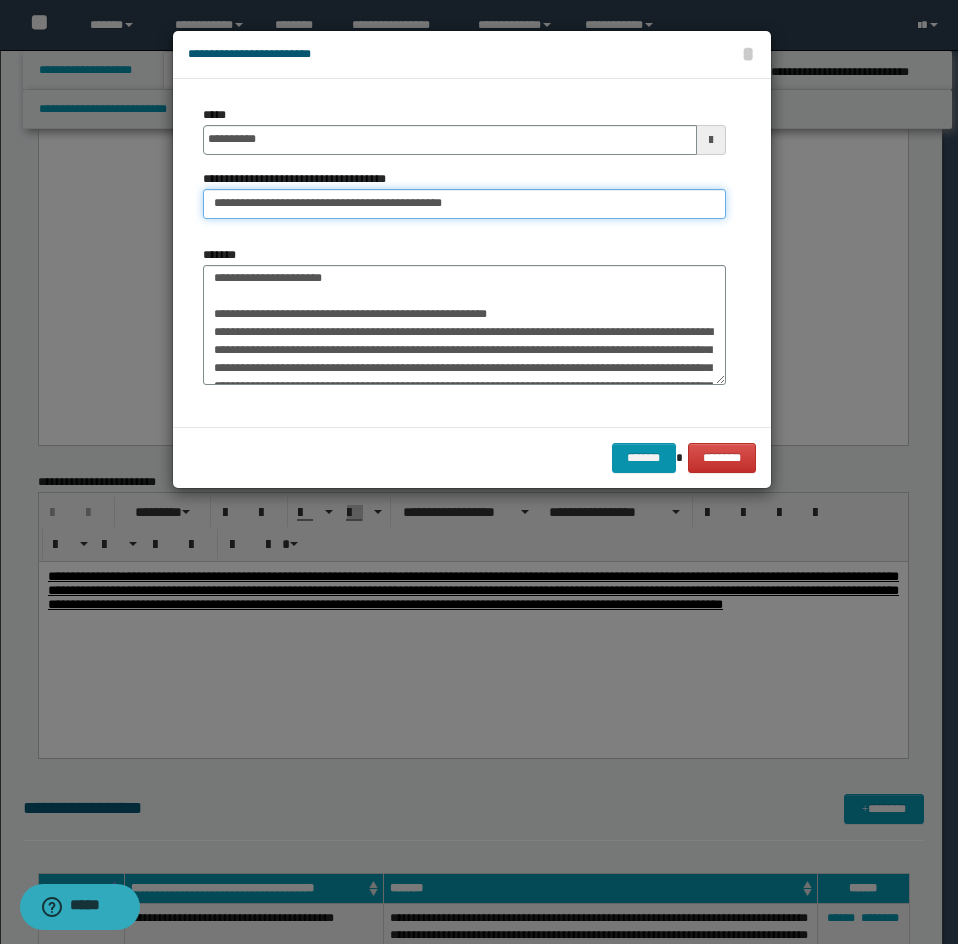 type on "**********" 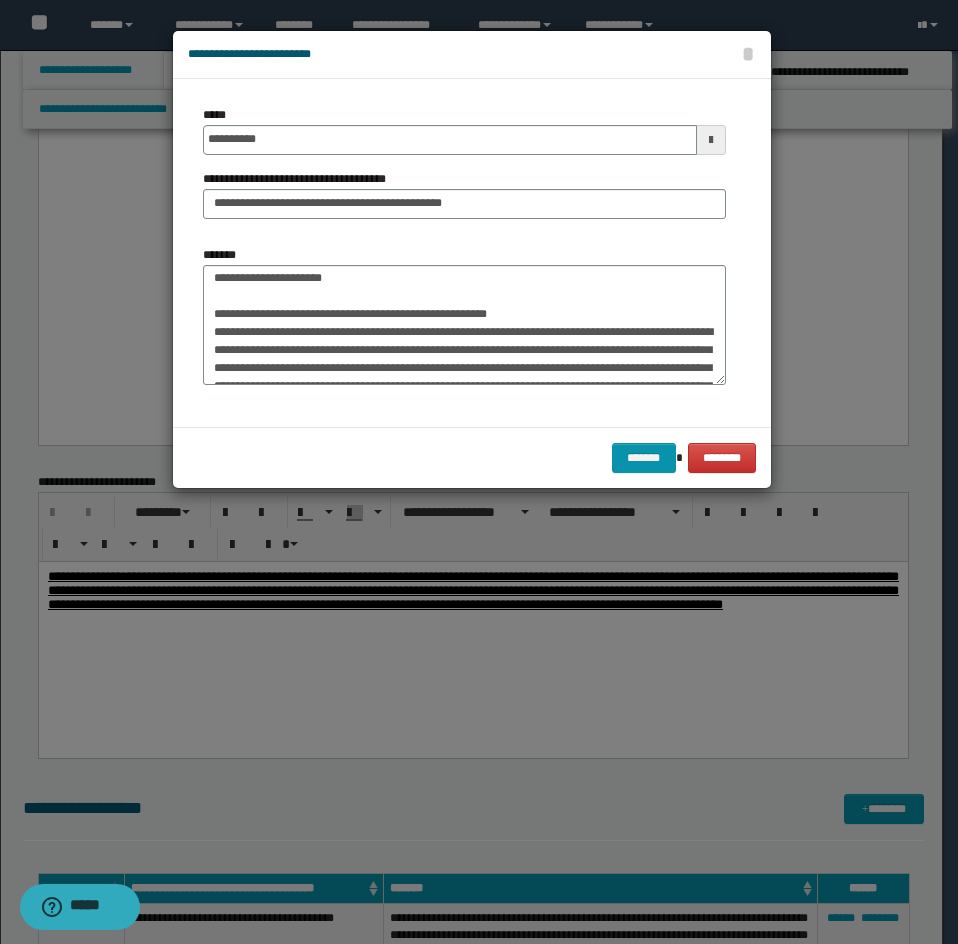 click on "*******" at bounding box center (464, 315) 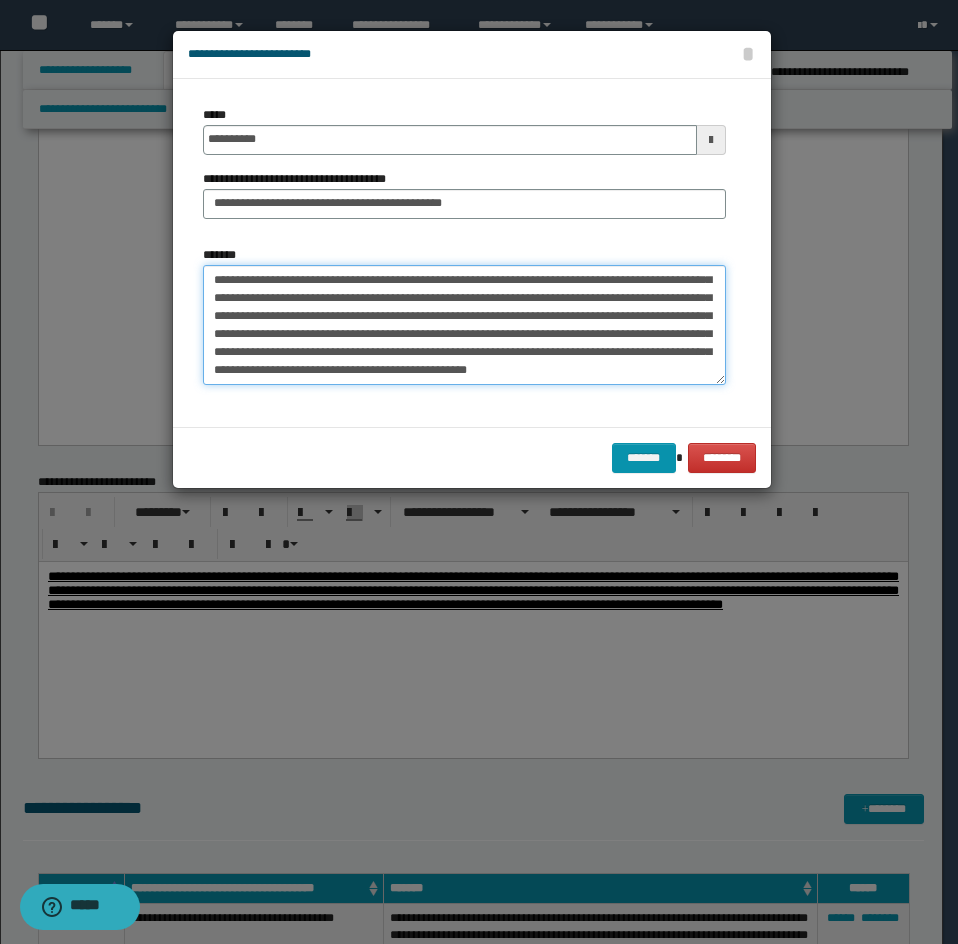 drag, startPoint x: 216, startPoint y: 330, endPoint x: 283, endPoint y: 377, distance: 81.84131 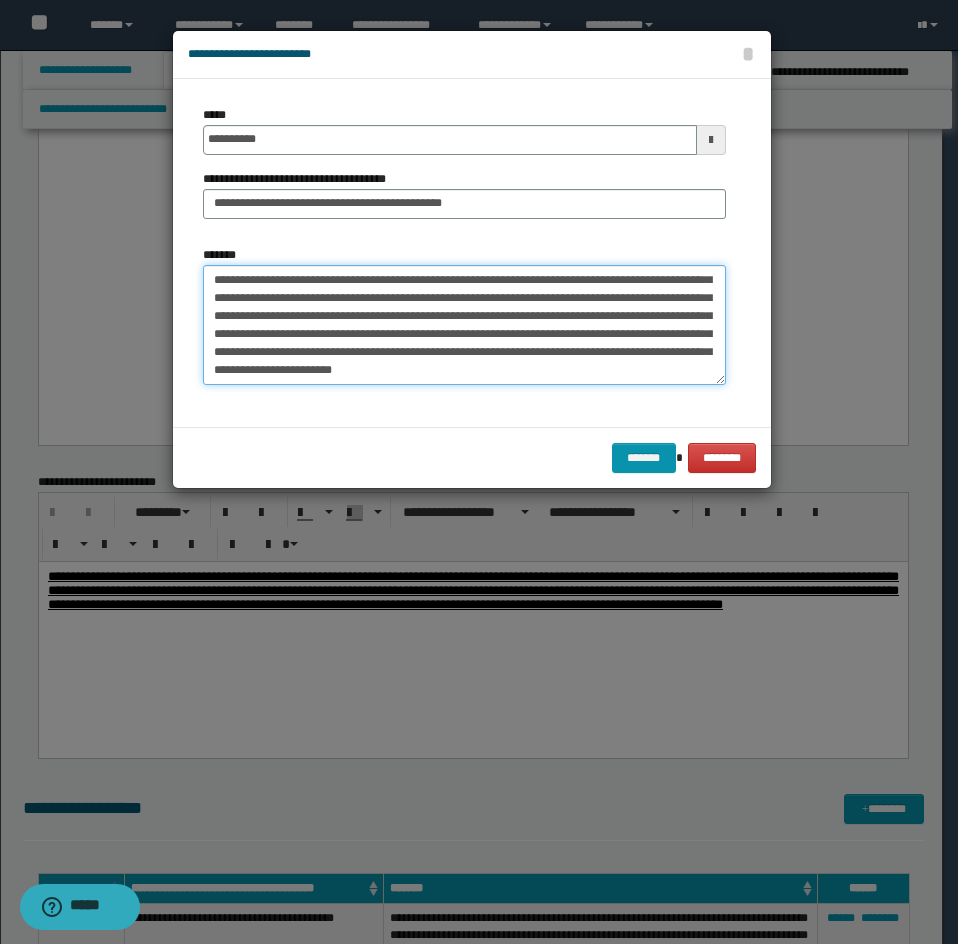 scroll, scrollTop: 0, scrollLeft: 0, axis: both 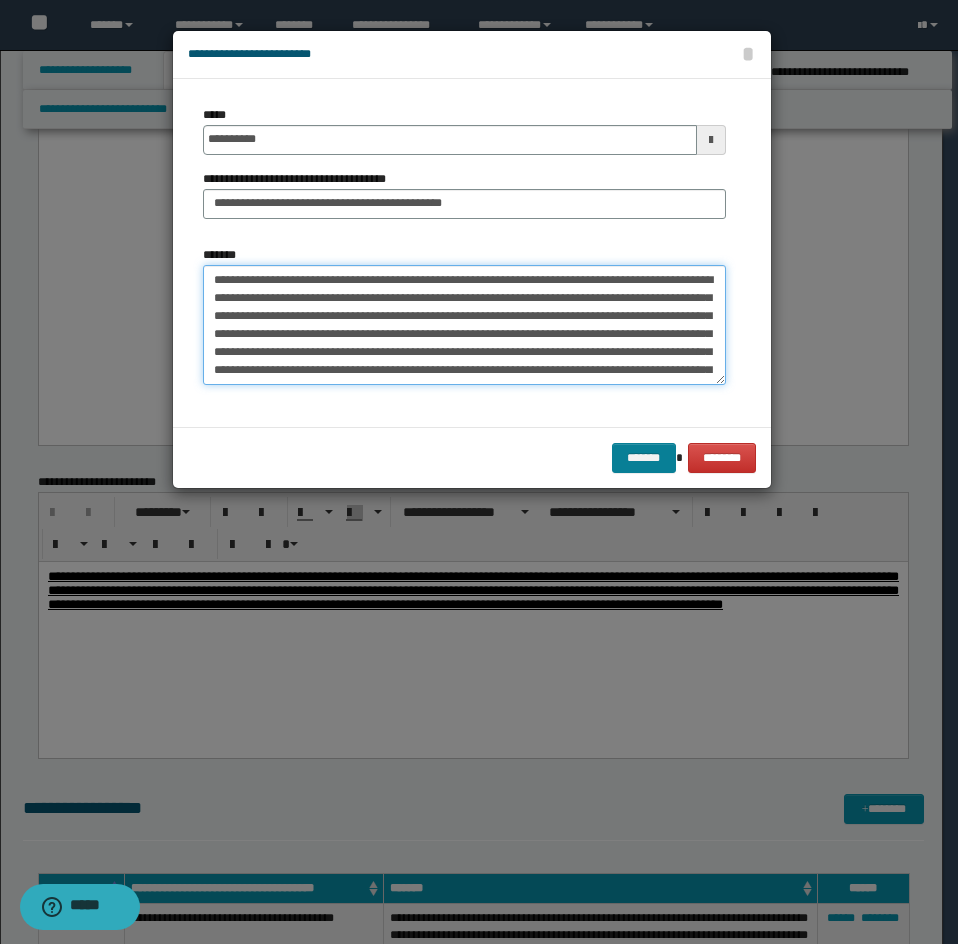 type on "**********" 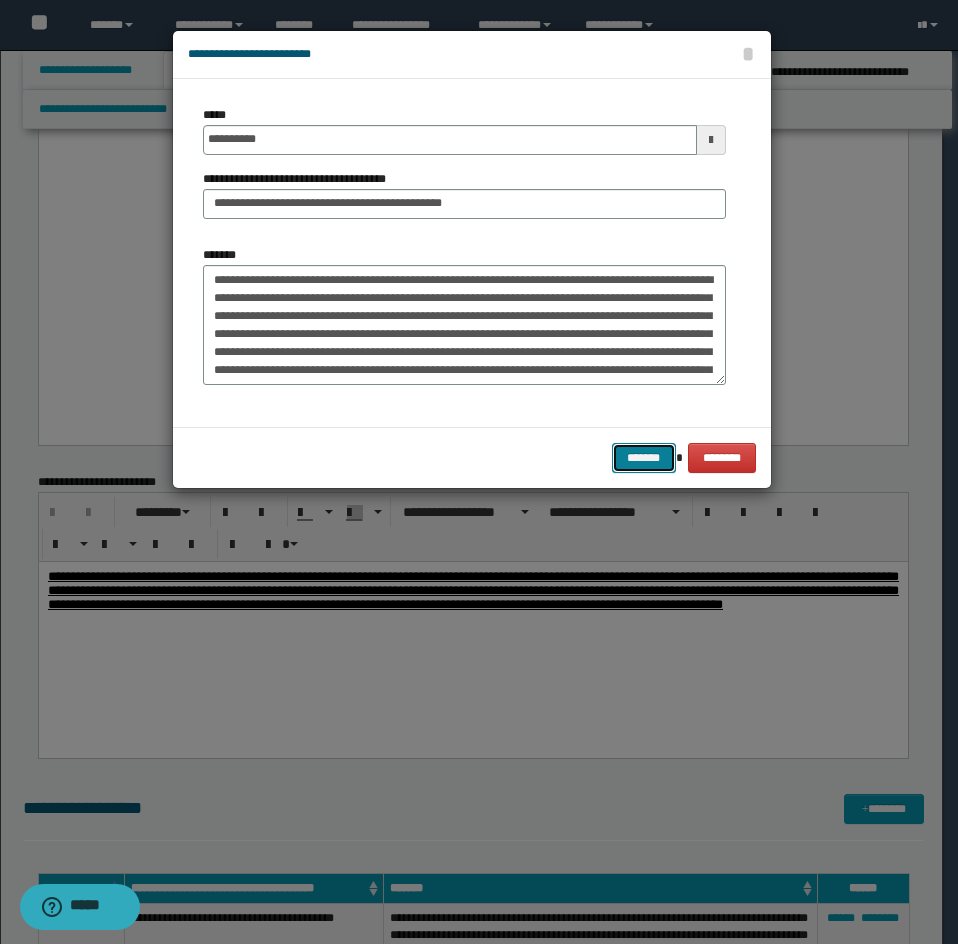 click on "*******" at bounding box center (644, 458) 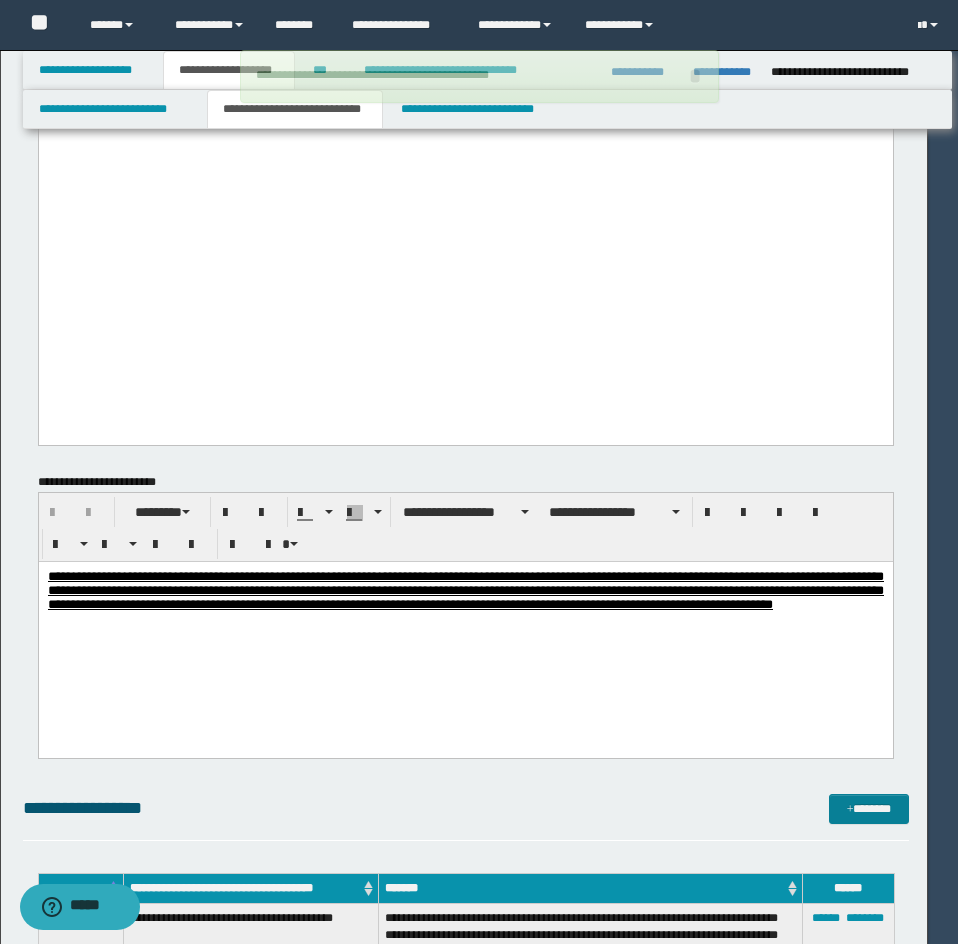 type 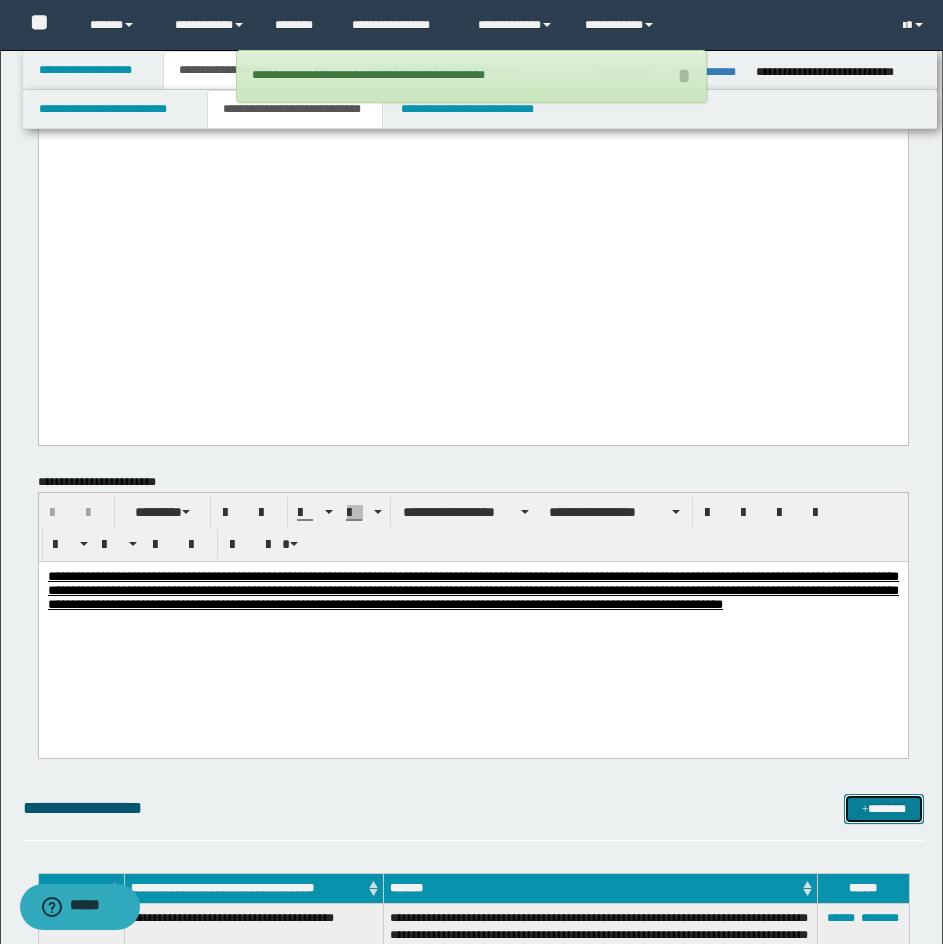 click on "*******" at bounding box center (884, 809) 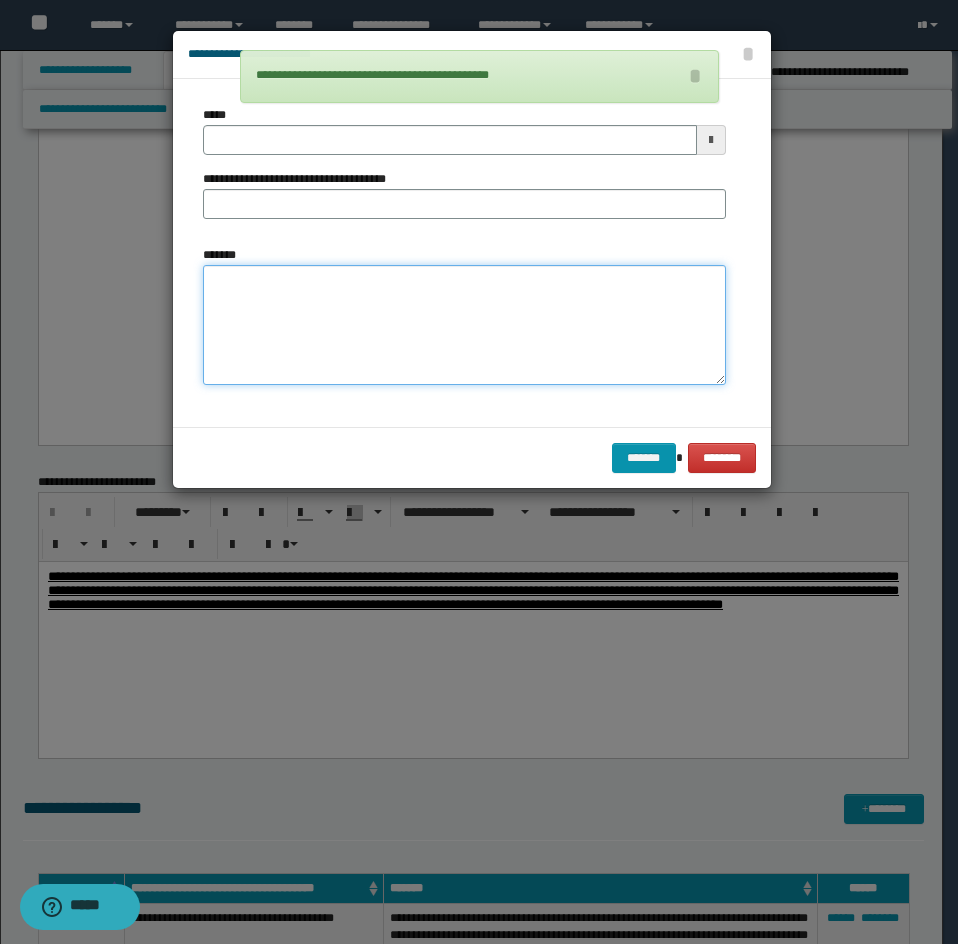 click on "*******" at bounding box center [464, 325] 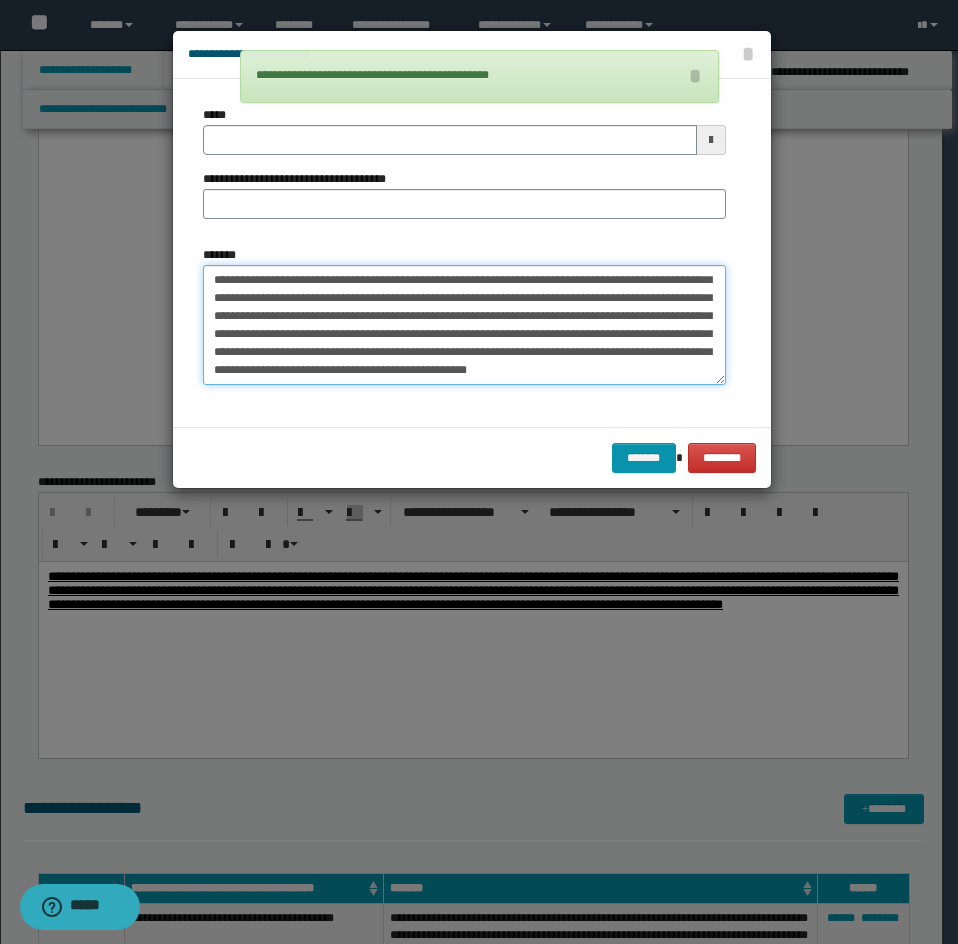 scroll, scrollTop: 0, scrollLeft: 0, axis: both 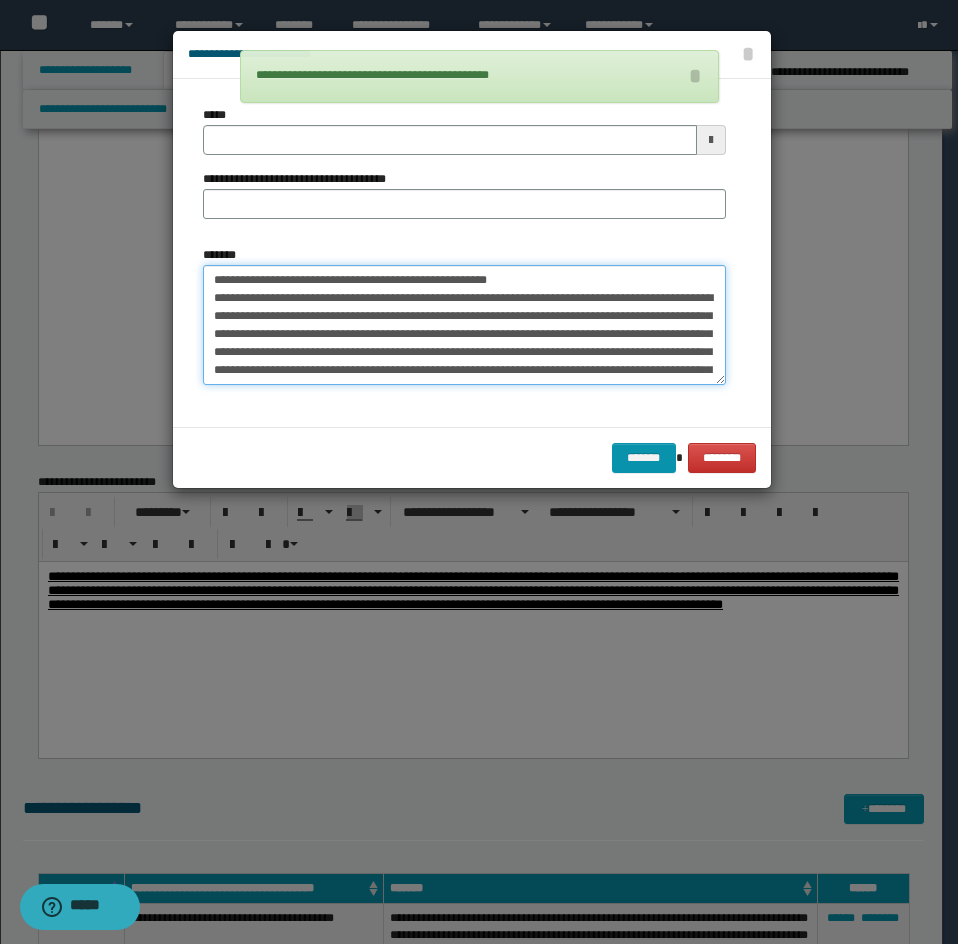 click on "*******" at bounding box center [464, 325] 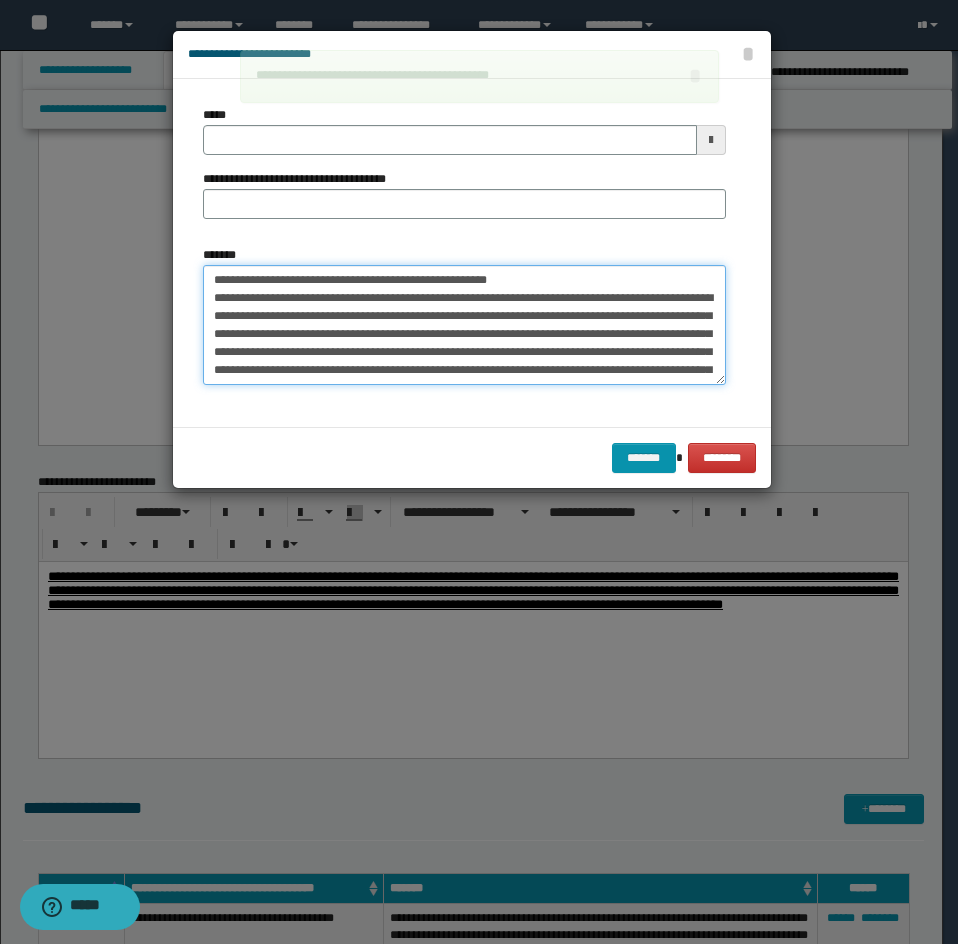 click on "*******" at bounding box center [464, 325] 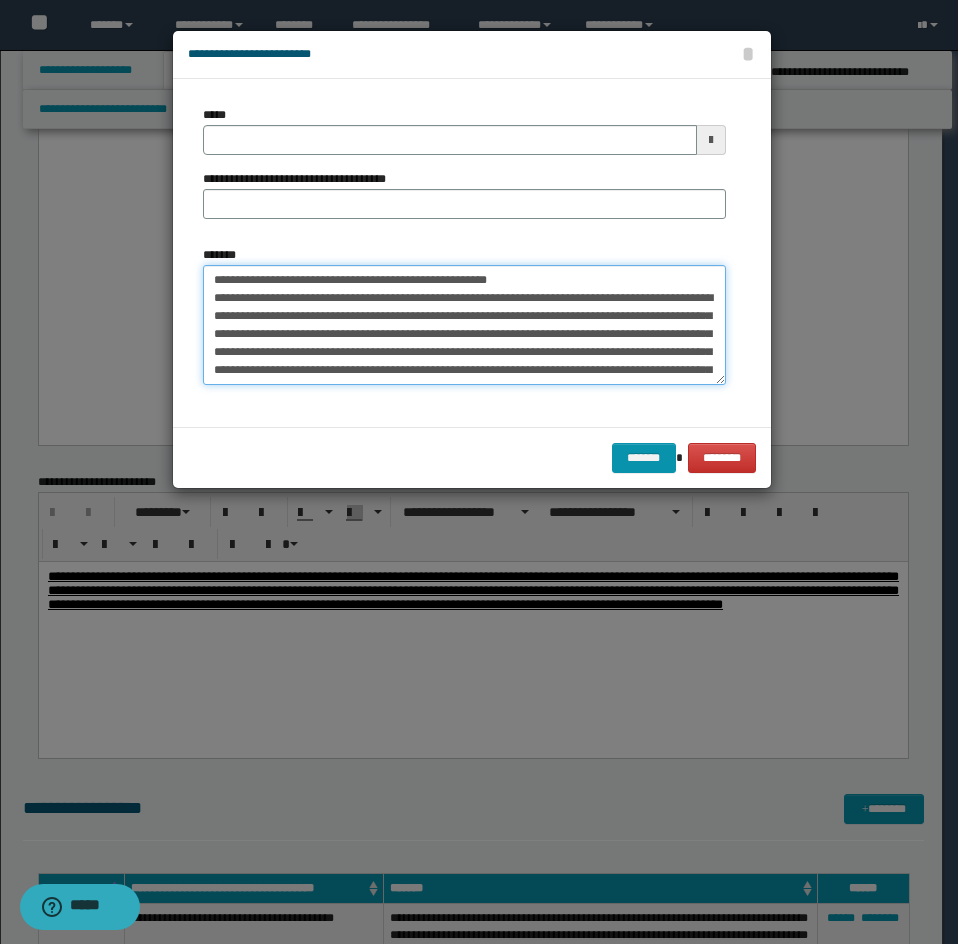 click on "*******" at bounding box center (464, 325) 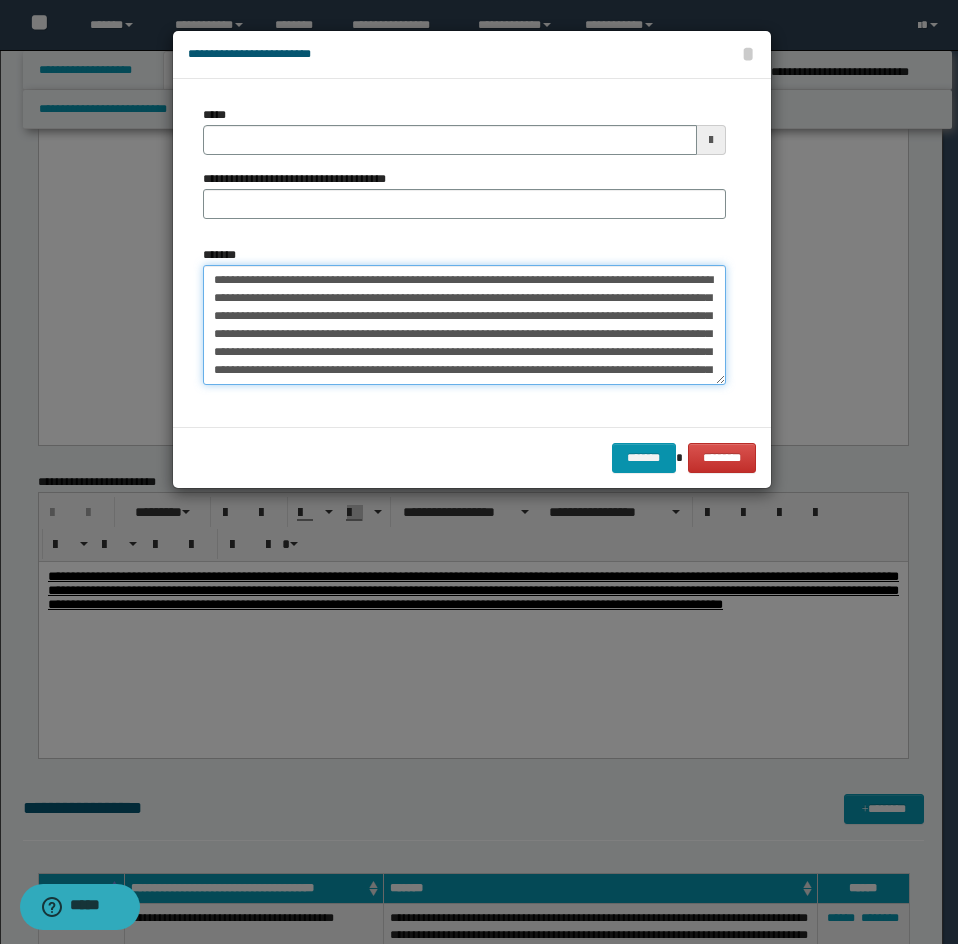 type 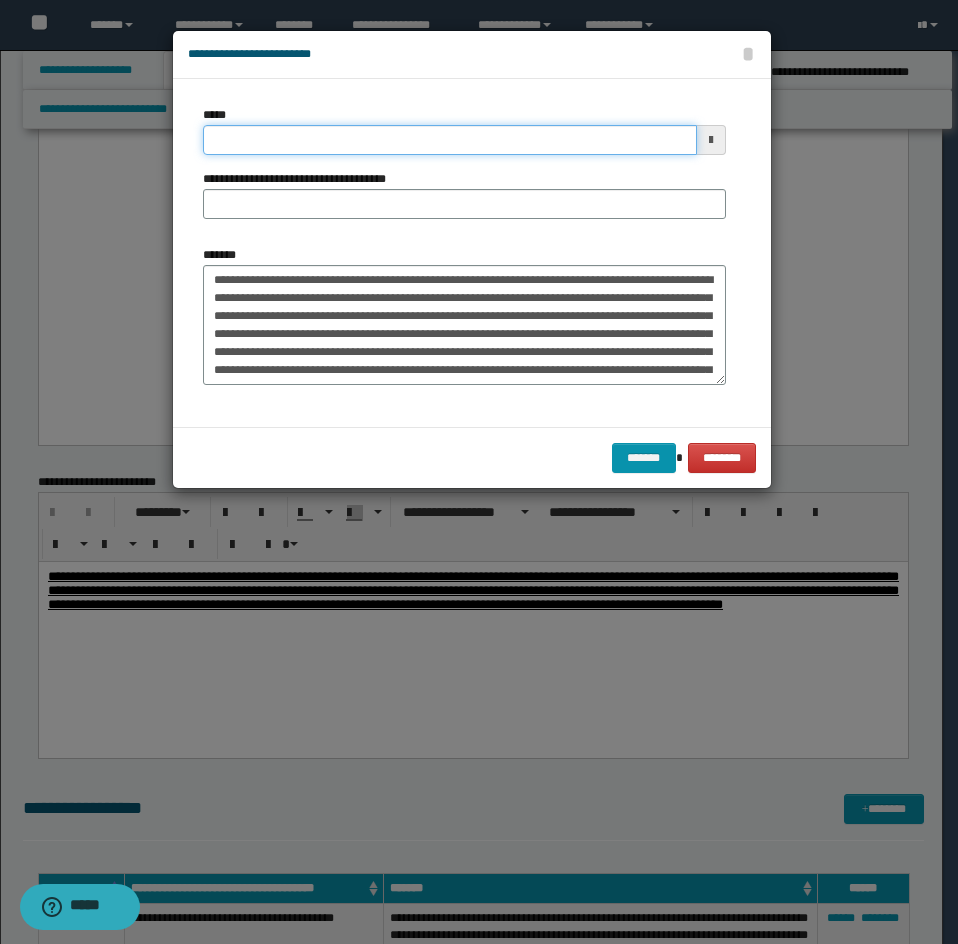 click on "*****" at bounding box center [450, 140] 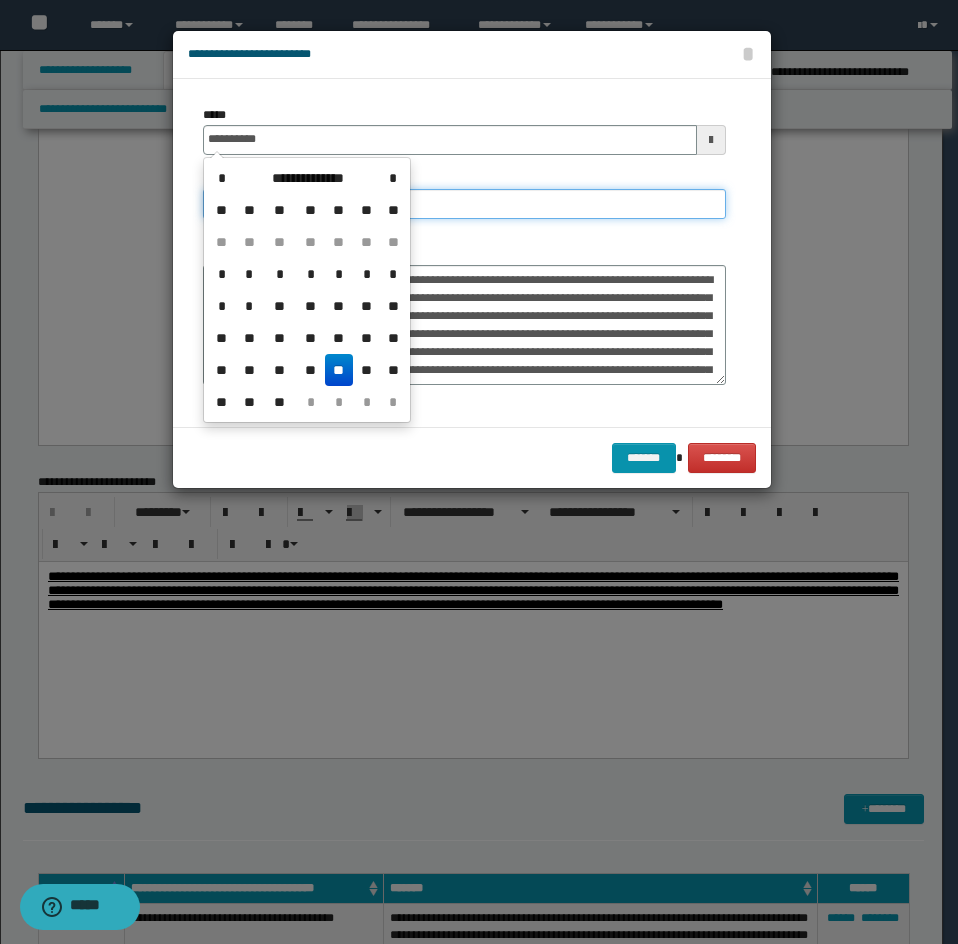 type on "**********" 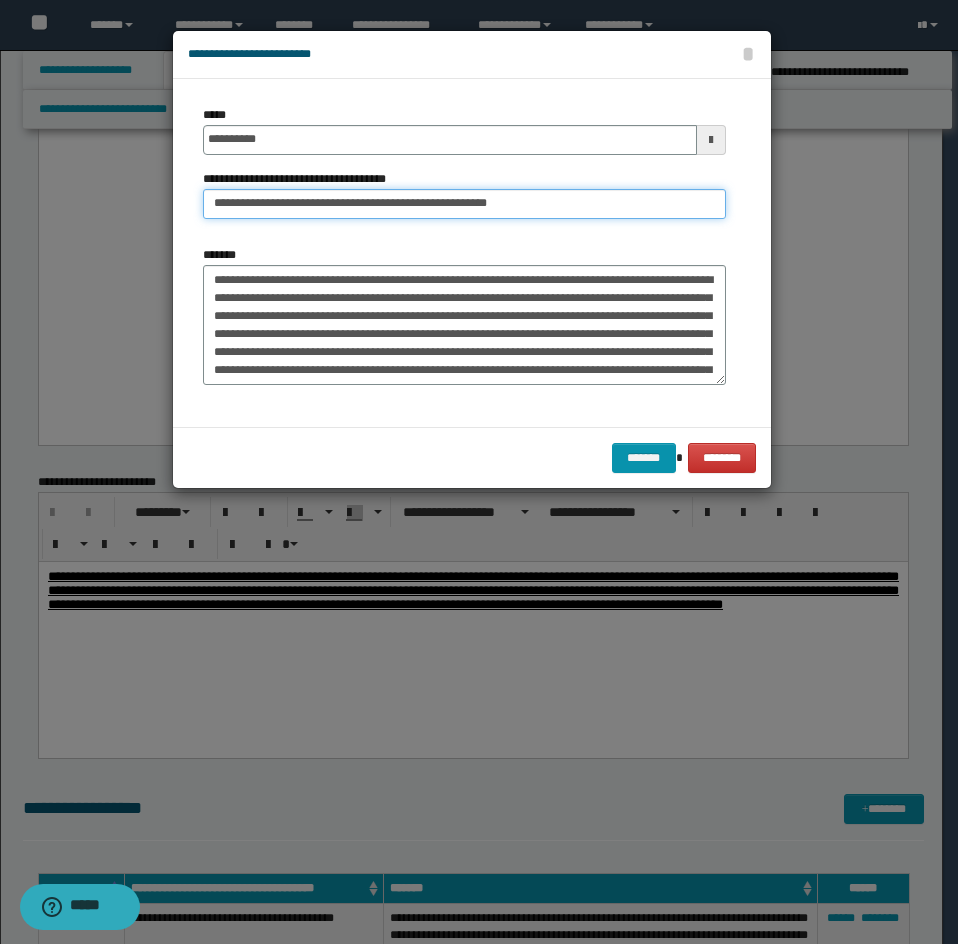 drag, startPoint x: 281, startPoint y: 197, endPoint x: 204, endPoint y: 231, distance: 84.17244 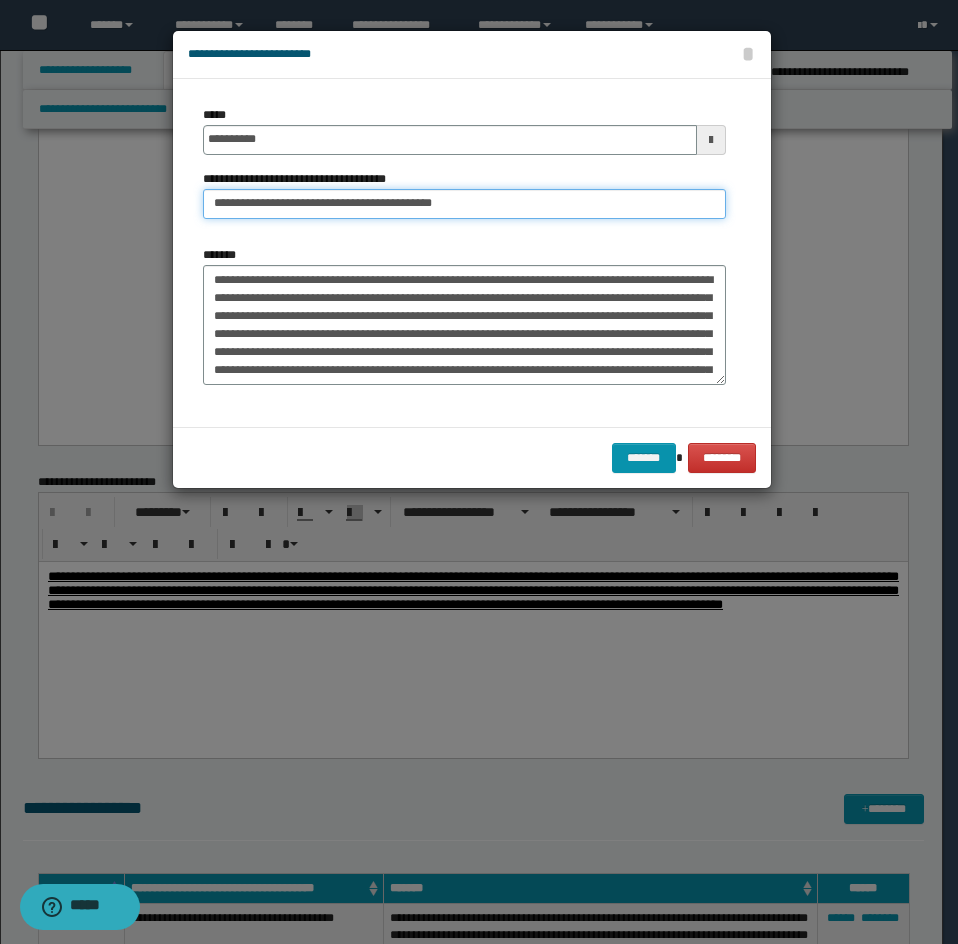 type on "**********" 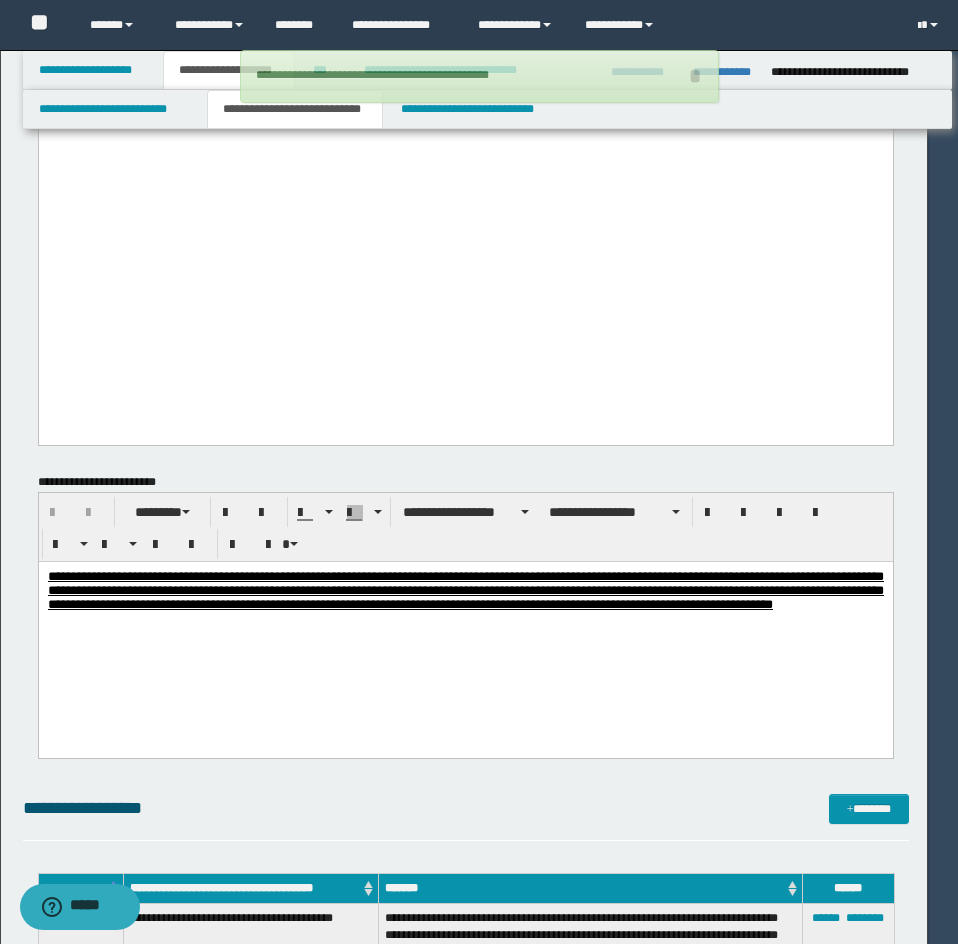 type 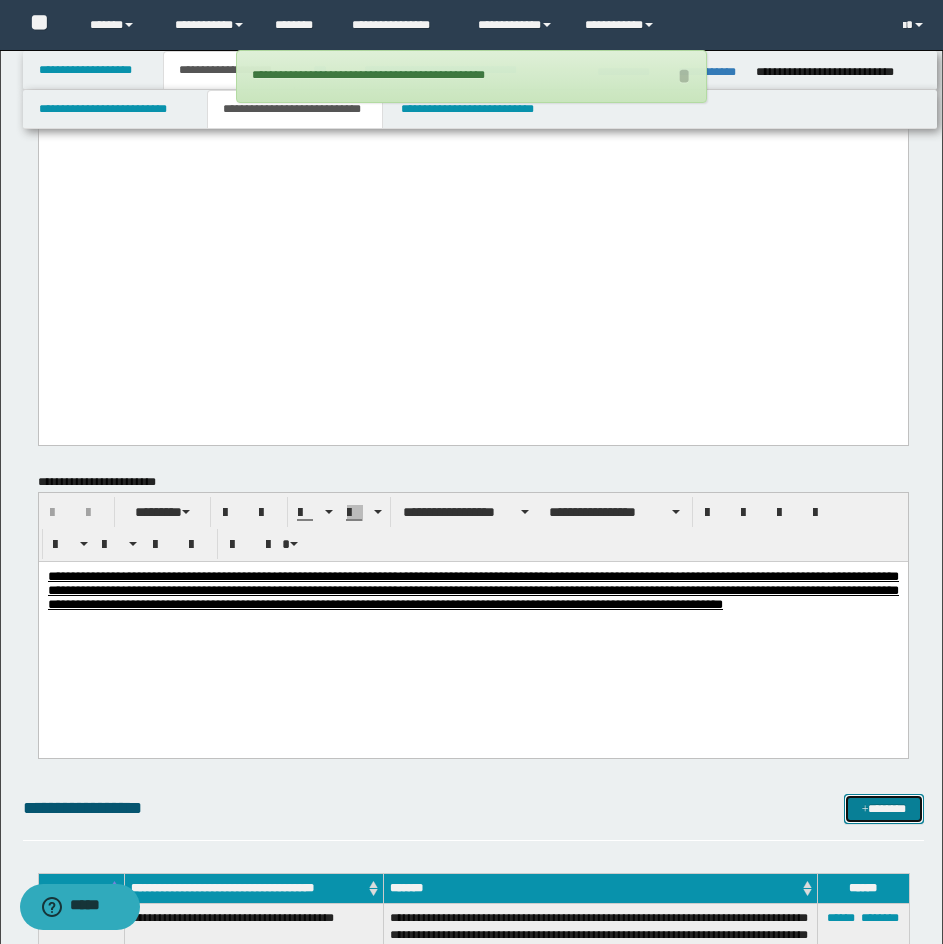 click on "*******" at bounding box center [884, 809] 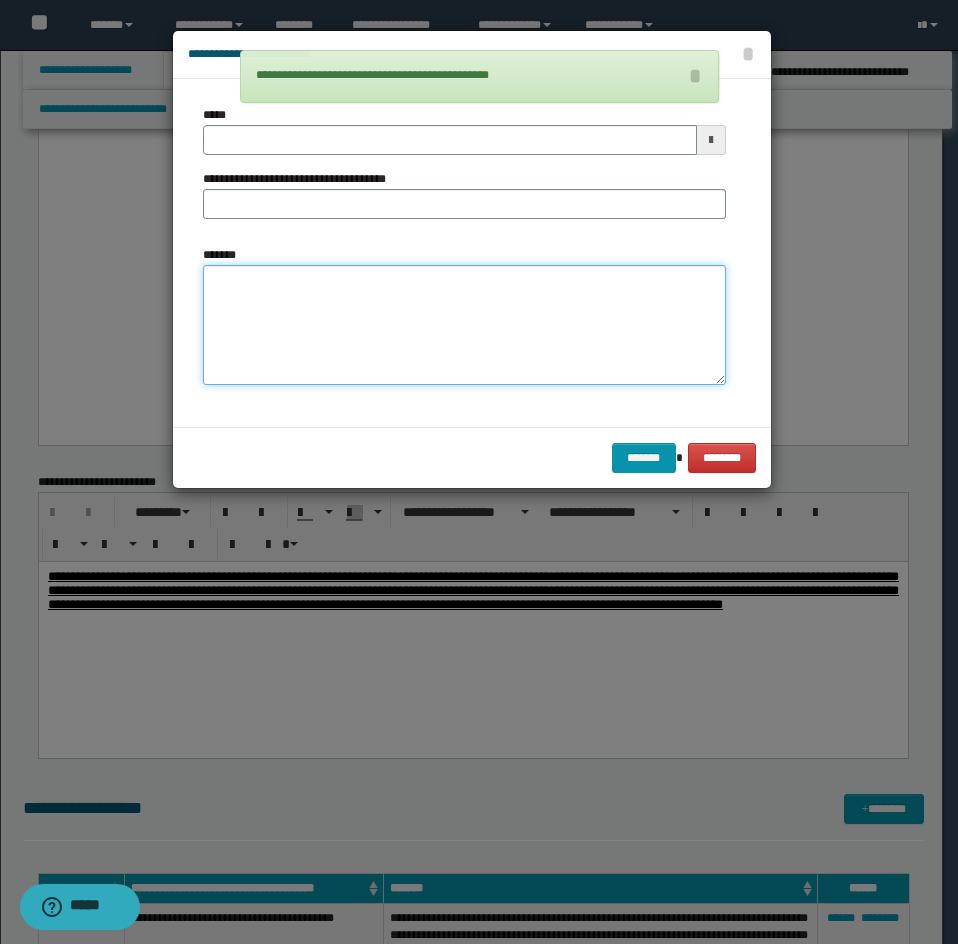 click on "*******" at bounding box center [464, 325] 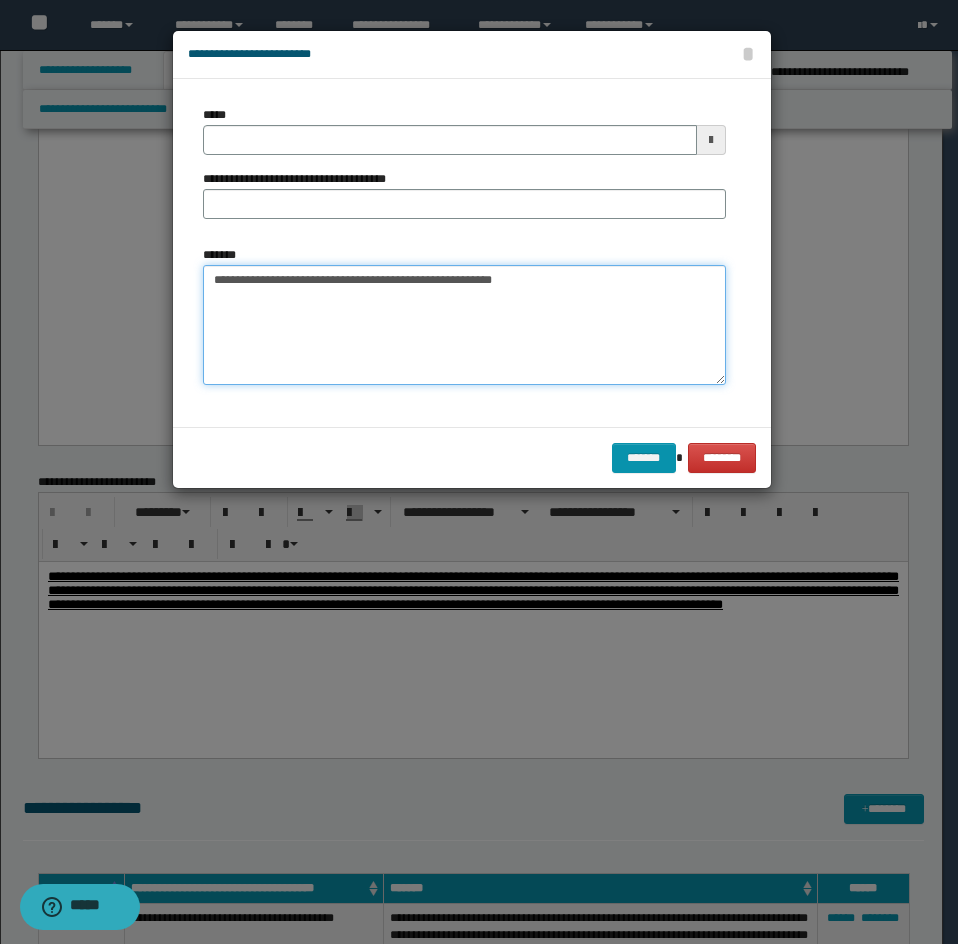 click on "**********" at bounding box center [464, 325] 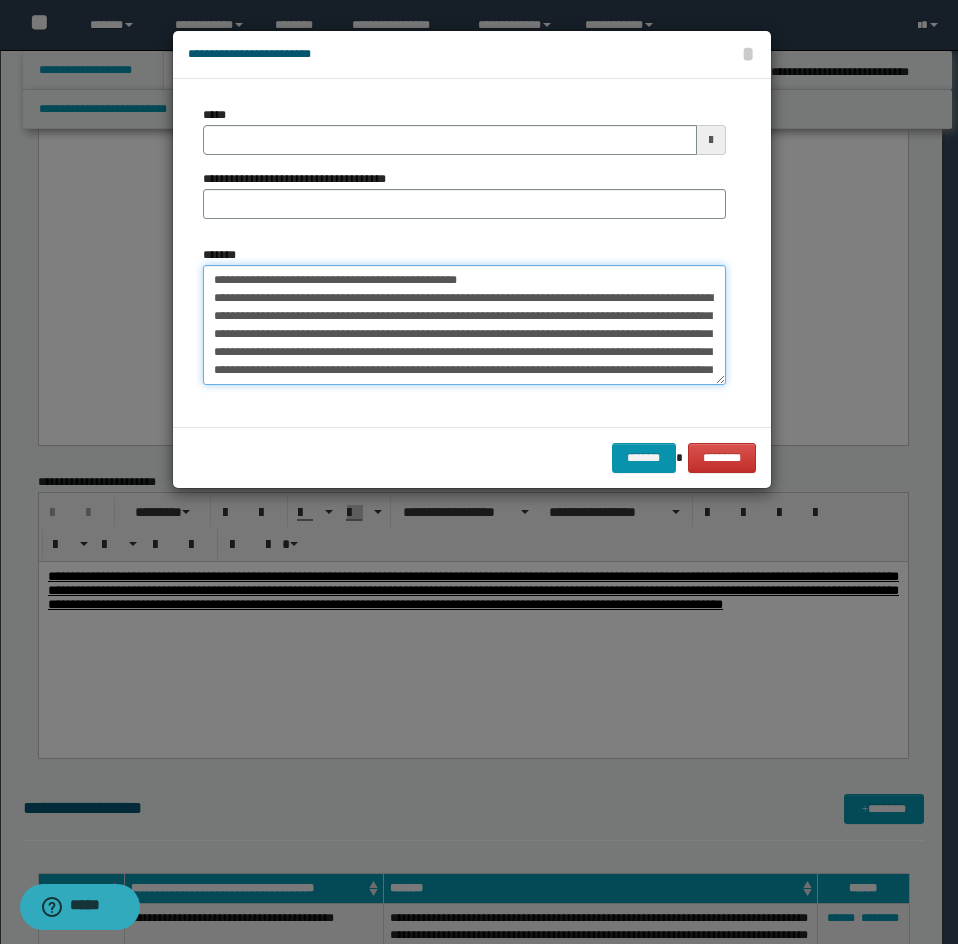click on "*******" at bounding box center (464, 325) 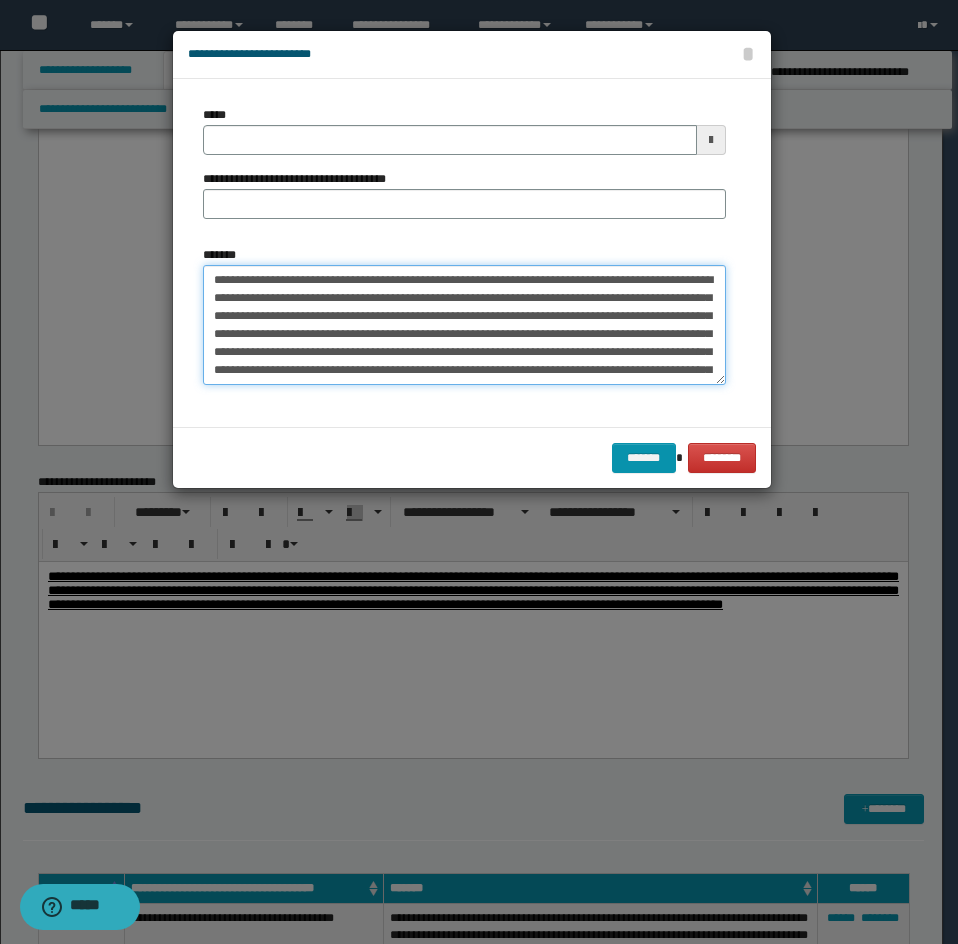 type 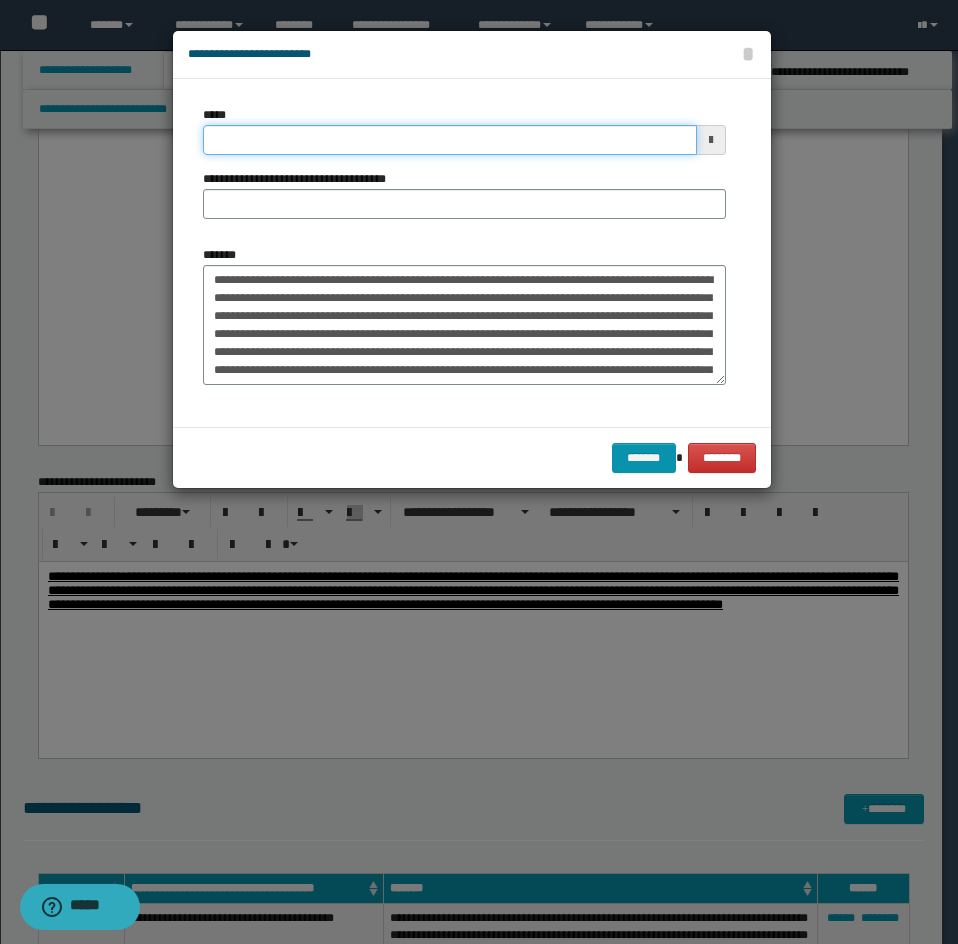 click on "*****" at bounding box center (450, 140) 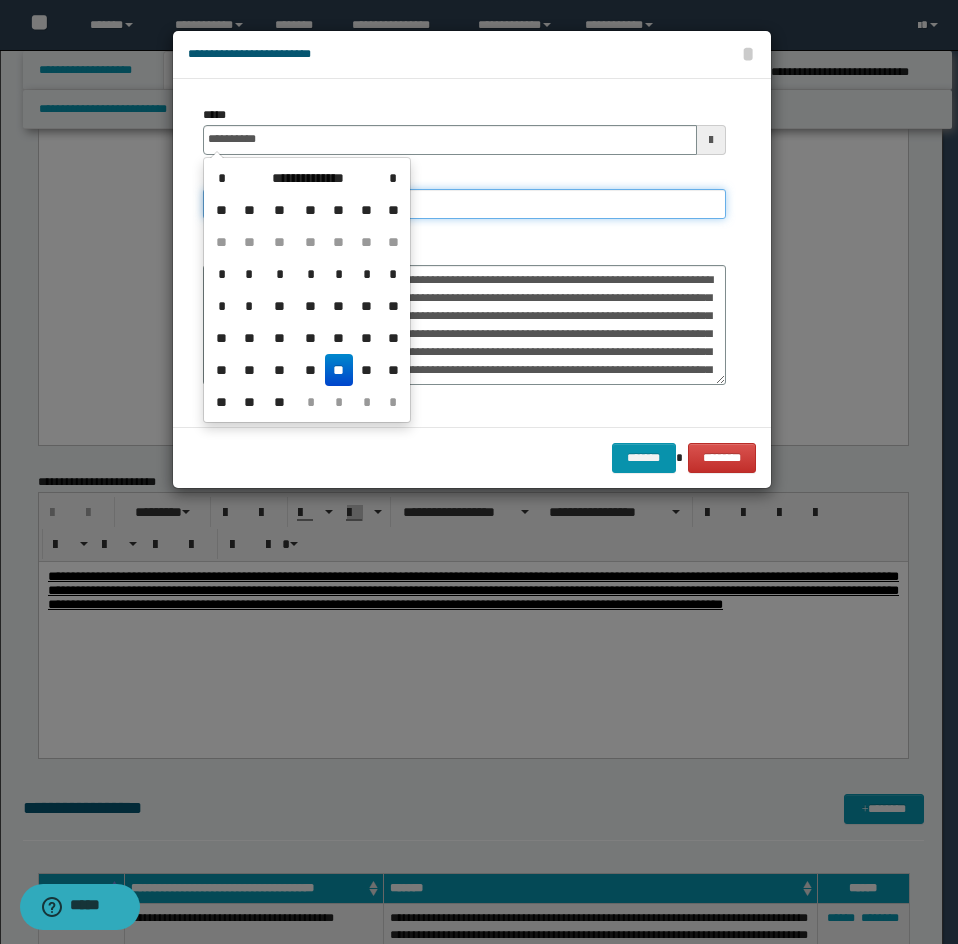 type on "**********" 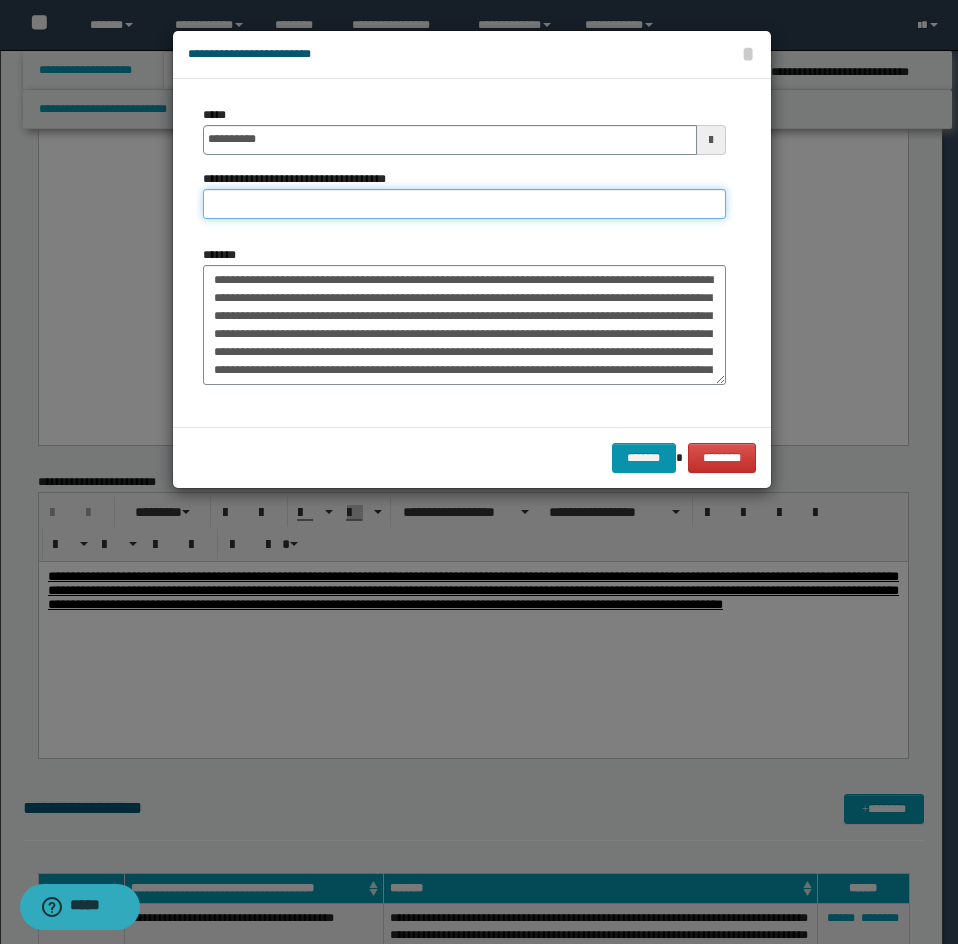 paste on "**********" 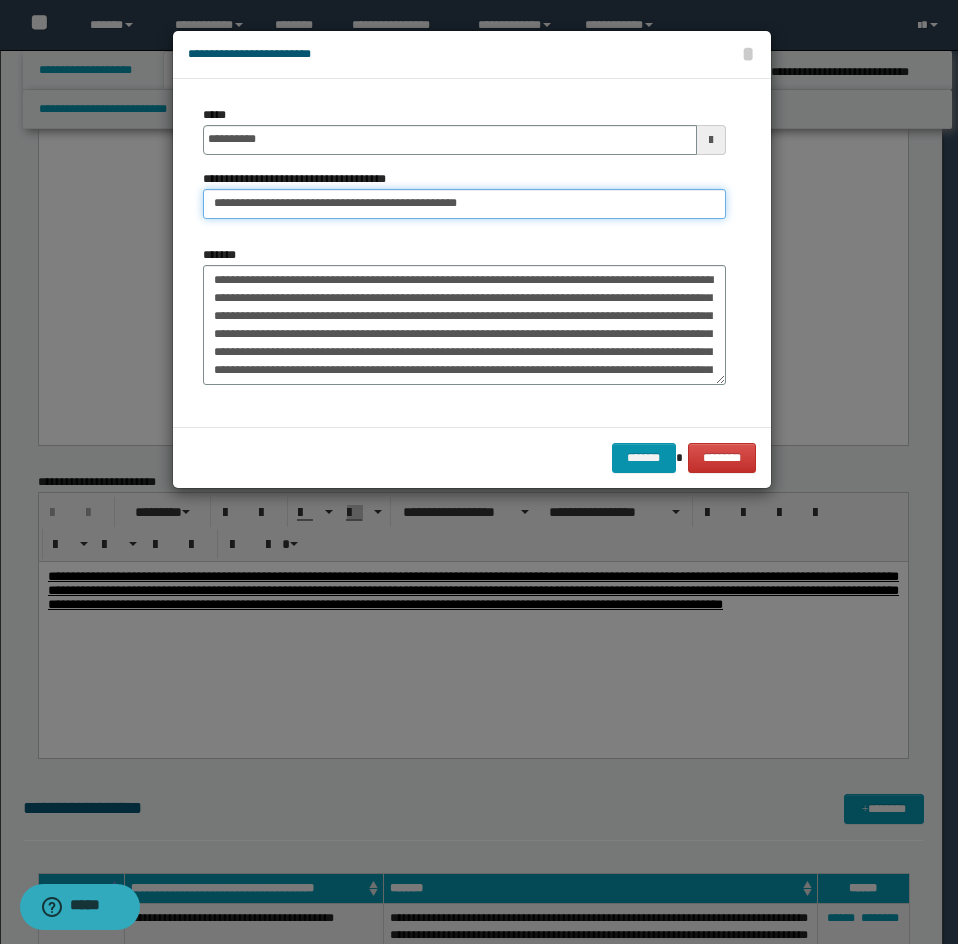 drag, startPoint x: 270, startPoint y: 204, endPoint x: 175, endPoint y: 207, distance: 95.047356 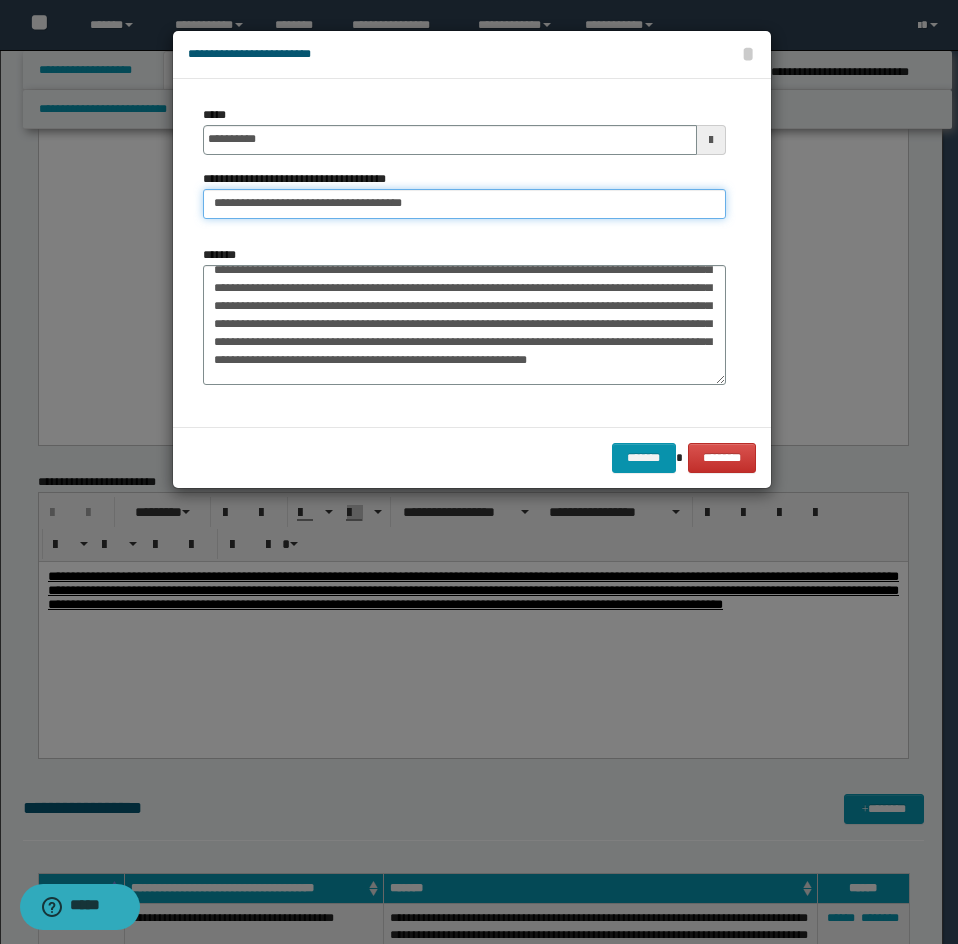 scroll, scrollTop: 200, scrollLeft: 0, axis: vertical 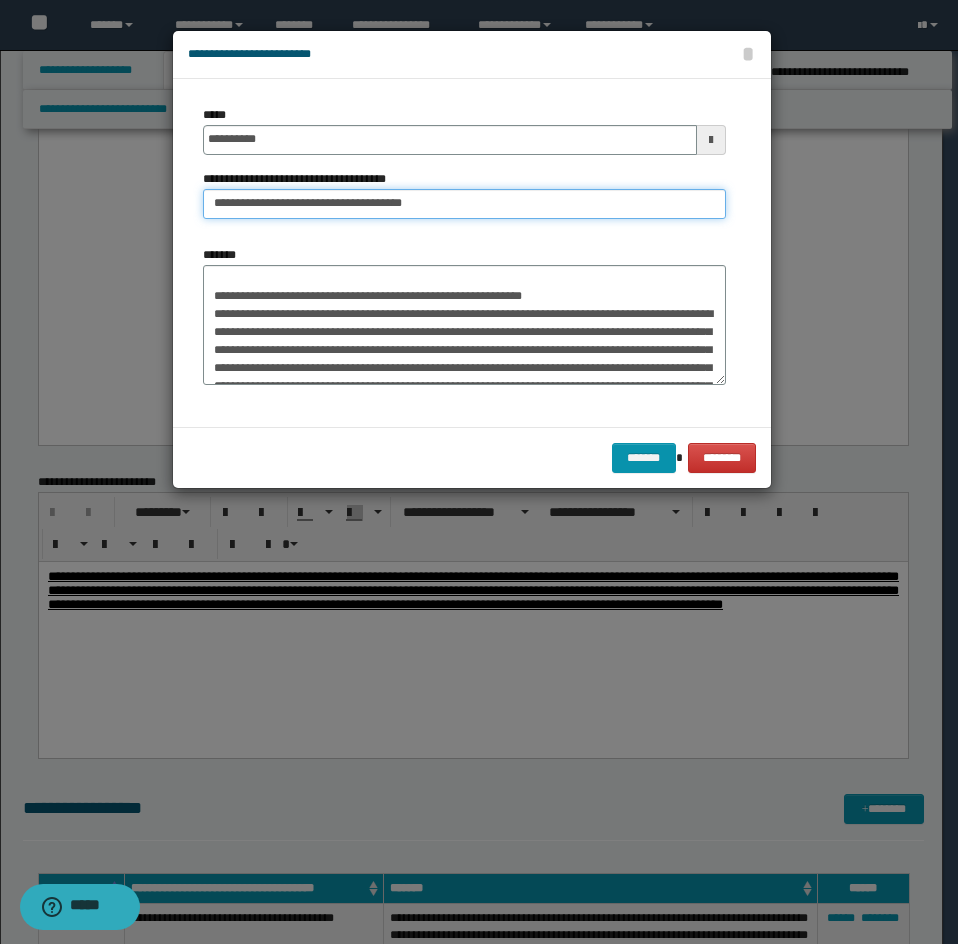 type on "**********" 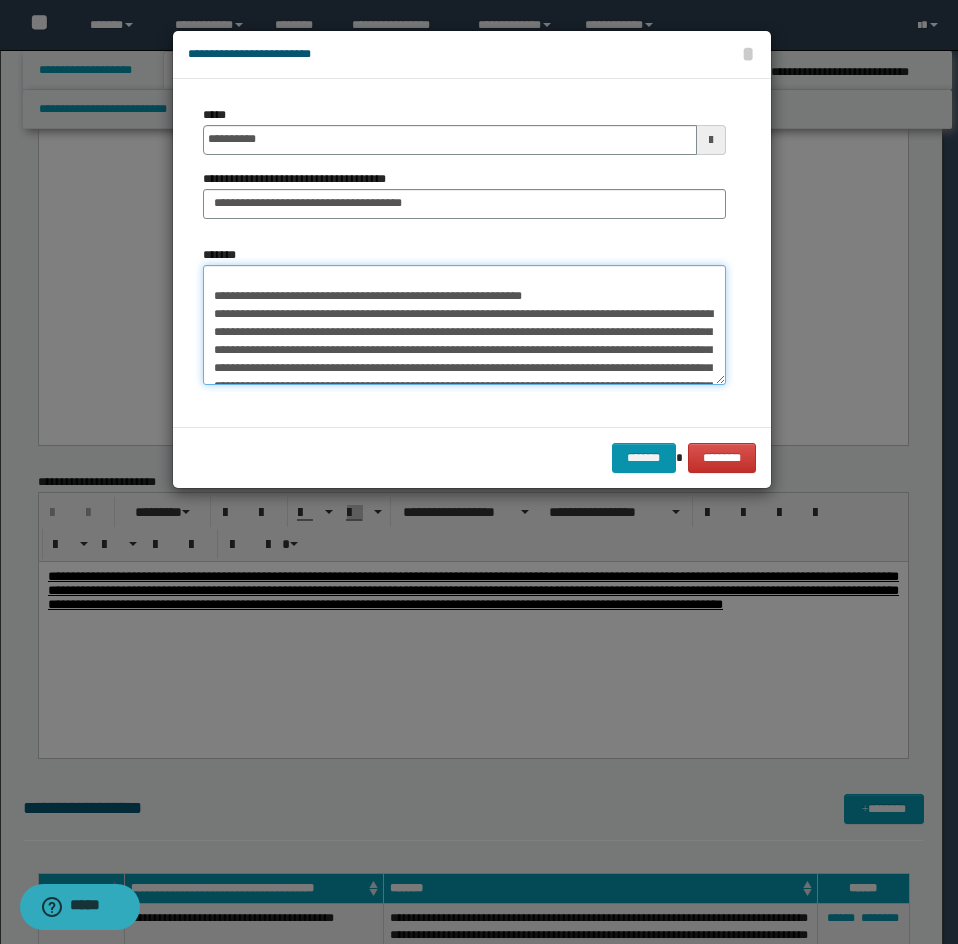 click on "*******" at bounding box center [464, 325] 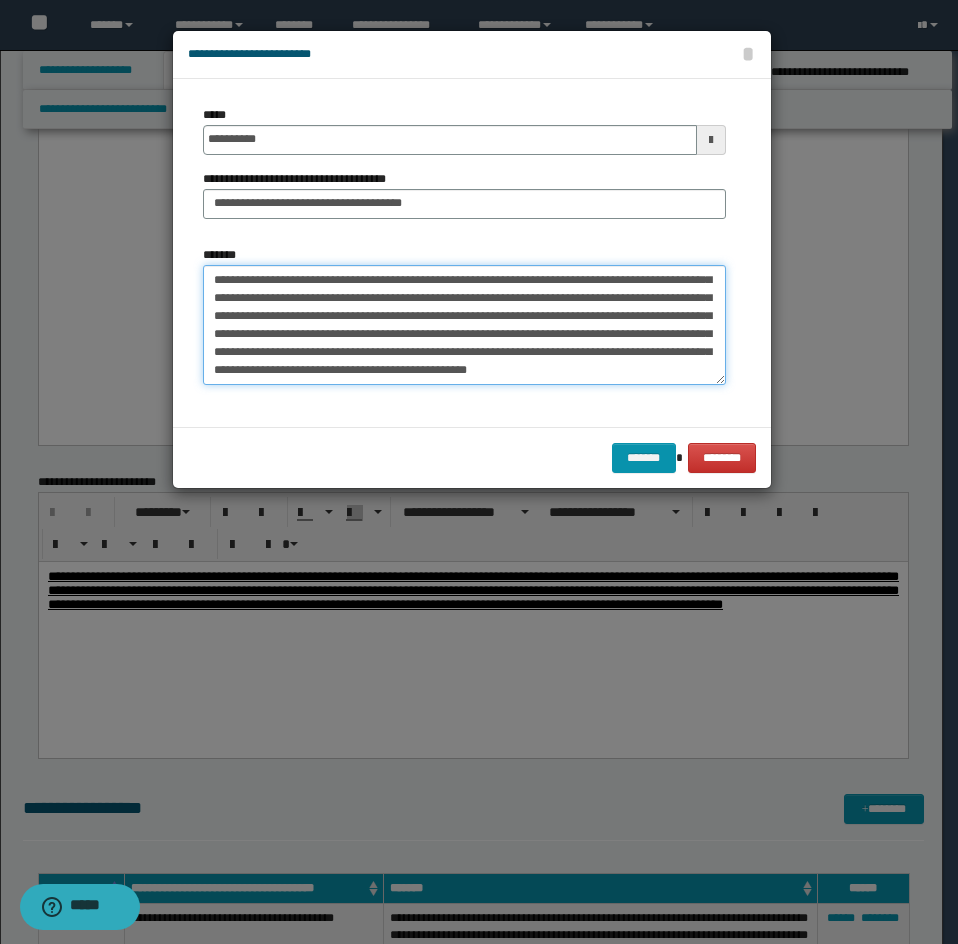 drag, startPoint x: 205, startPoint y: 338, endPoint x: 339, endPoint y: 414, distance: 154.05194 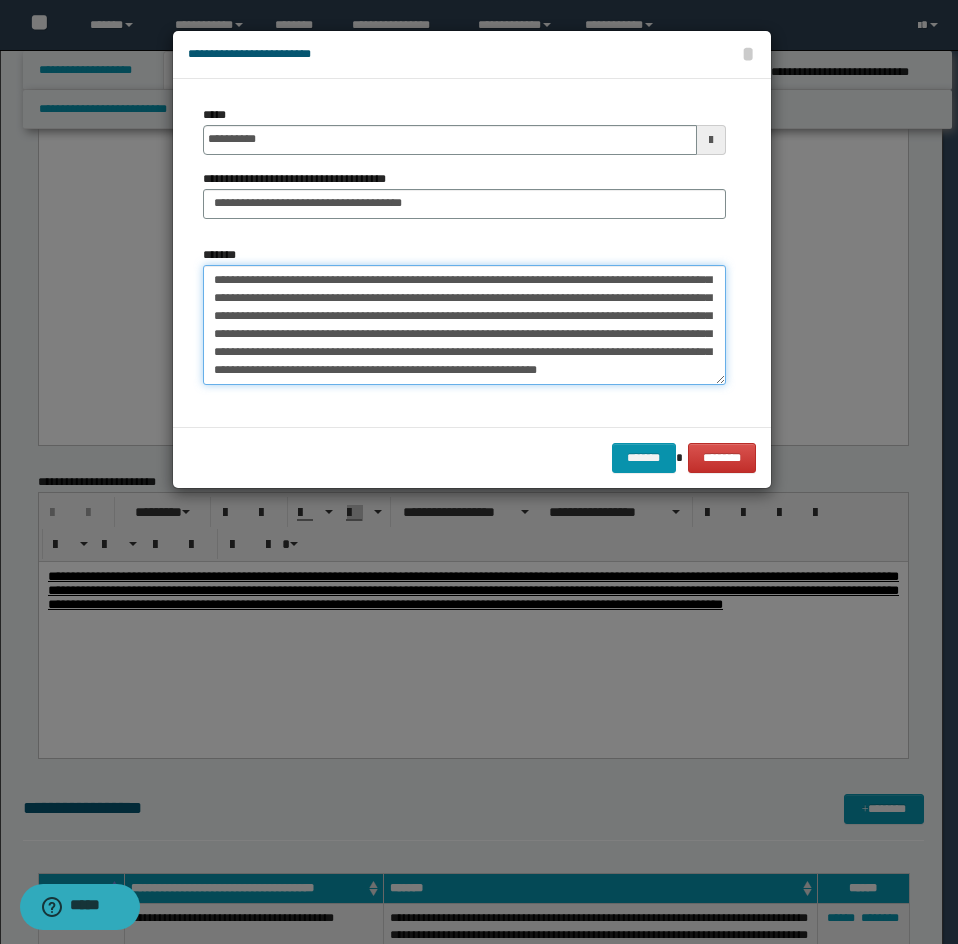 scroll, scrollTop: 0, scrollLeft: 0, axis: both 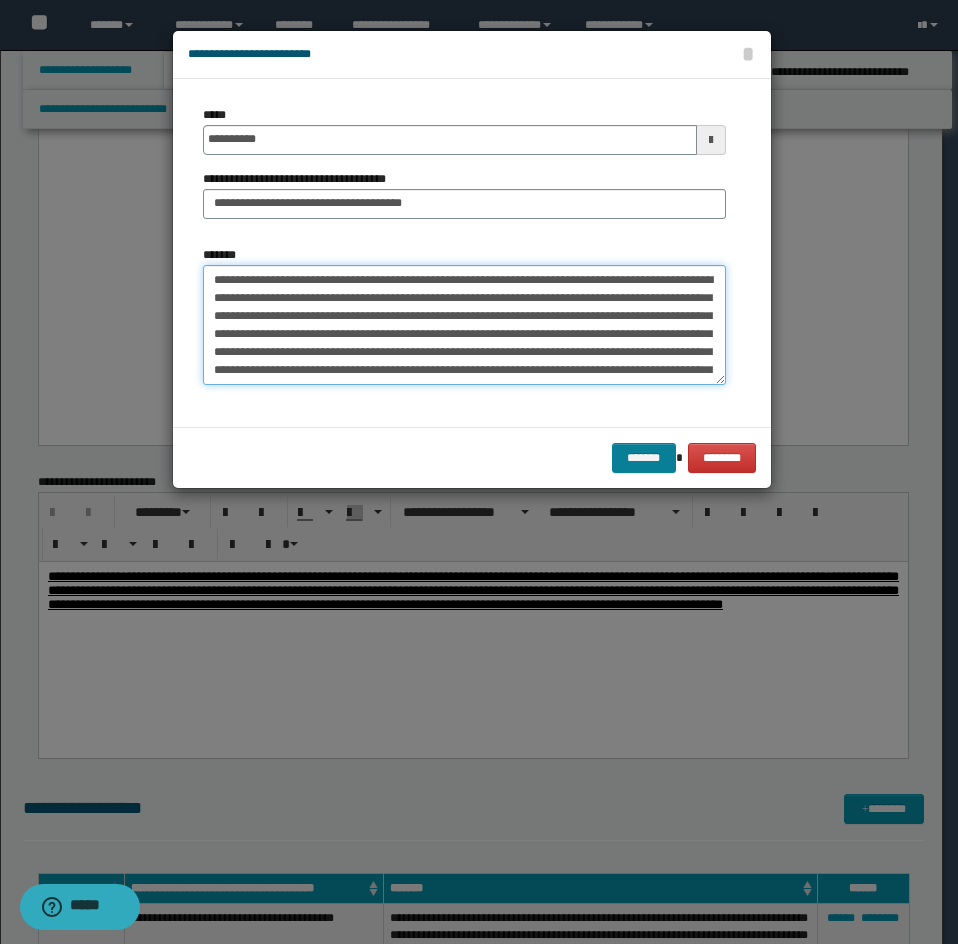 type on "**********" 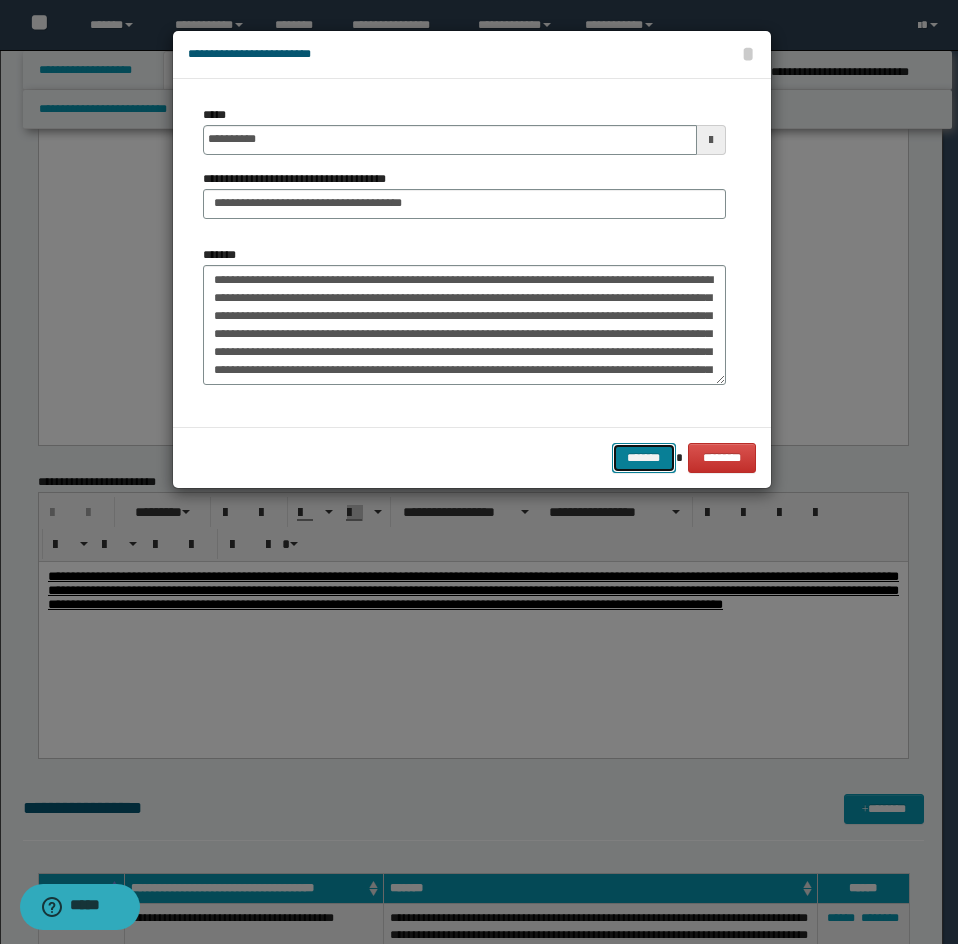 click on "*******" at bounding box center [644, 458] 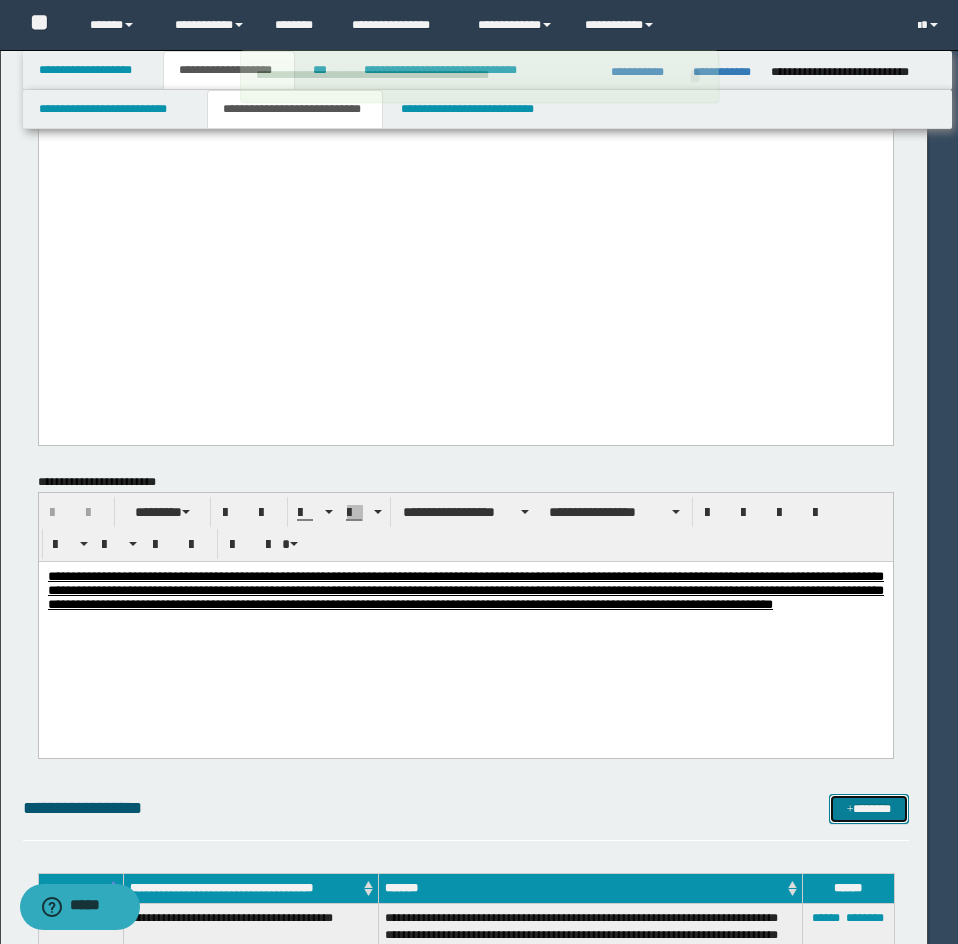 type 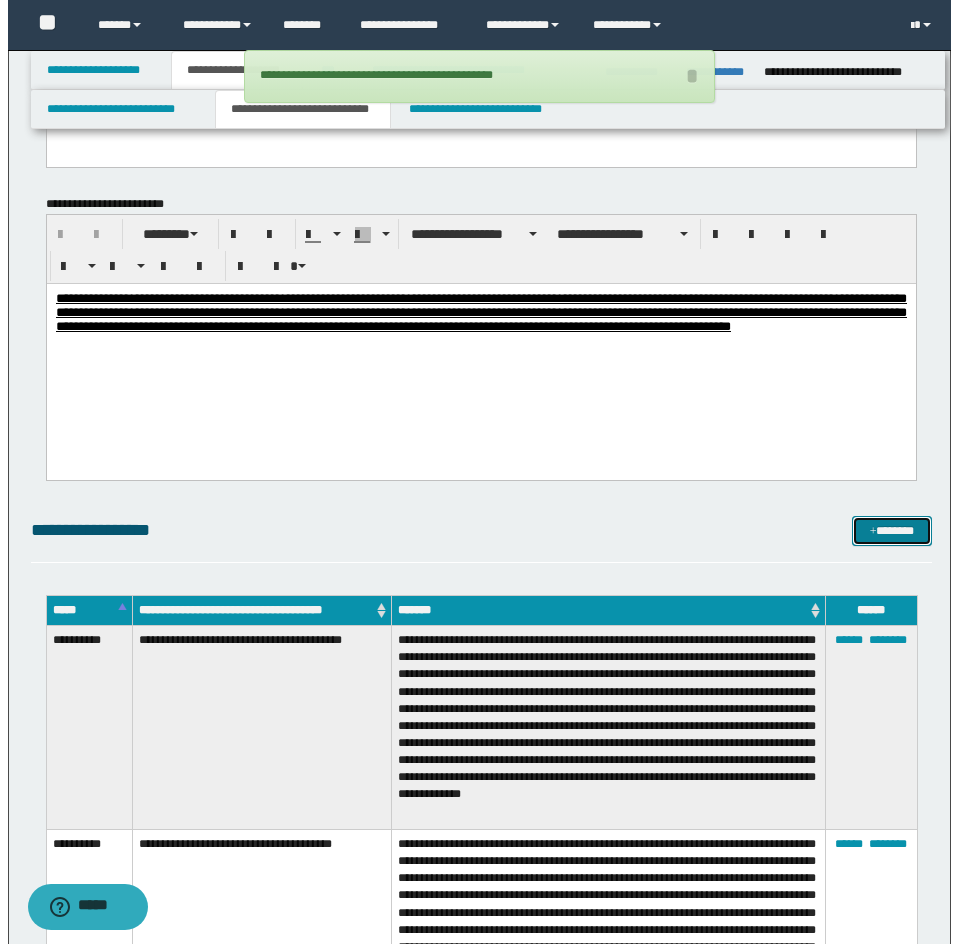 scroll, scrollTop: 2200, scrollLeft: 0, axis: vertical 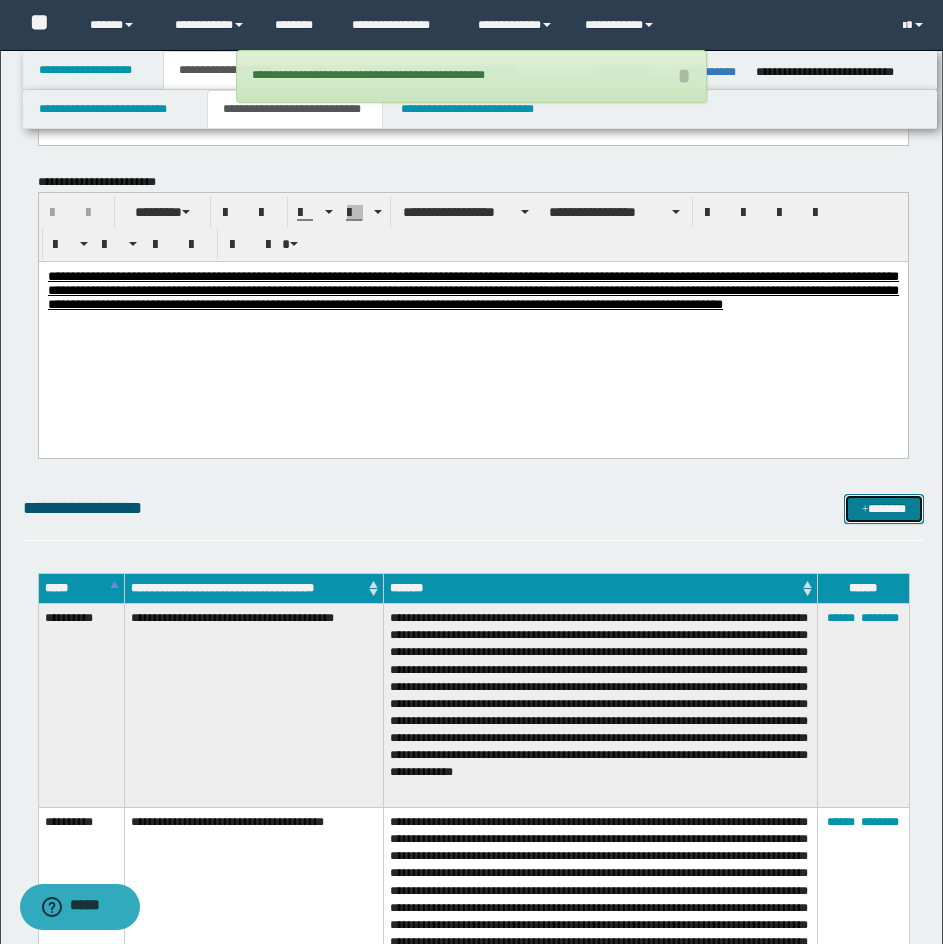 click on "*******" at bounding box center [884, 509] 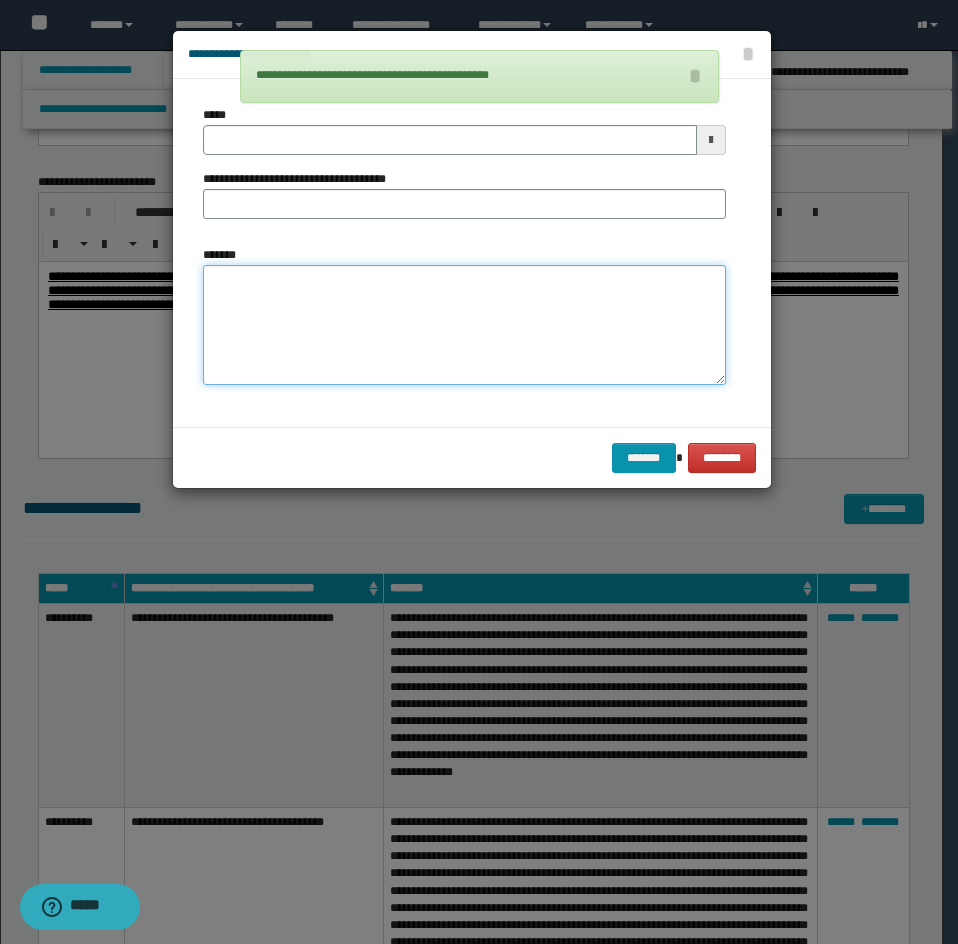 click on "*******" at bounding box center (464, 325) 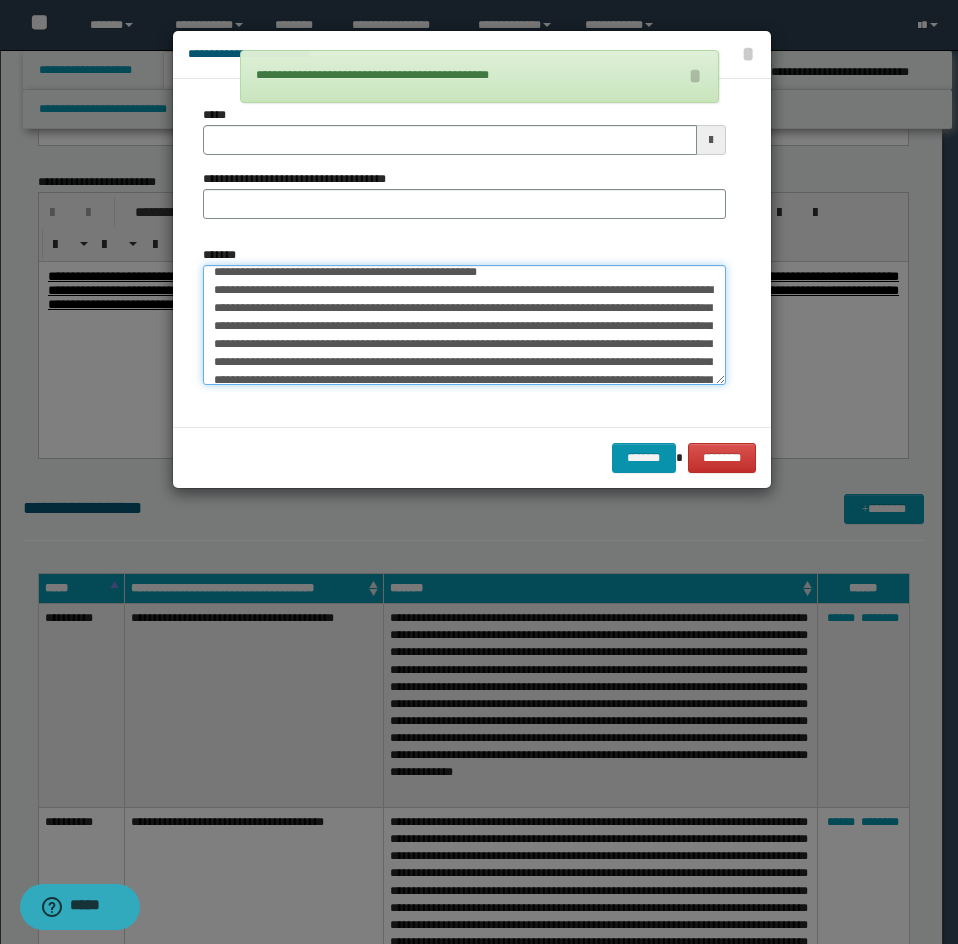scroll, scrollTop: 0, scrollLeft: 0, axis: both 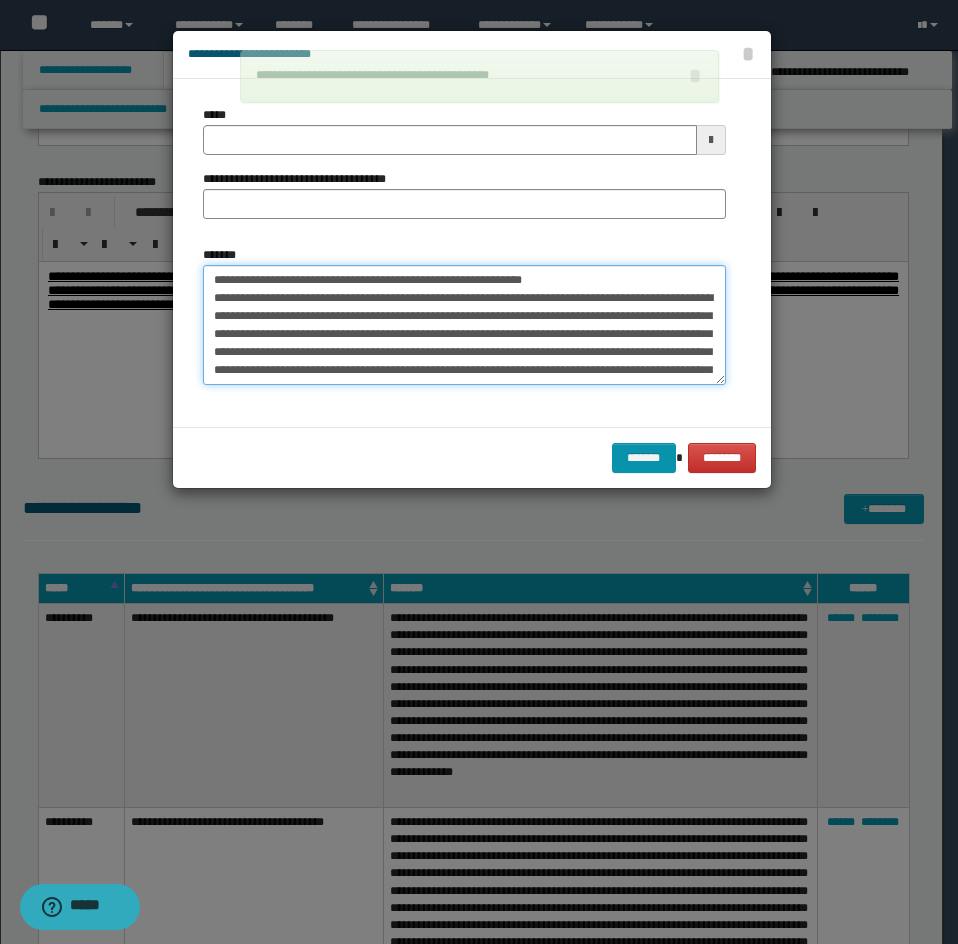 click on "*******" at bounding box center (464, 325) 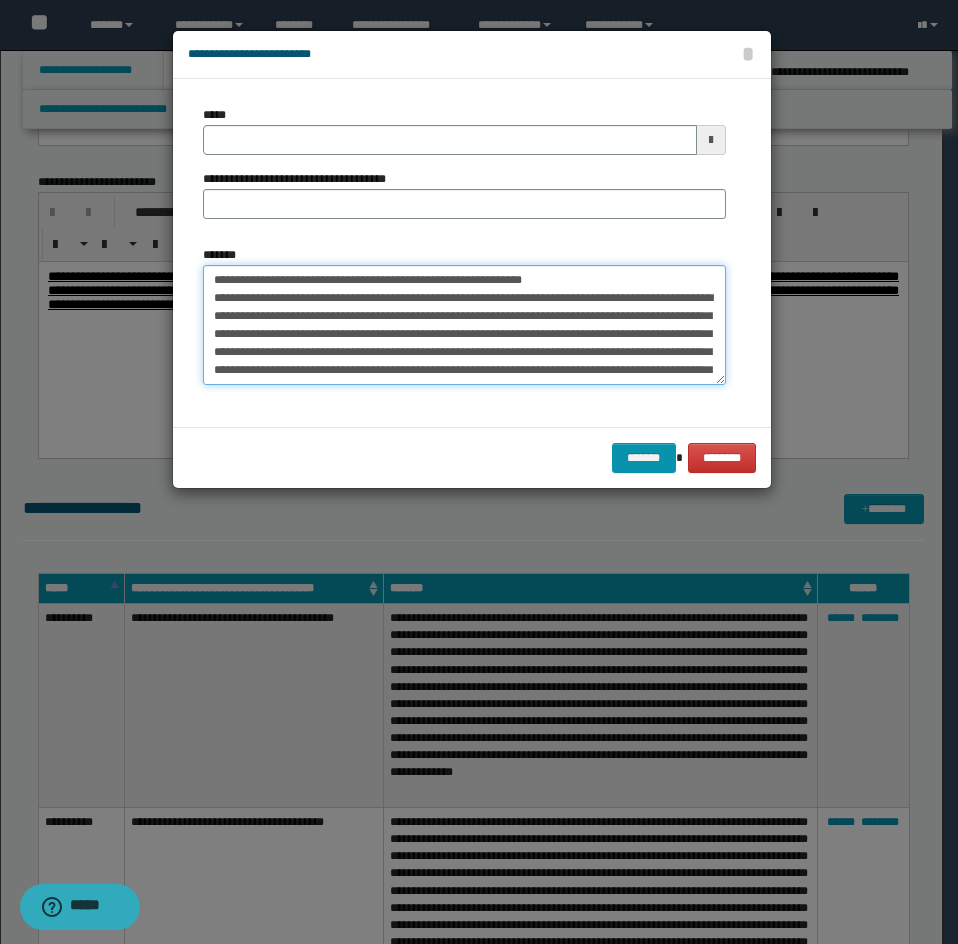 click on "*******" at bounding box center (464, 325) 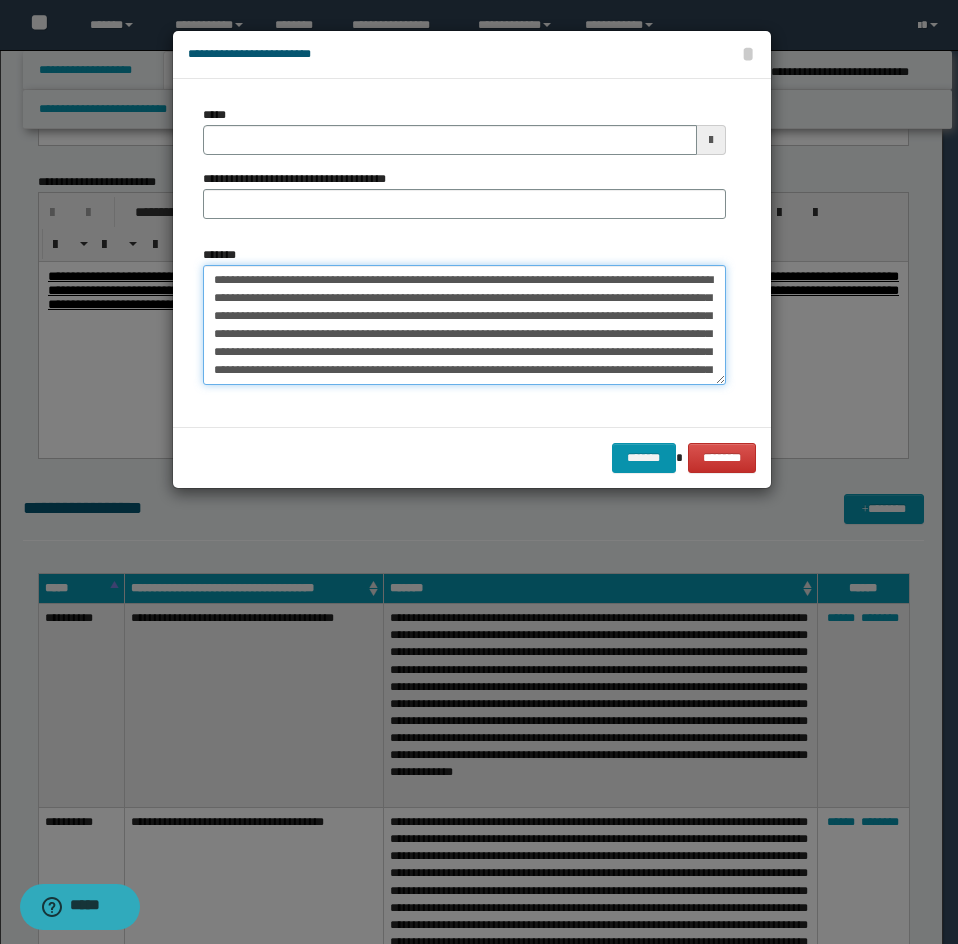 type 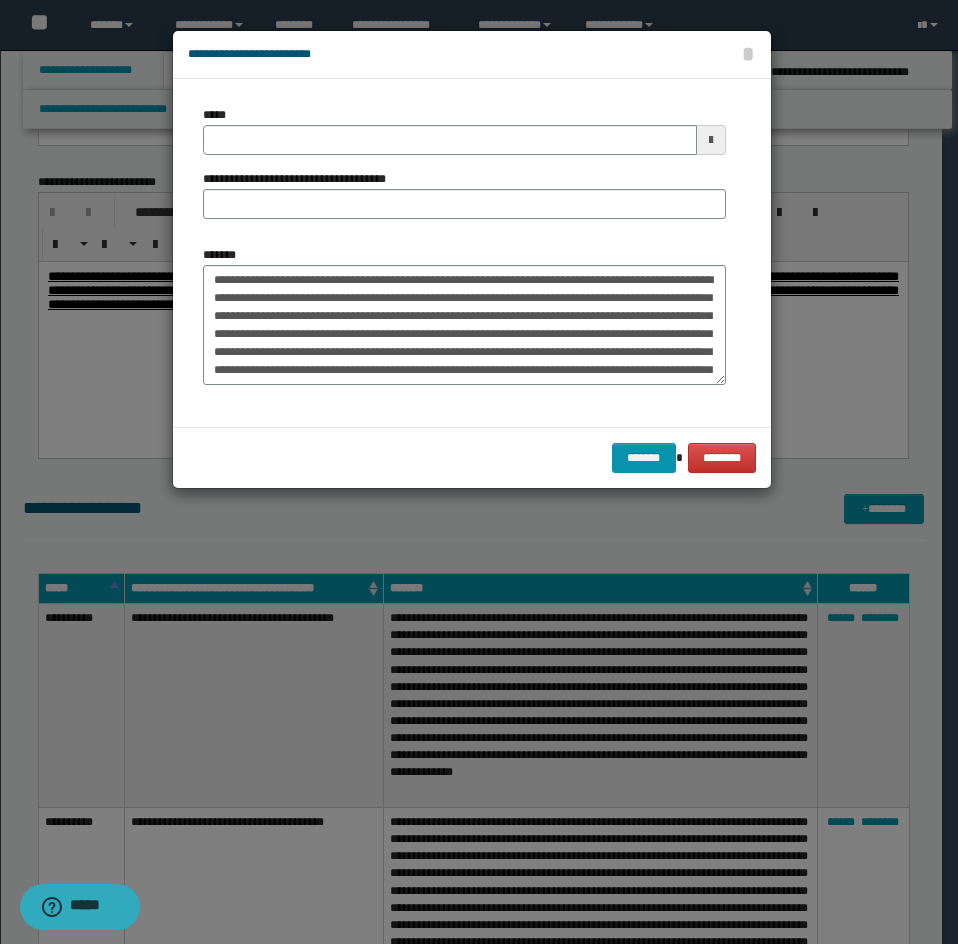 click on "*****" at bounding box center [218, 115] 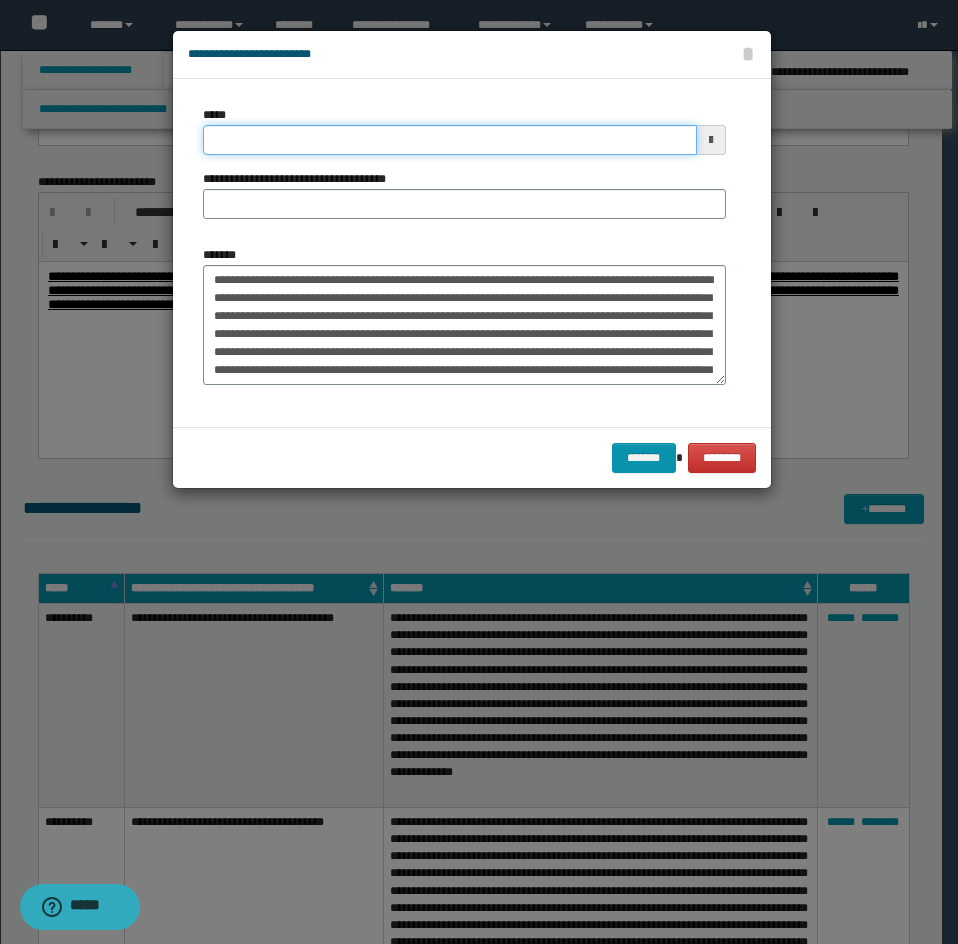 click on "*****" at bounding box center [450, 140] 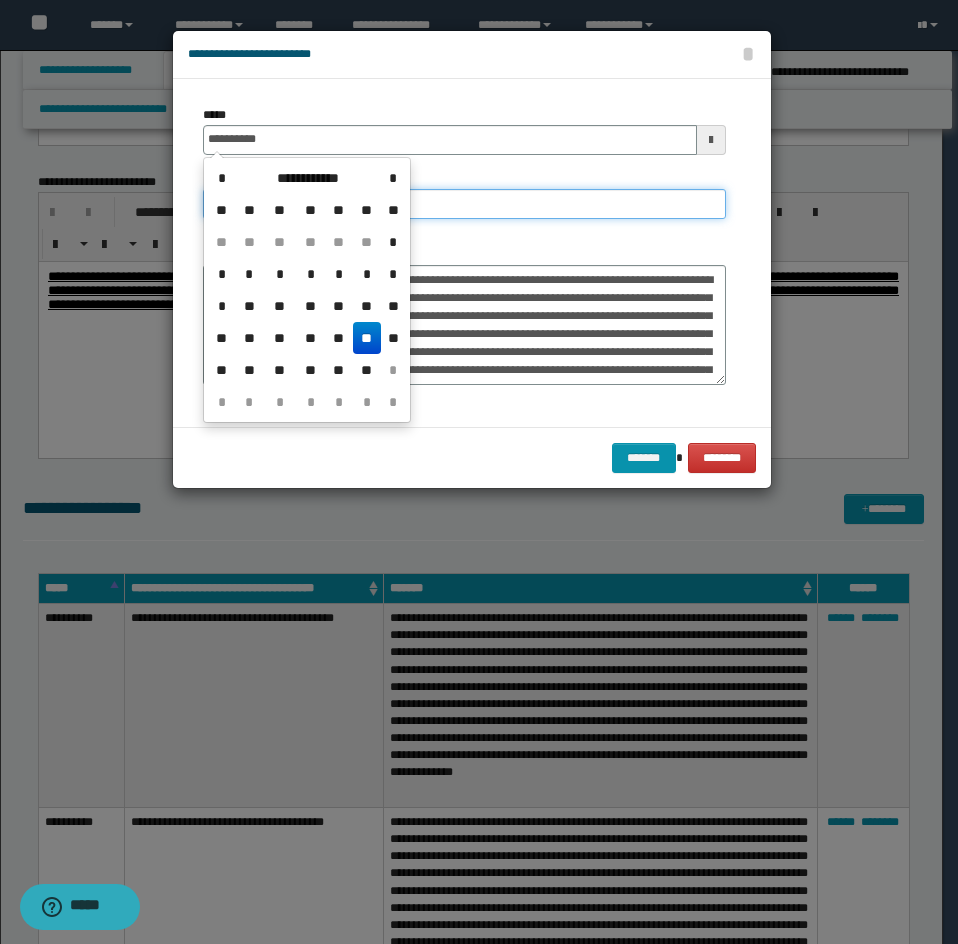 type on "**********" 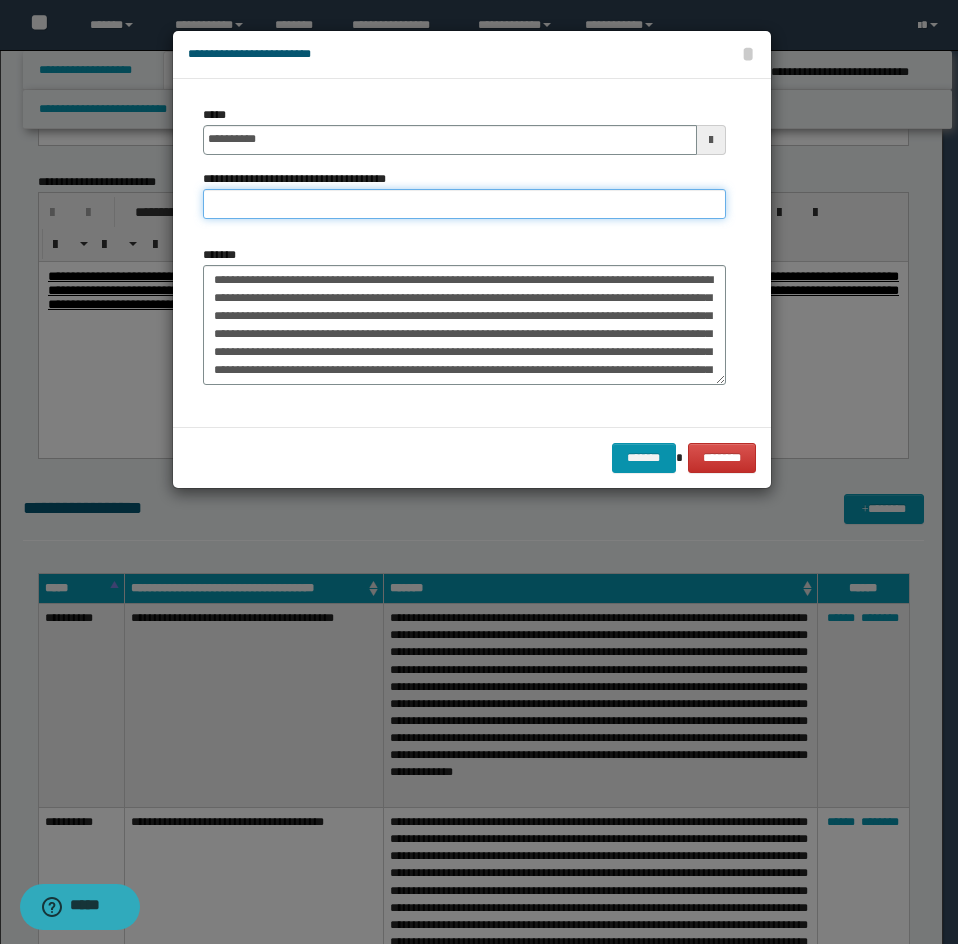 drag, startPoint x: 447, startPoint y: 198, endPoint x: 407, endPoint y: 208, distance: 41.231056 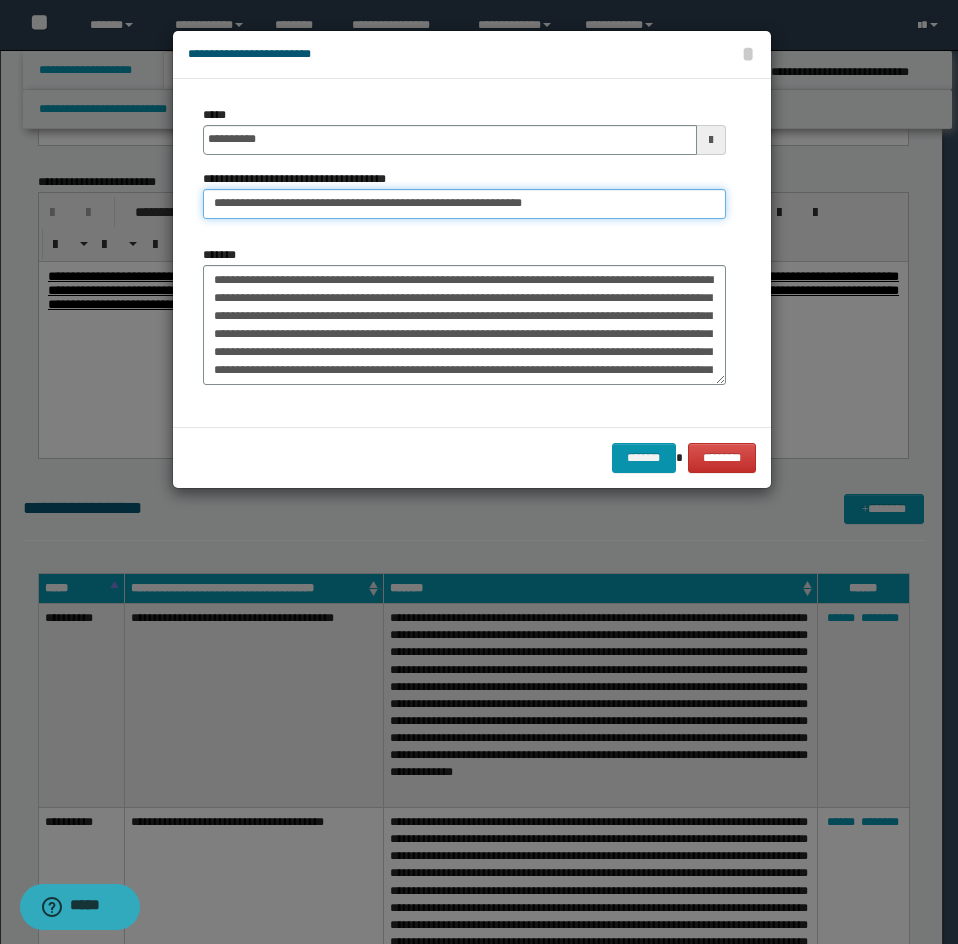 drag, startPoint x: 279, startPoint y: 212, endPoint x: 107, endPoint y: 248, distance: 175.72707 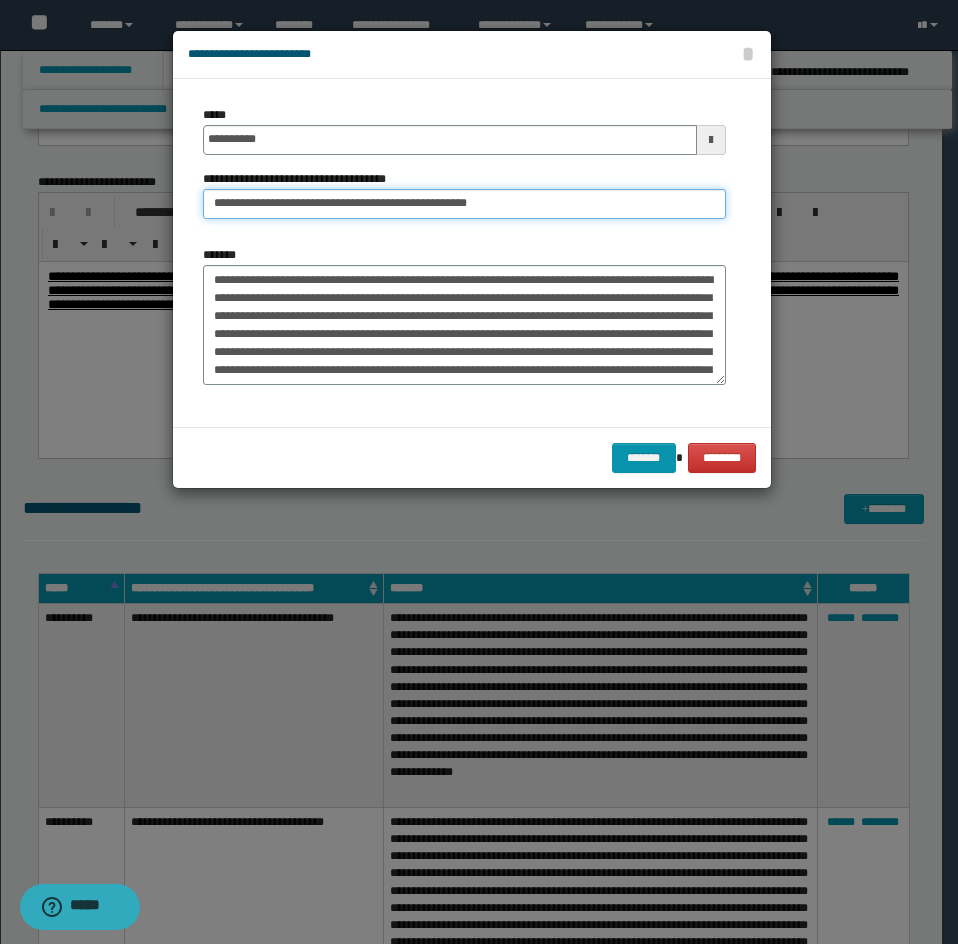 scroll, scrollTop: 100, scrollLeft: 0, axis: vertical 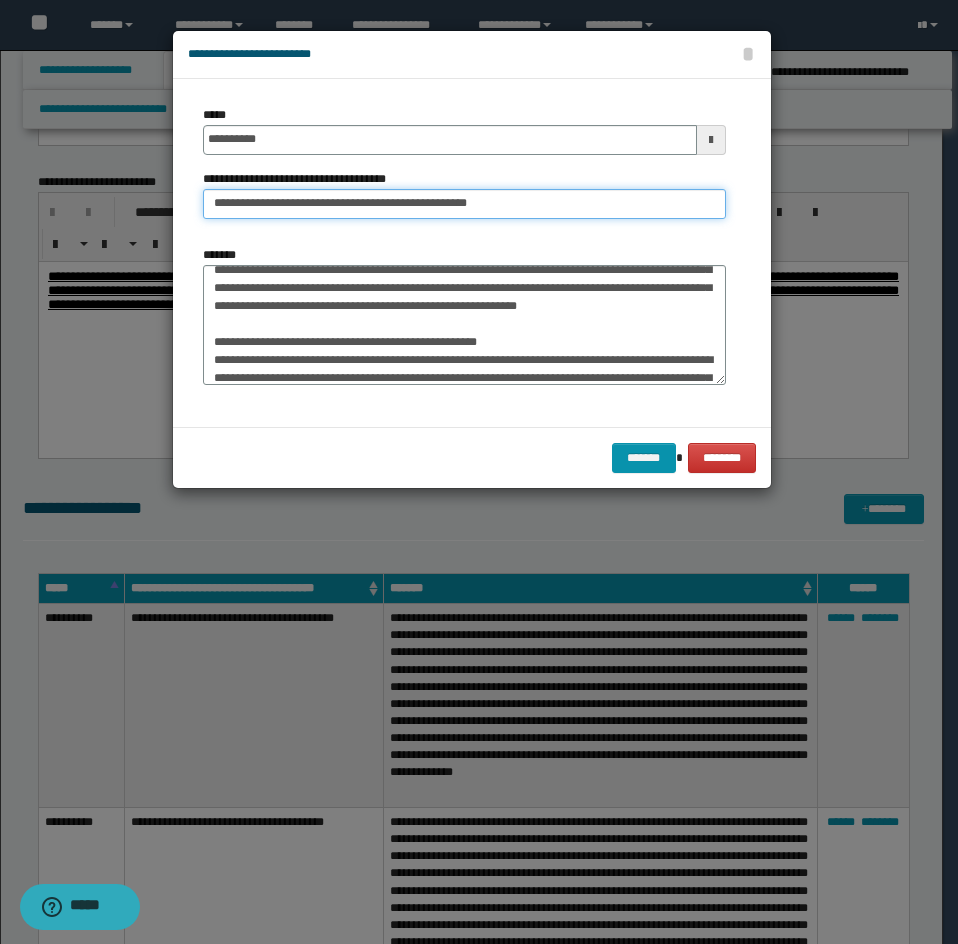 type on "**********" 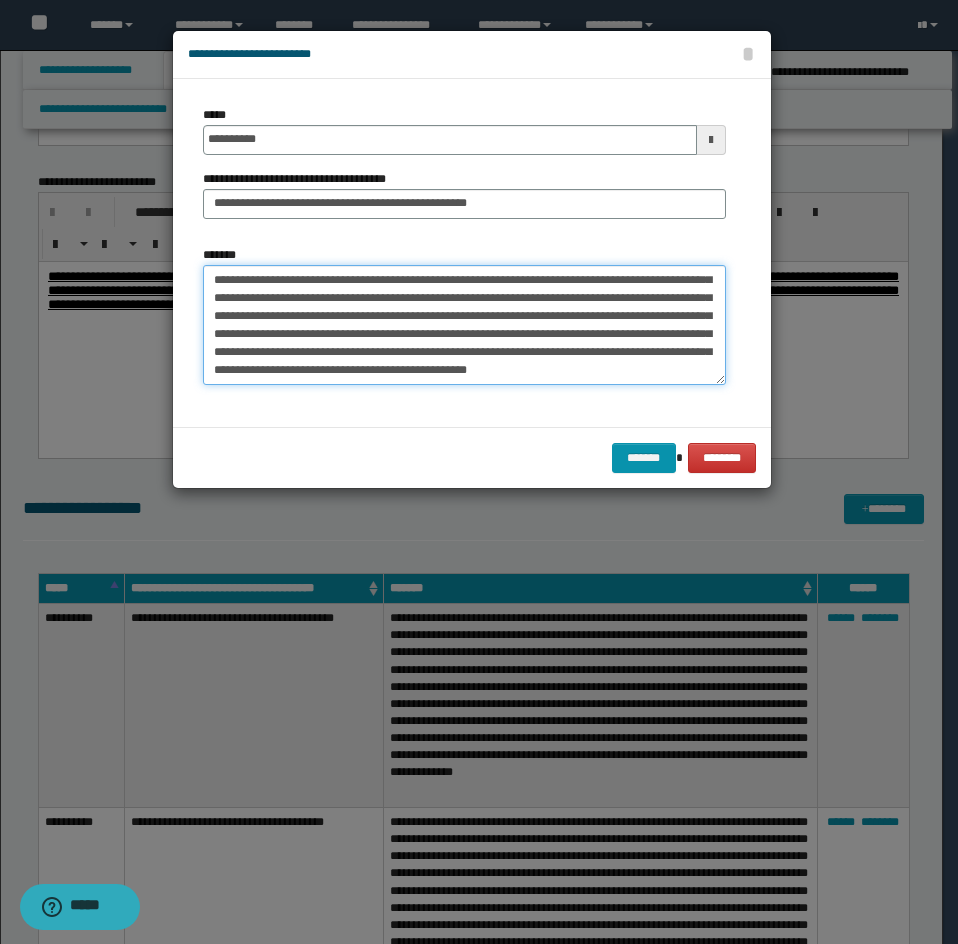 drag, startPoint x: 210, startPoint y: 355, endPoint x: 260, endPoint y: 387, distance: 59.36329 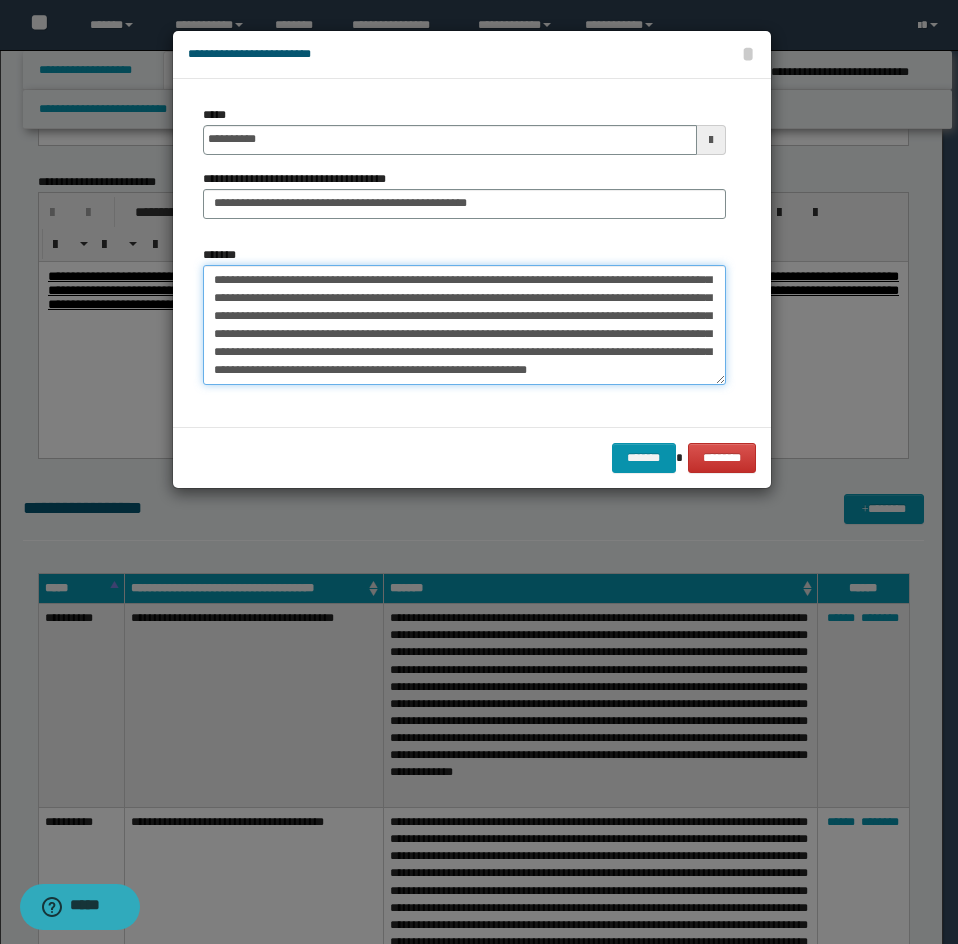 scroll, scrollTop: 90, scrollLeft: 0, axis: vertical 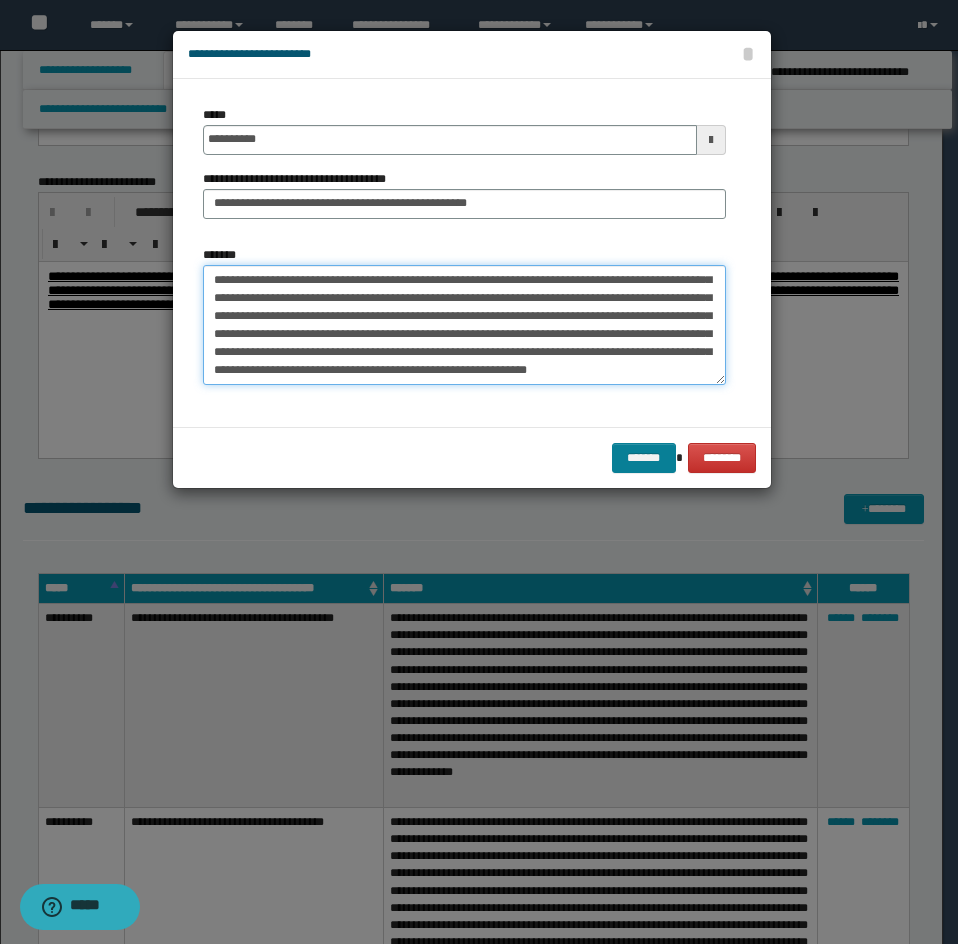 type on "**********" 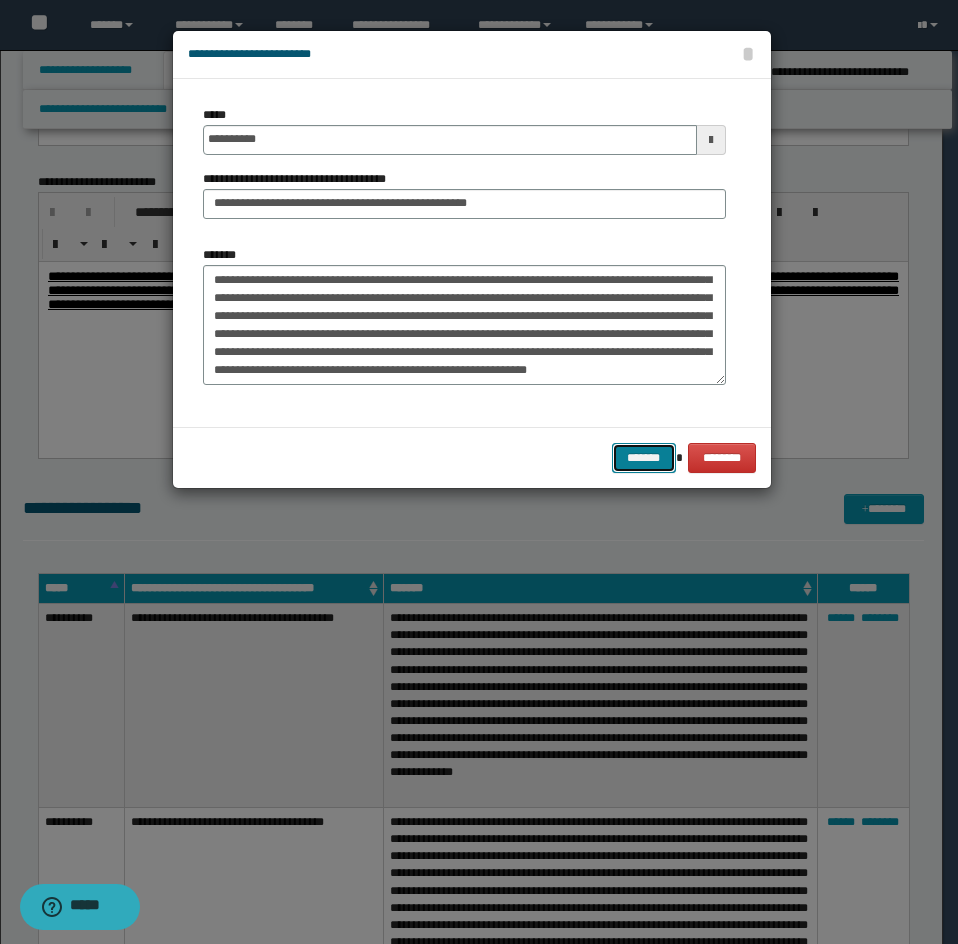 click on "*******" at bounding box center [644, 458] 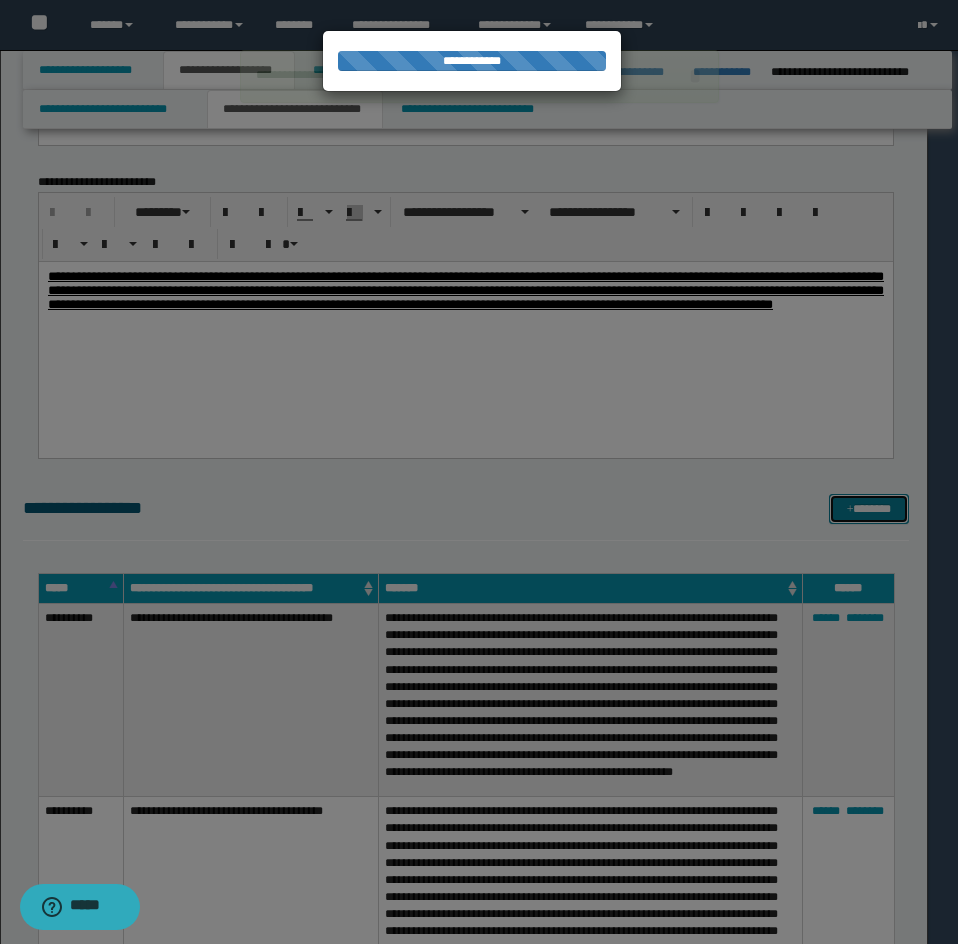 type 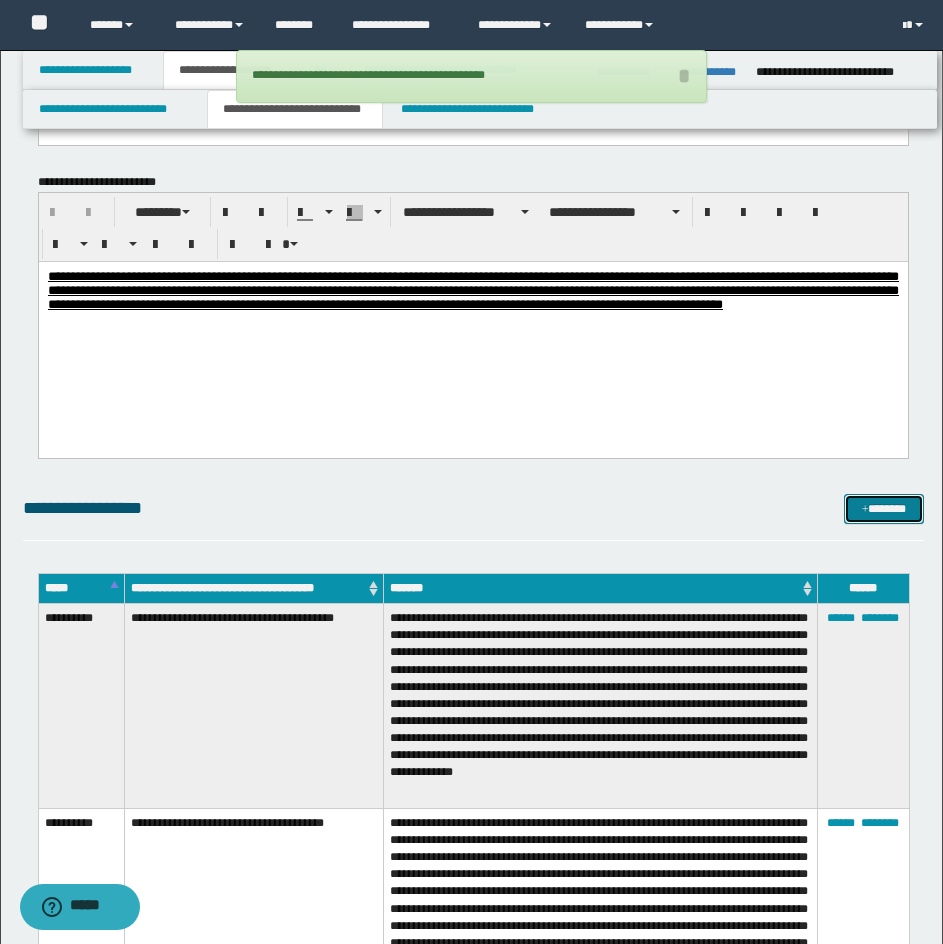click at bounding box center (865, 510) 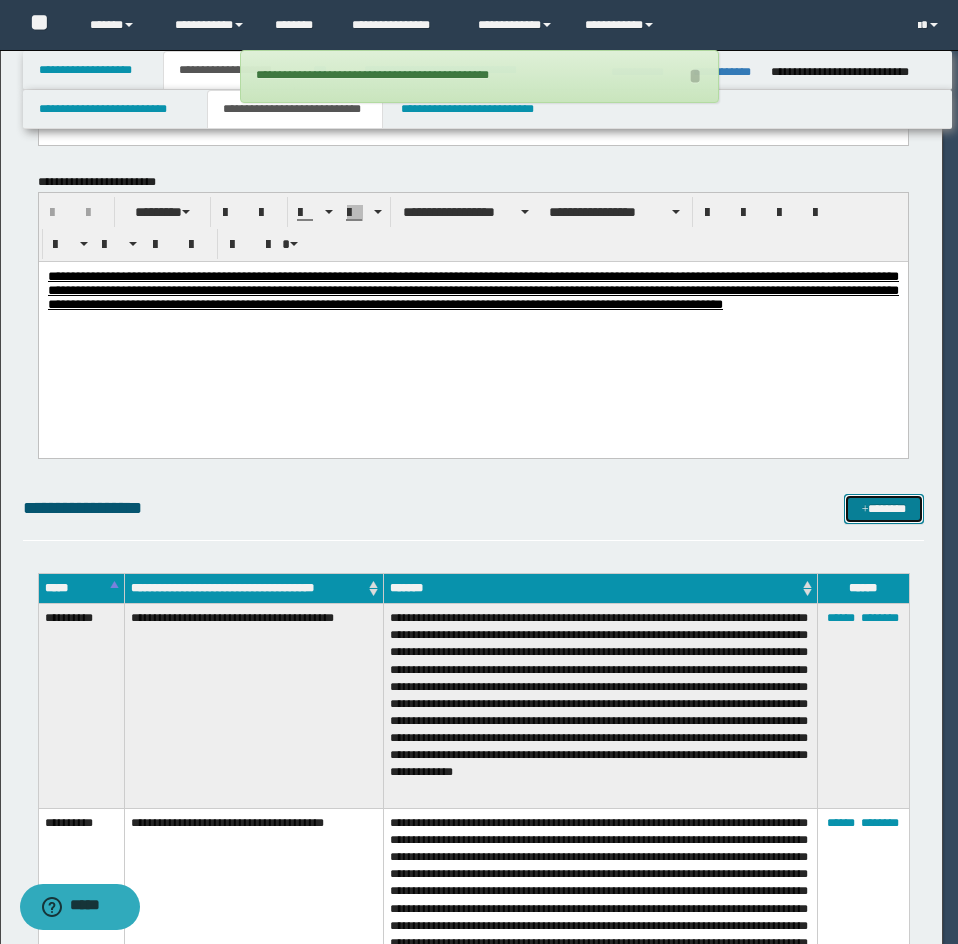 scroll, scrollTop: 0, scrollLeft: 0, axis: both 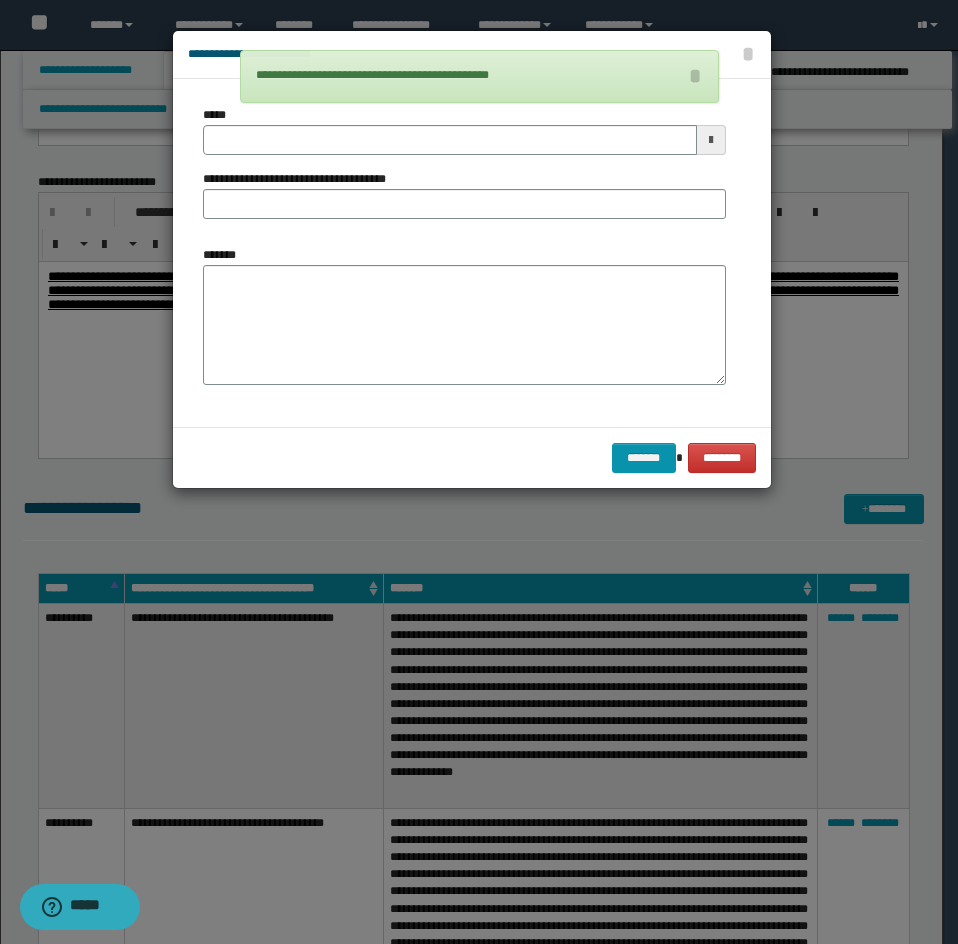 click on "**********" at bounding box center (464, 253) 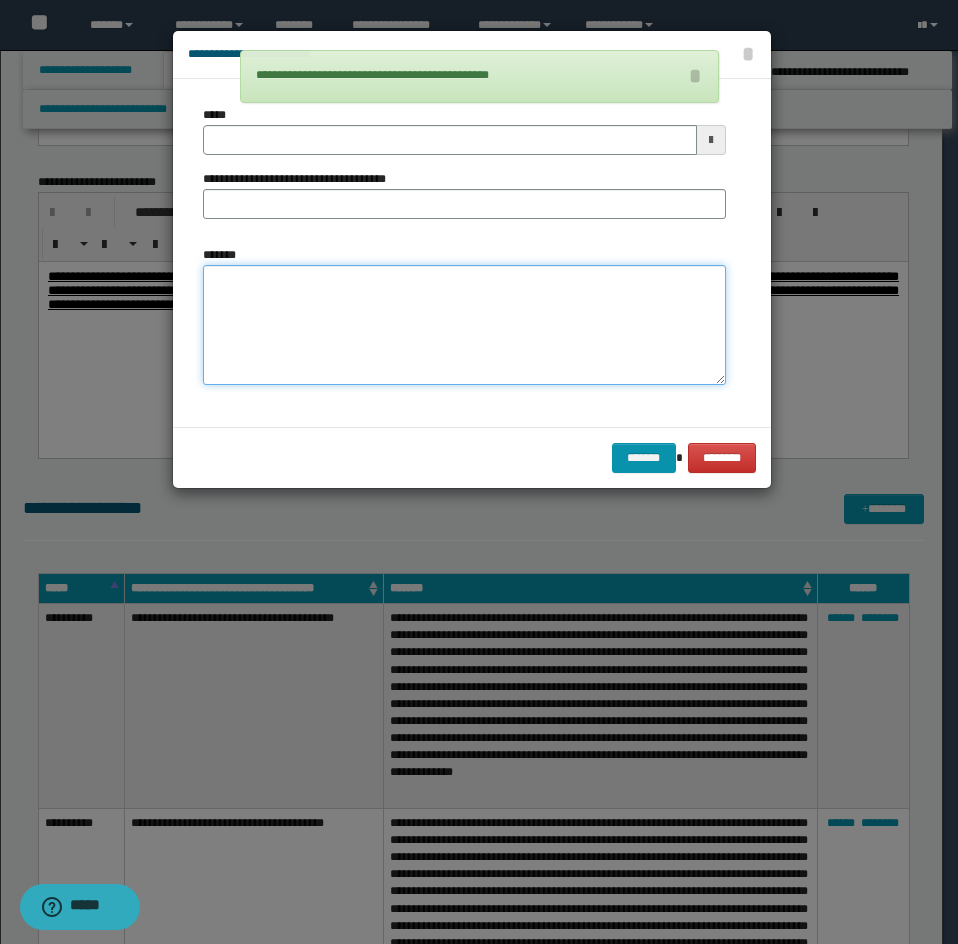 click on "*******" at bounding box center [464, 325] 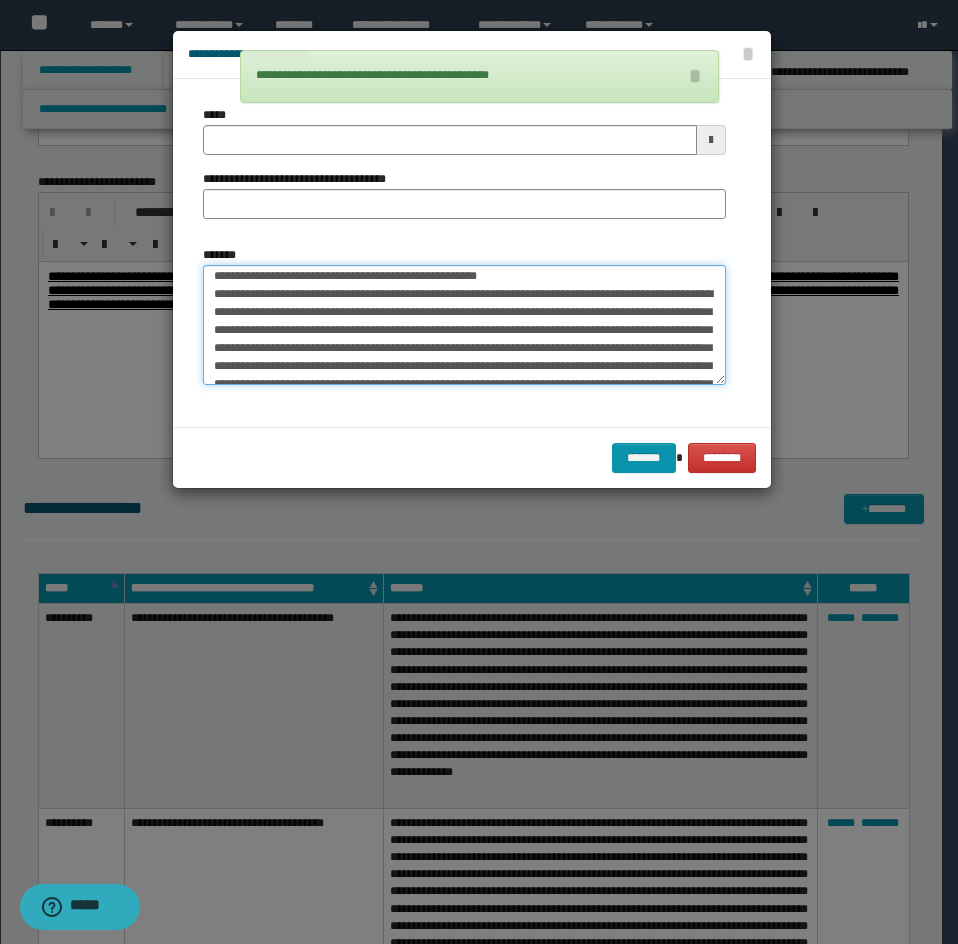 scroll, scrollTop: 0, scrollLeft: 0, axis: both 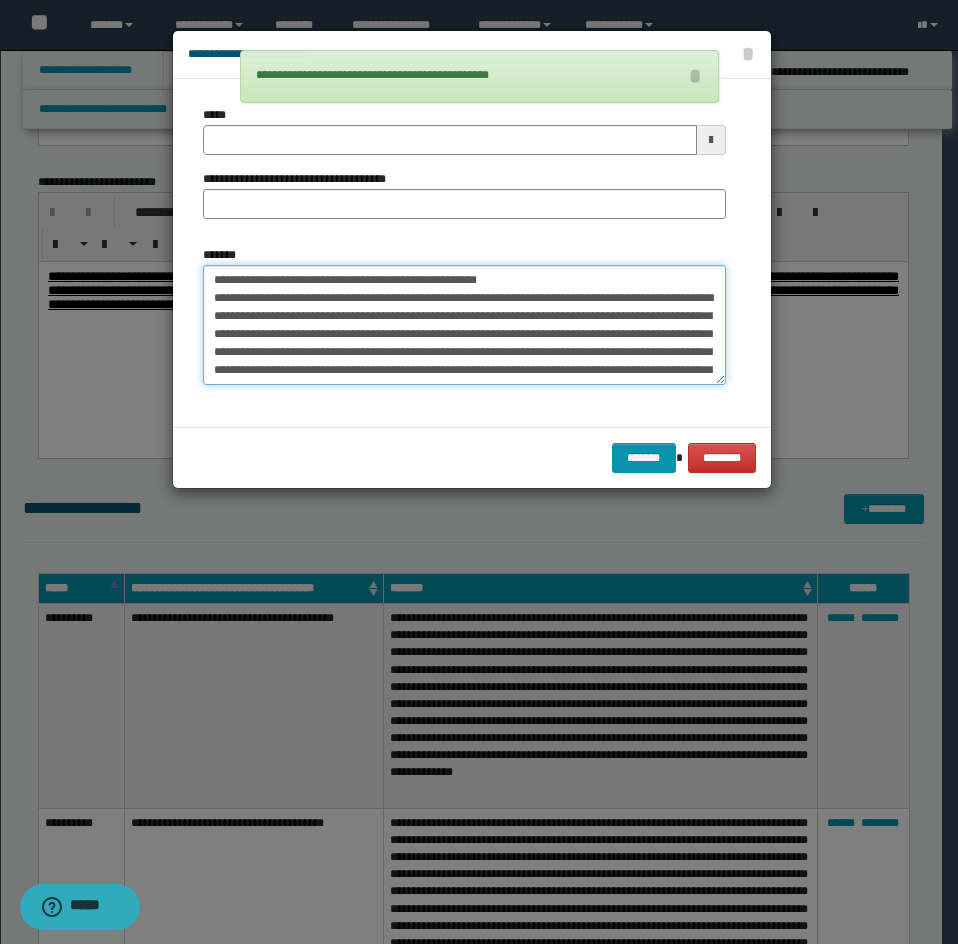 click on "*******" at bounding box center (464, 325) 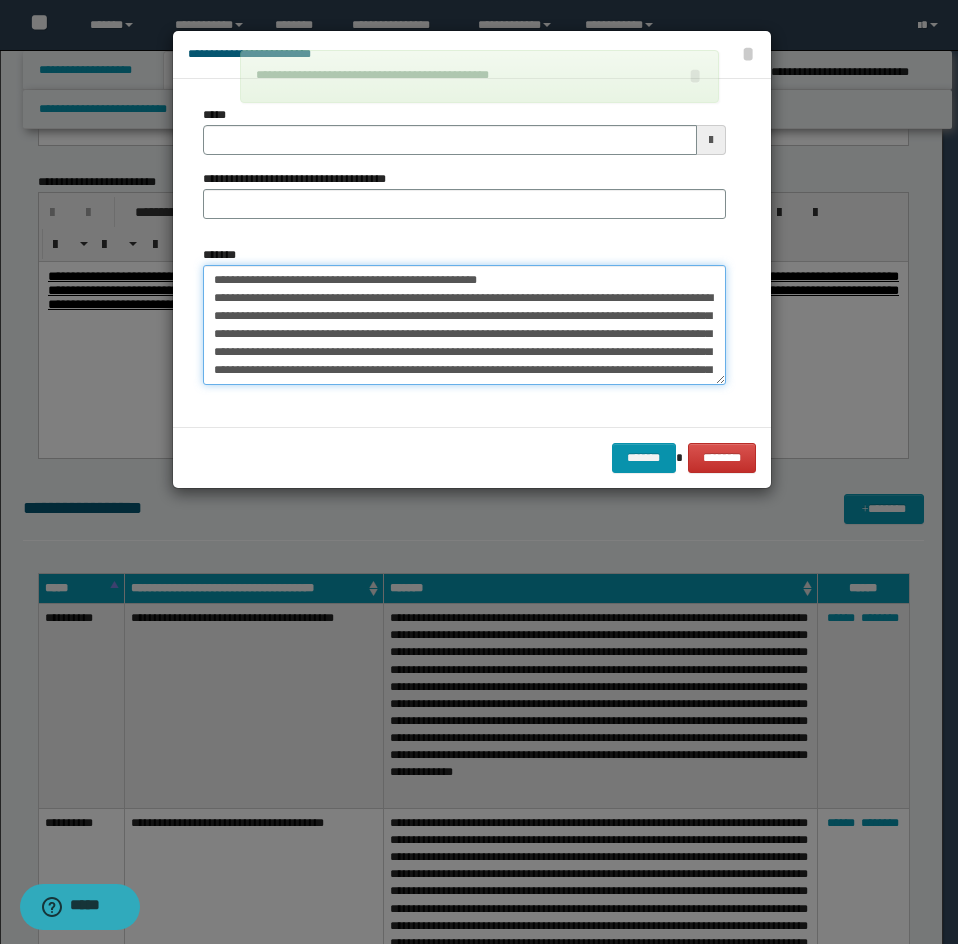 click on "*******" at bounding box center (464, 325) 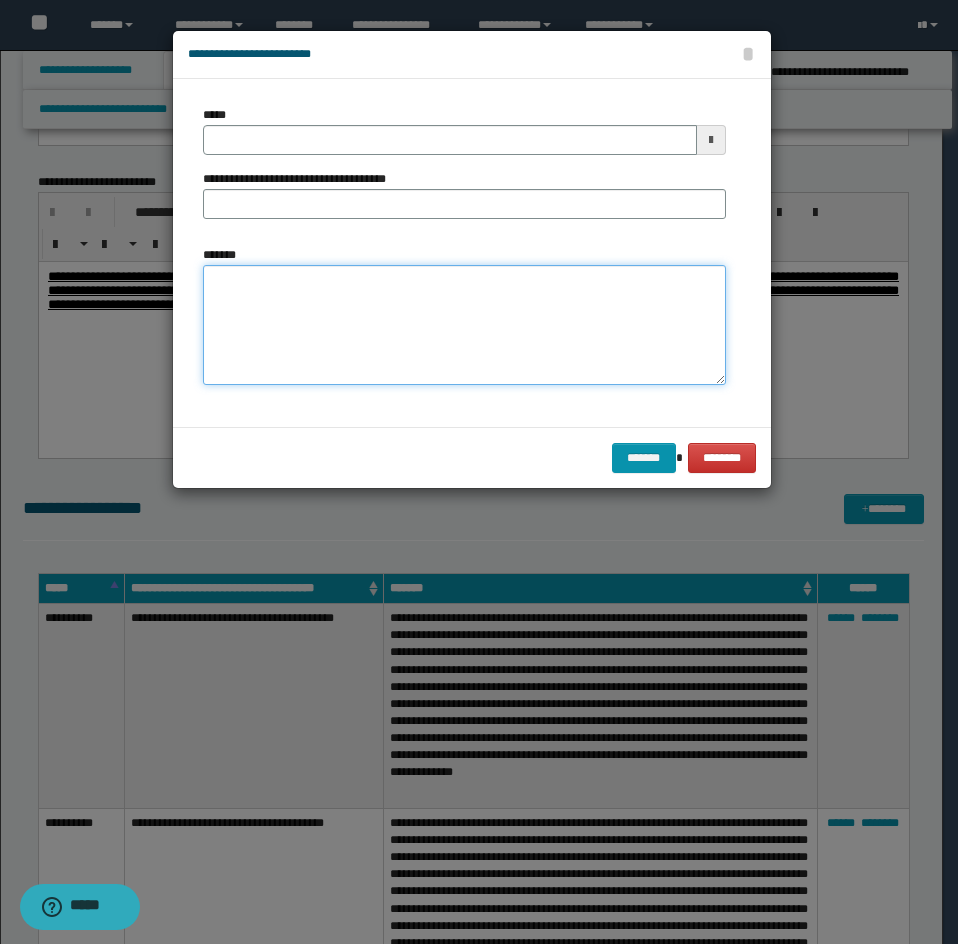 click on "*******" at bounding box center [464, 325] 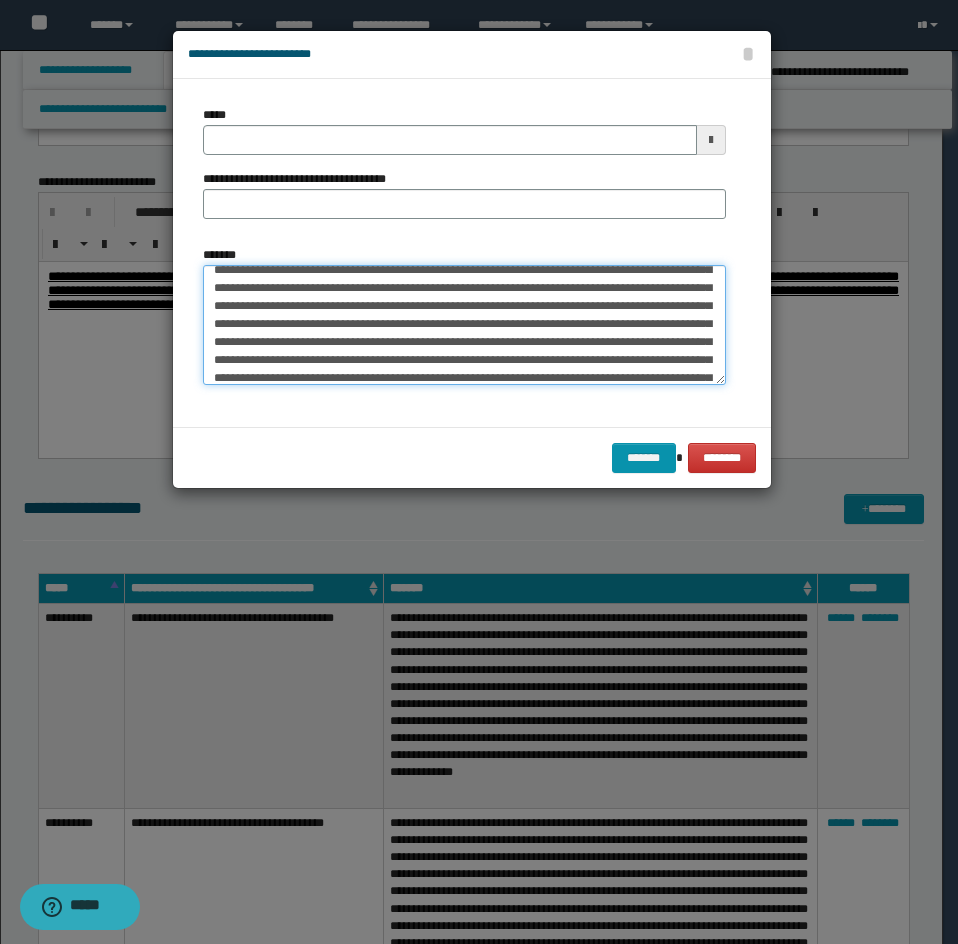 click on "*******" at bounding box center (464, 325) 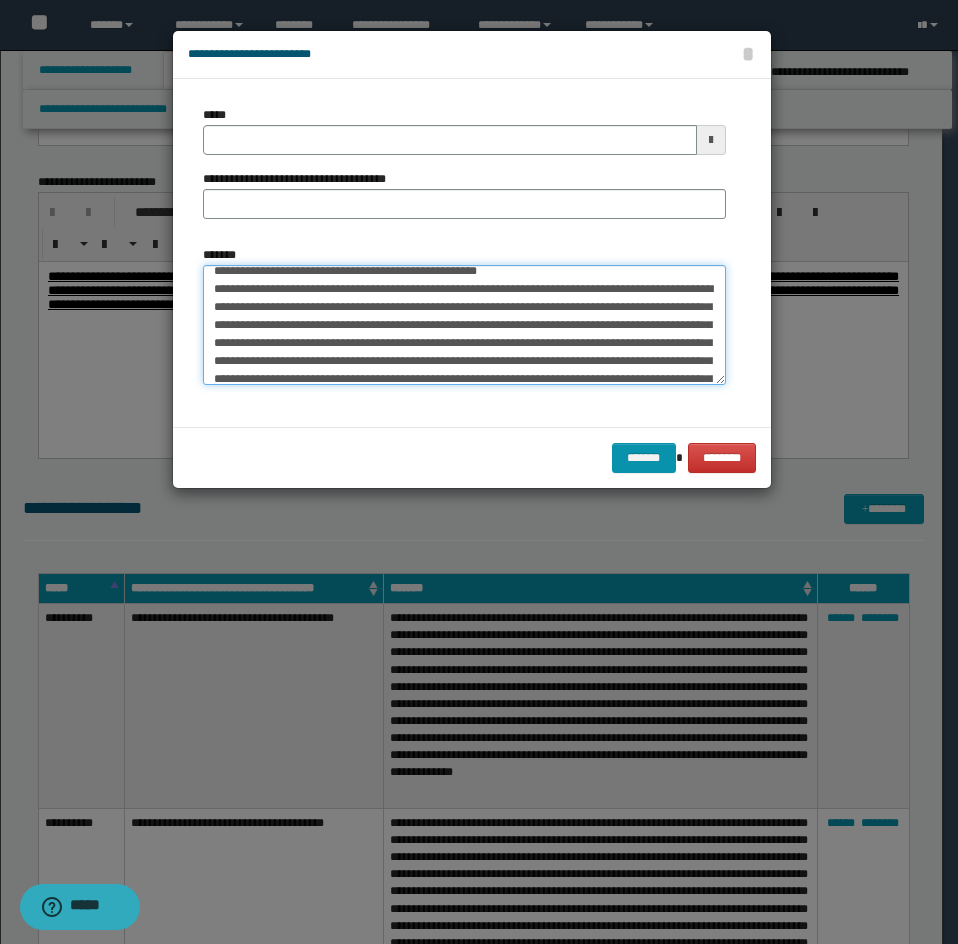 scroll, scrollTop: 0, scrollLeft: 0, axis: both 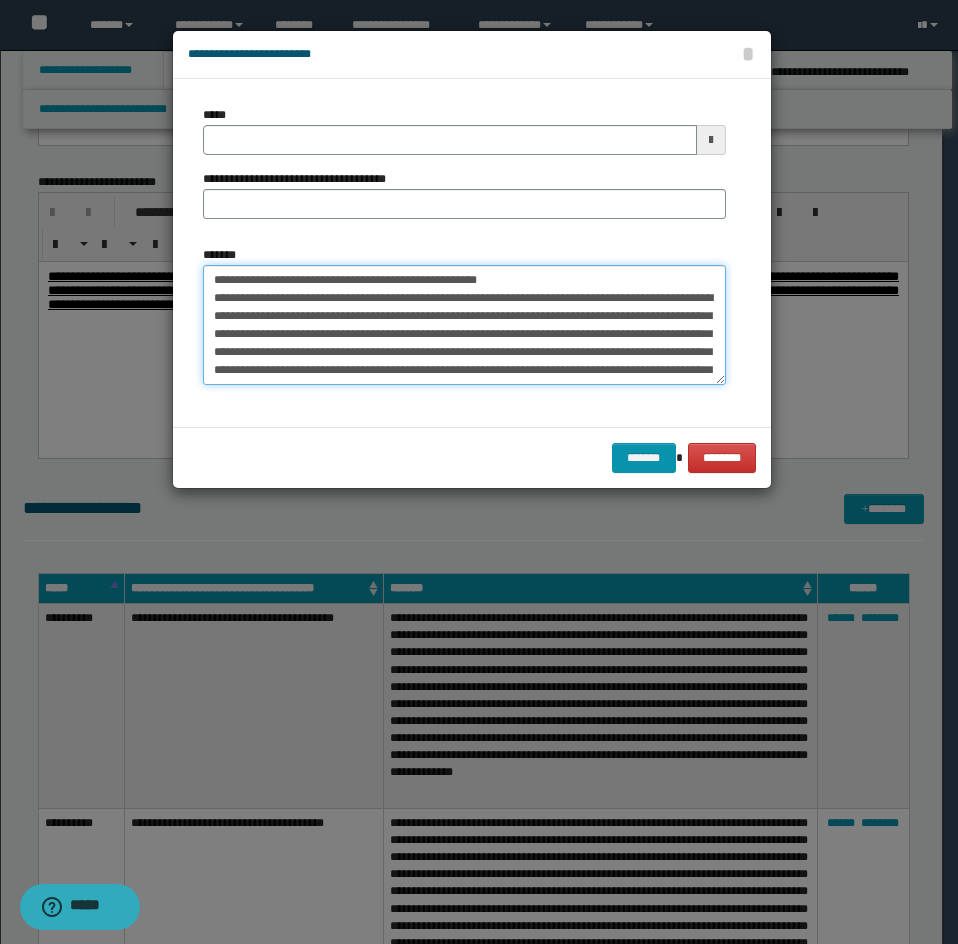 click on "*******" at bounding box center [464, 325] 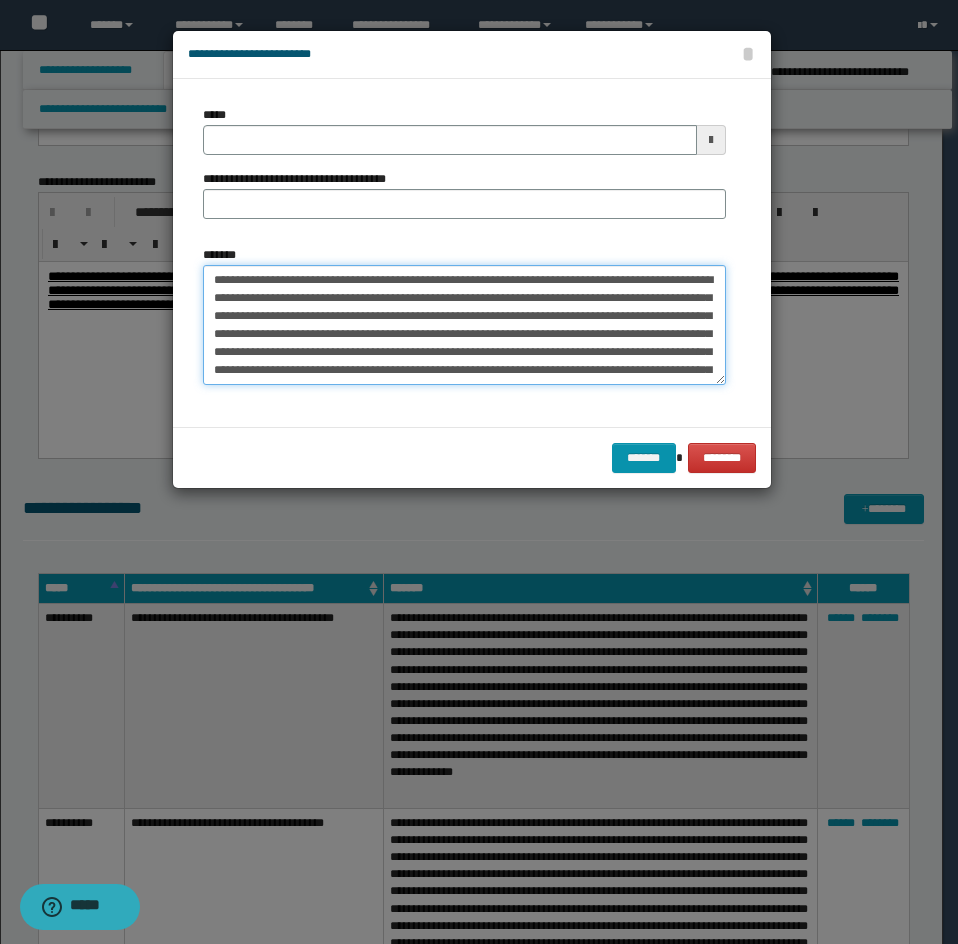 type 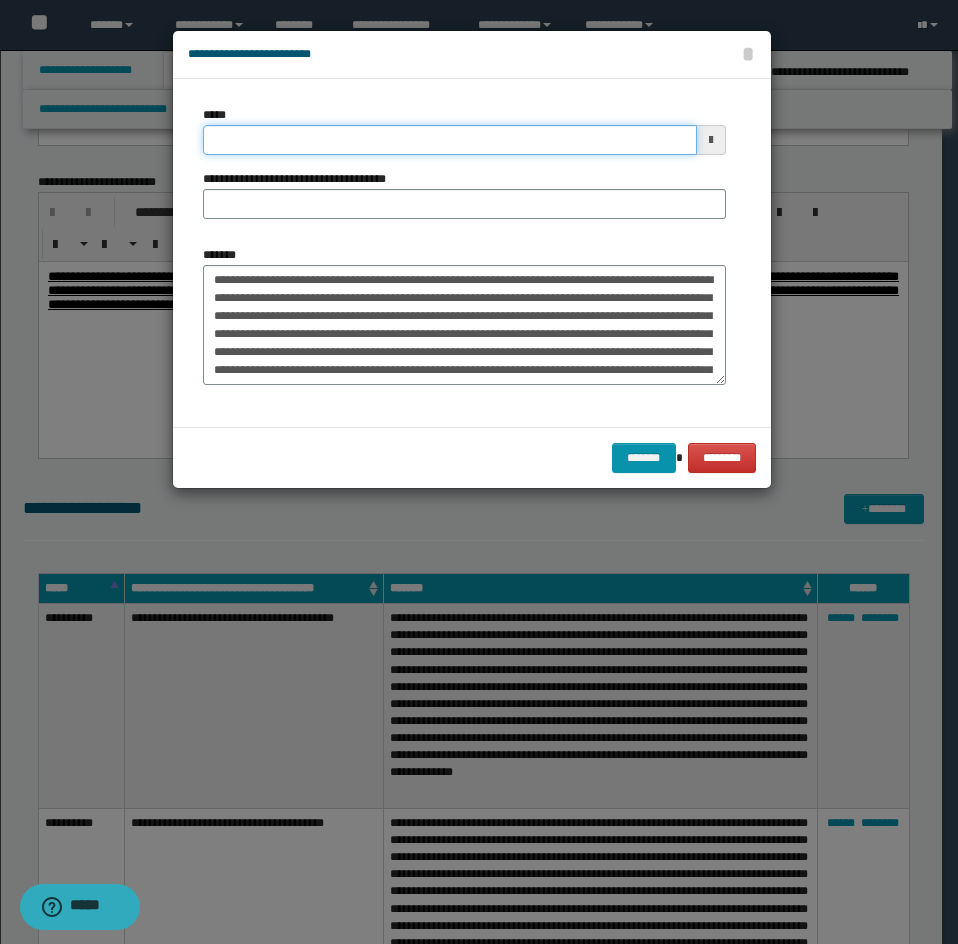 click on "*****" at bounding box center (450, 140) 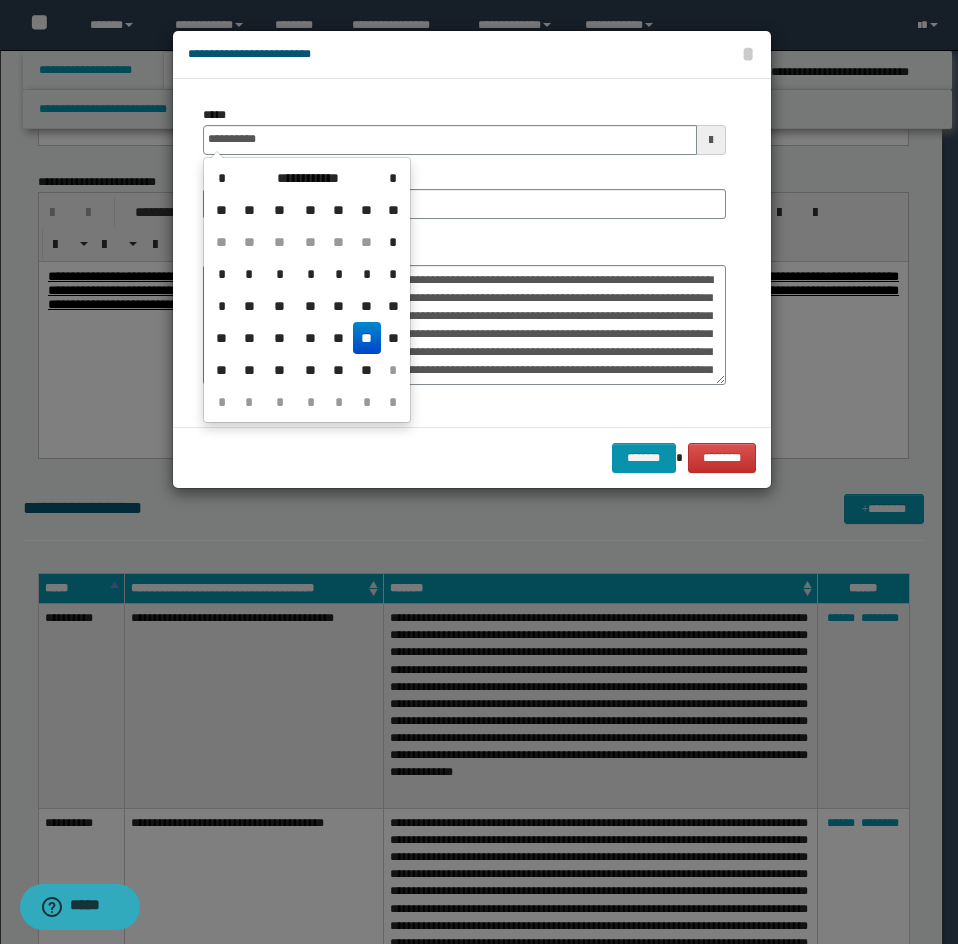 click on "**********" at bounding box center (471, -1728) 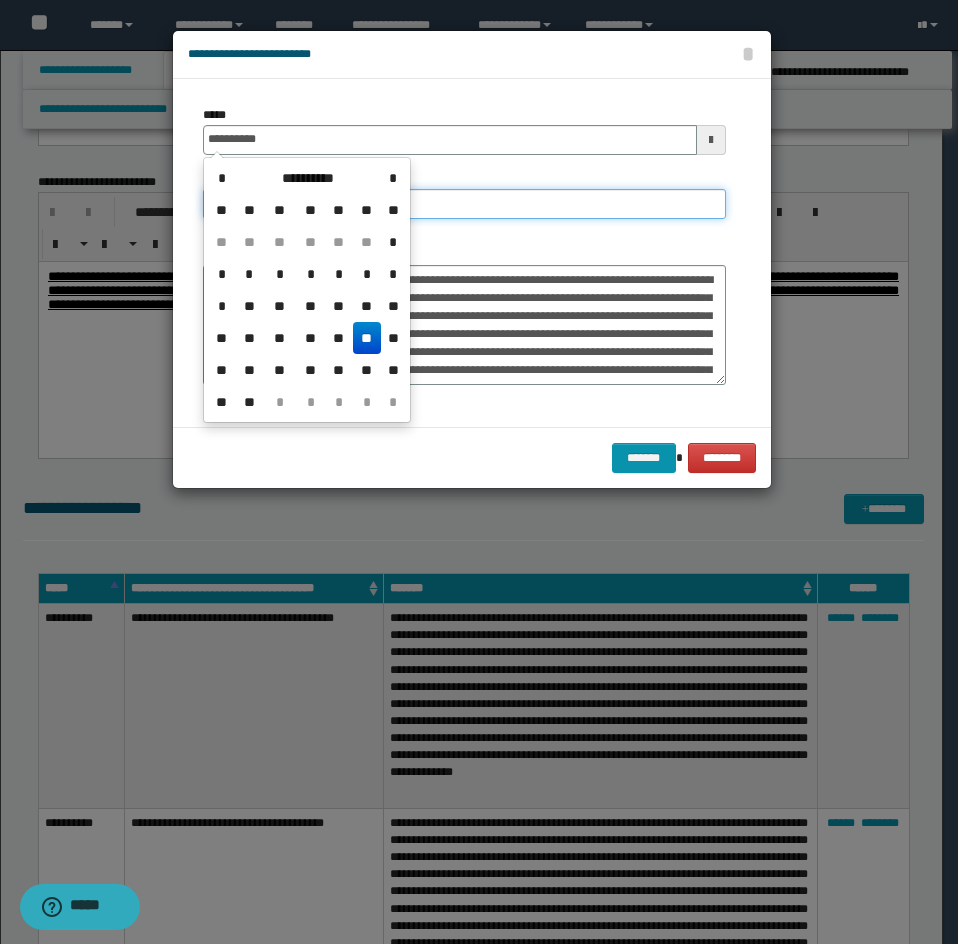 type on "**********" 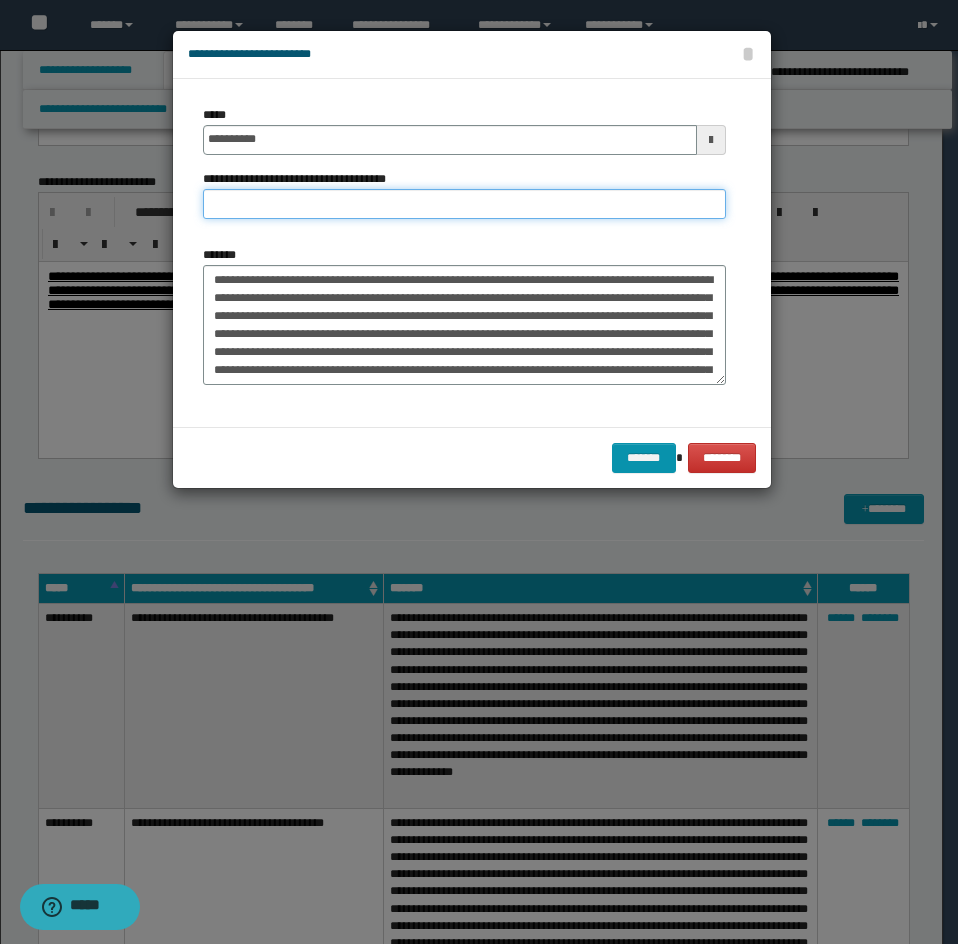 drag, startPoint x: 495, startPoint y: 205, endPoint x: 284, endPoint y: 259, distance: 217.80037 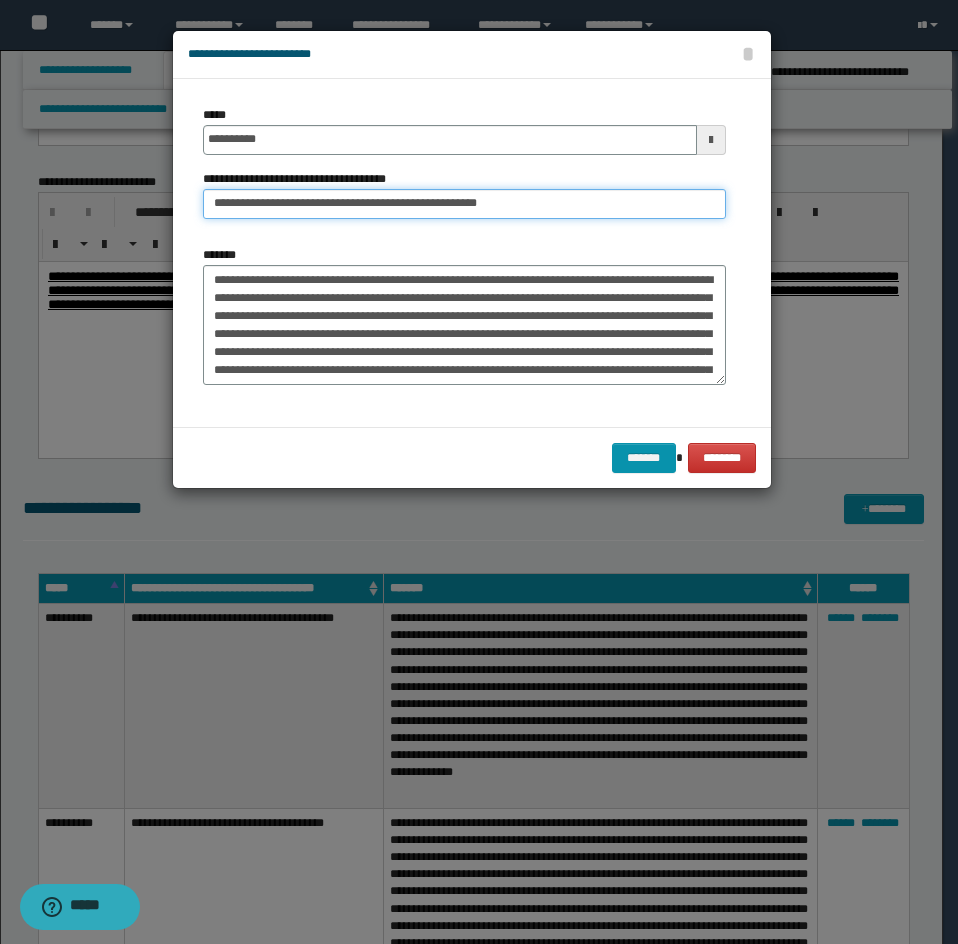 drag, startPoint x: 275, startPoint y: 196, endPoint x: 168, endPoint y: 216, distance: 108.85311 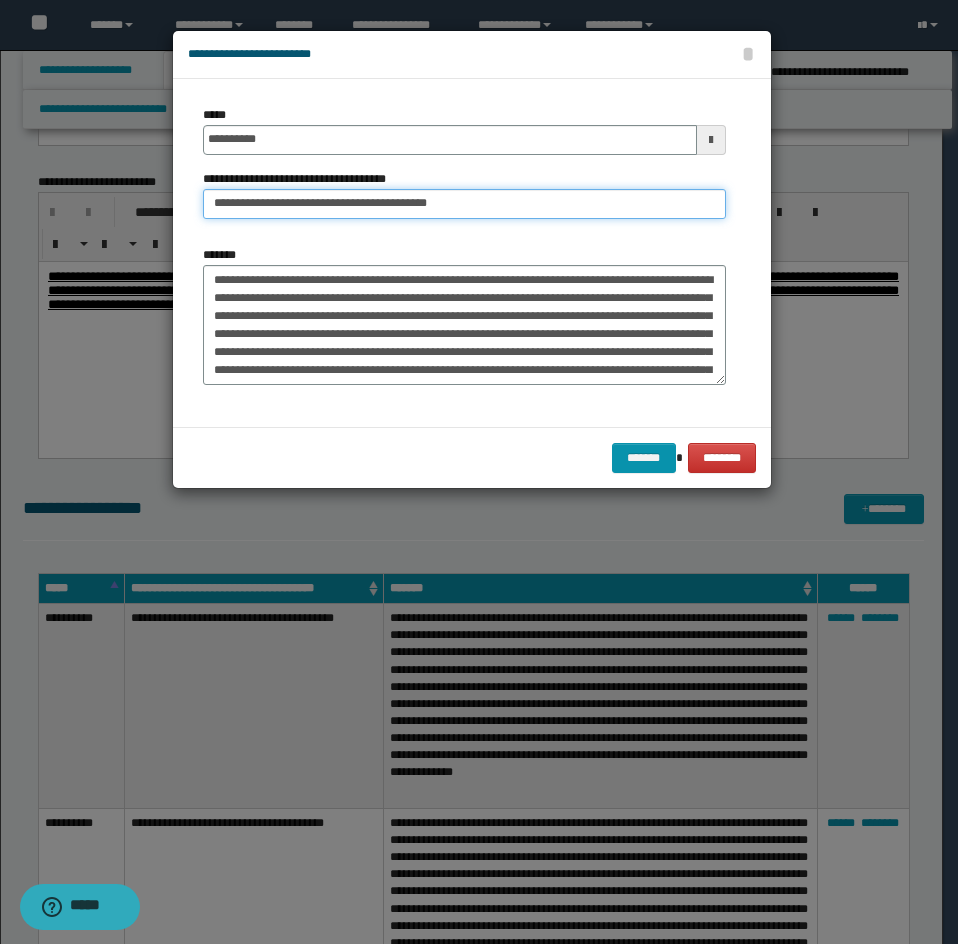 type on "**********" 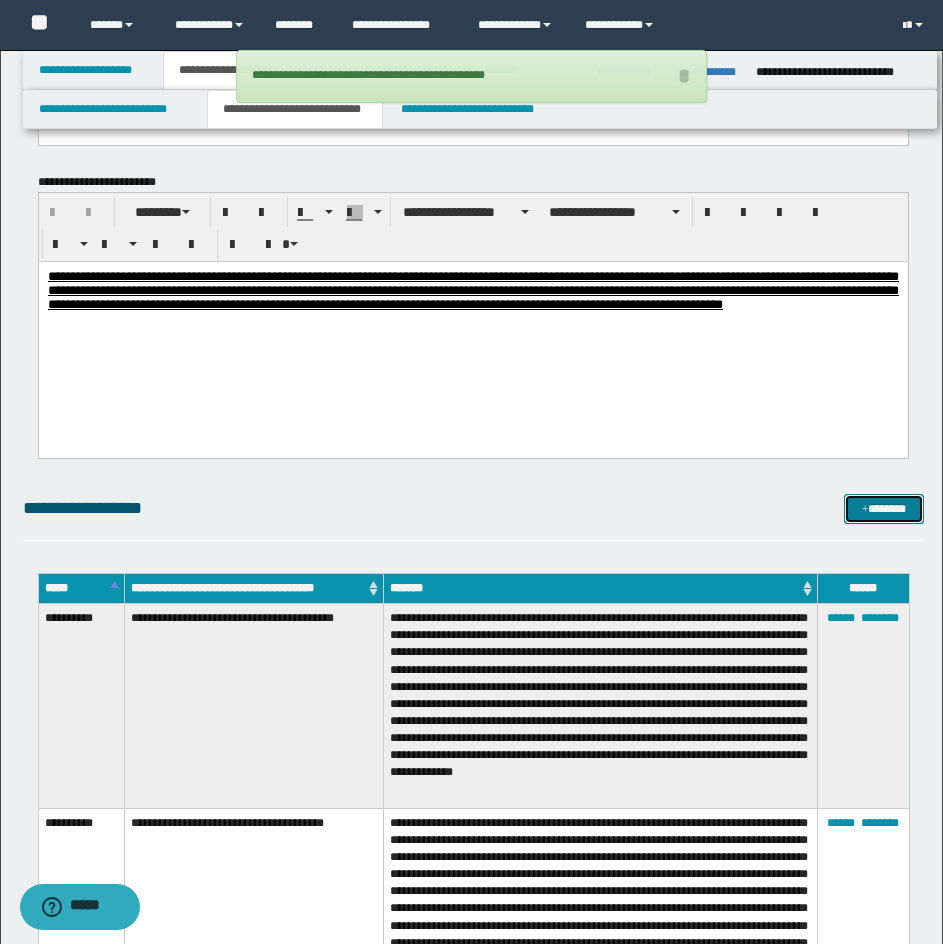 click on "*******" at bounding box center [884, 509] 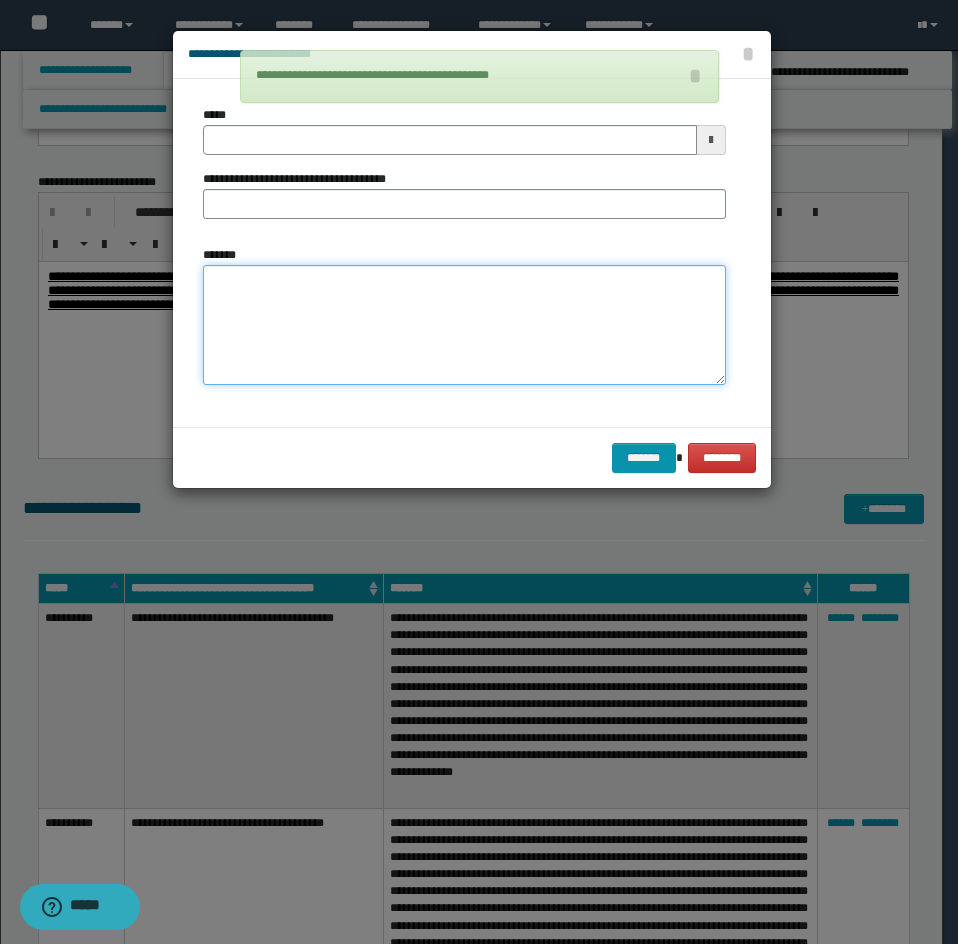 click on "*******" at bounding box center (464, 325) 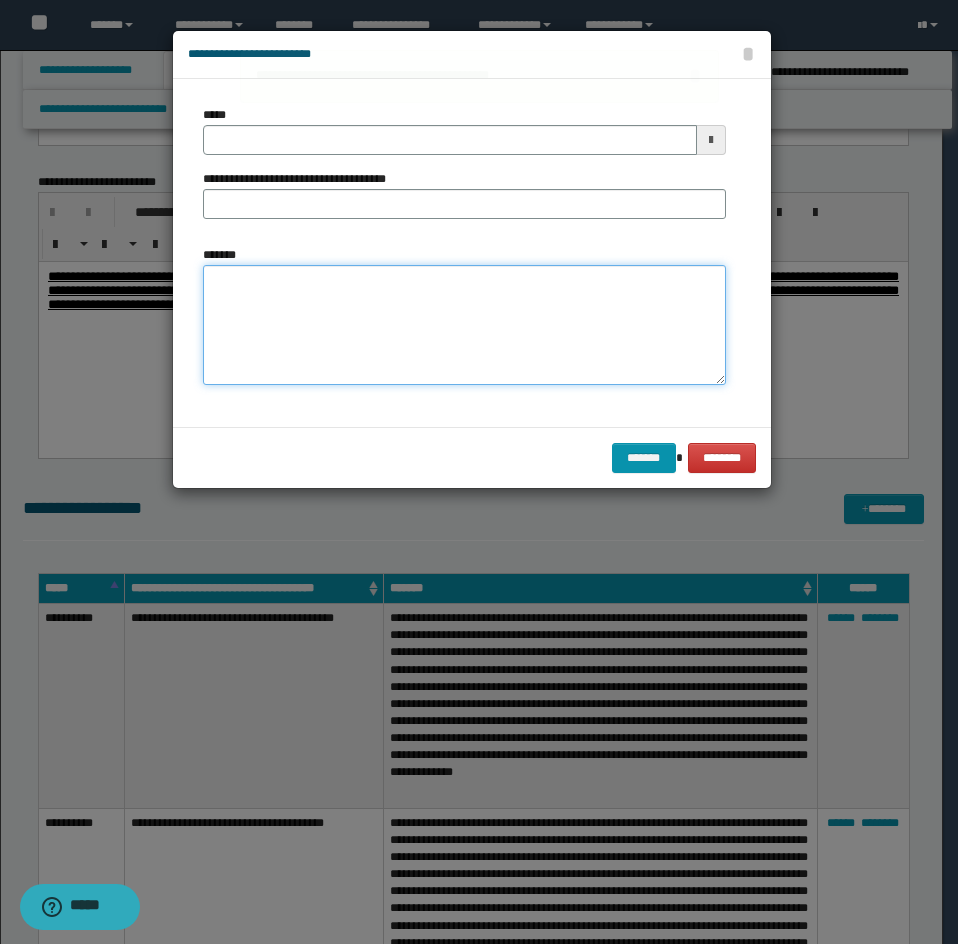 paste on "**********" 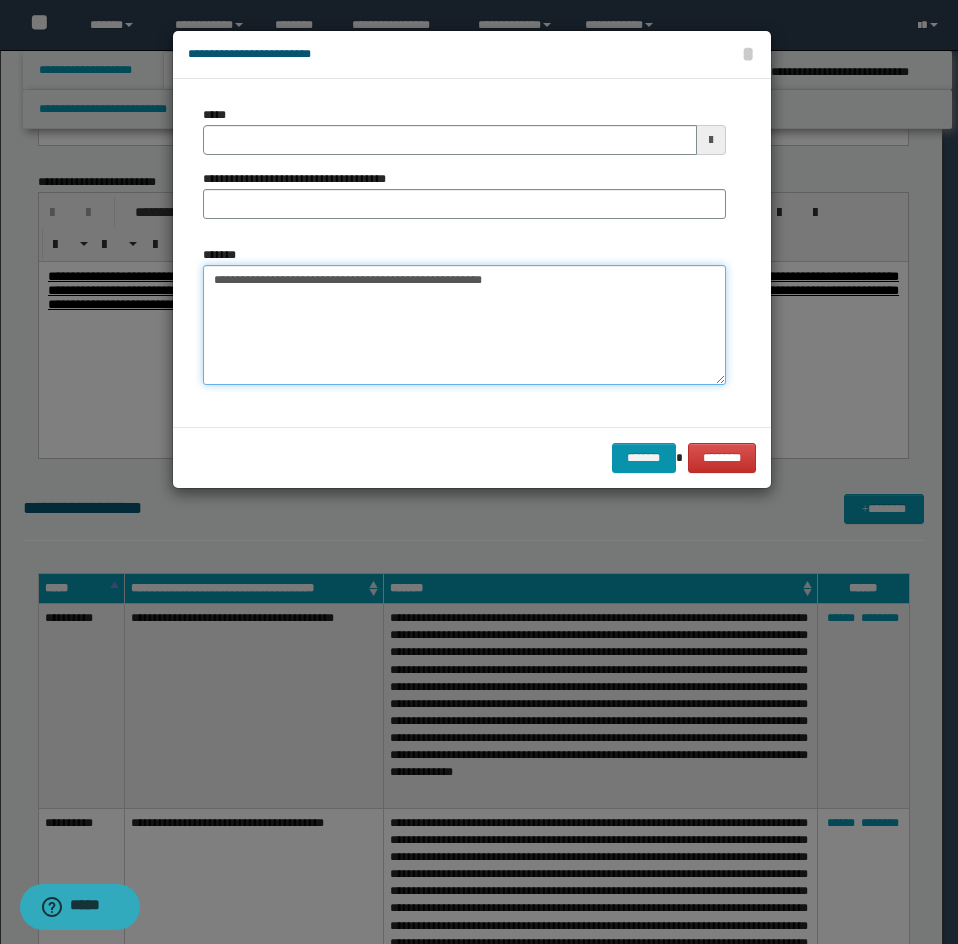 click on "**********" at bounding box center (464, 325) 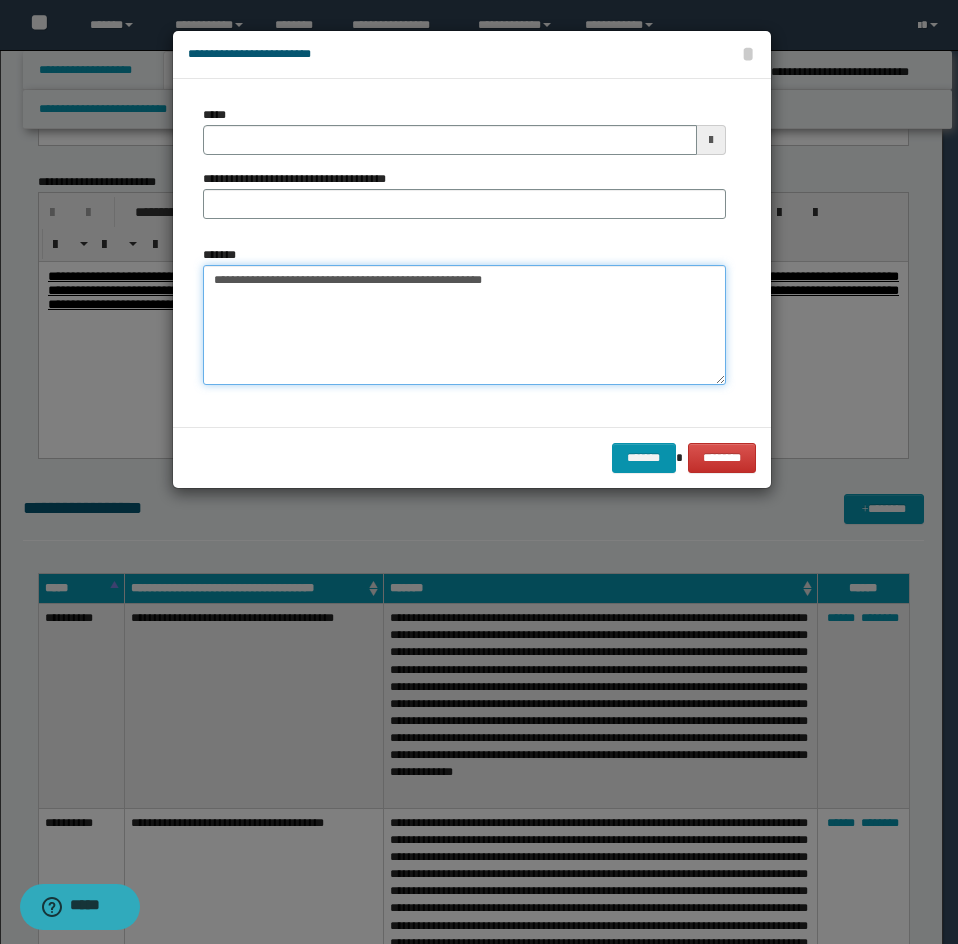 paste on "**********" 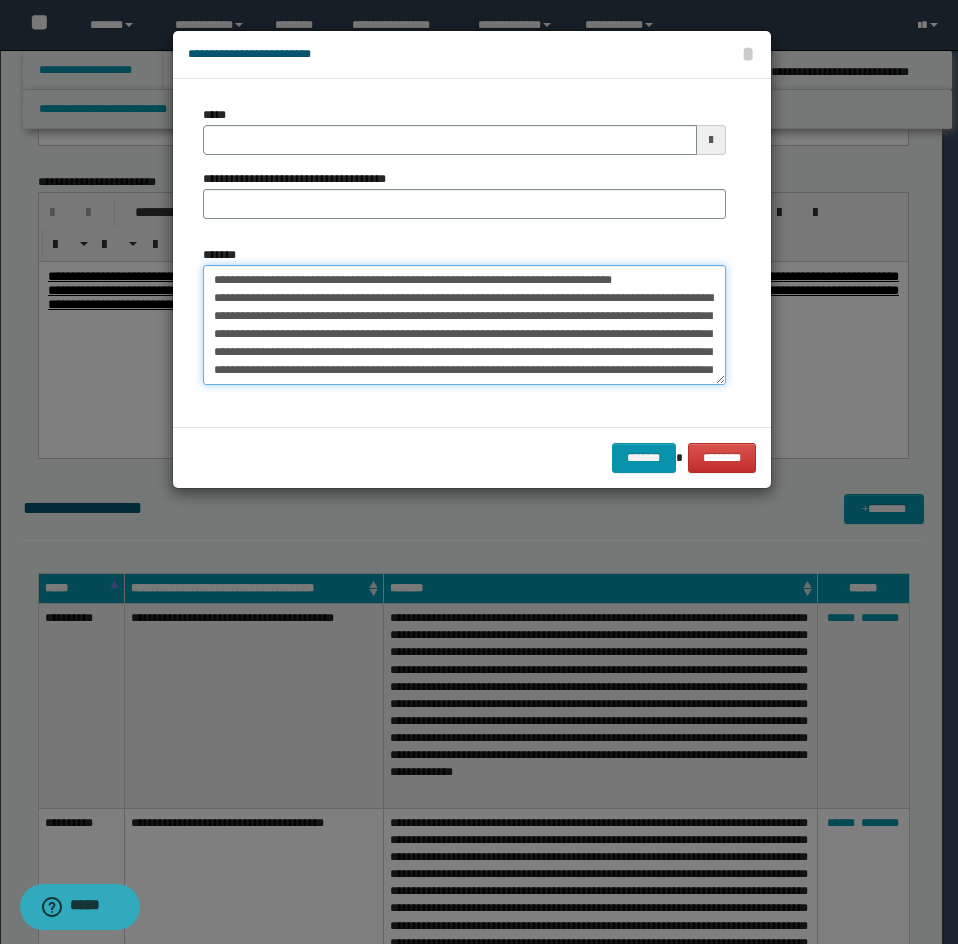 click on "*******" at bounding box center [464, 325] 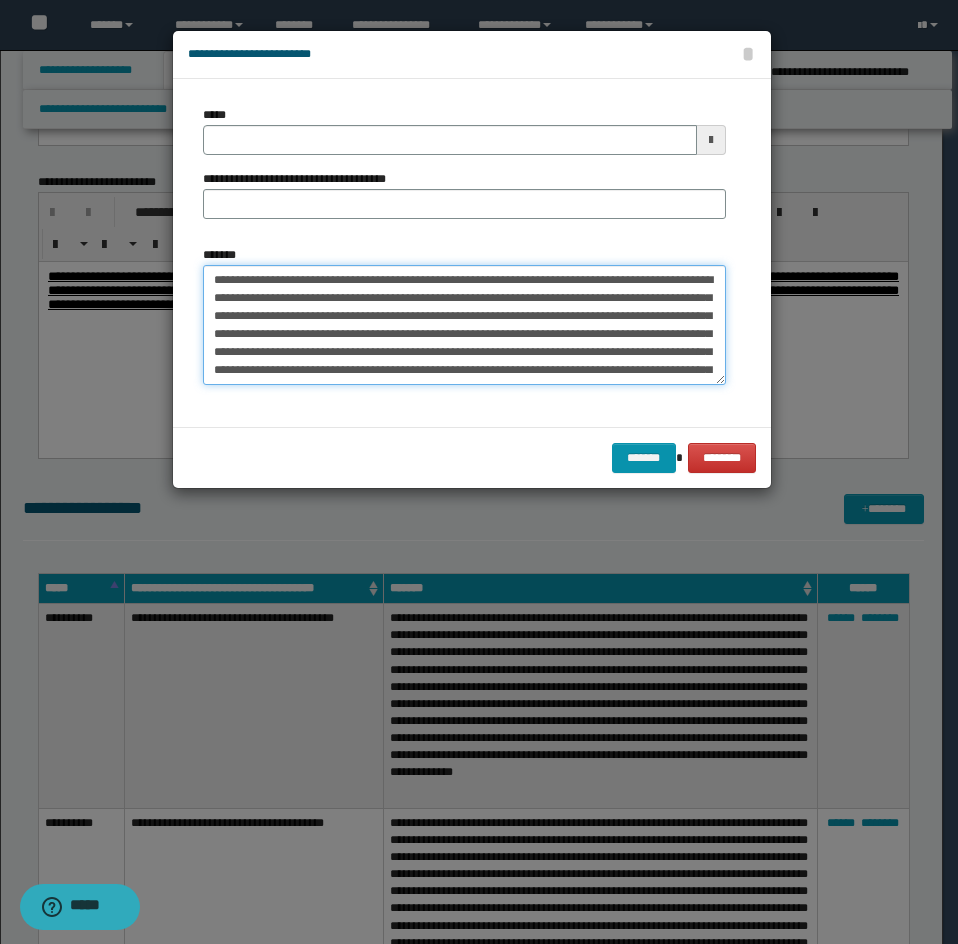 type 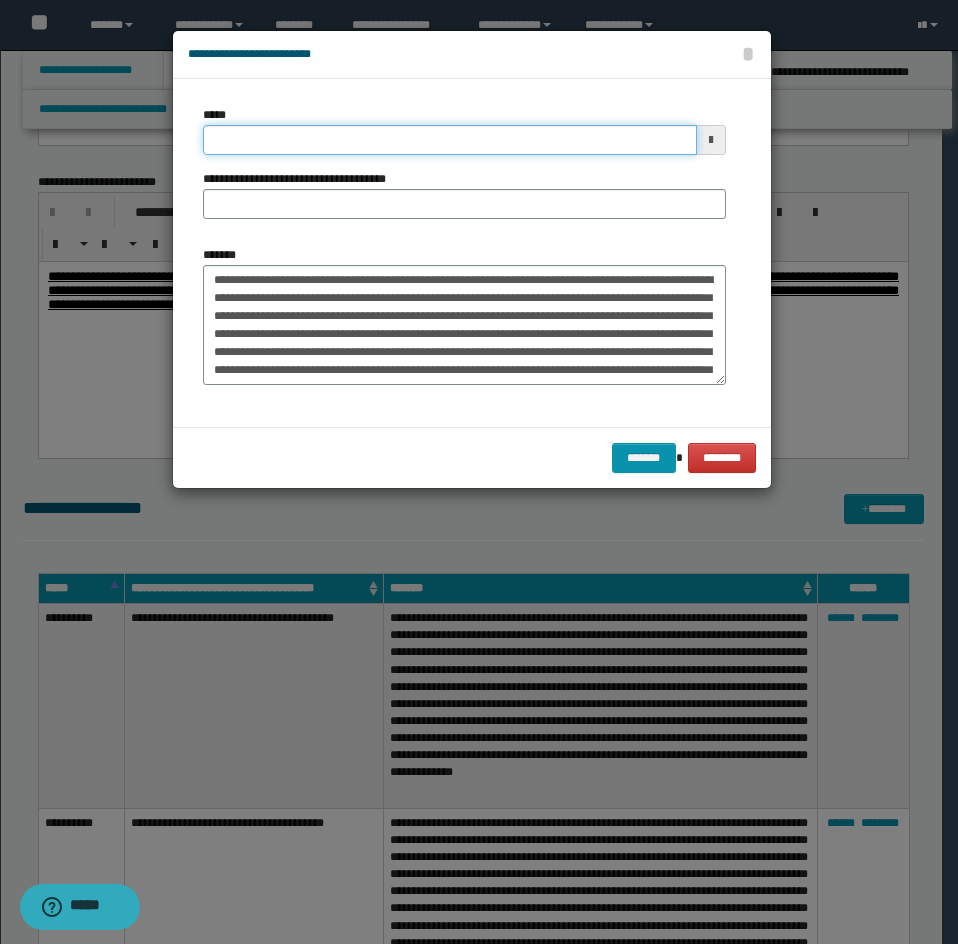 click on "*****" at bounding box center (450, 140) 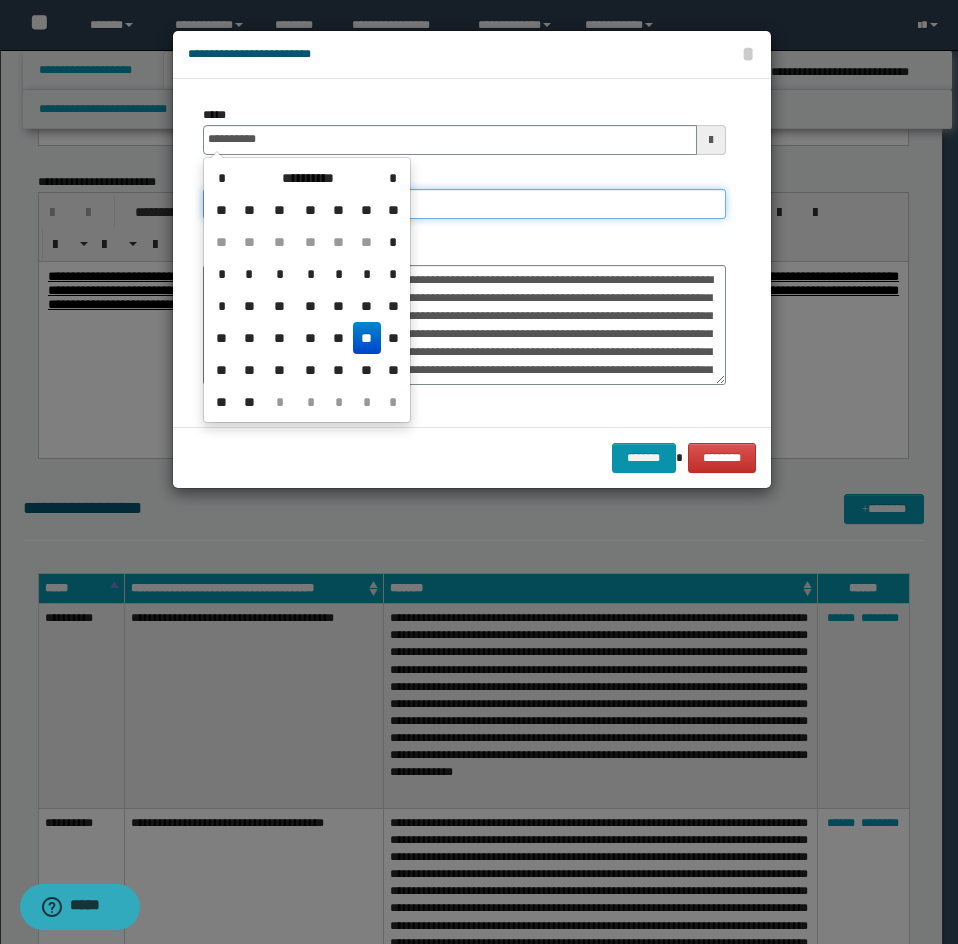 type on "**********" 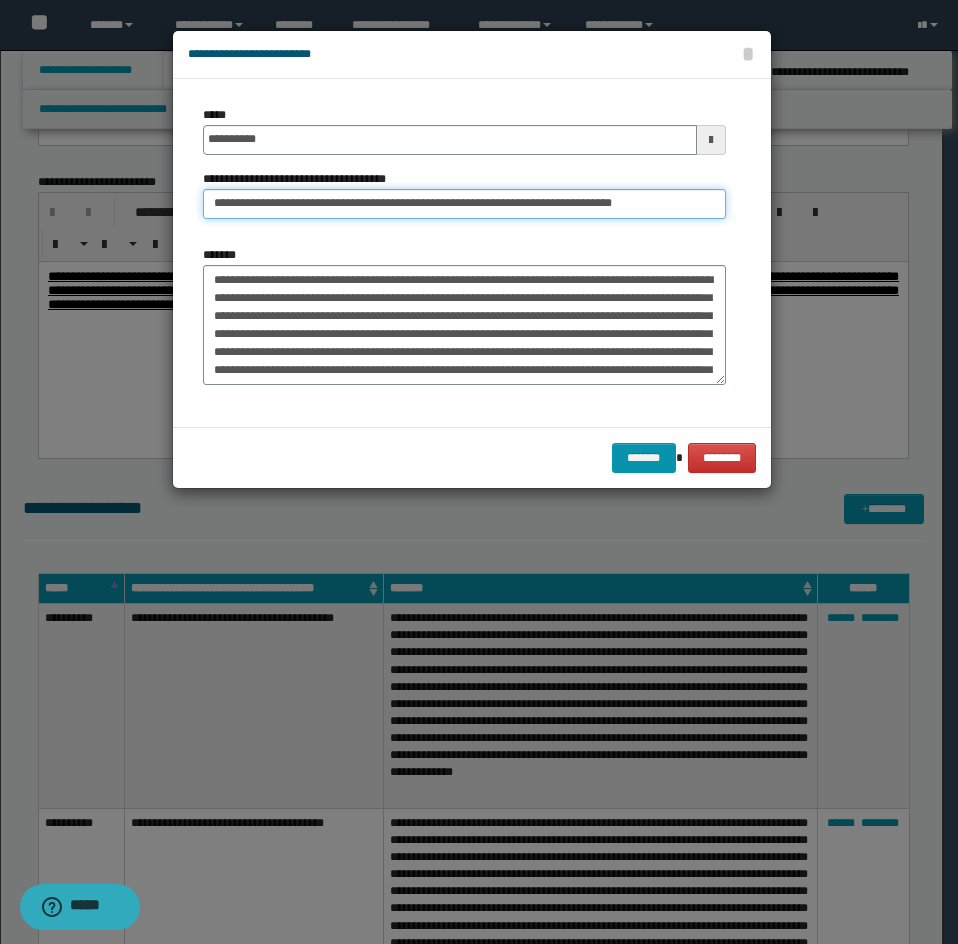 drag, startPoint x: 279, startPoint y: 200, endPoint x: 156, endPoint y: 252, distance: 133.54025 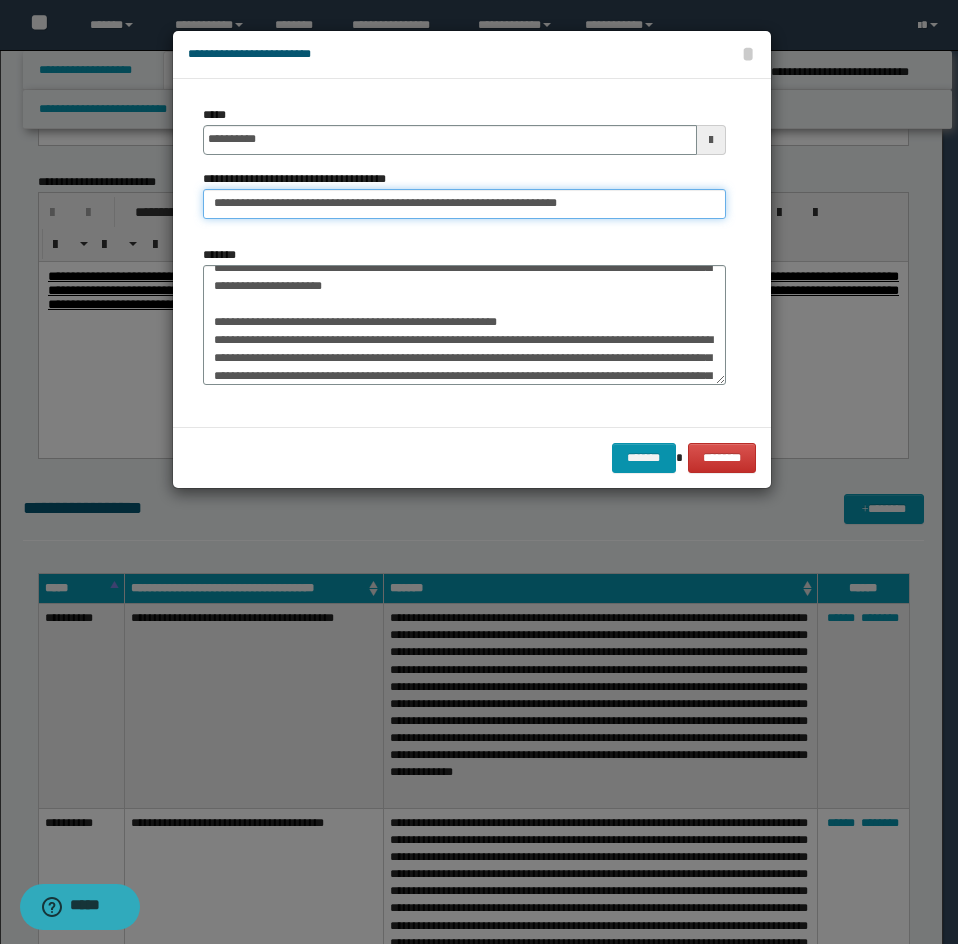 type on "**********" 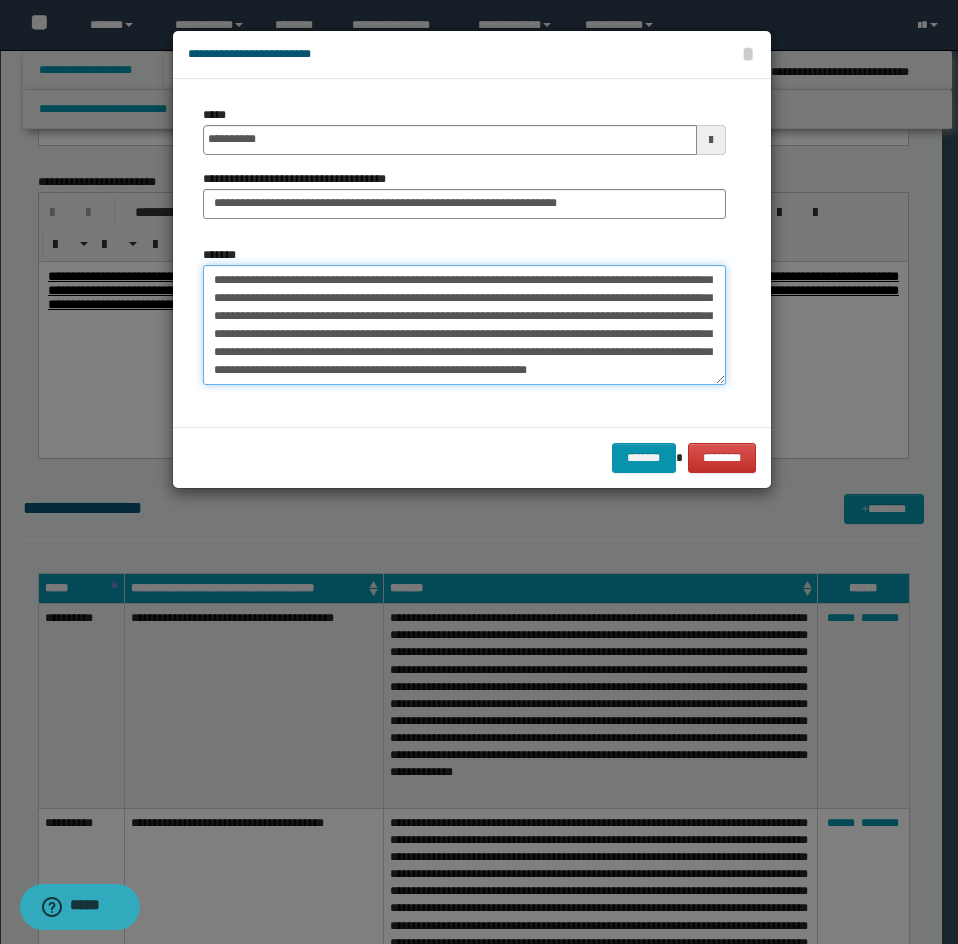 drag, startPoint x: 209, startPoint y: 357, endPoint x: 273, endPoint y: 379, distance: 67.6757 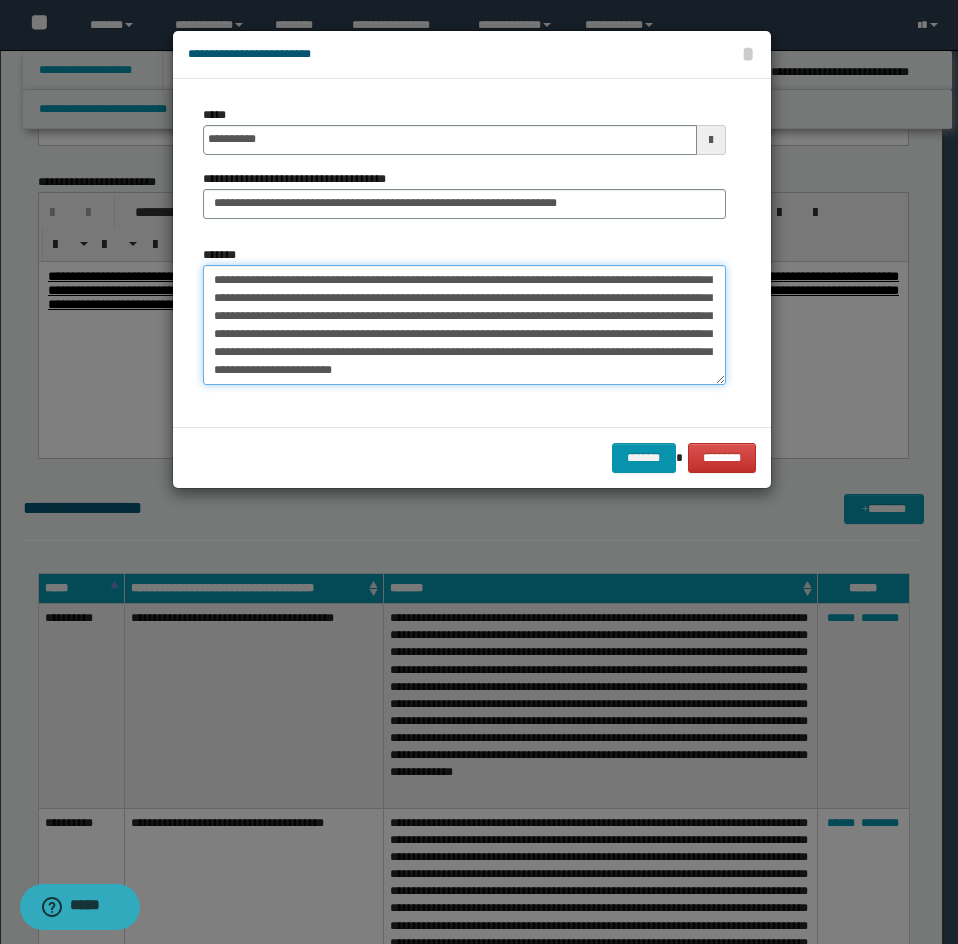 scroll, scrollTop: 288, scrollLeft: 0, axis: vertical 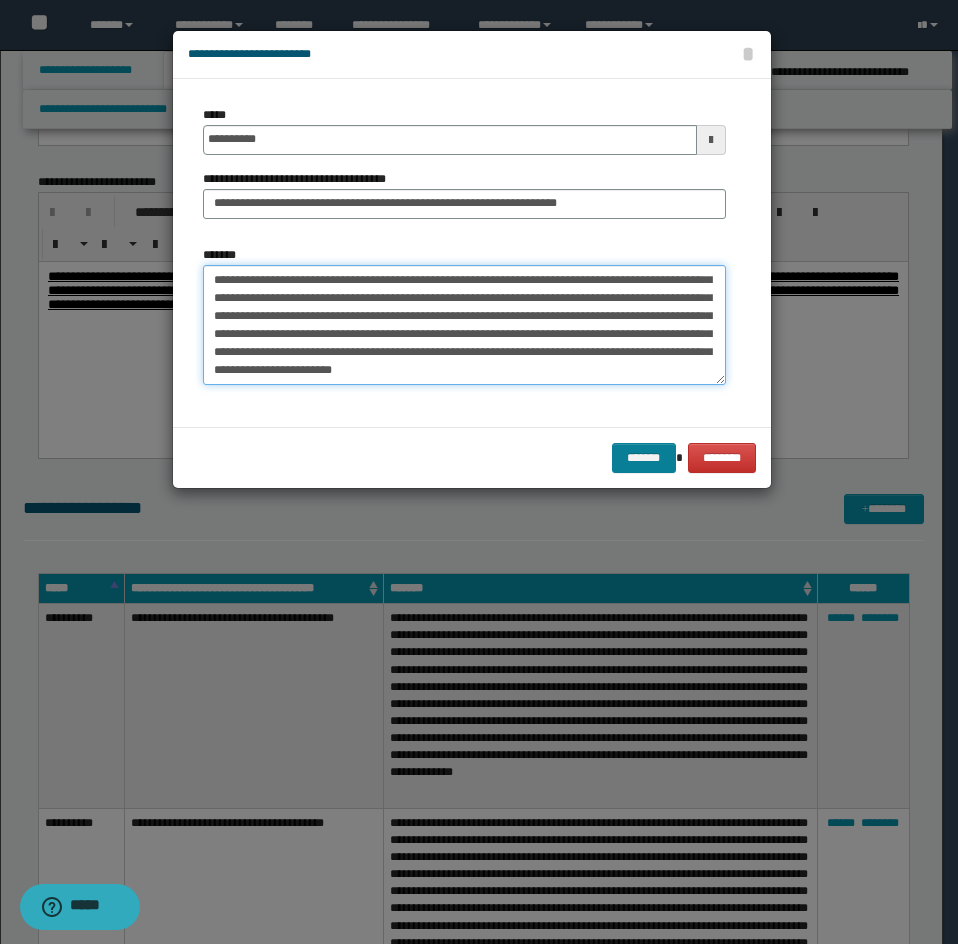 type on "**********" 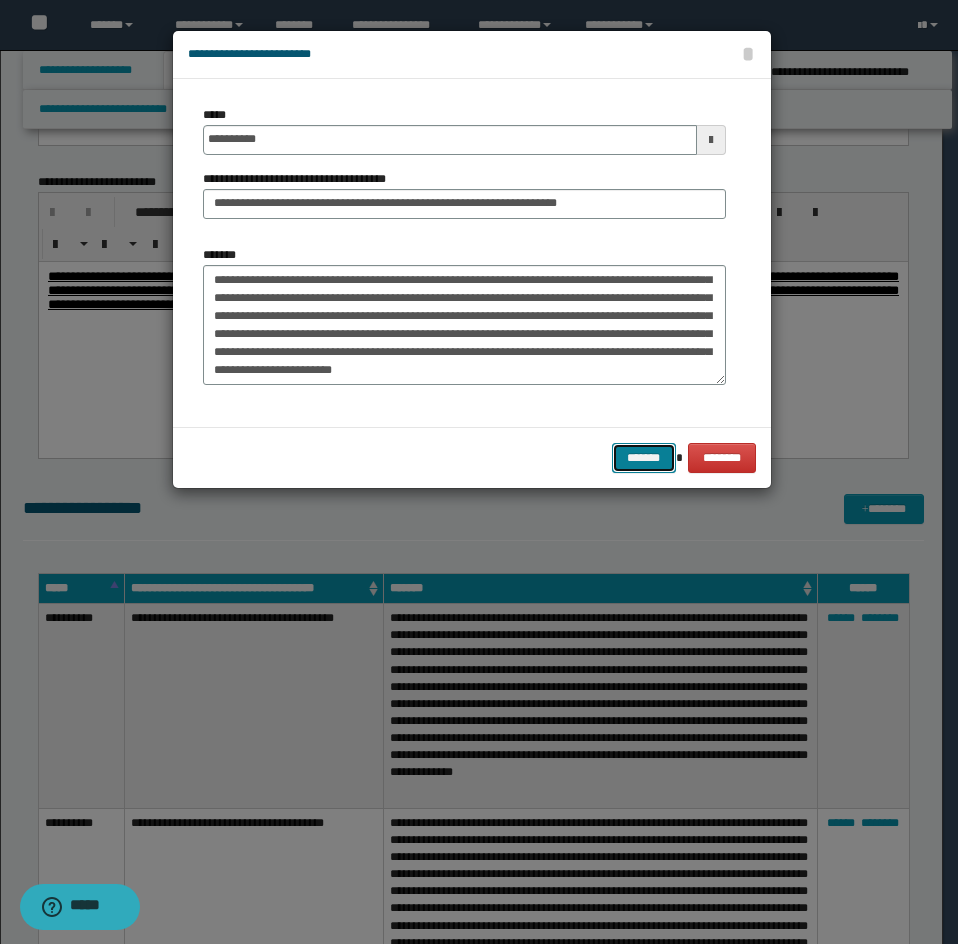 click on "*******" at bounding box center [644, 458] 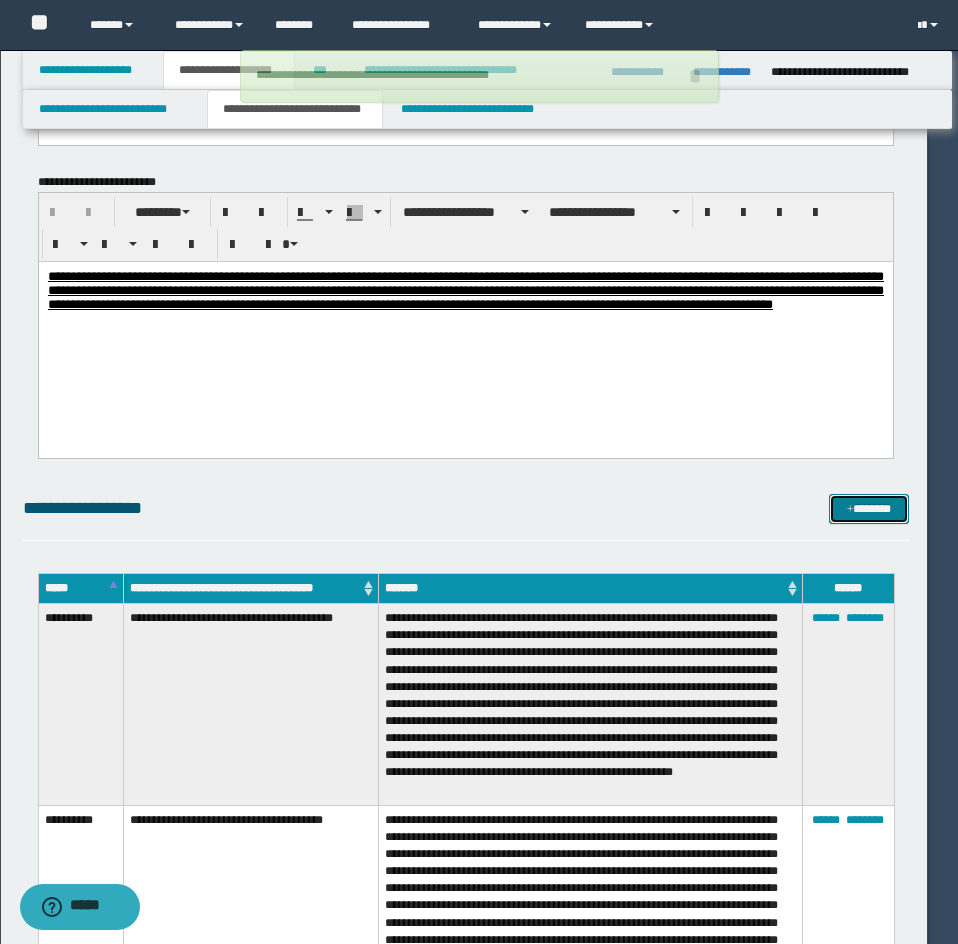 type 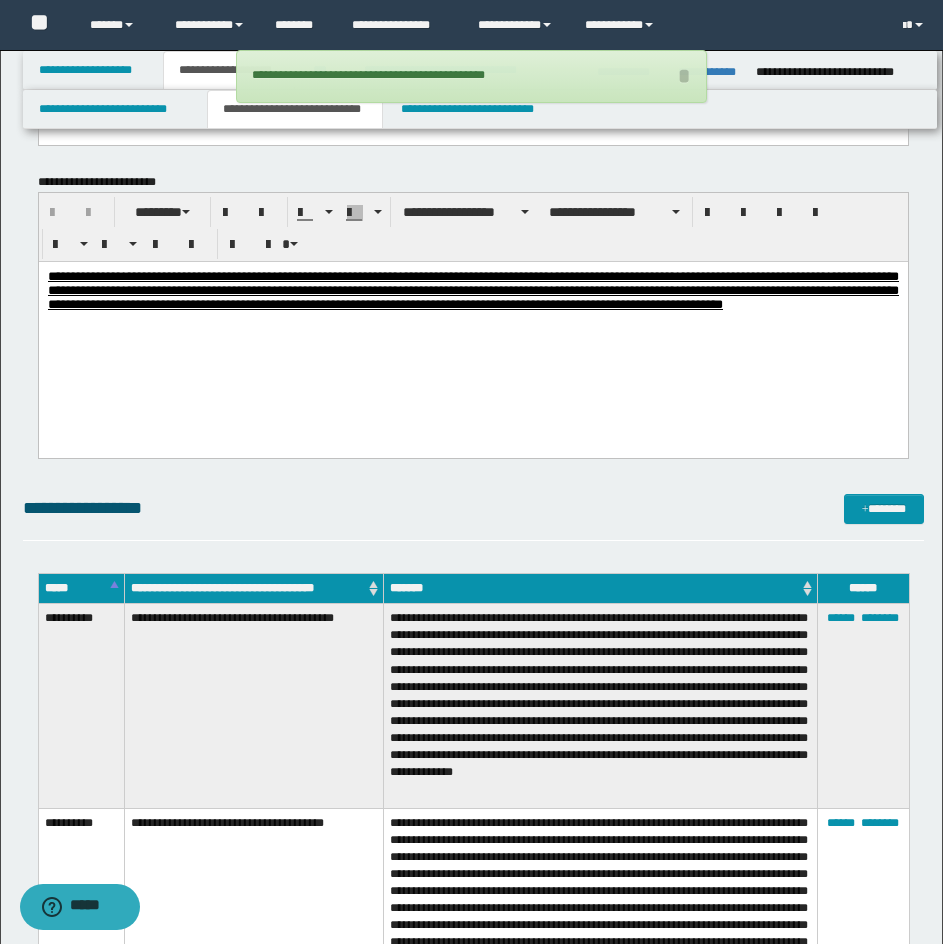 click on "**********" at bounding box center [473, 517] 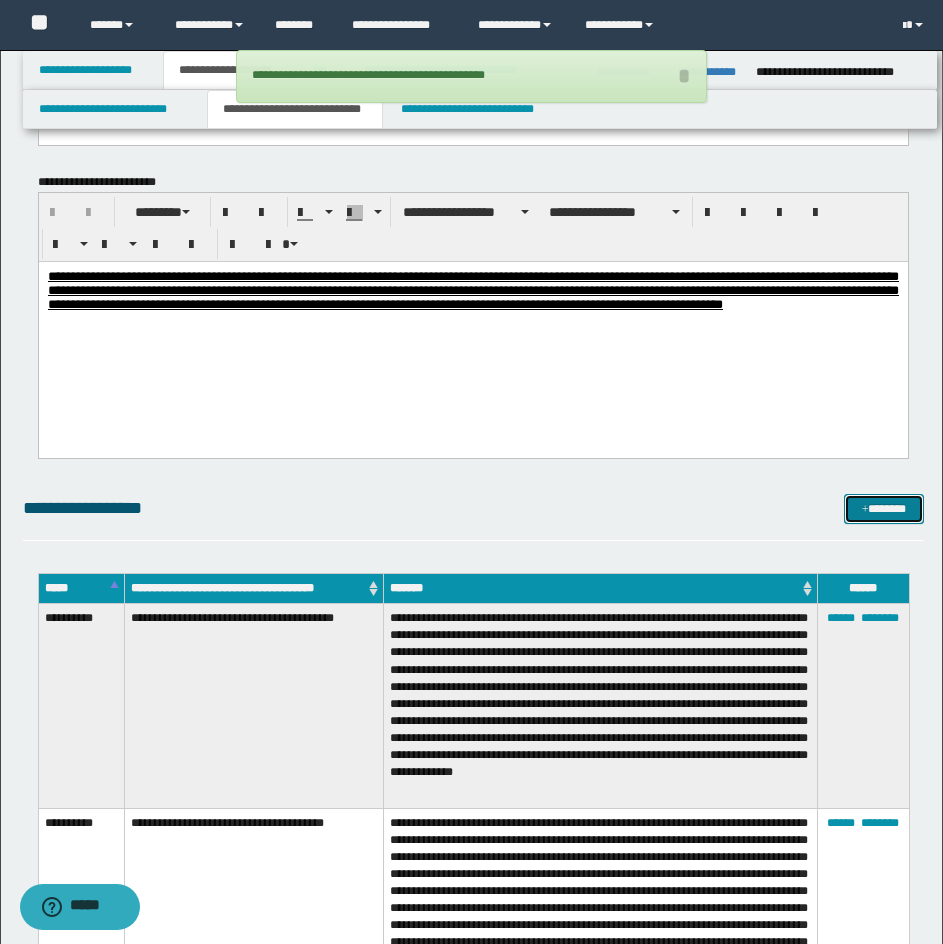 click on "*******" at bounding box center (884, 509) 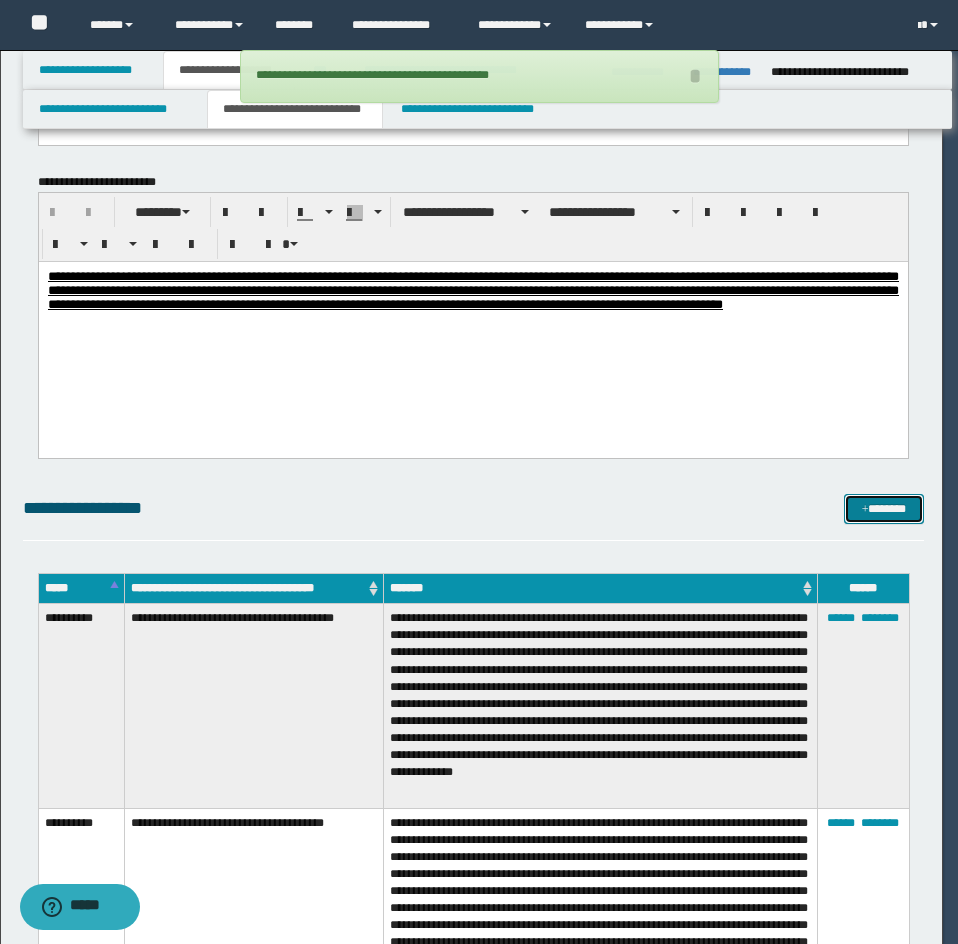 scroll, scrollTop: 0, scrollLeft: 0, axis: both 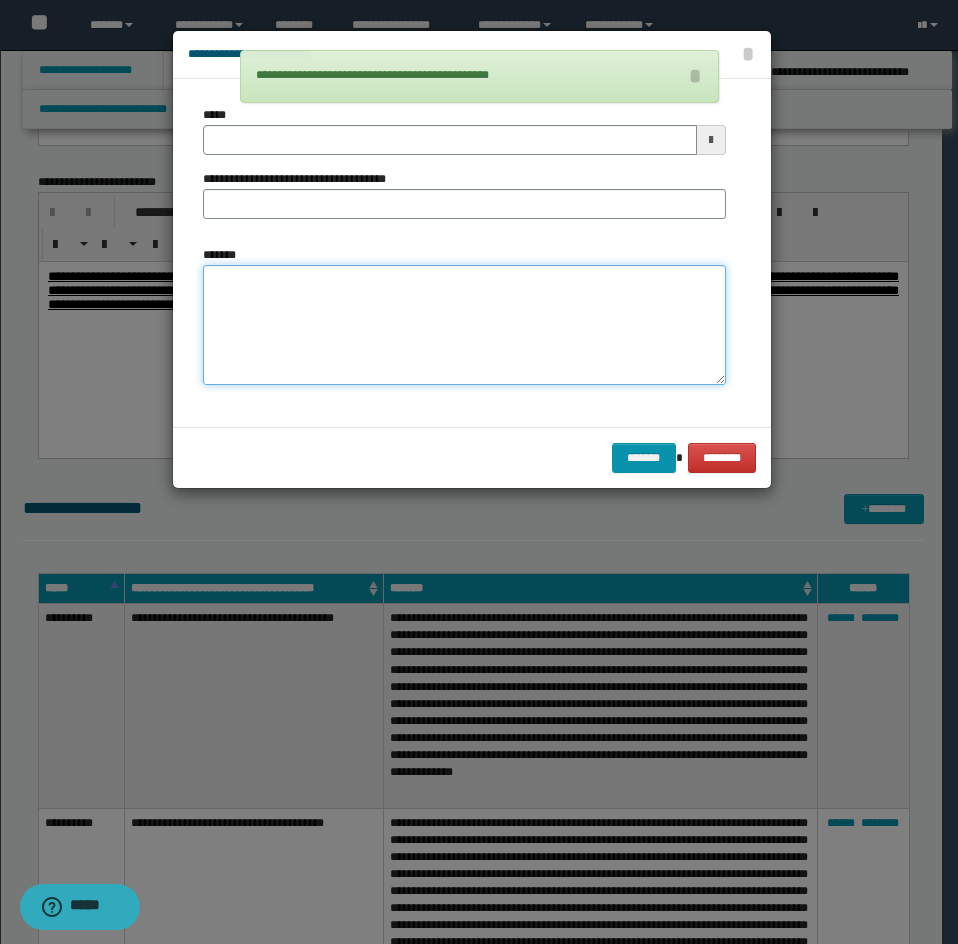 click on "*******" at bounding box center (464, 325) 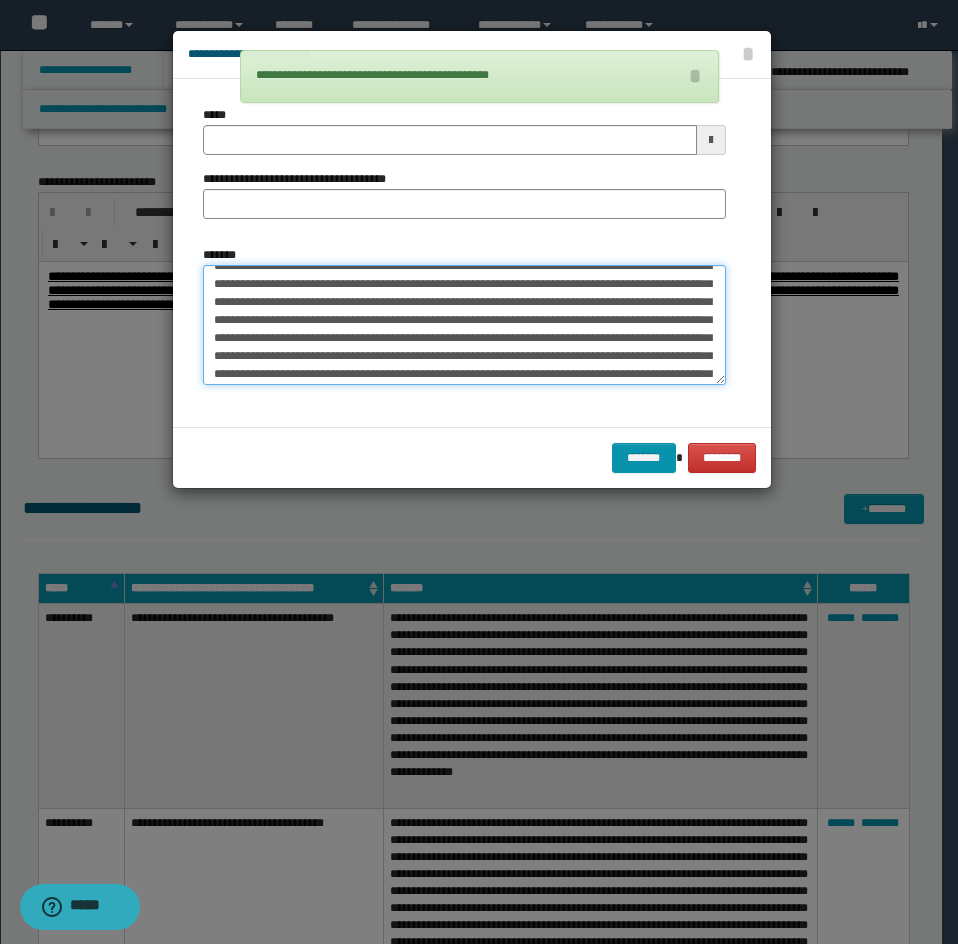 scroll, scrollTop: 0, scrollLeft: 0, axis: both 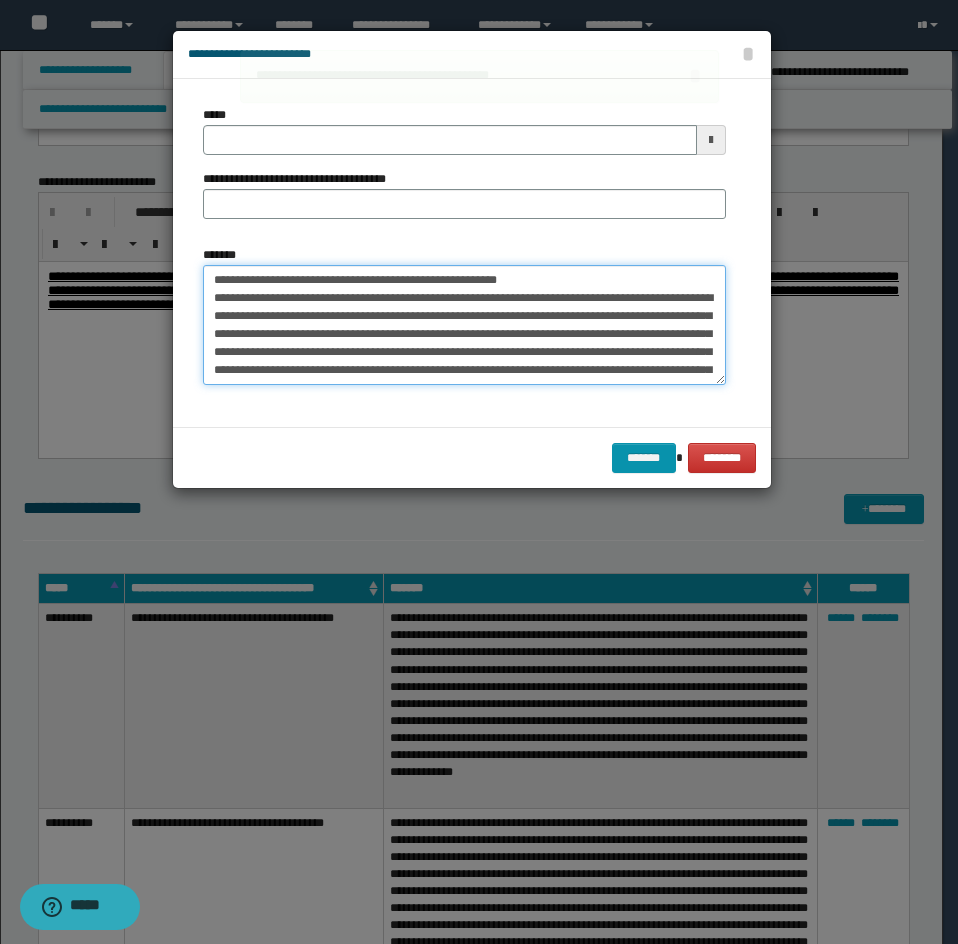click on "*******" at bounding box center (464, 325) 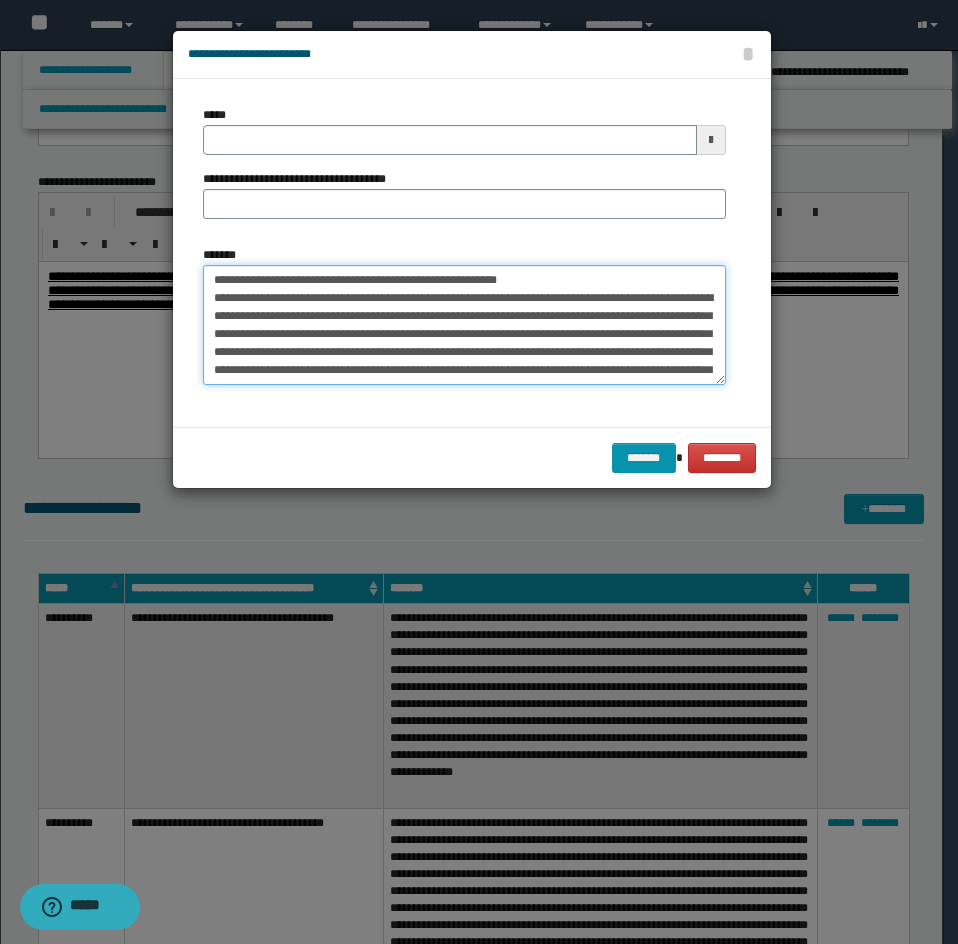 click on "*******" at bounding box center [464, 325] 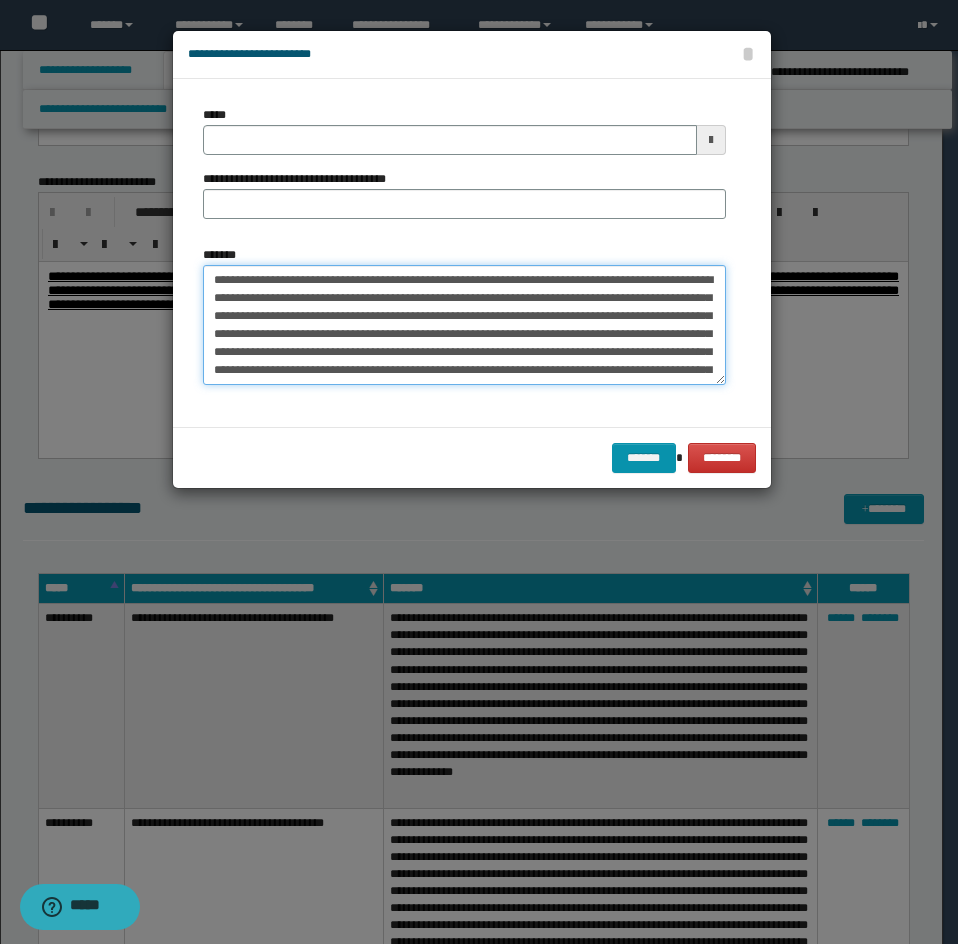 type 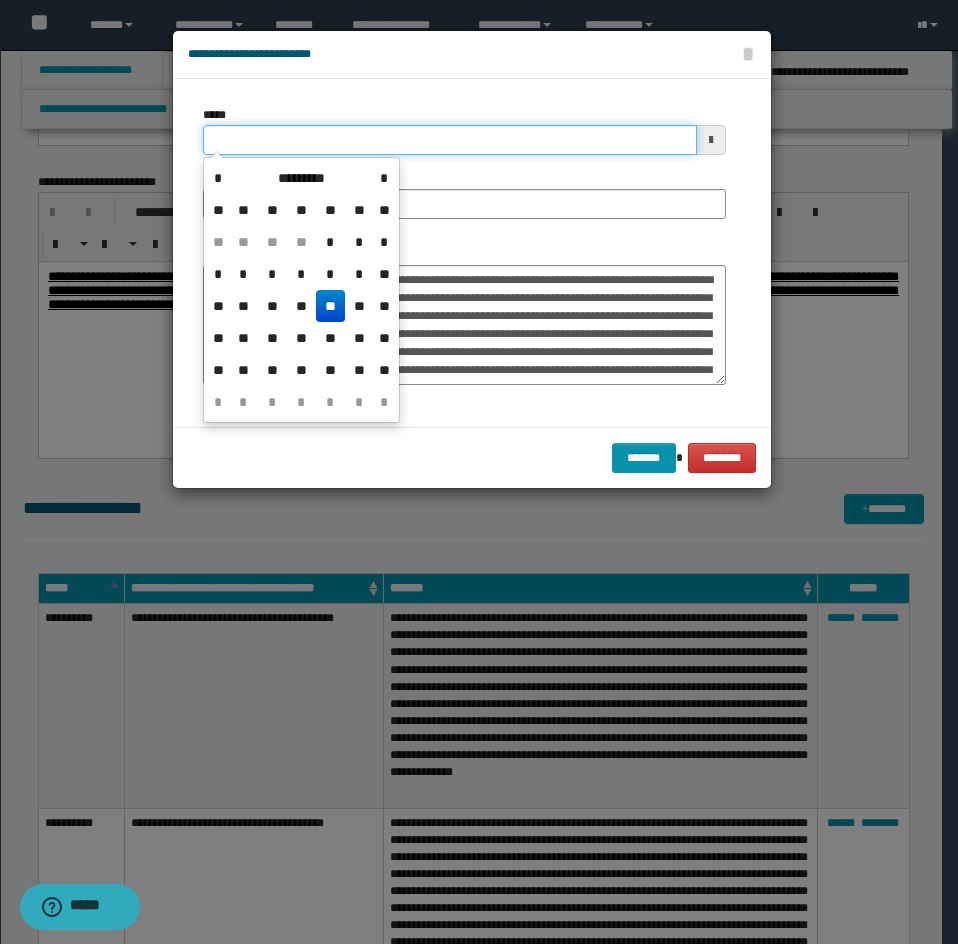 click on "*****" at bounding box center [450, 140] 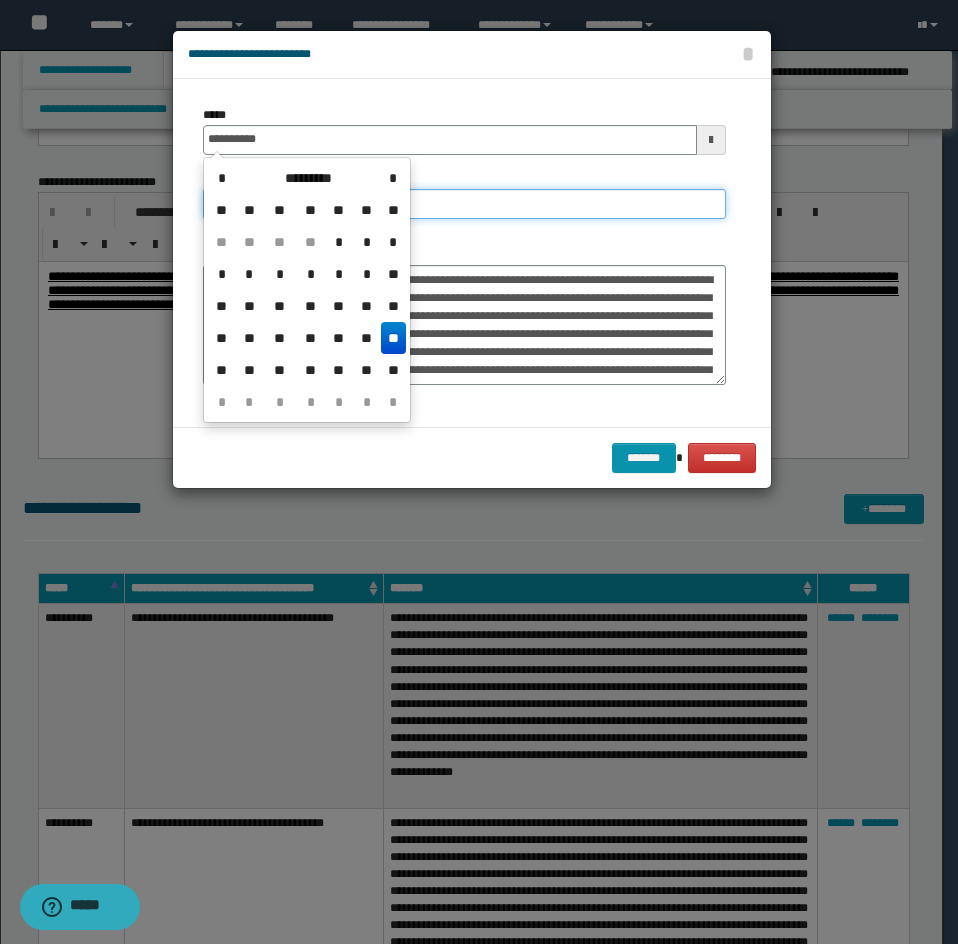type on "**********" 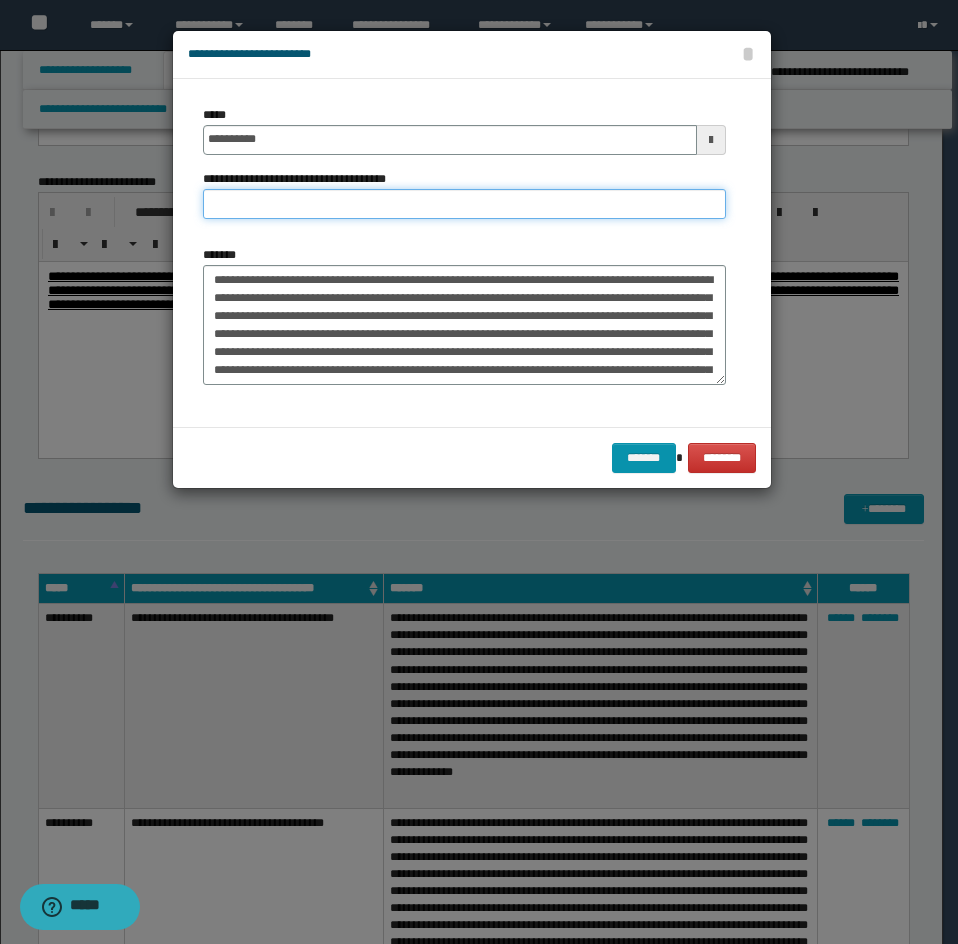 drag, startPoint x: 463, startPoint y: 213, endPoint x: 419, endPoint y: 211, distance: 44.04543 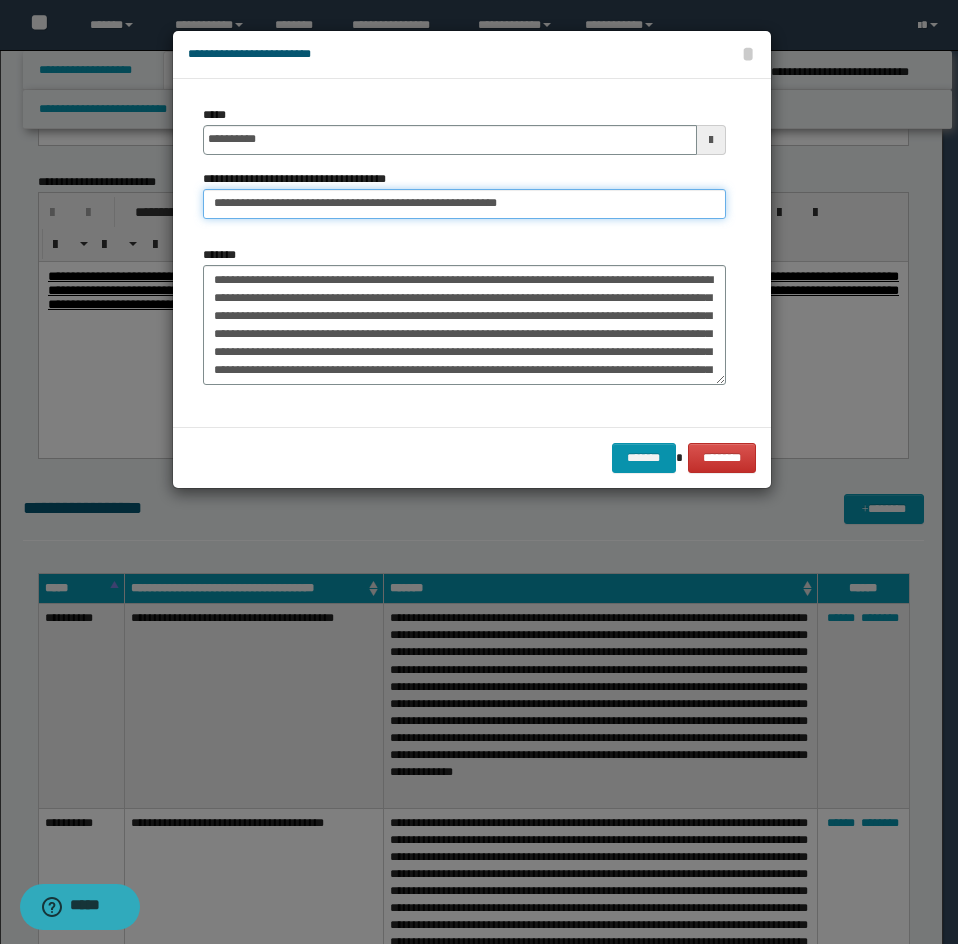 drag, startPoint x: 282, startPoint y: 203, endPoint x: 190, endPoint y: 222, distance: 93.941475 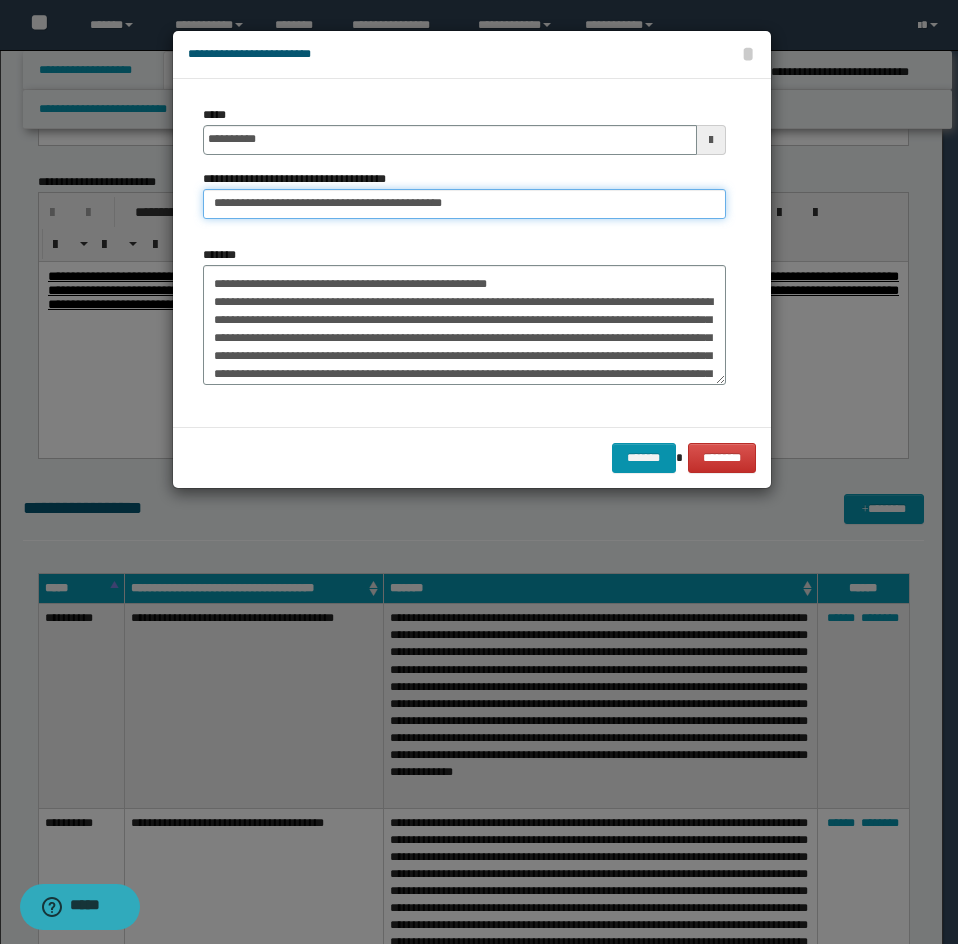 type on "**********" 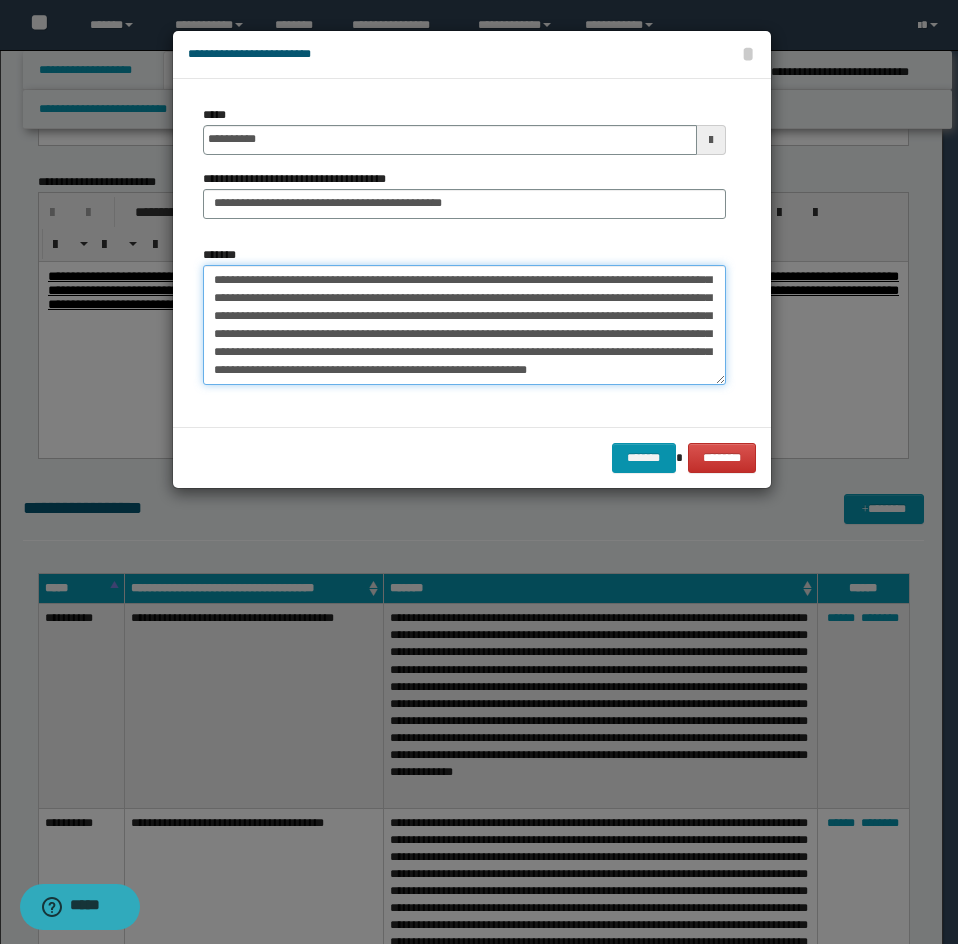 drag, startPoint x: 207, startPoint y: 354, endPoint x: 262, endPoint y: 389, distance: 65.192024 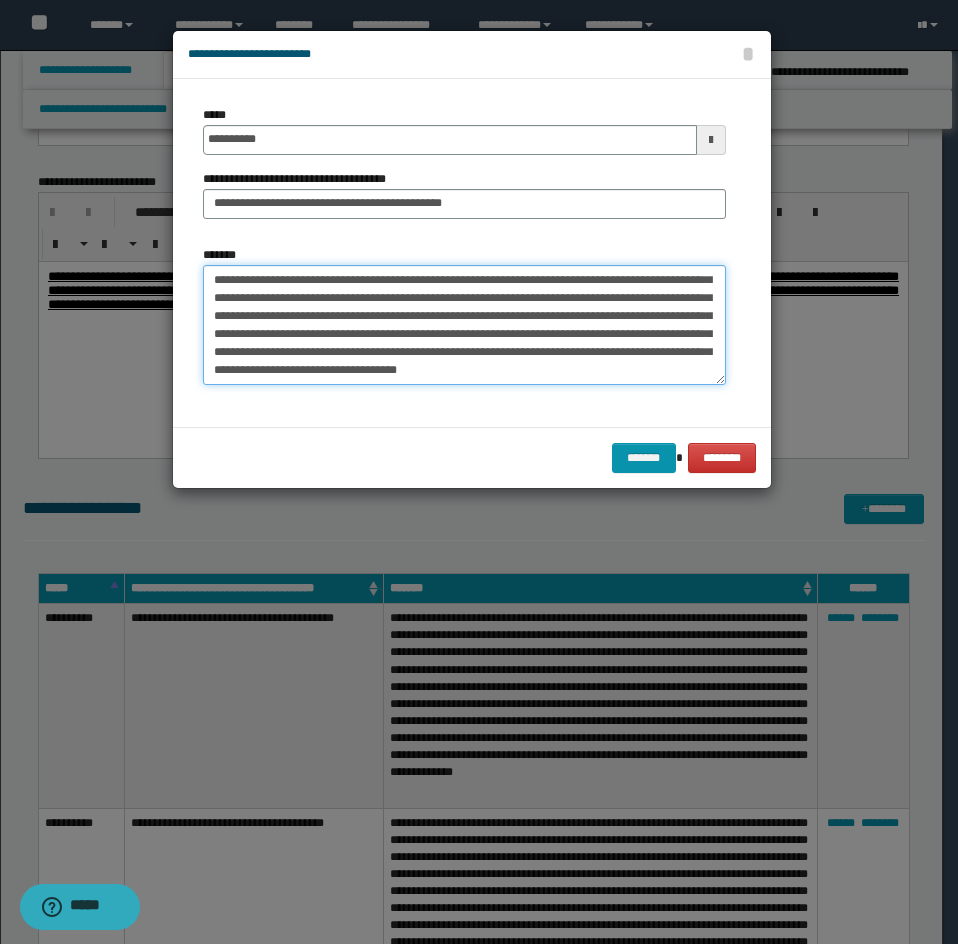 scroll, scrollTop: 486, scrollLeft: 0, axis: vertical 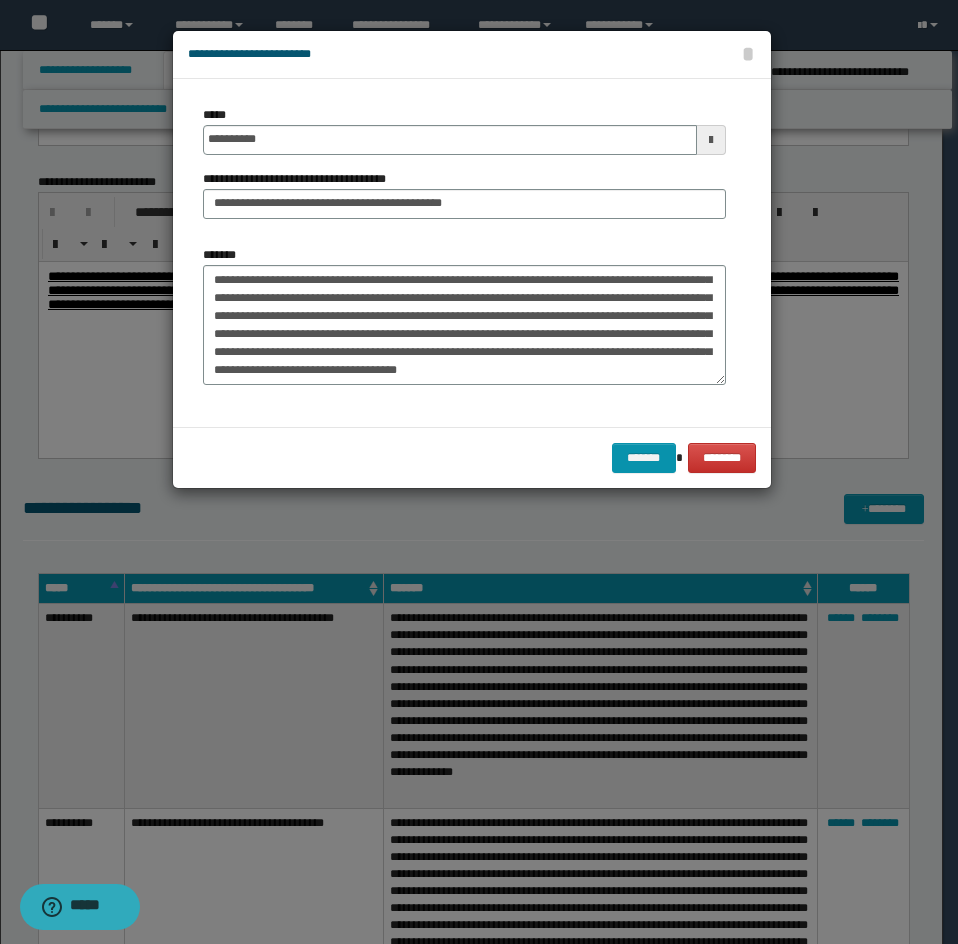 click on "*******
********" at bounding box center (472, 457) 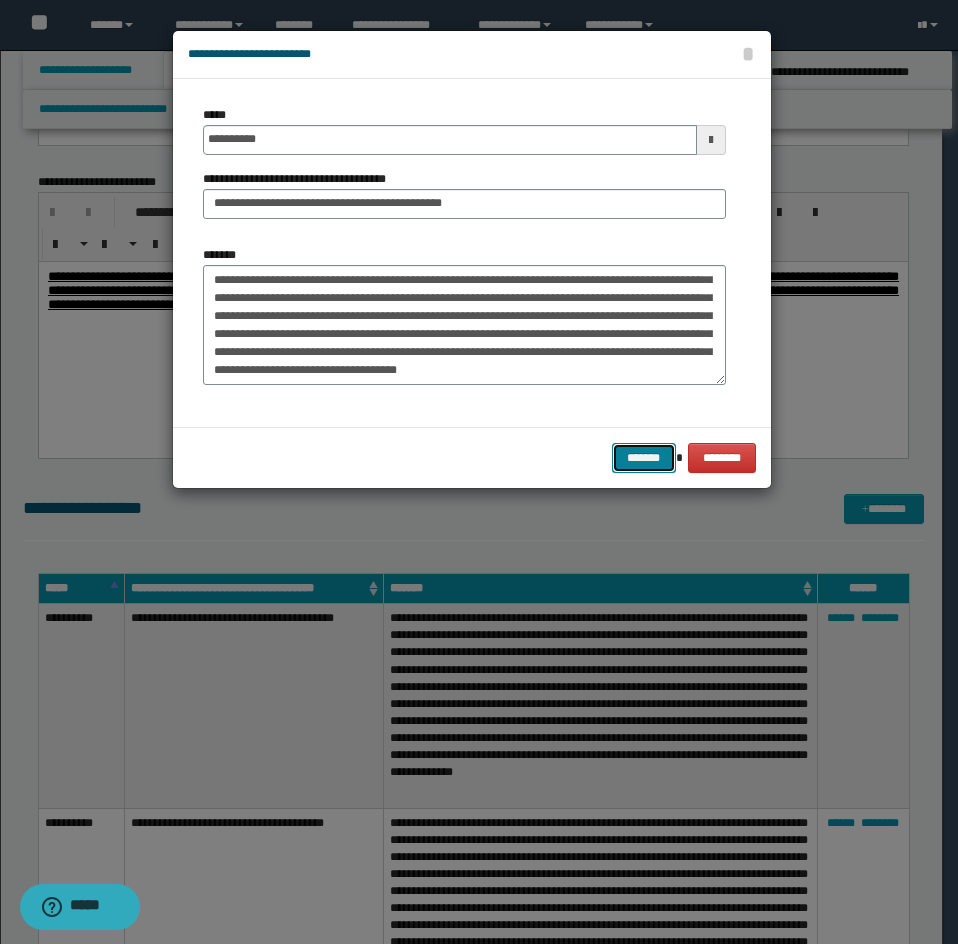 click on "*******" at bounding box center [644, 458] 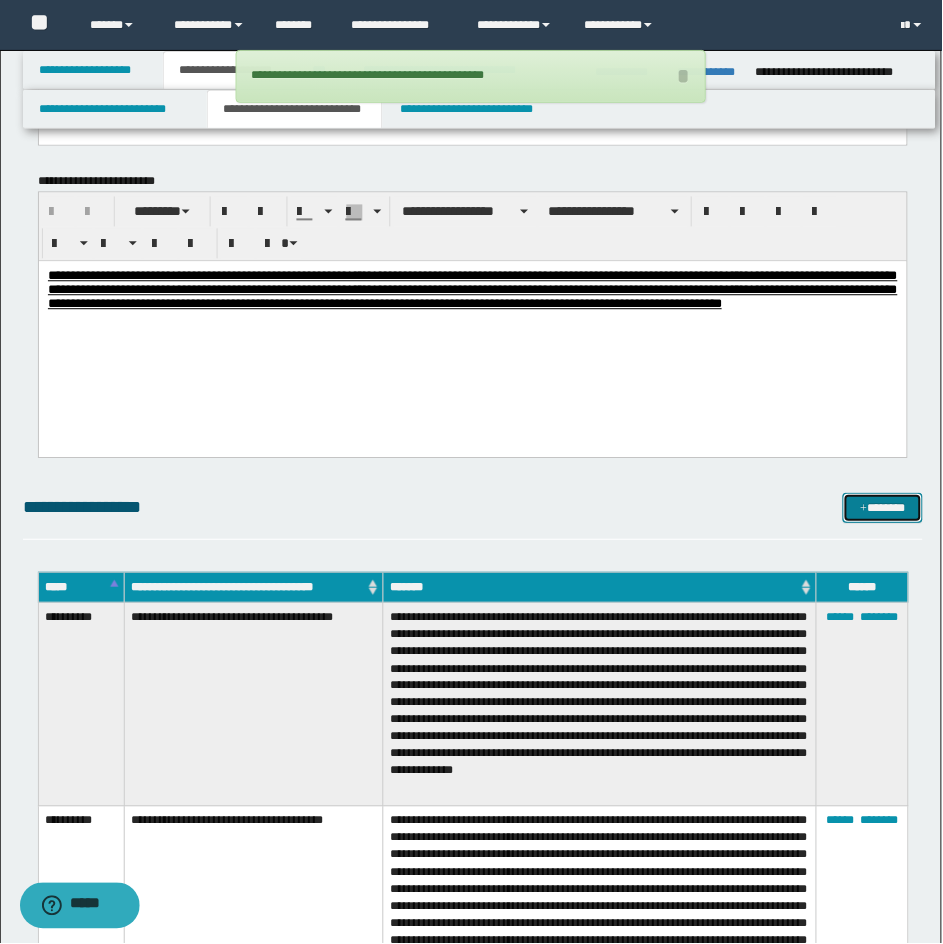 click on "*******" at bounding box center [884, 509] 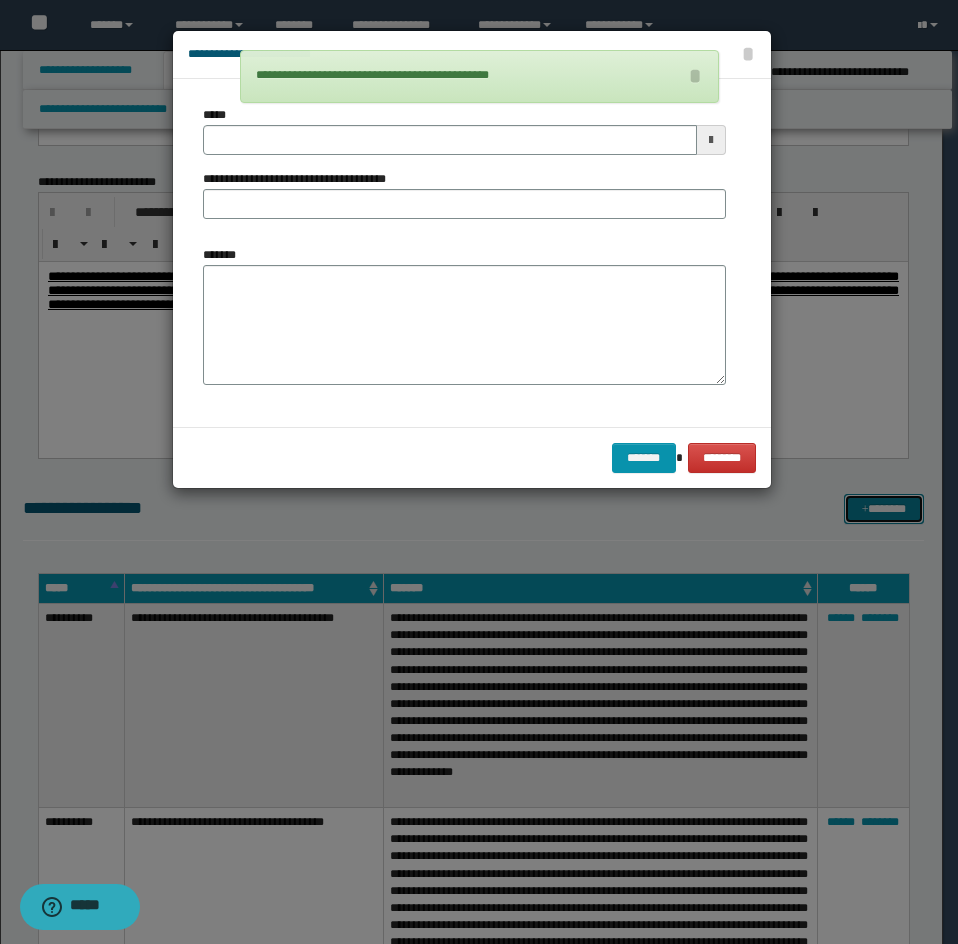 scroll, scrollTop: 0, scrollLeft: 0, axis: both 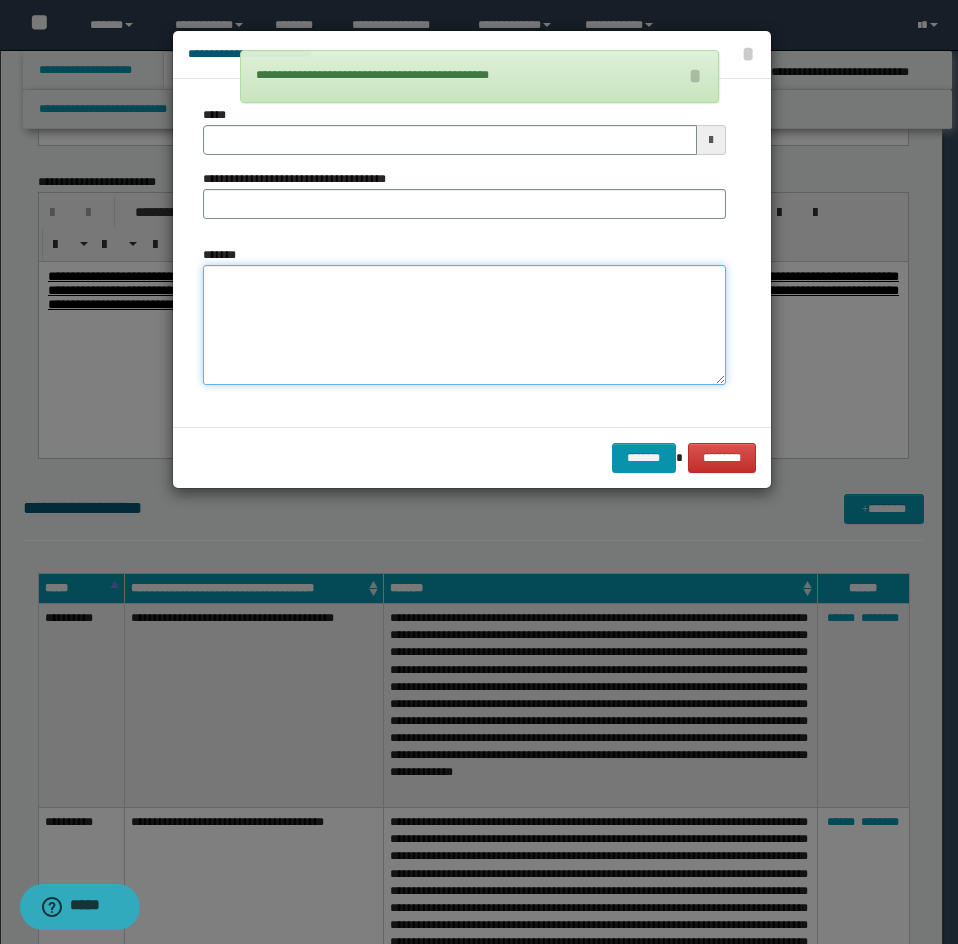 click on "*******" at bounding box center (464, 325) 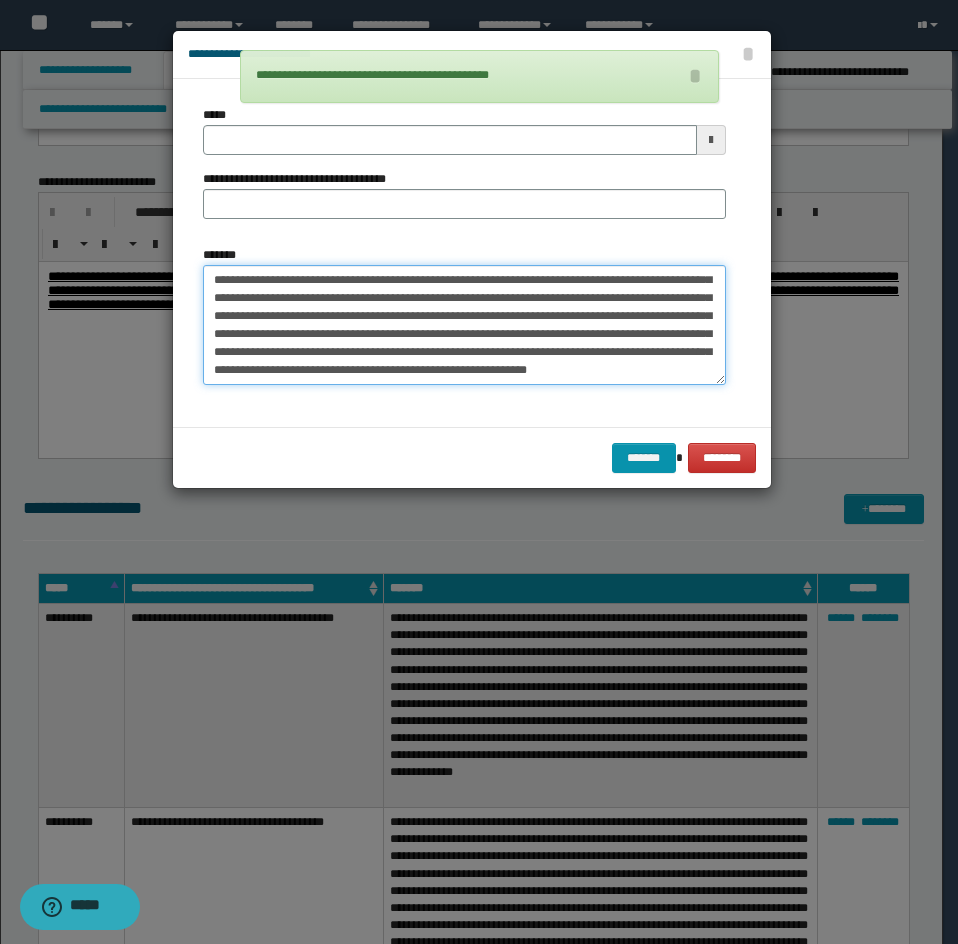 scroll, scrollTop: 0, scrollLeft: 0, axis: both 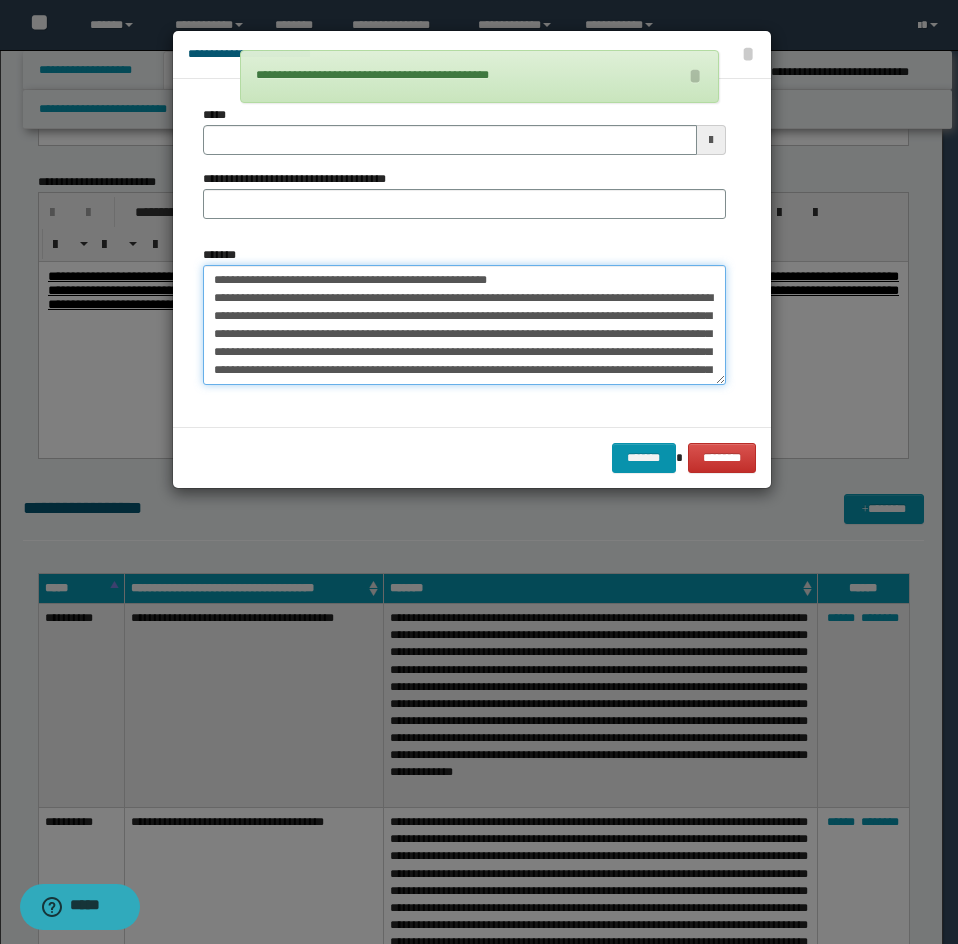 click on "**********" at bounding box center (464, 325) 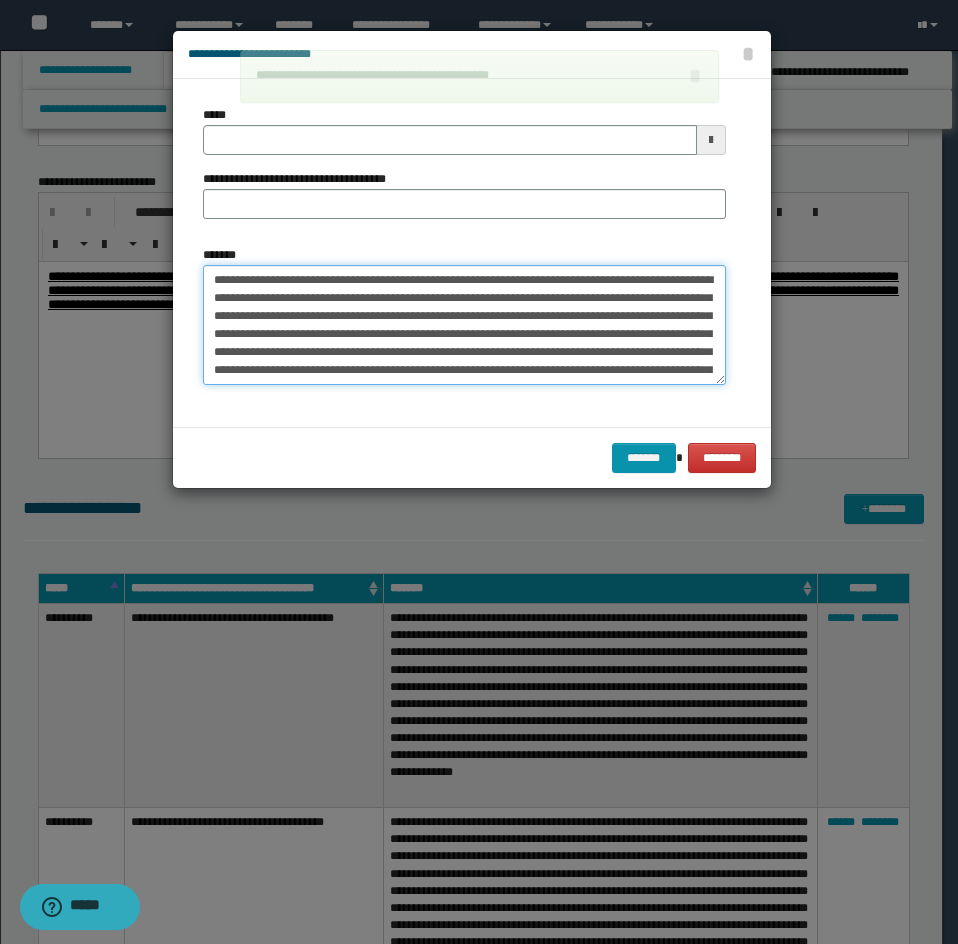 type on "**********" 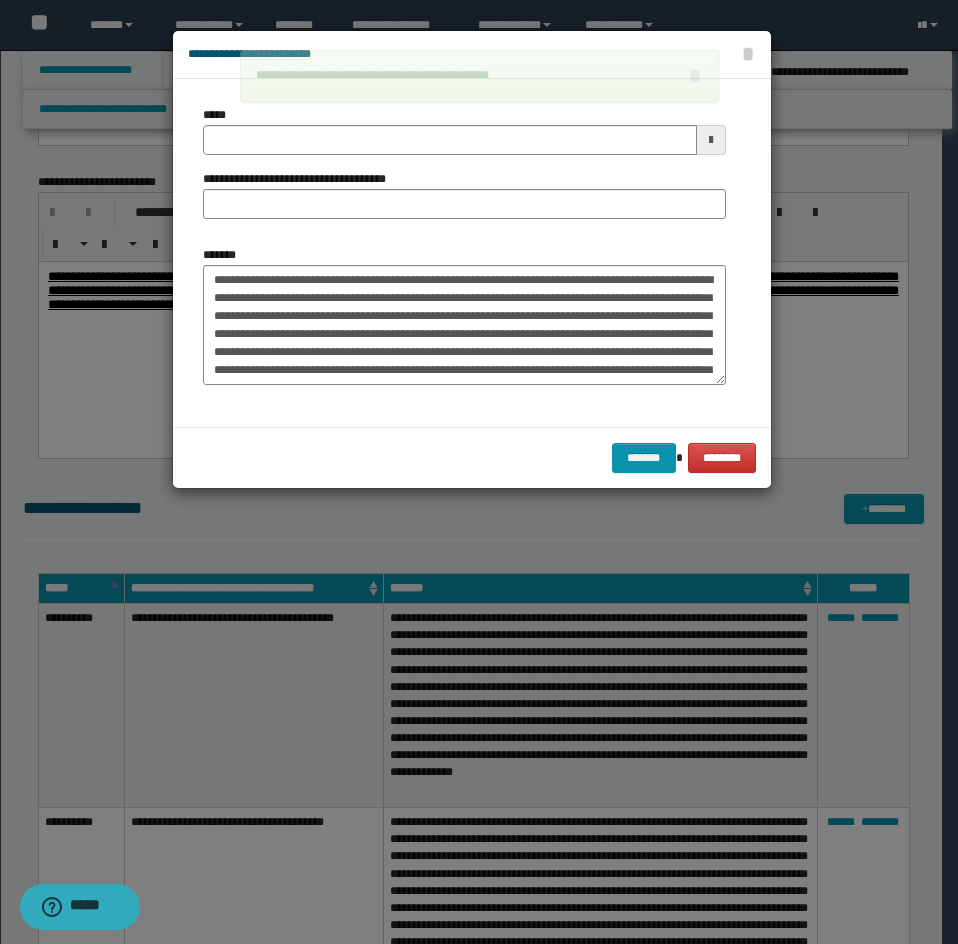 click on "**********" at bounding box center [464, 170] 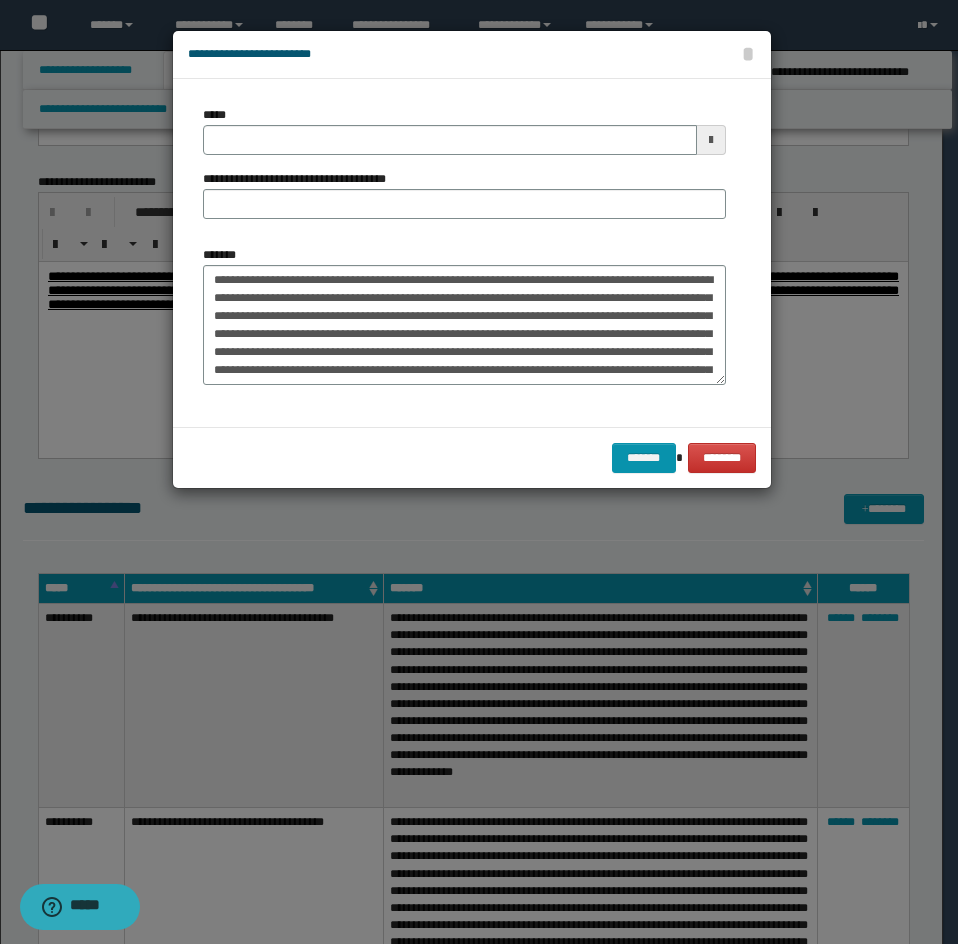 click on "**********" at bounding box center (464, 170) 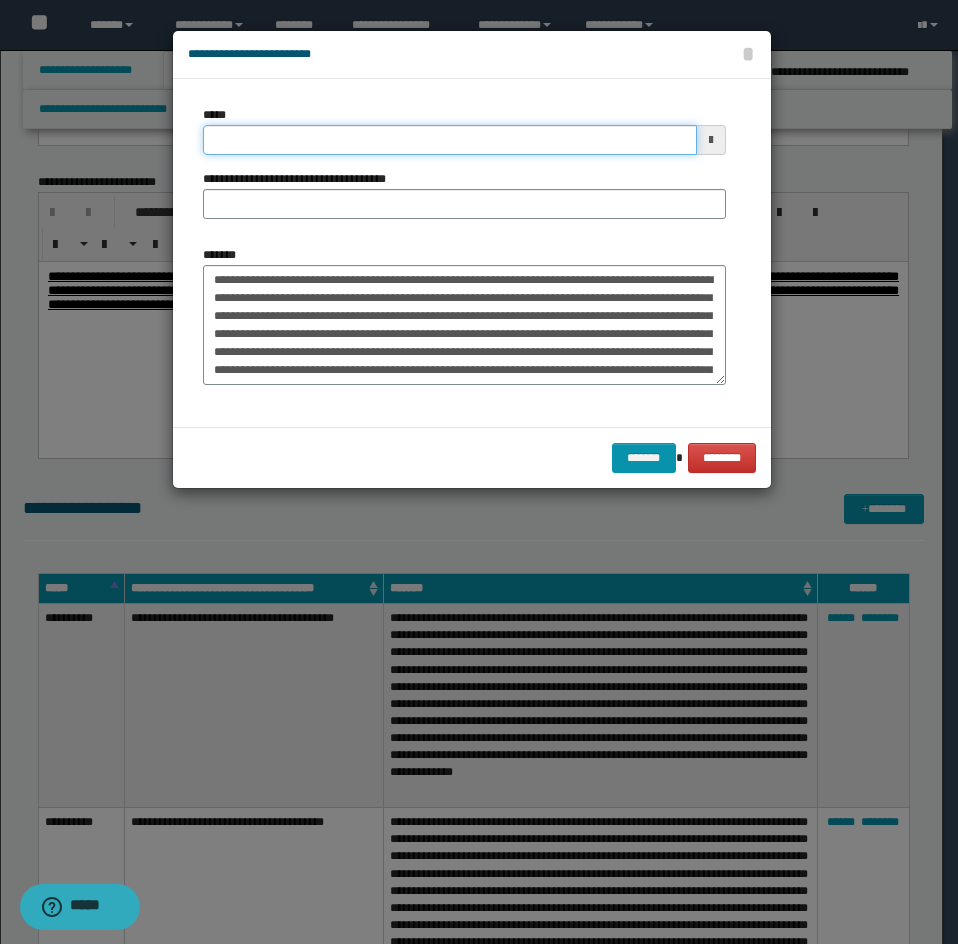 click on "*****" at bounding box center (450, 140) 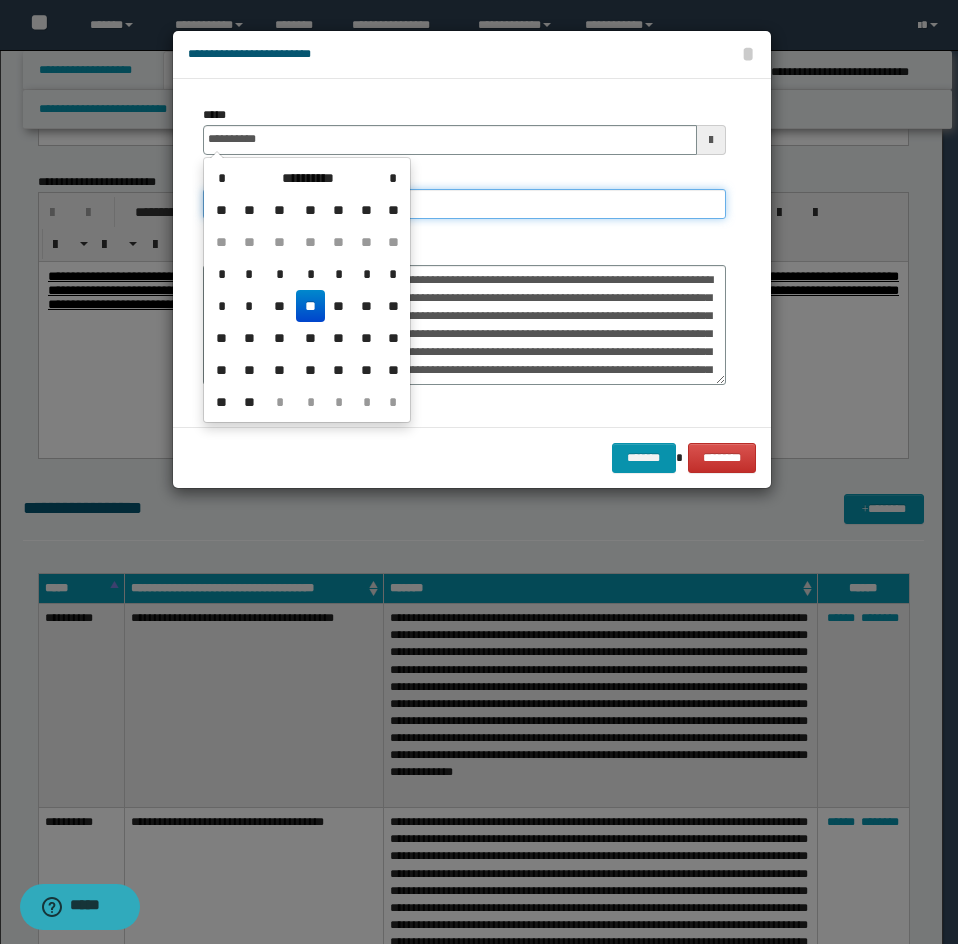 type on "**********" 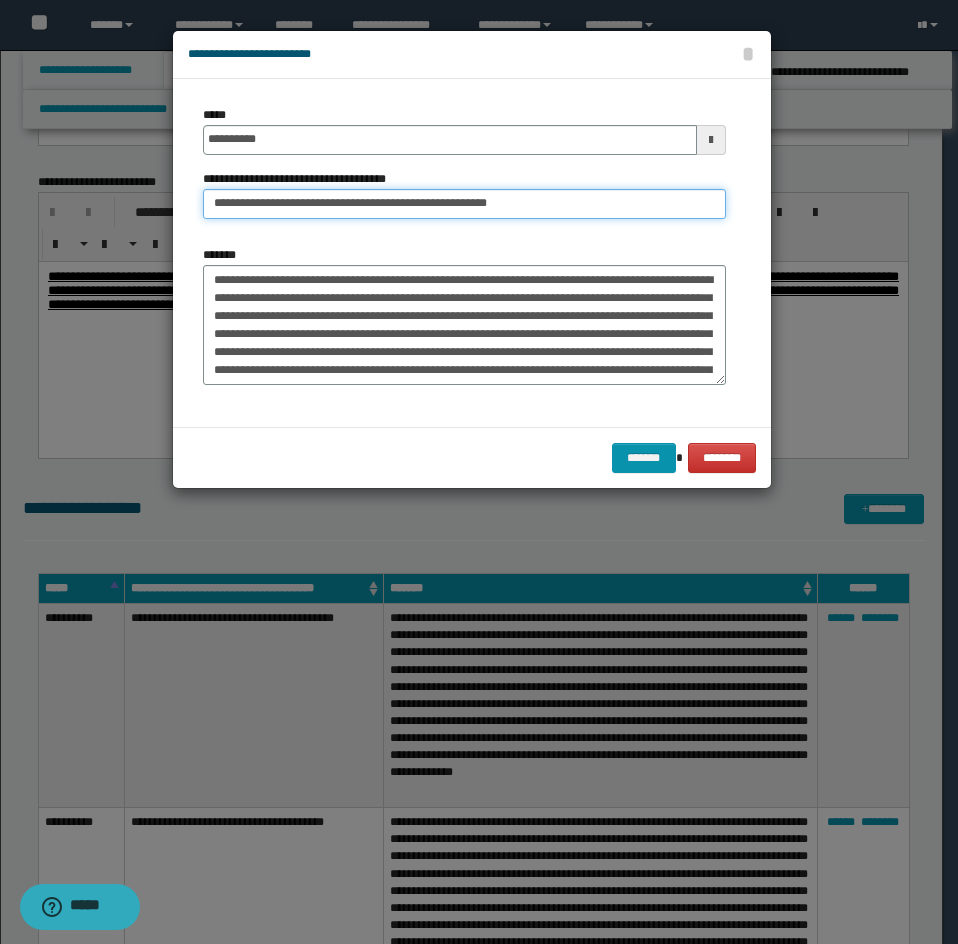 drag, startPoint x: 276, startPoint y: 196, endPoint x: 164, endPoint y: 242, distance: 121.07848 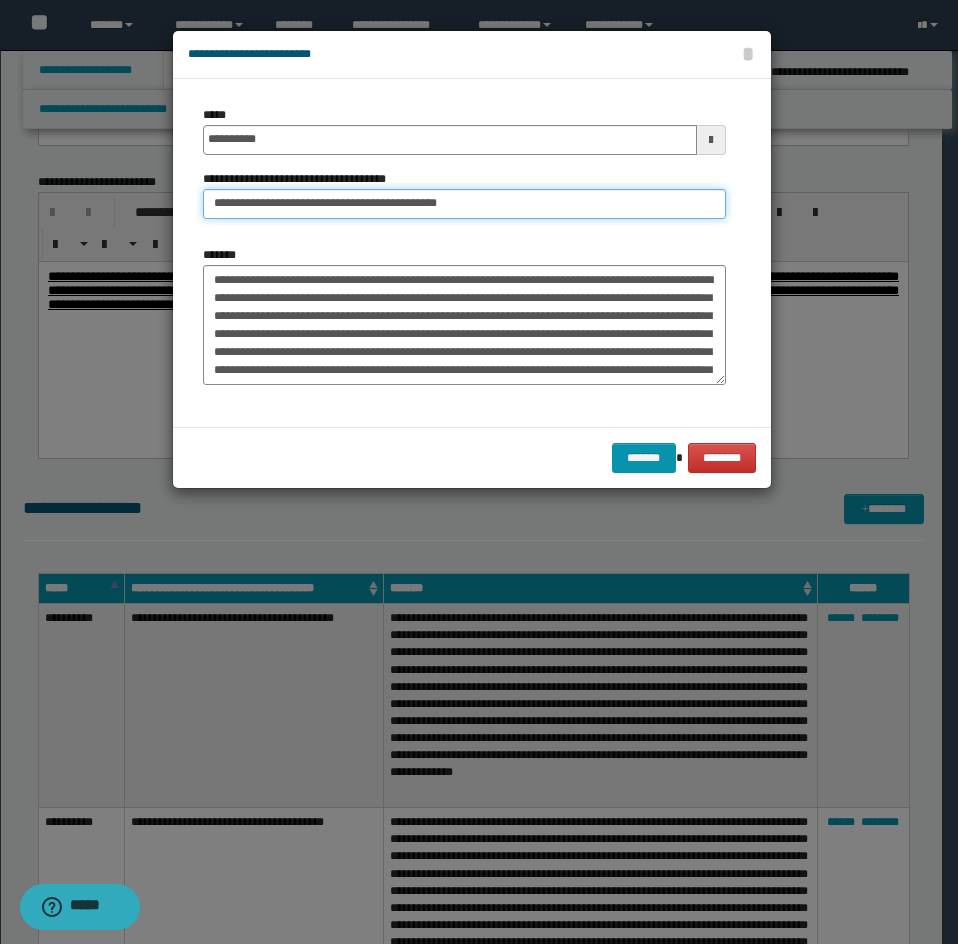 type on "**********" 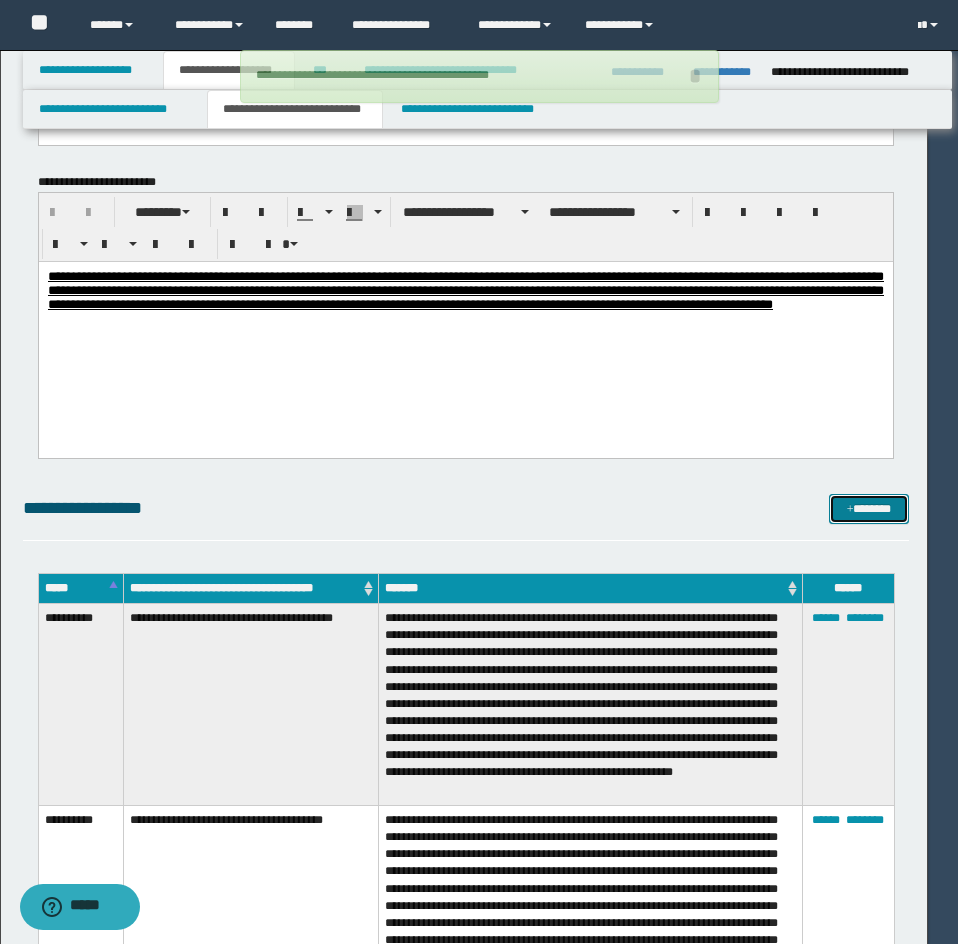 type 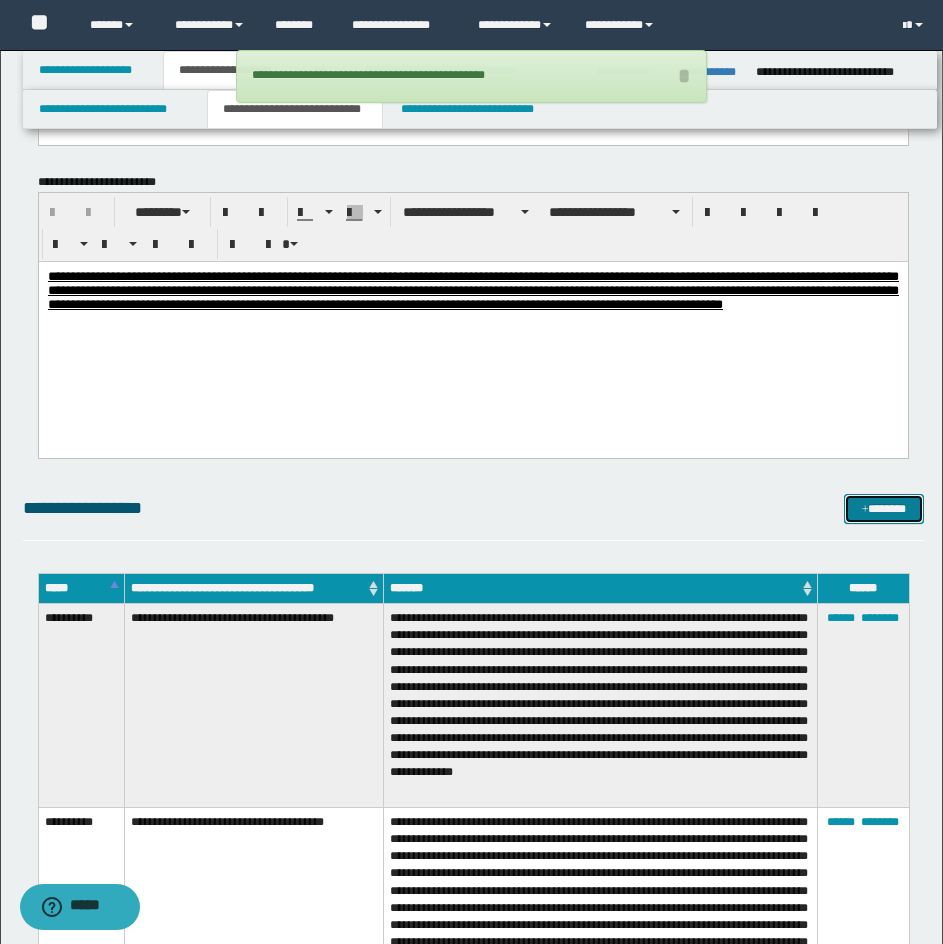 click on "*******" at bounding box center (884, 509) 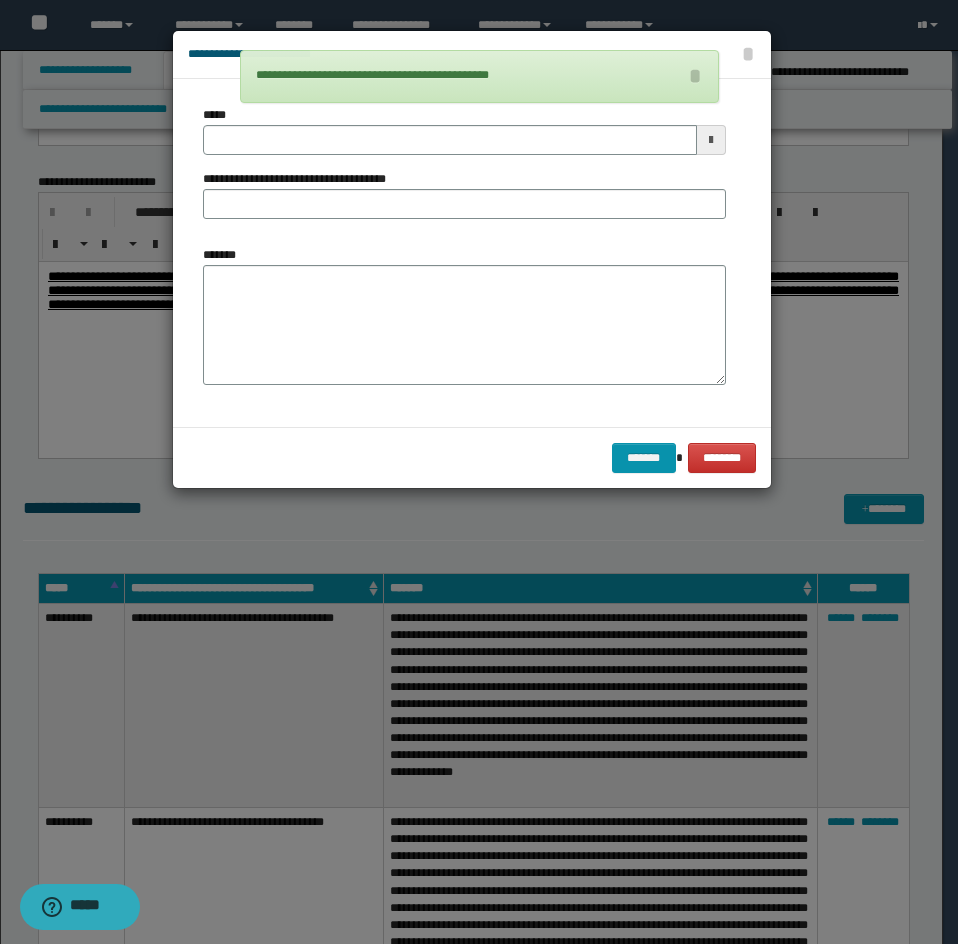click on "*******" at bounding box center (464, 315) 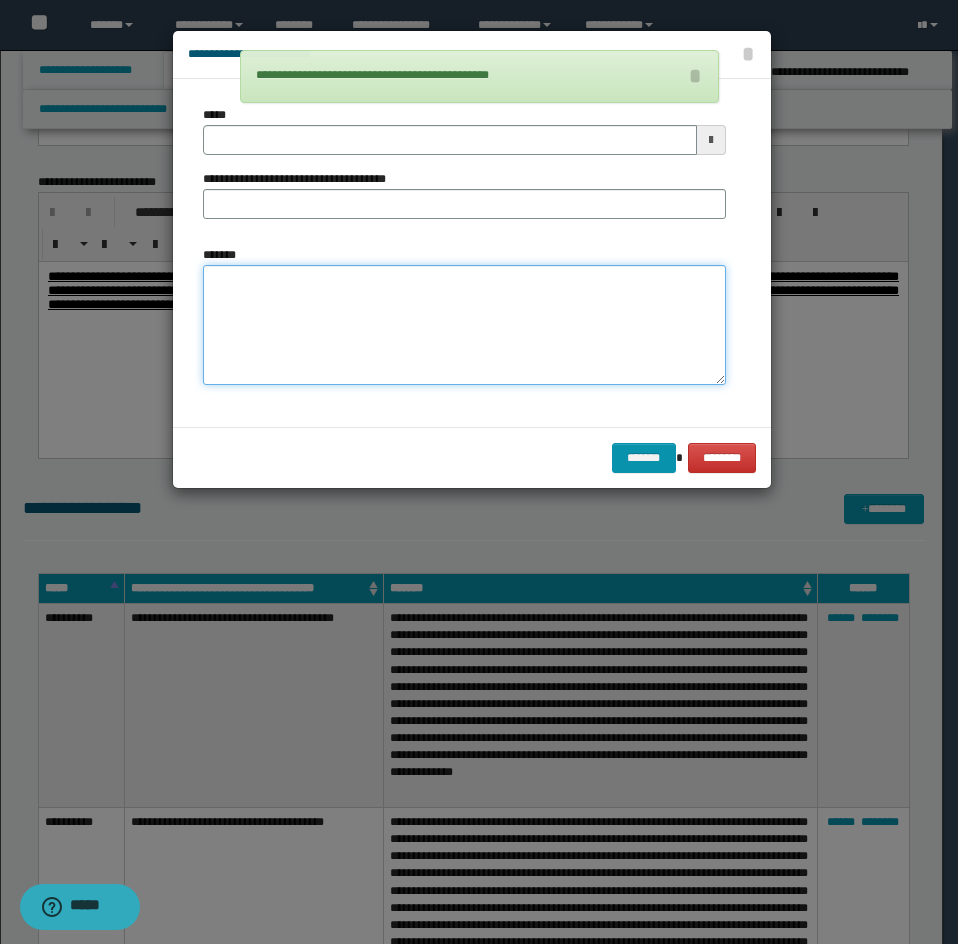 click on "*******" at bounding box center [464, 325] 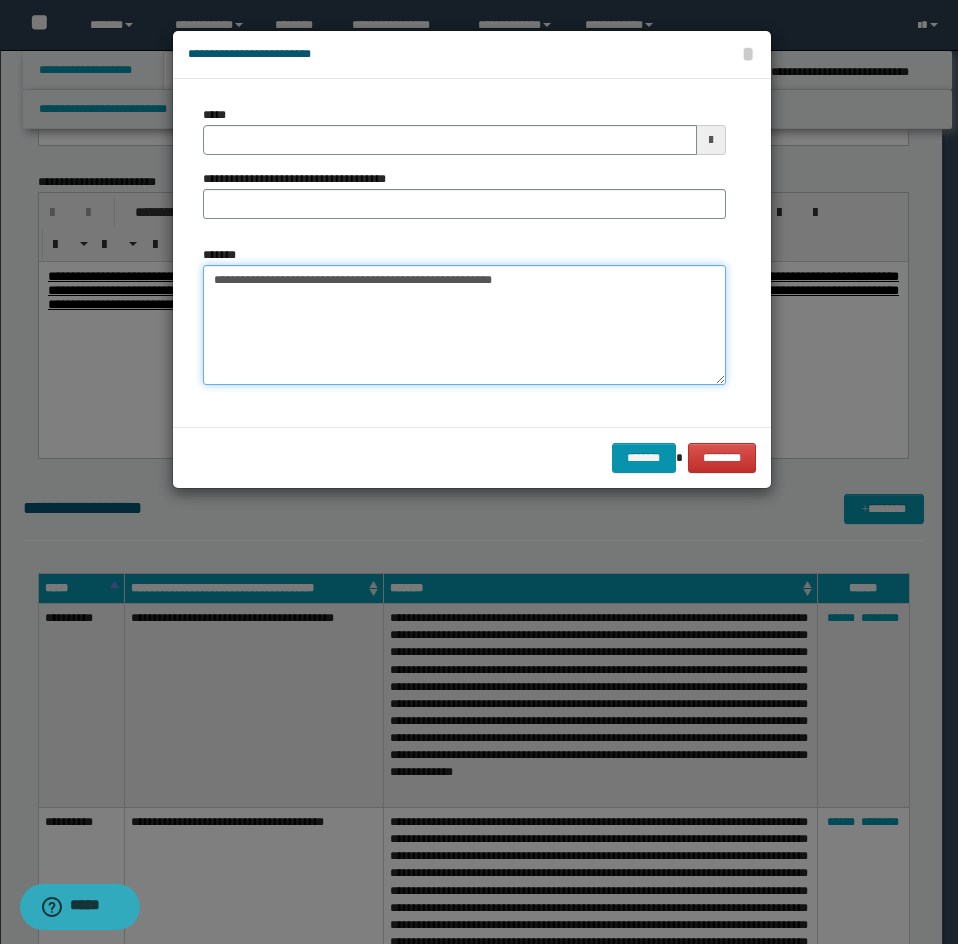 click on "**********" at bounding box center [464, 325] 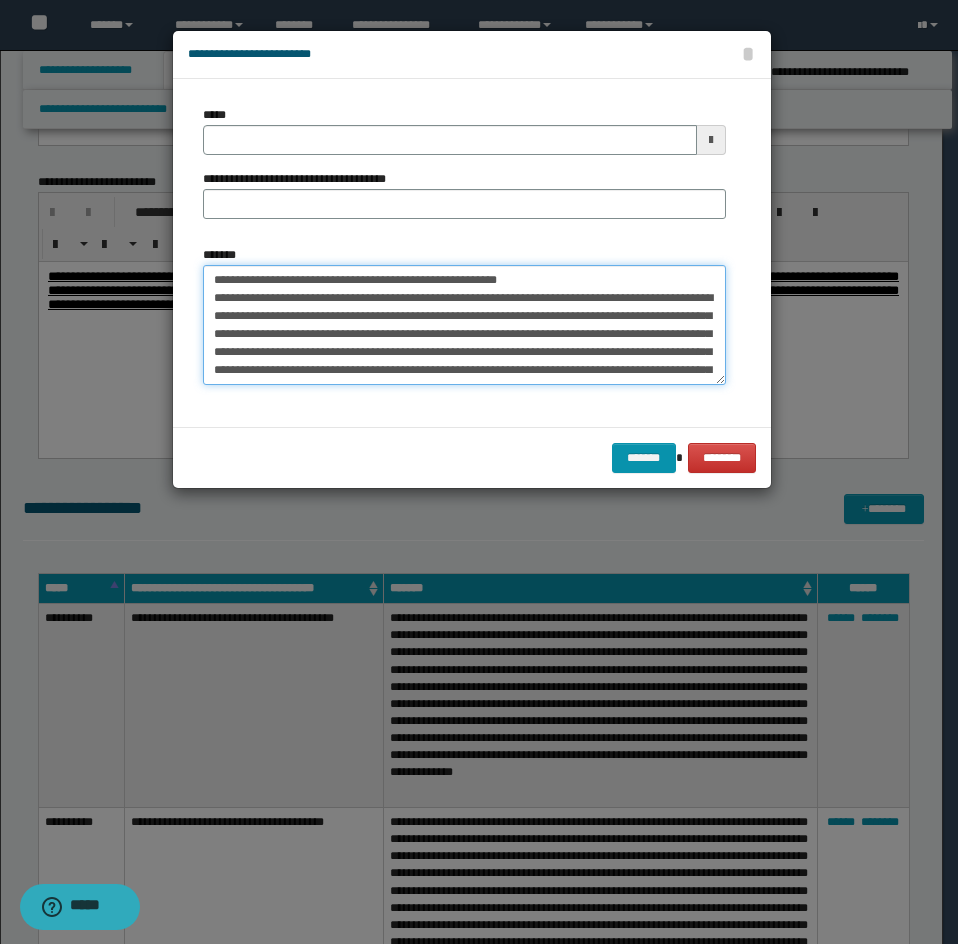 click on "*******" at bounding box center (464, 325) 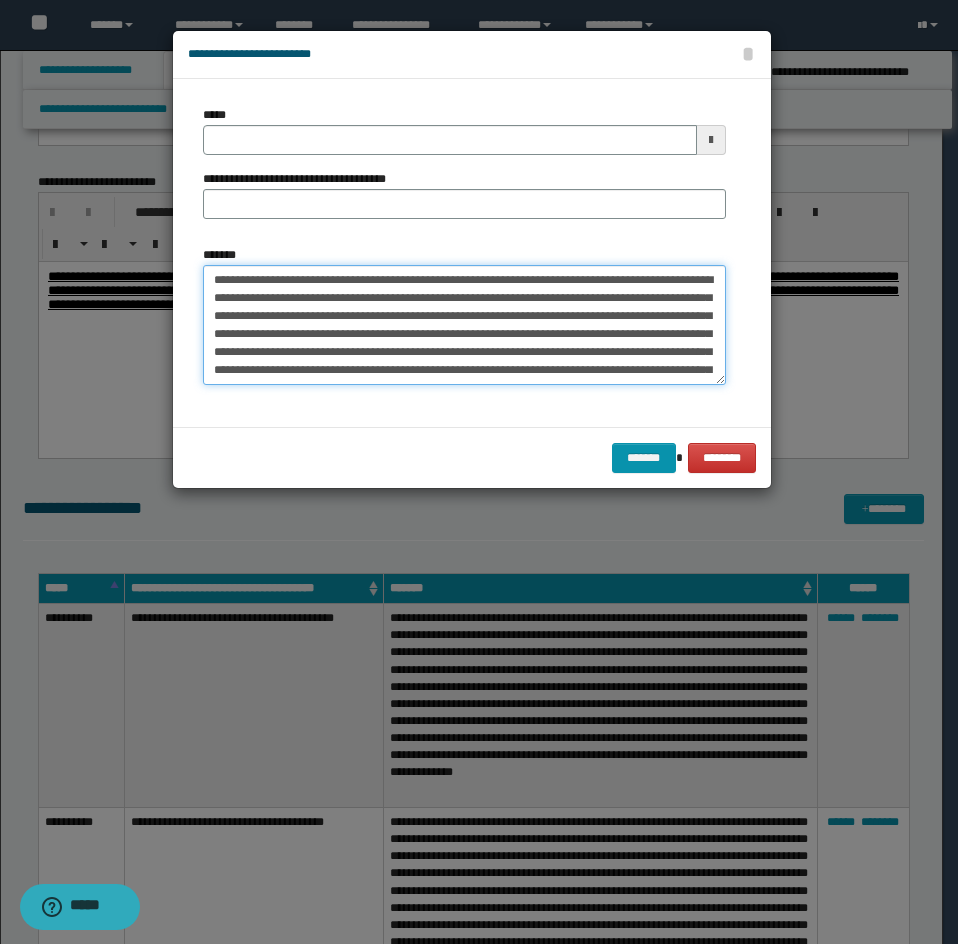 type on "**********" 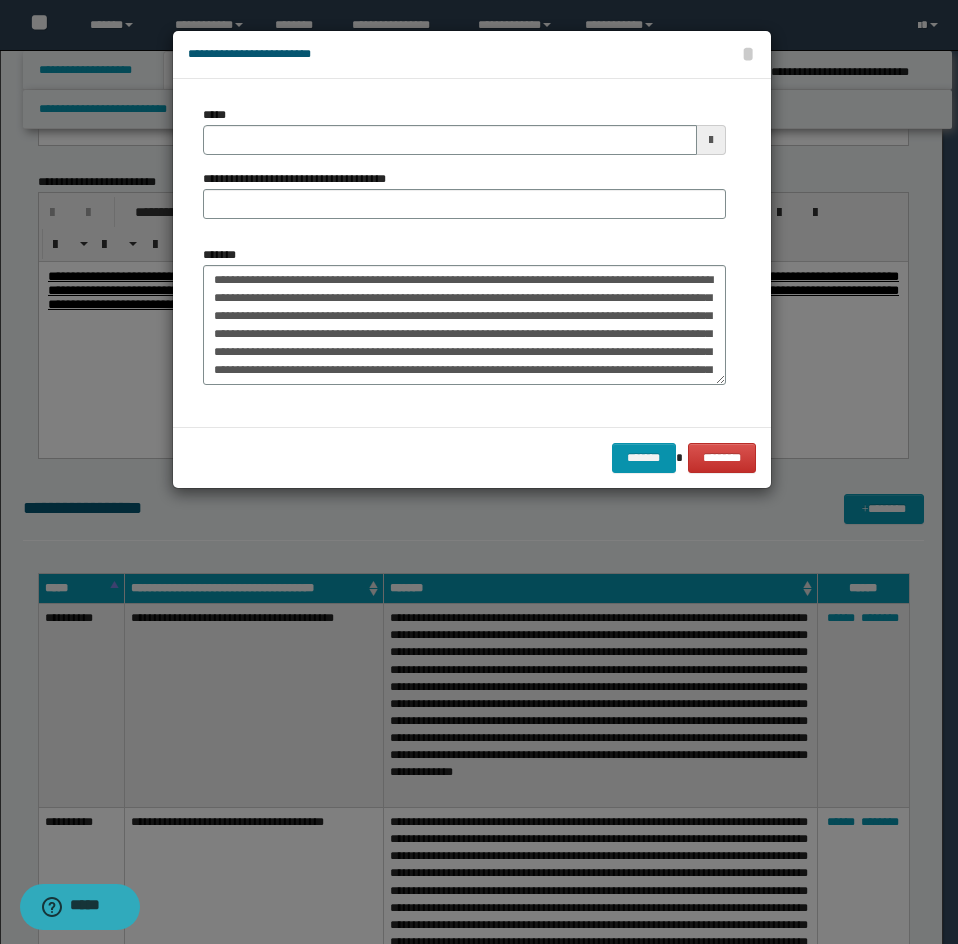 drag, startPoint x: 312, startPoint y: 155, endPoint x: 319, endPoint y: 144, distance: 13.038404 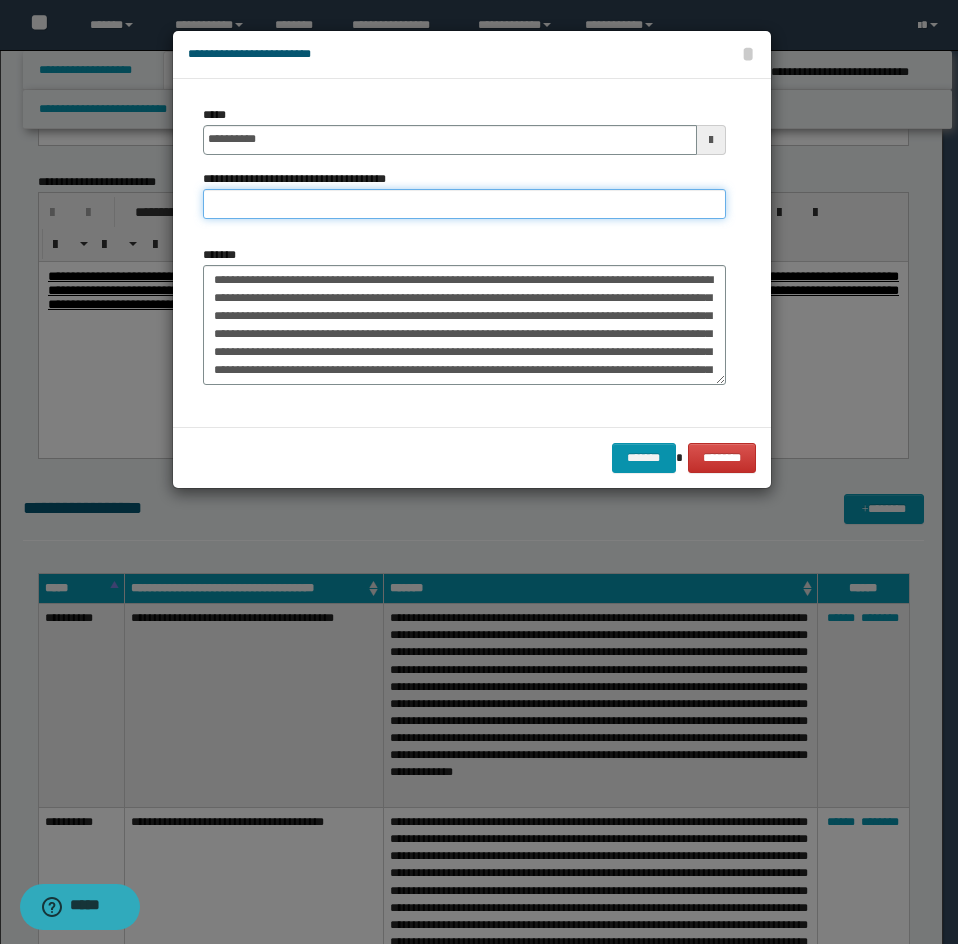 drag, startPoint x: 399, startPoint y: 197, endPoint x: 371, endPoint y: 219, distance: 35.608986 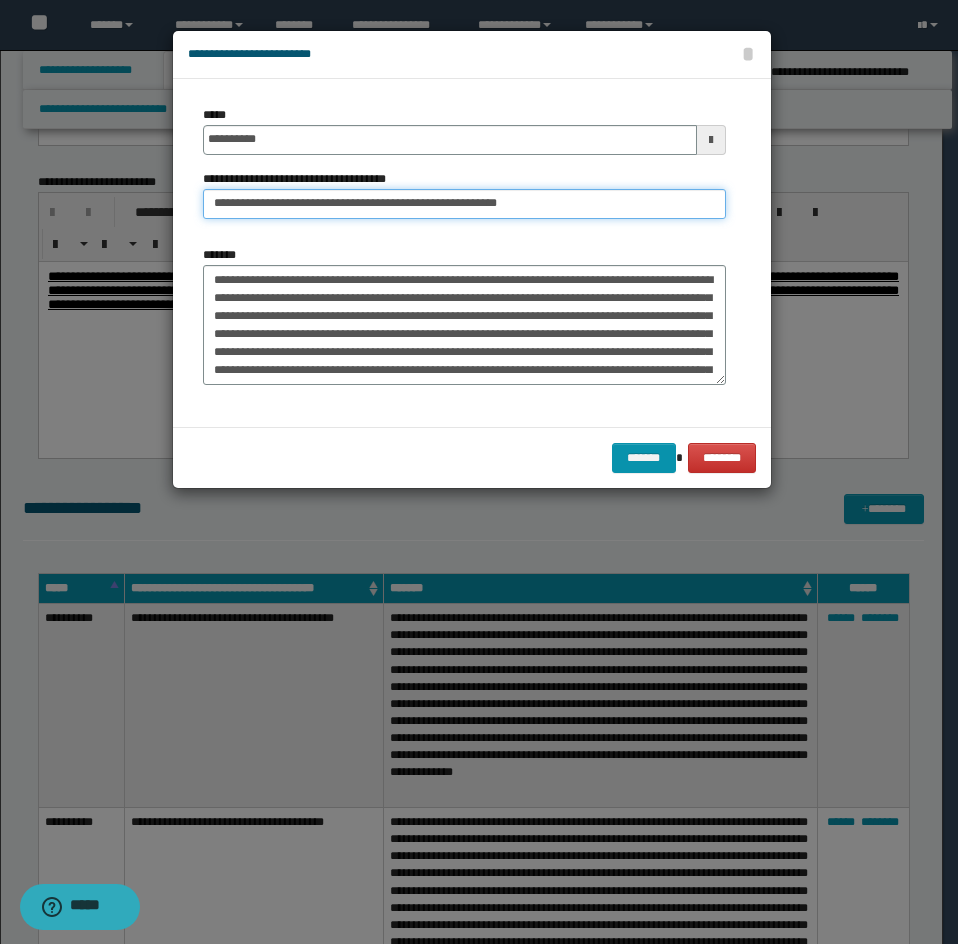 drag, startPoint x: 270, startPoint y: 204, endPoint x: 92, endPoint y: 297, distance: 200.83078 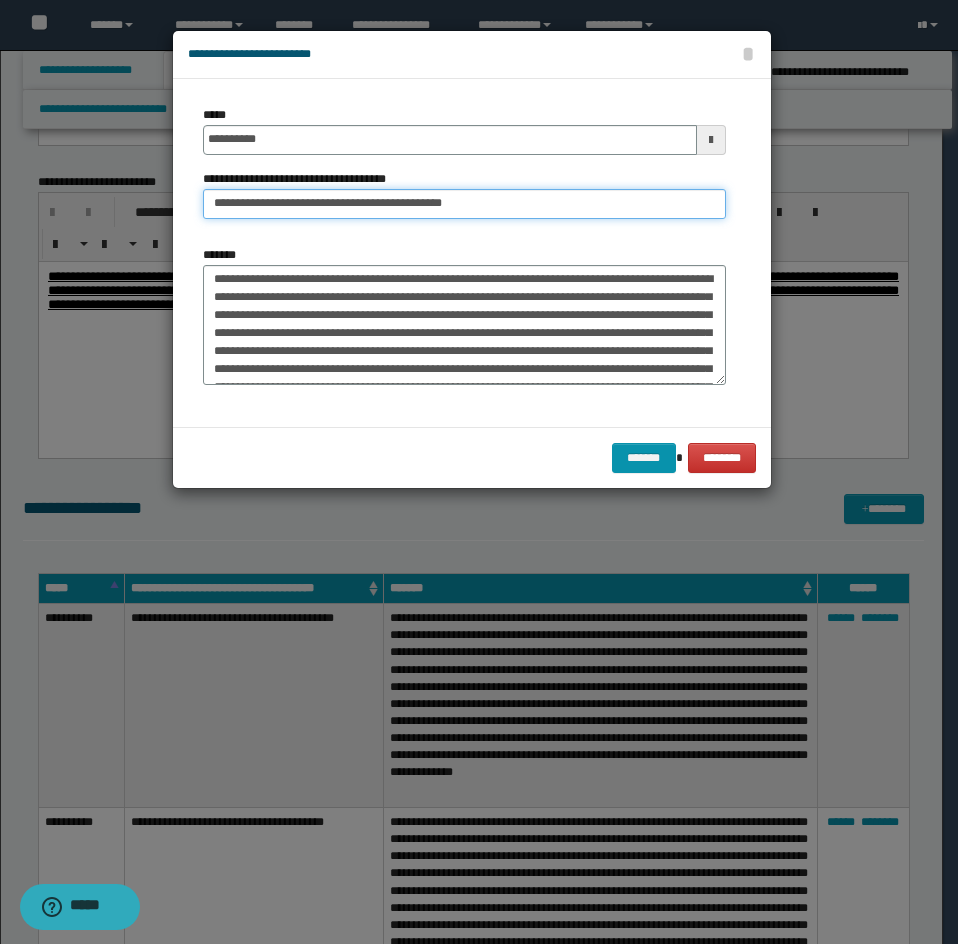 scroll, scrollTop: 200, scrollLeft: 0, axis: vertical 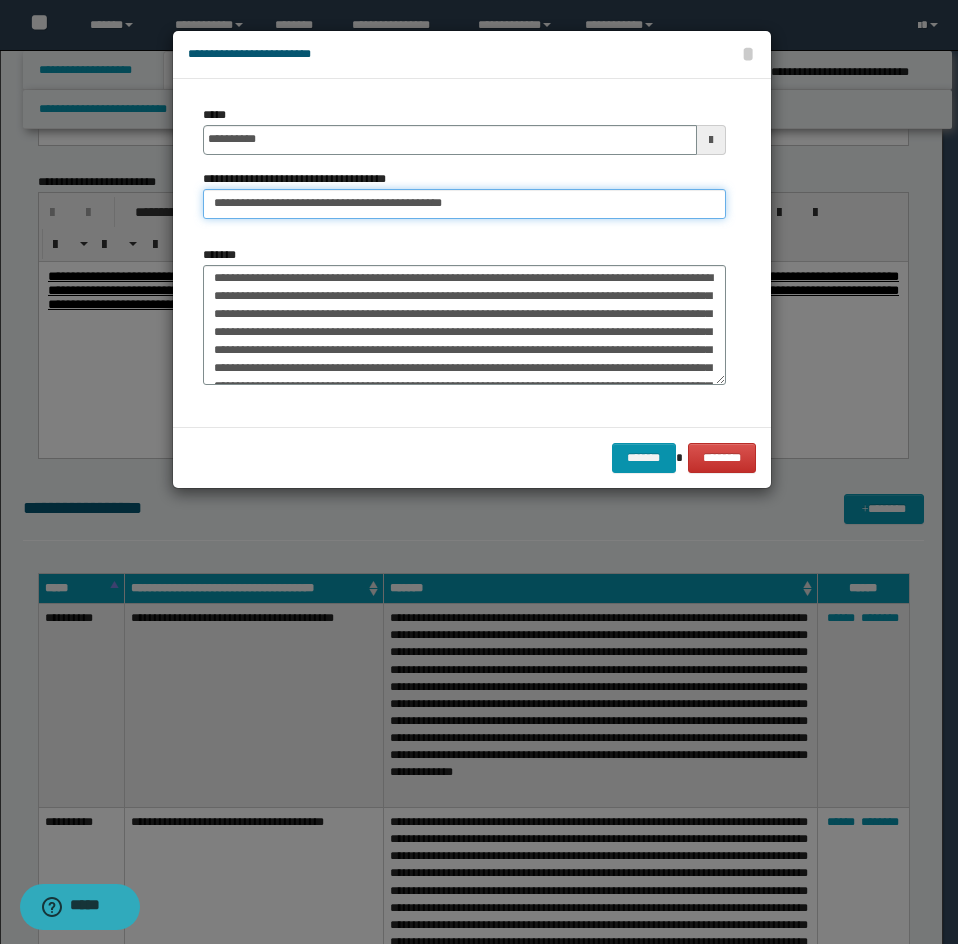 type on "**********" 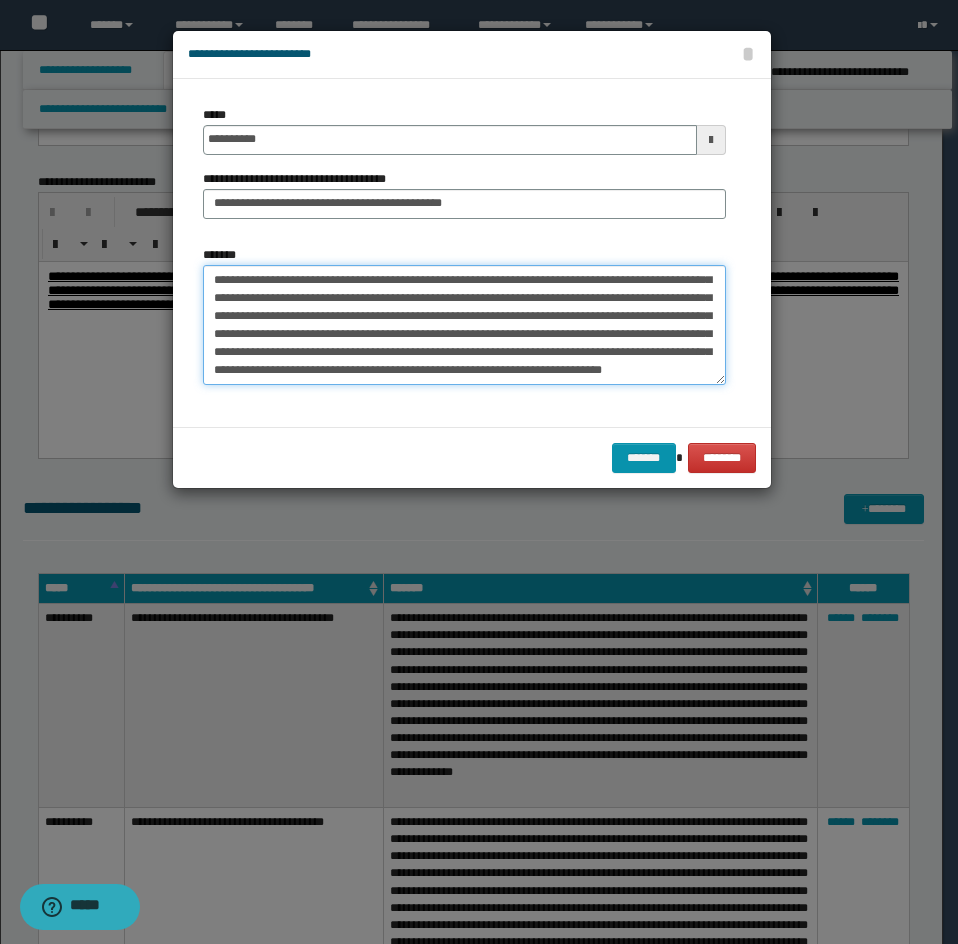drag, startPoint x: 206, startPoint y: 284, endPoint x: 287, endPoint y: 377, distance: 123.32883 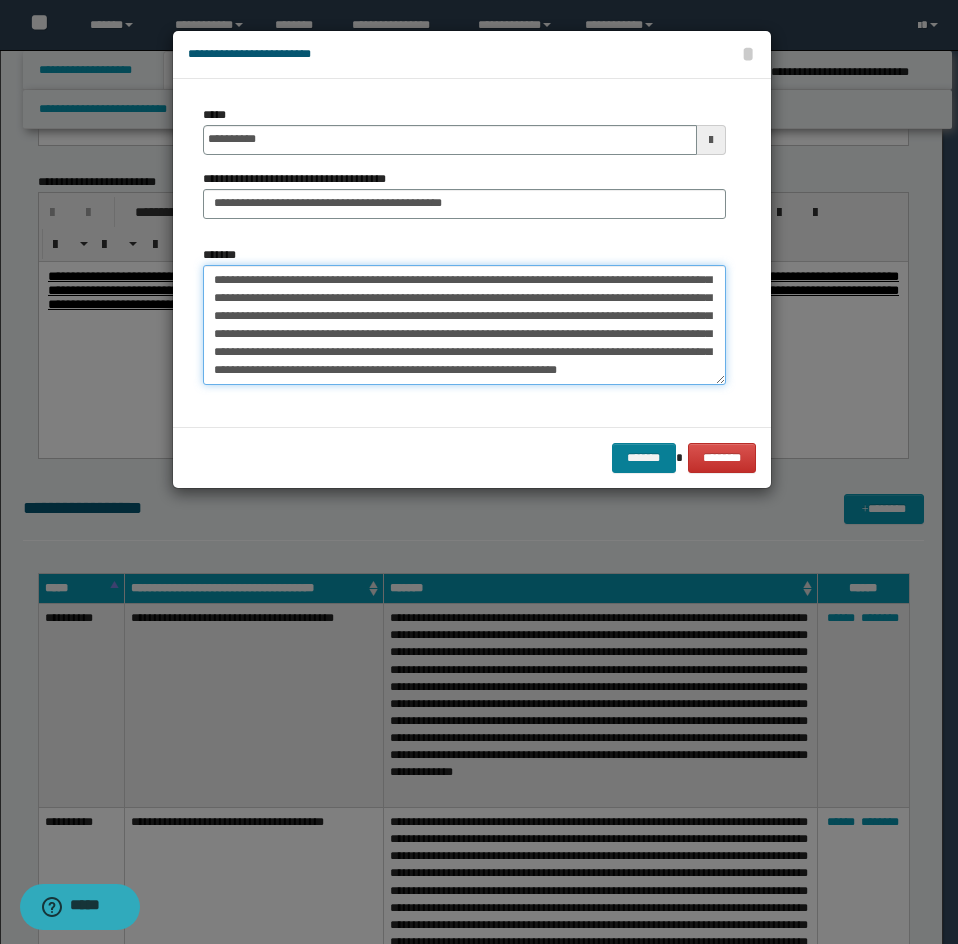 scroll, scrollTop: 108, scrollLeft: 0, axis: vertical 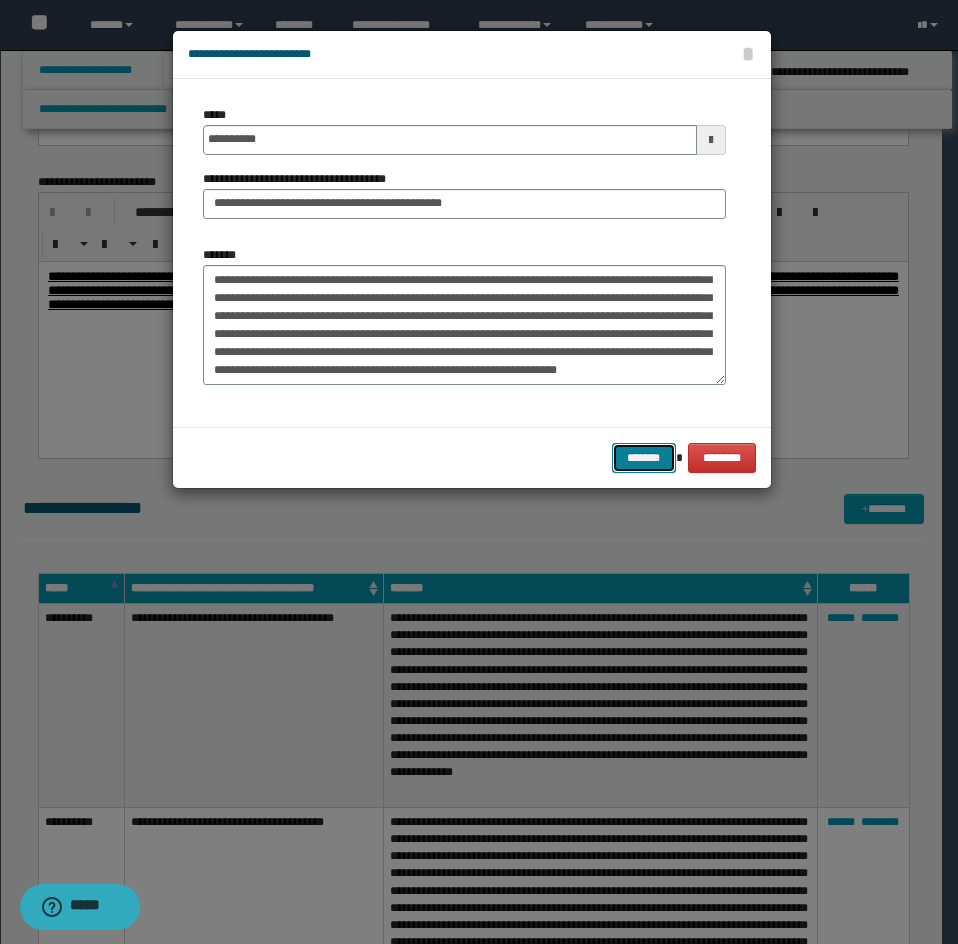 click on "*******" at bounding box center [644, 458] 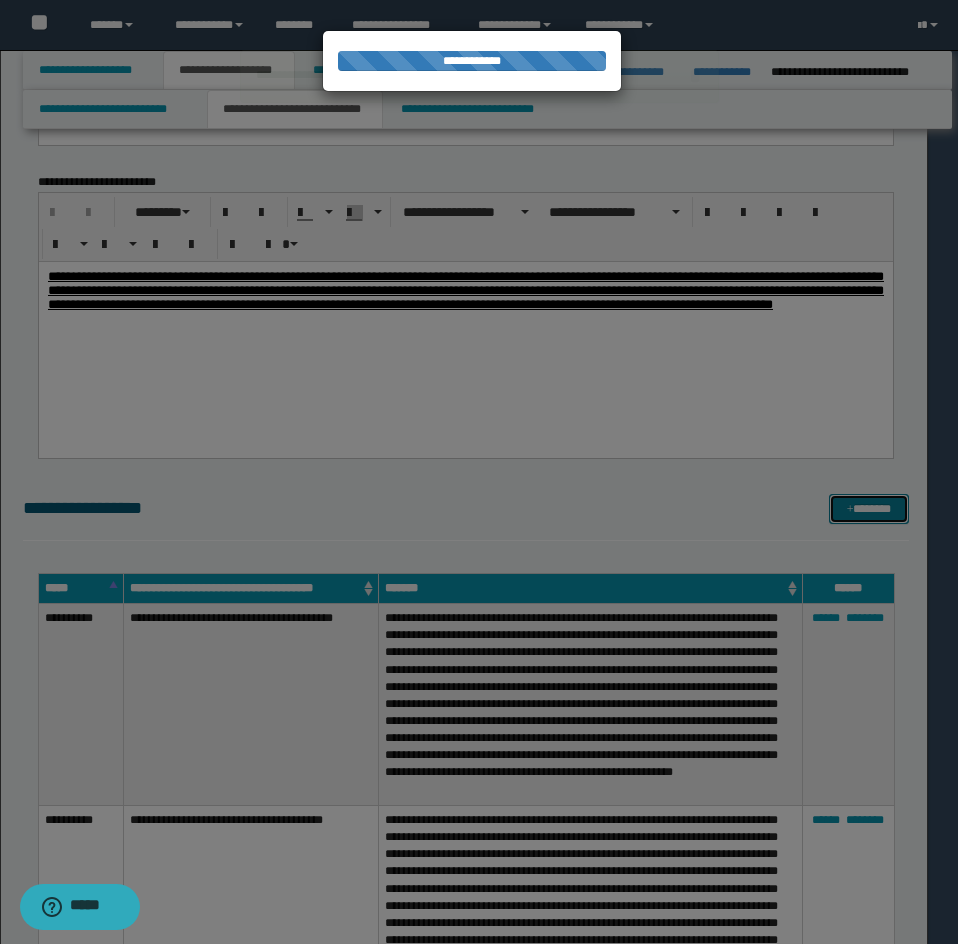 type 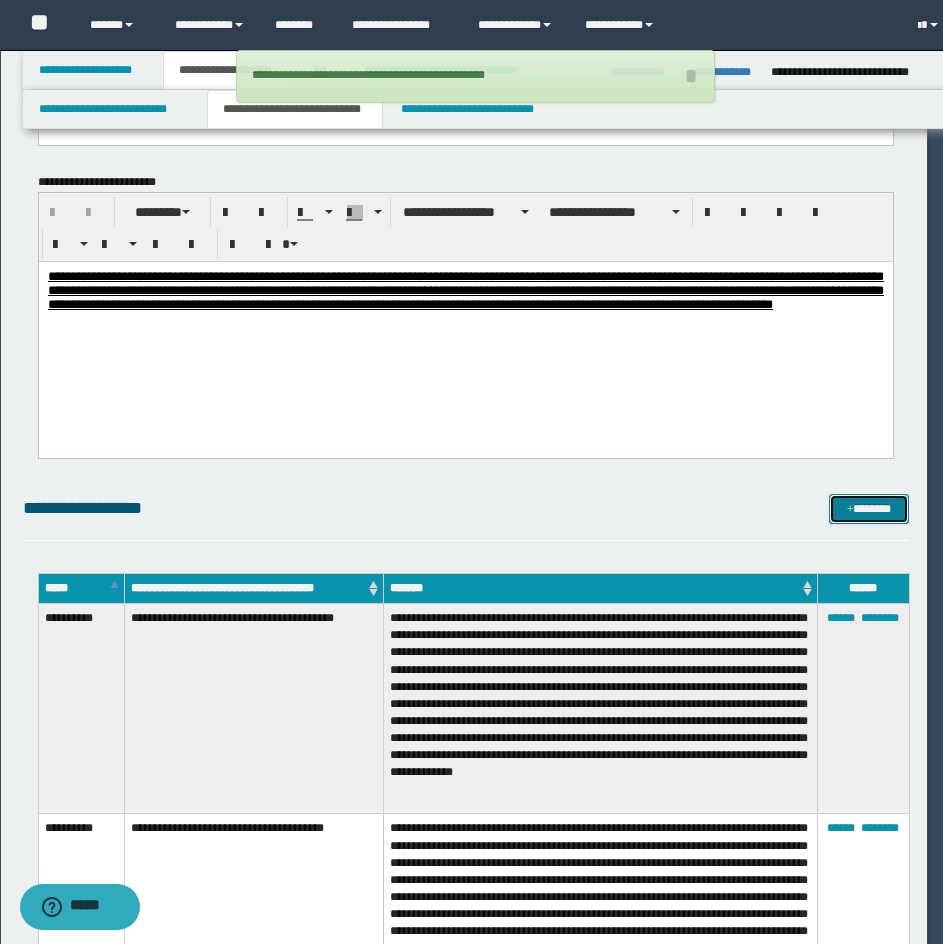 click on "*******" at bounding box center (869, 509) 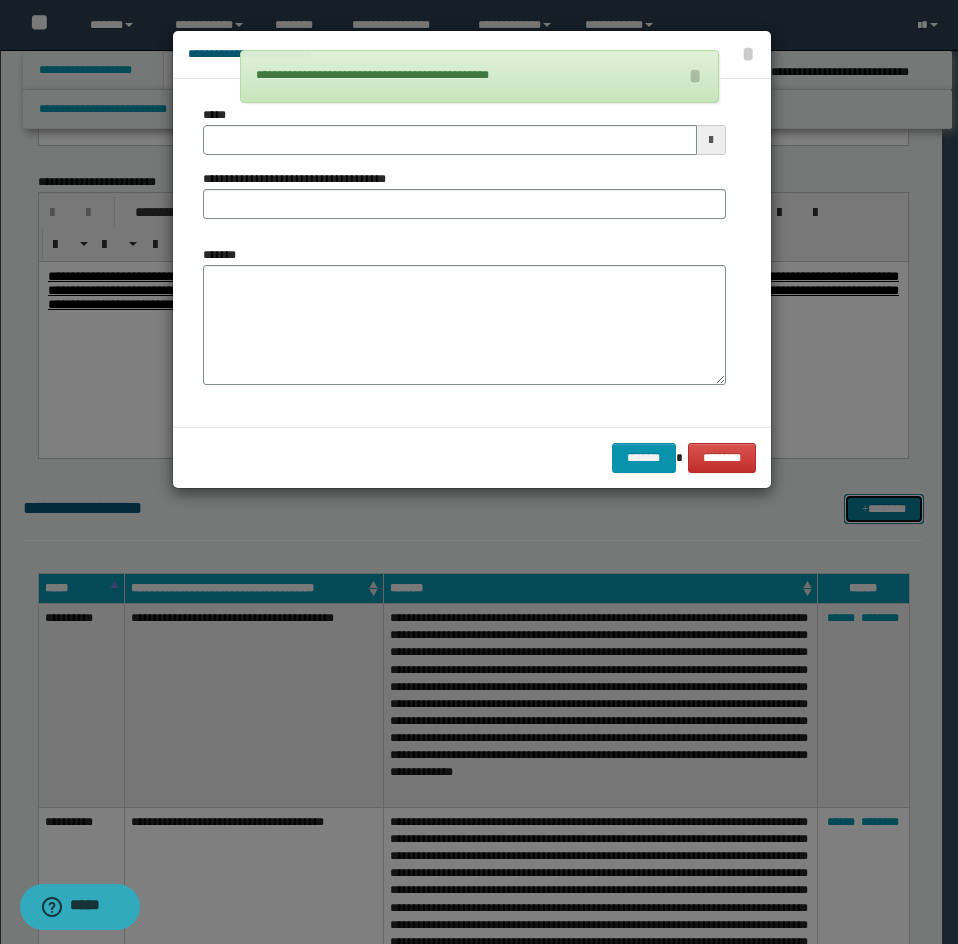 scroll, scrollTop: 0, scrollLeft: 0, axis: both 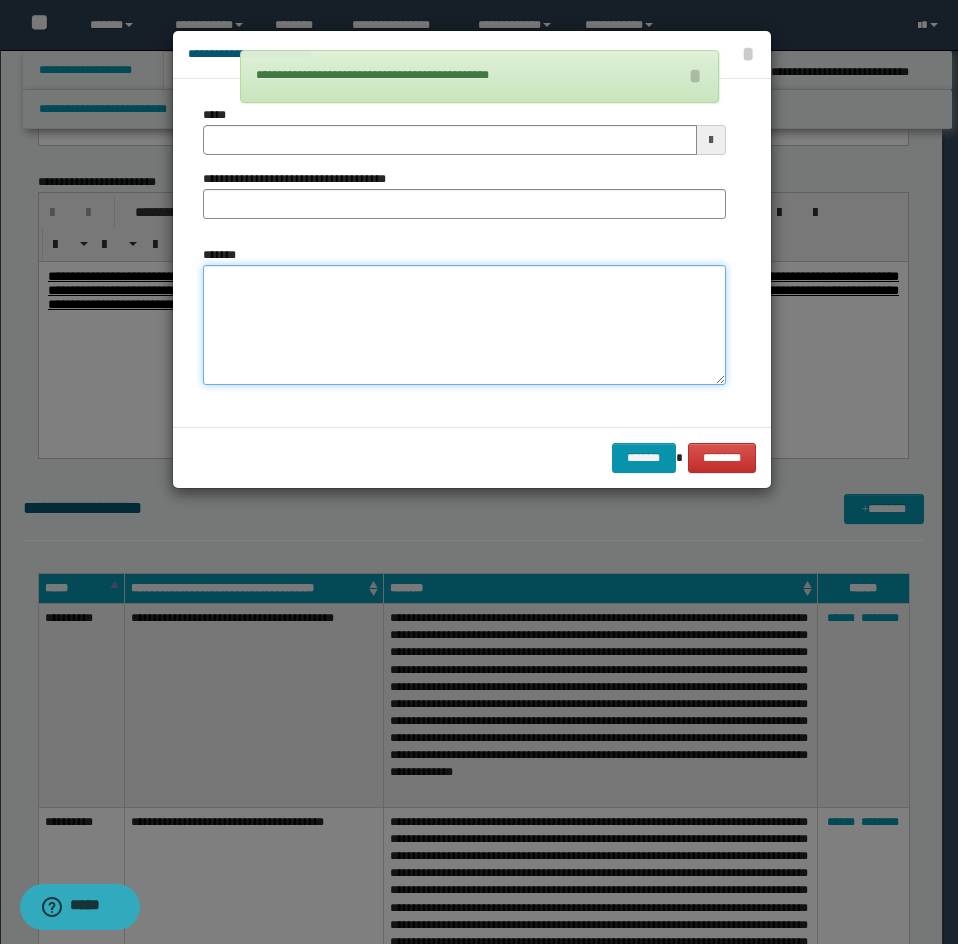 click on "*******" at bounding box center (464, 325) 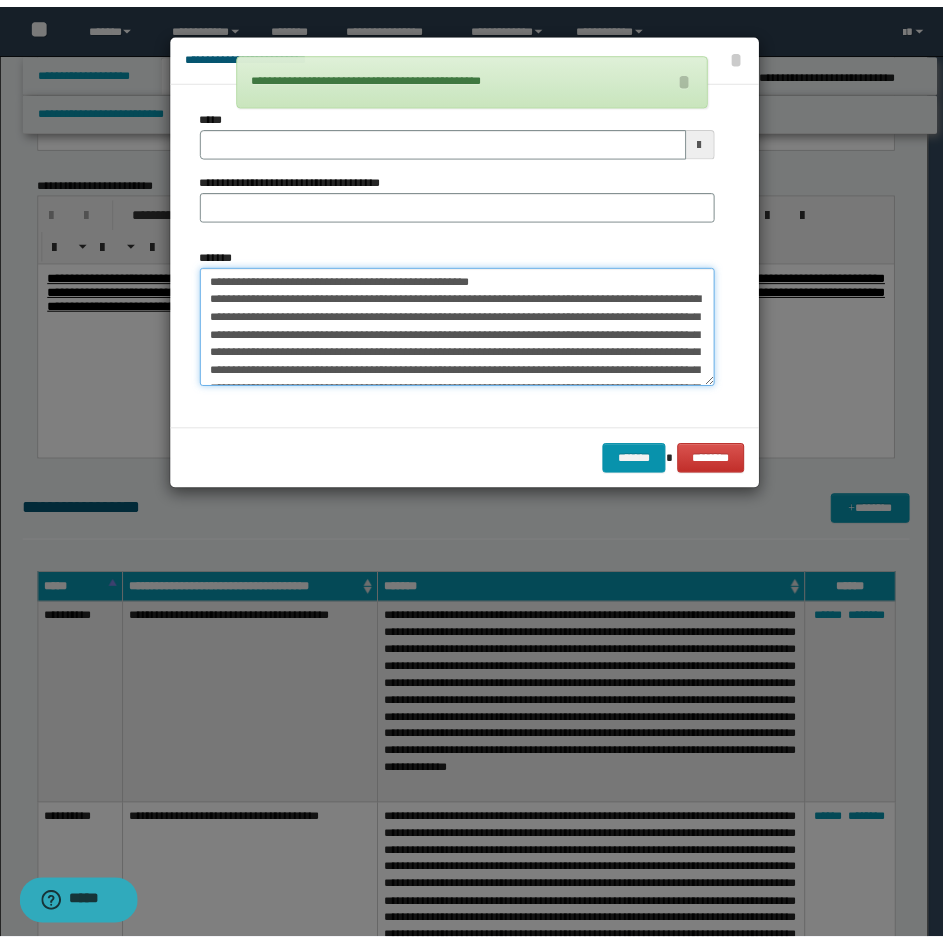 scroll, scrollTop: 0, scrollLeft: 0, axis: both 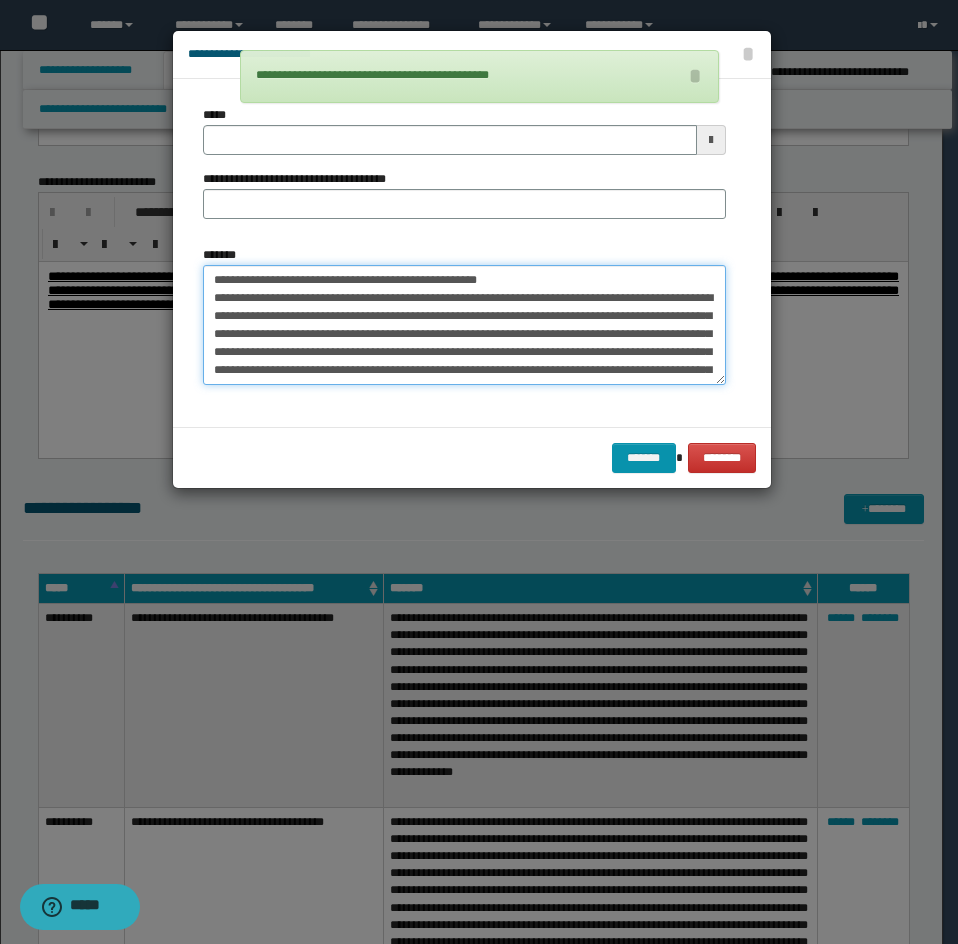click on "*******" at bounding box center (464, 325) 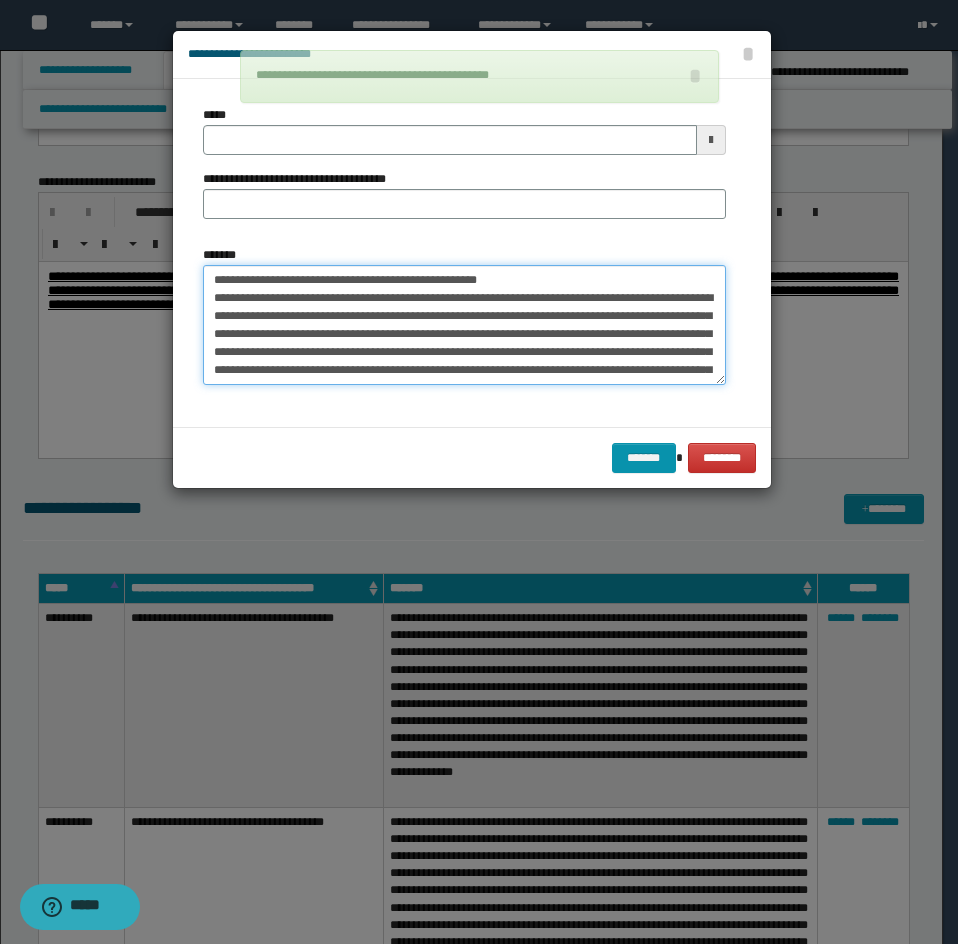 click on "*******" at bounding box center [464, 325] 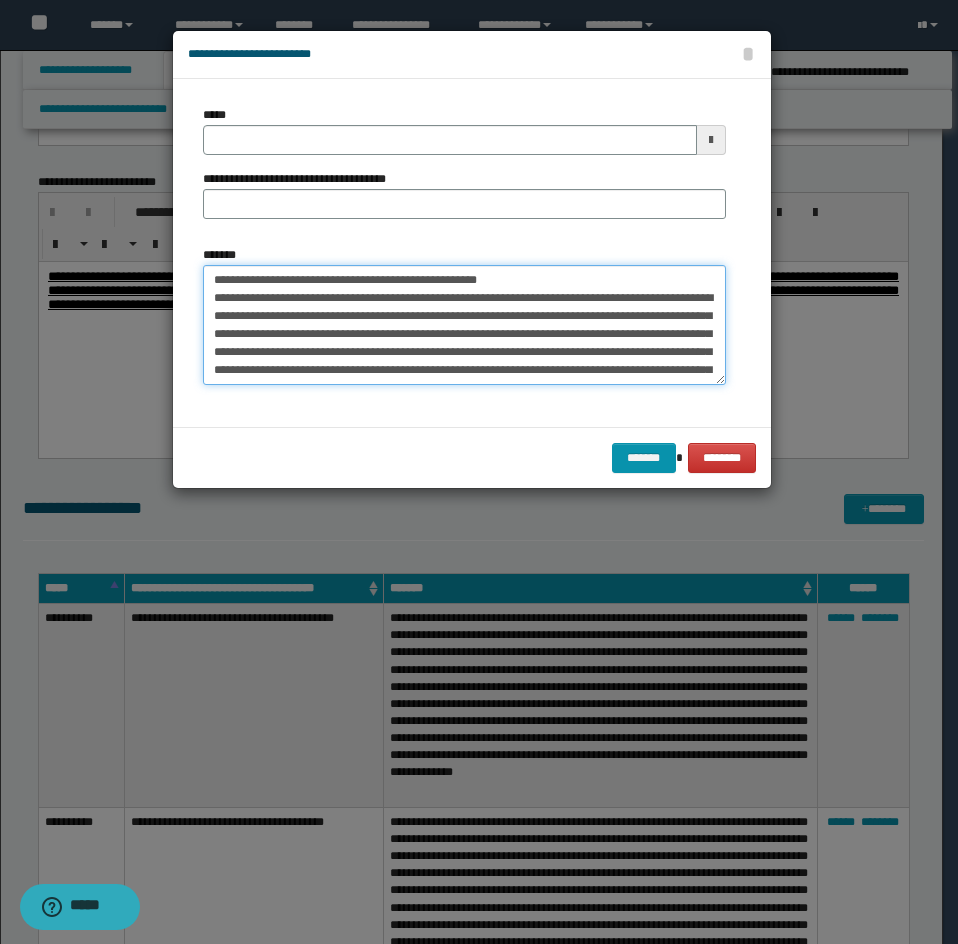 type on "**********" 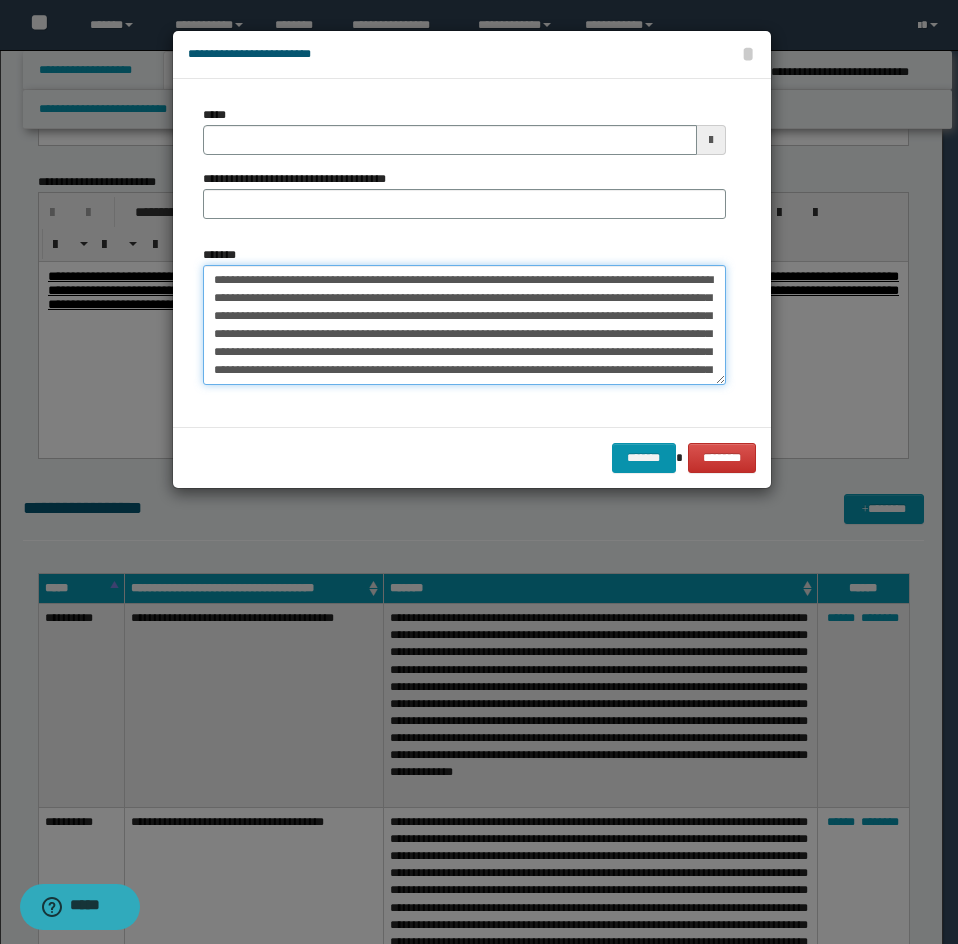type 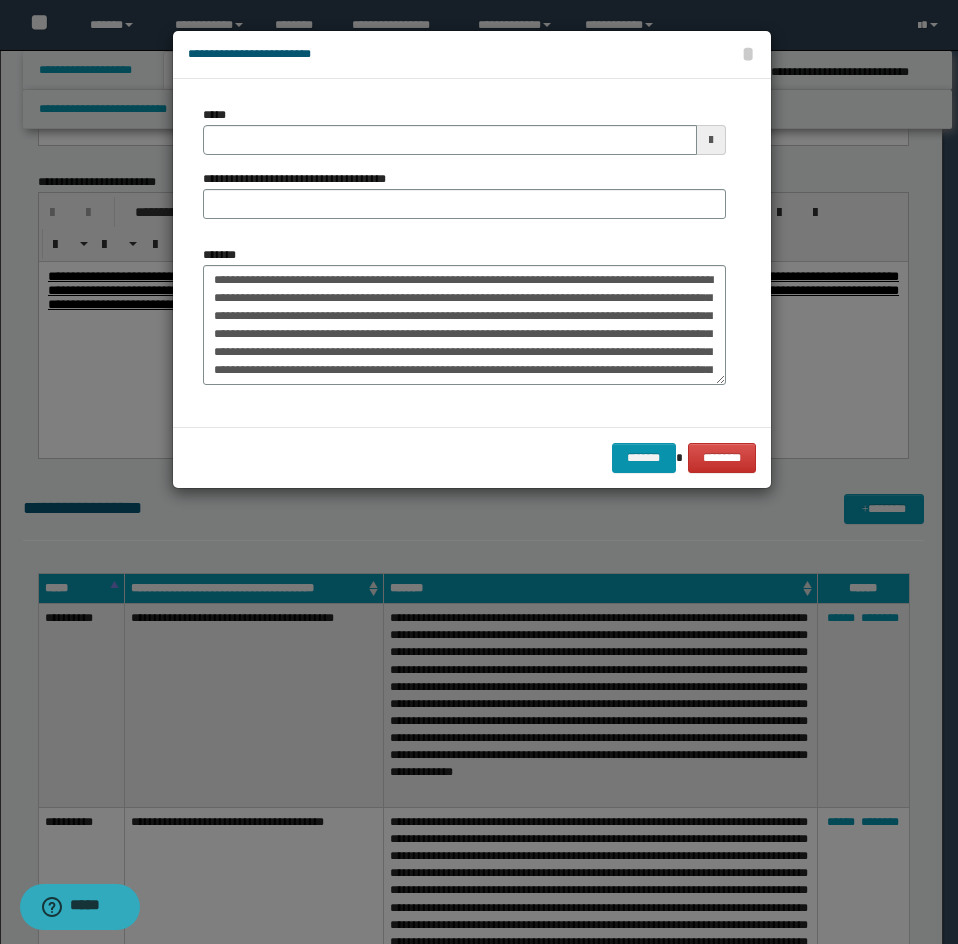 click on "**********" at bounding box center [464, 253] 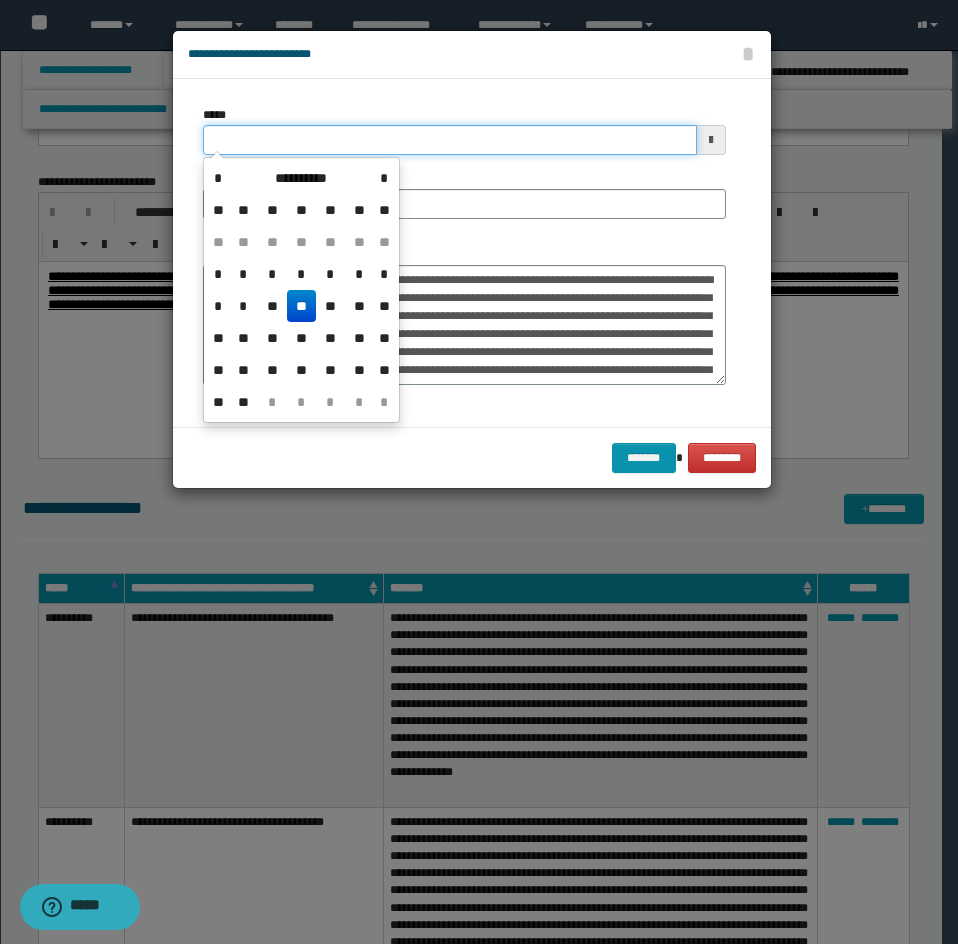 click on "*****" at bounding box center [450, 140] 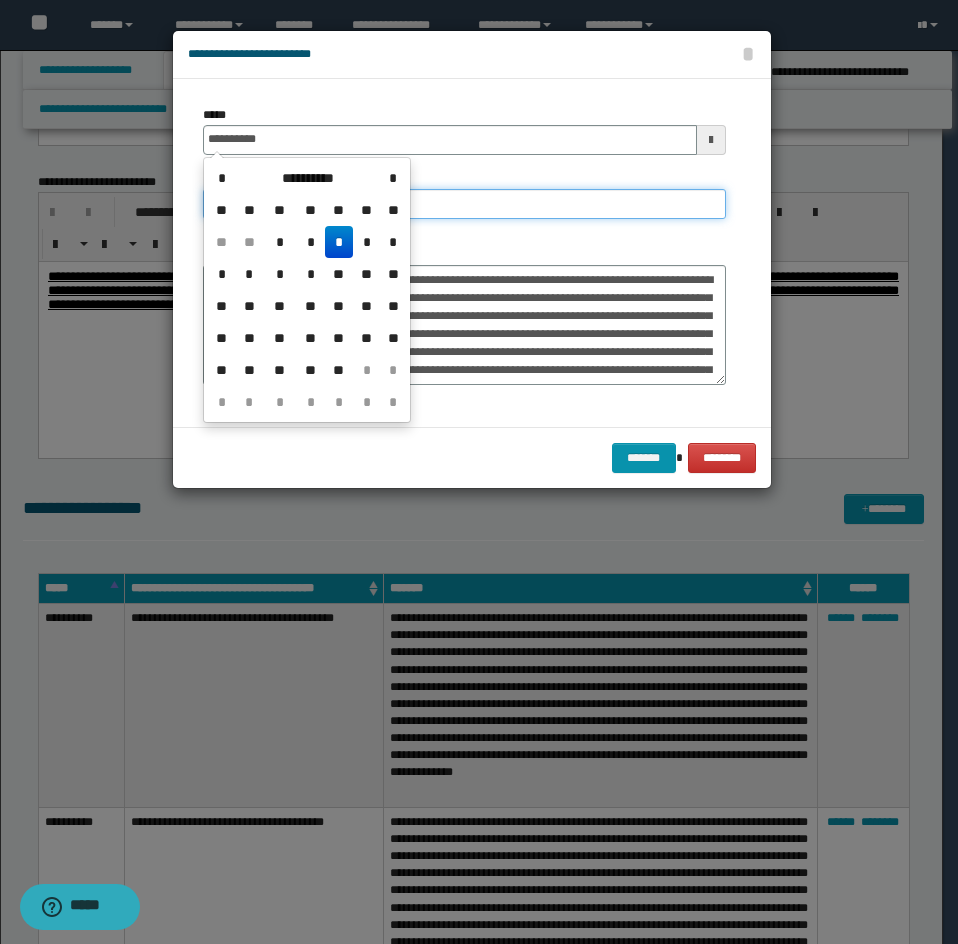 type on "**********" 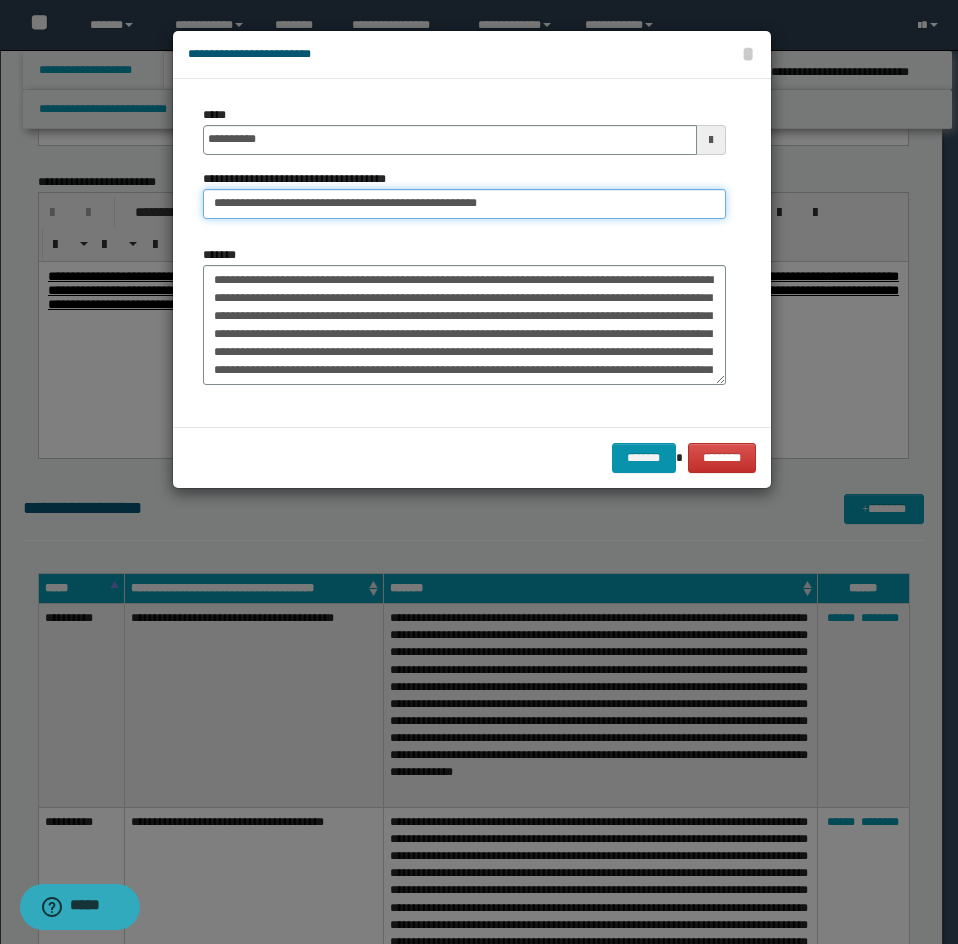 drag, startPoint x: 281, startPoint y: 201, endPoint x: 150, endPoint y: 271, distance: 148.52946 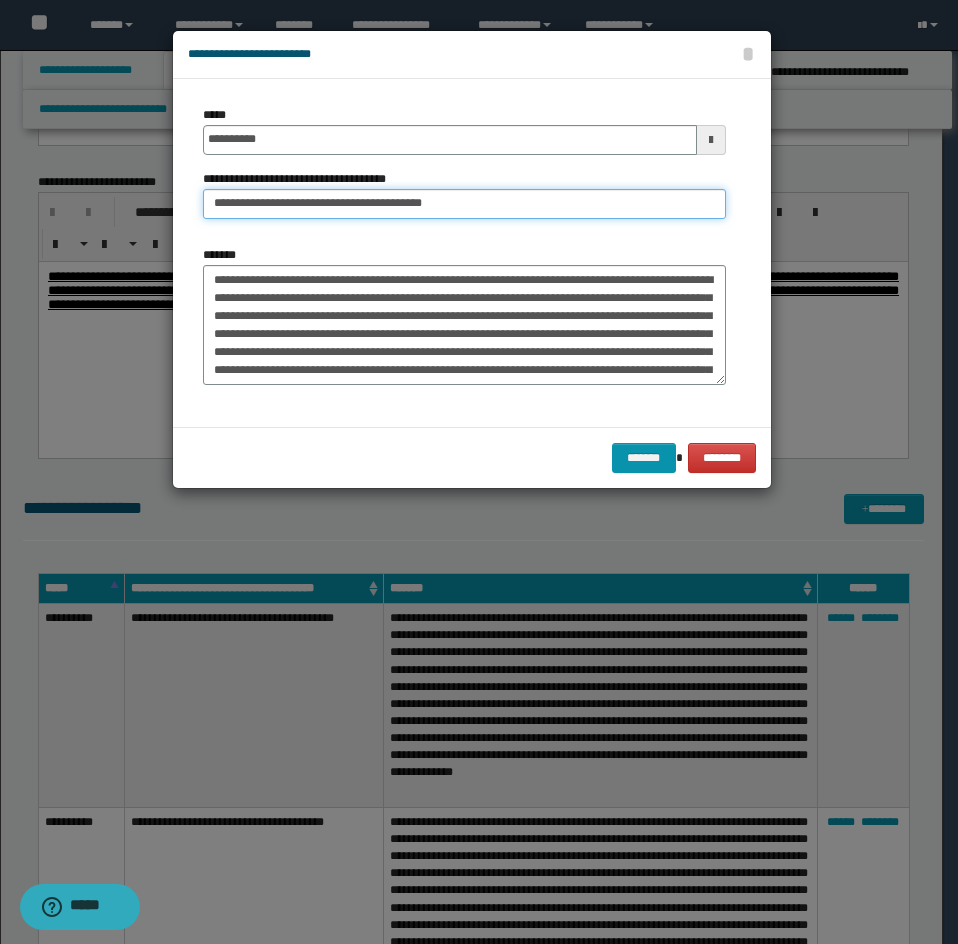 type on "**********" 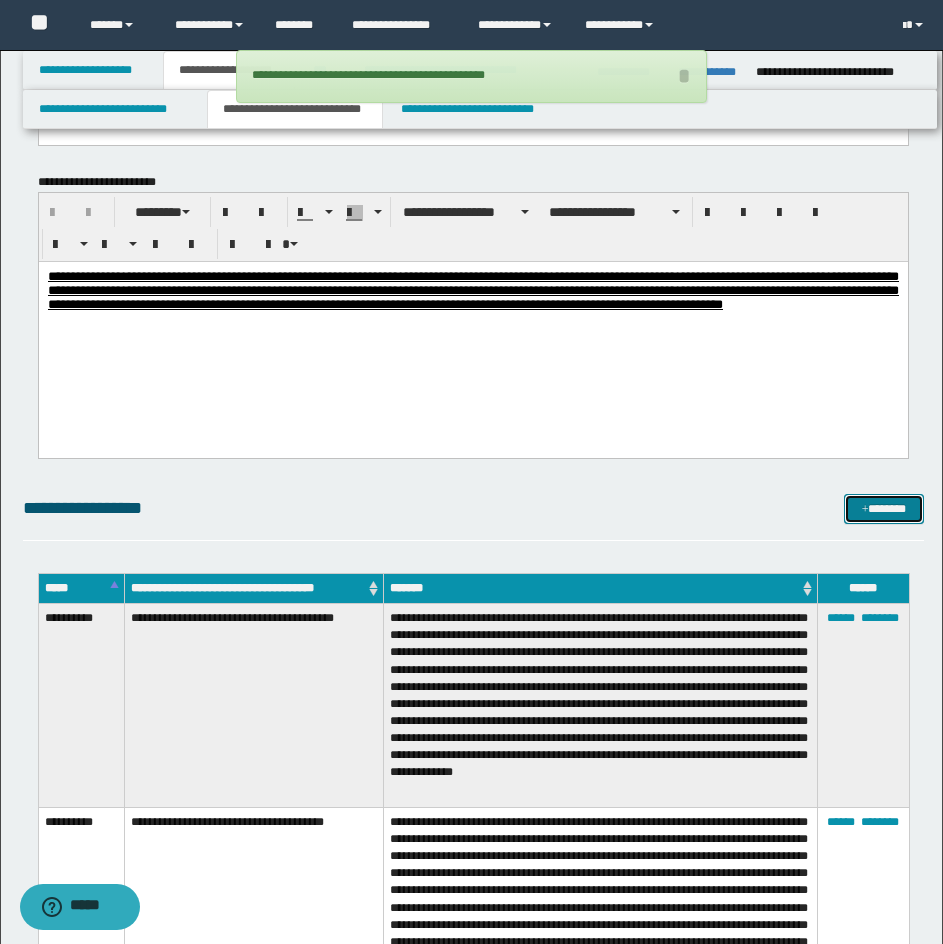 click on "*******" at bounding box center [884, 509] 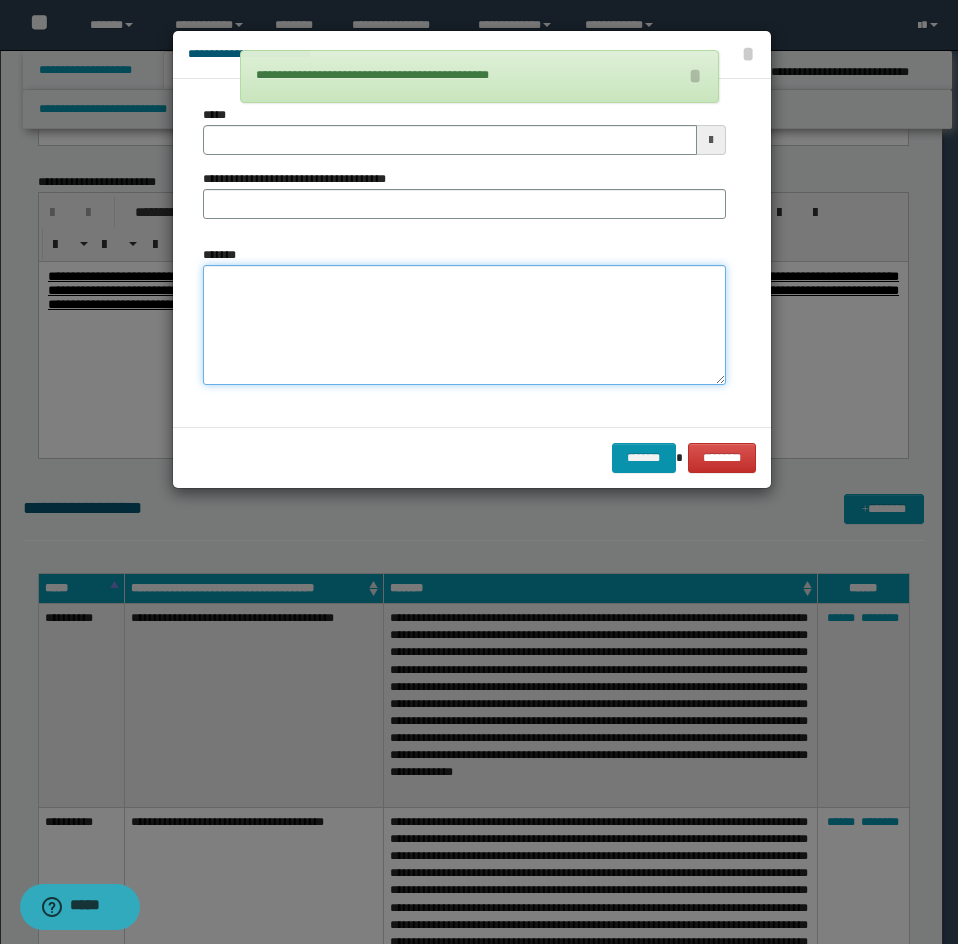 click on "*******" at bounding box center [464, 325] 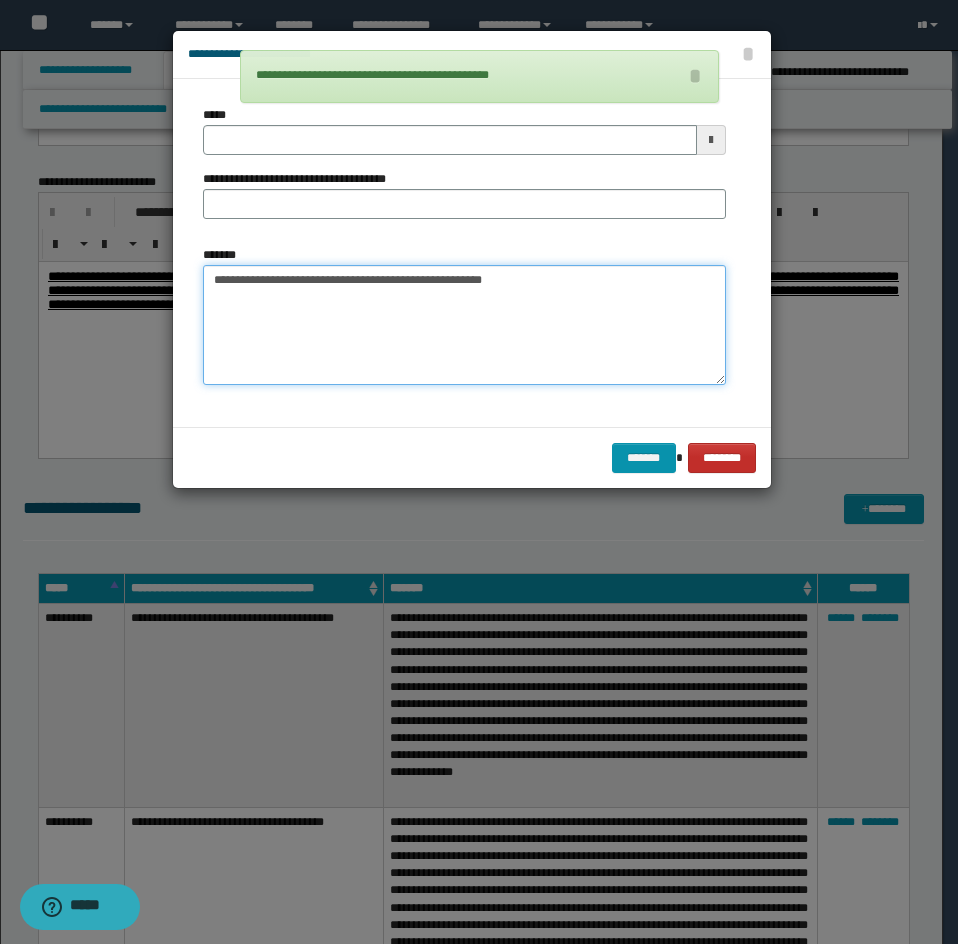 type on "**********" 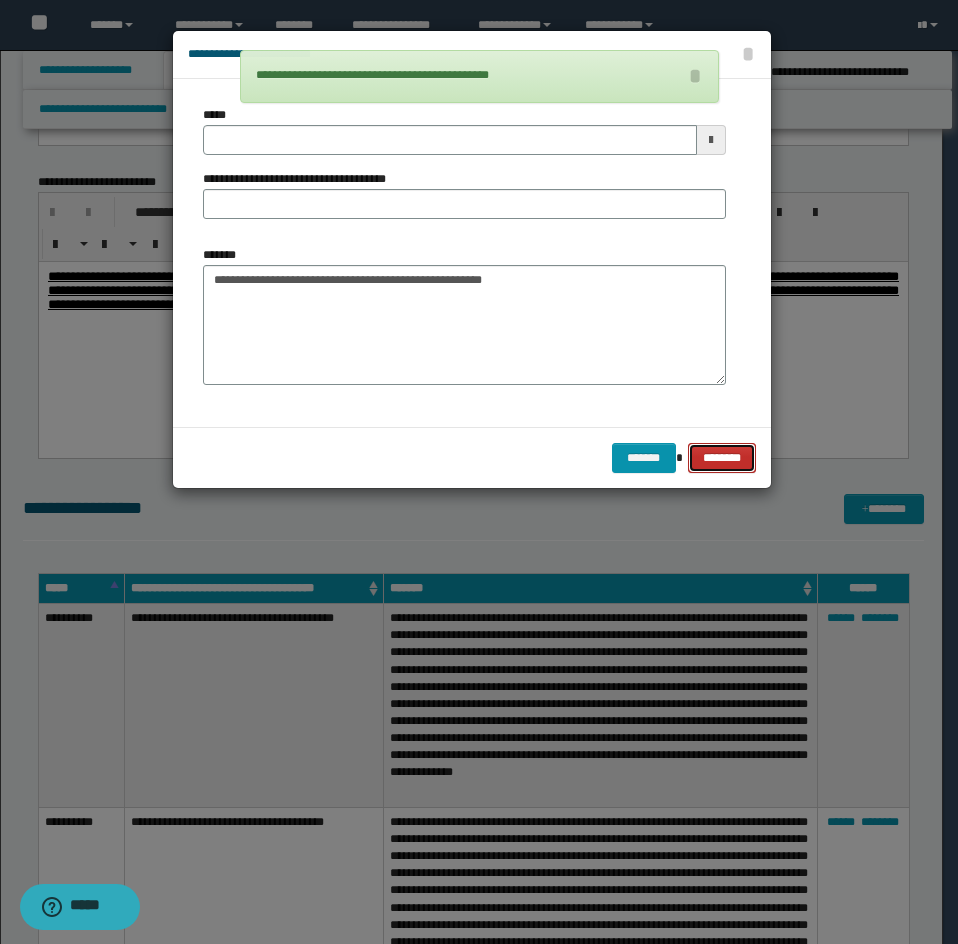 click on "********" at bounding box center (721, 458) 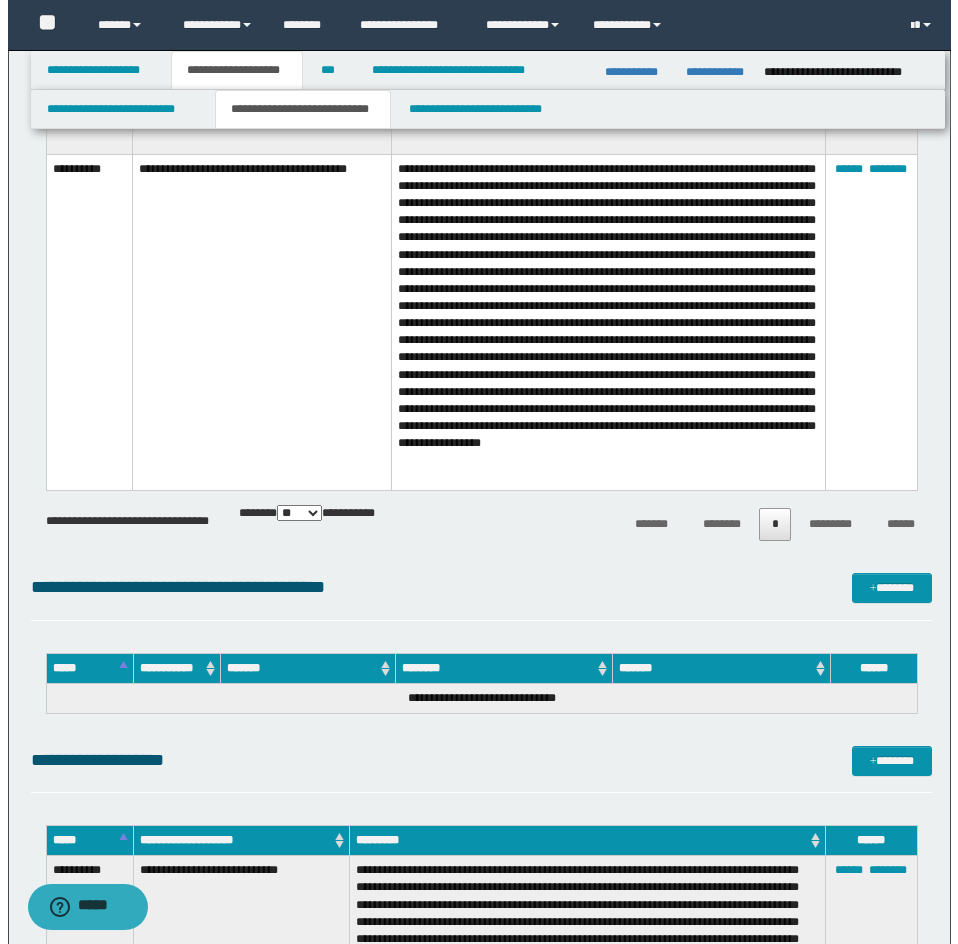 scroll, scrollTop: 9200, scrollLeft: 0, axis: vertical 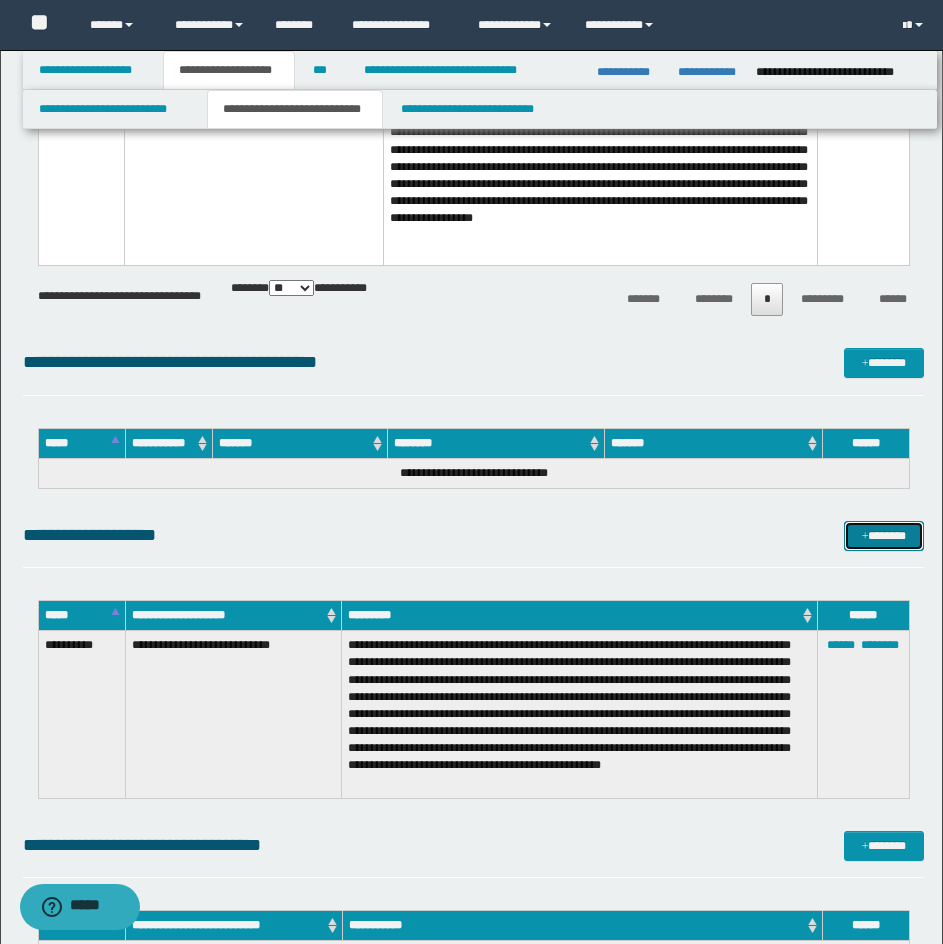 click at bounding box center [865, 537] 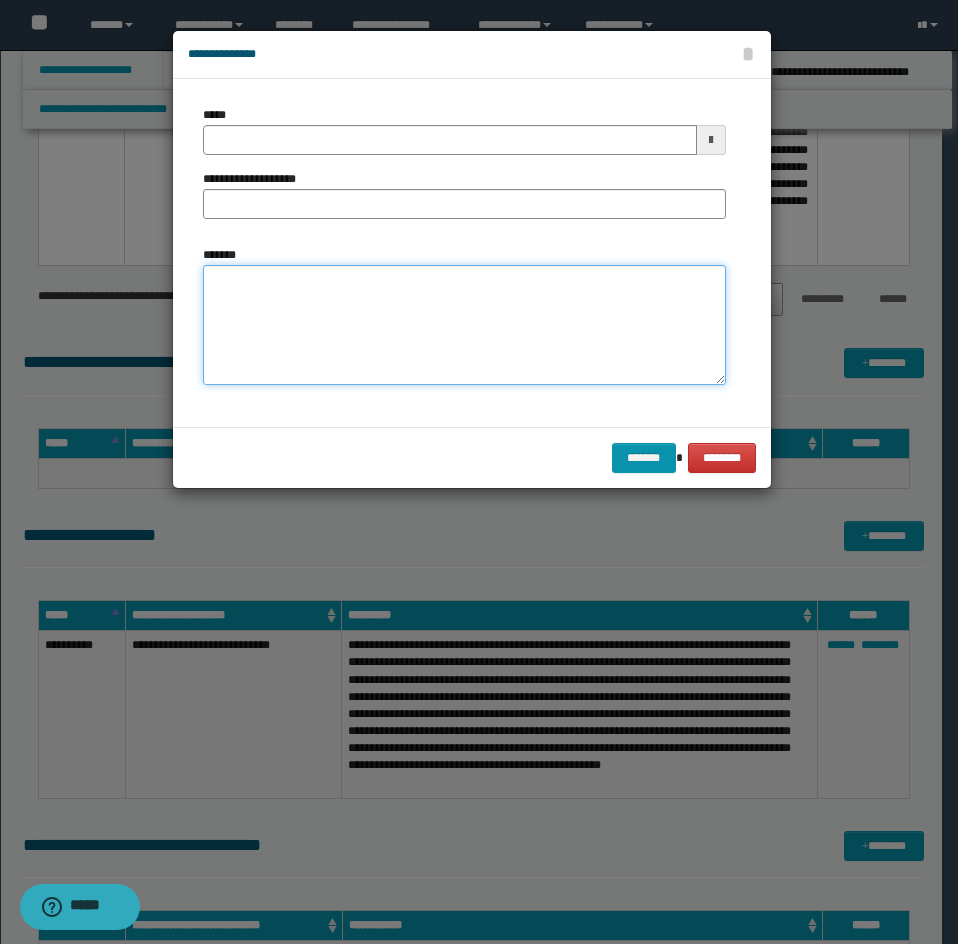 click on "*******" at bounding box center (464, 325) 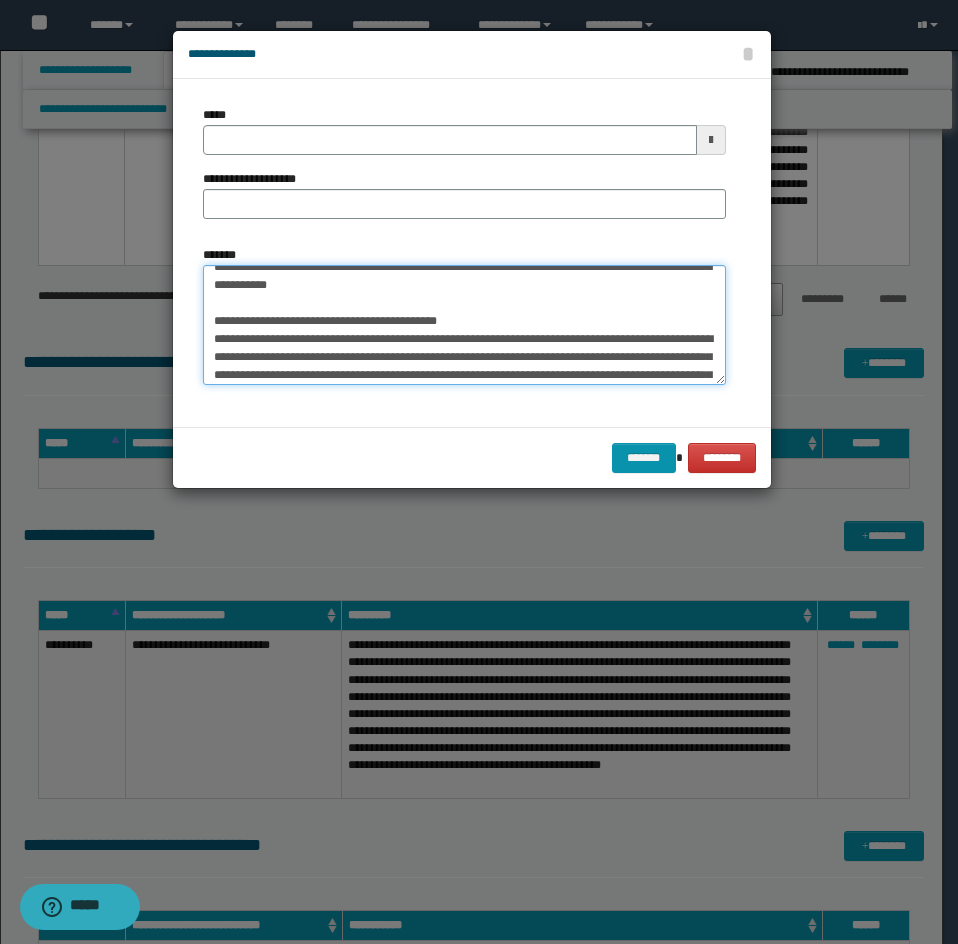 scroll, scrollTop: 0, scrollLeft: 0, axis: both 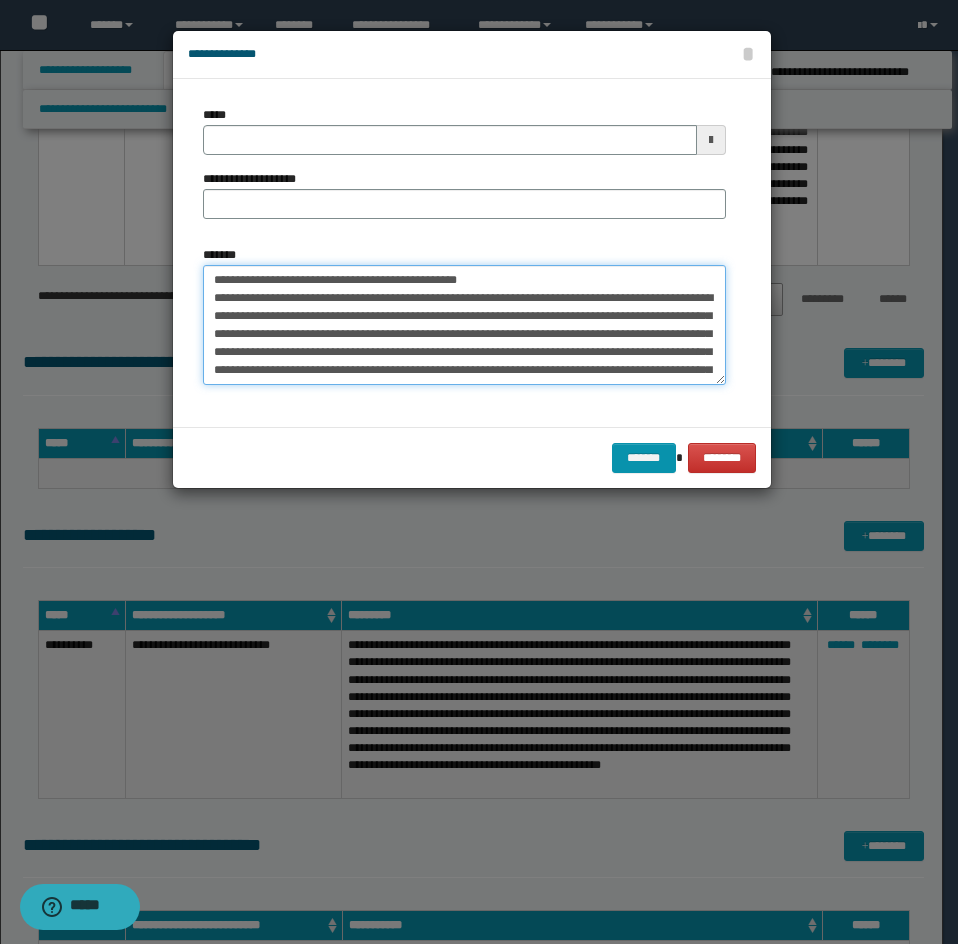 click on "*******" at bounding box center [464, 325] 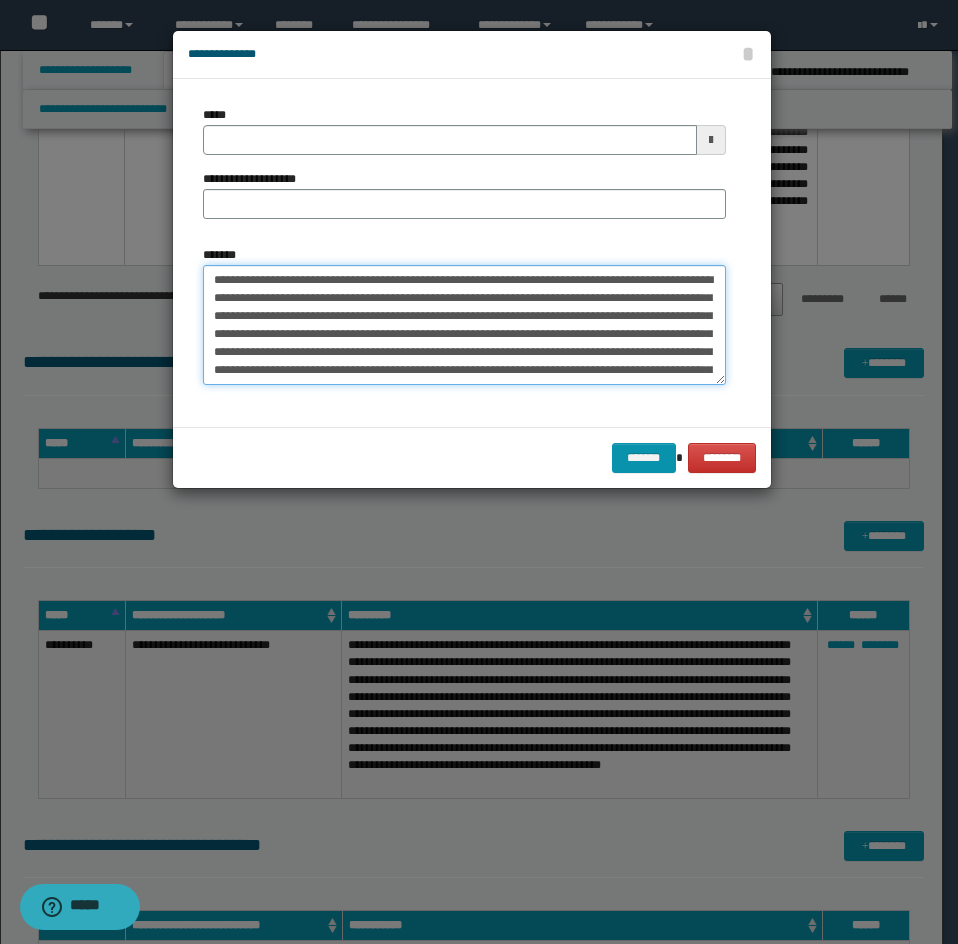 type 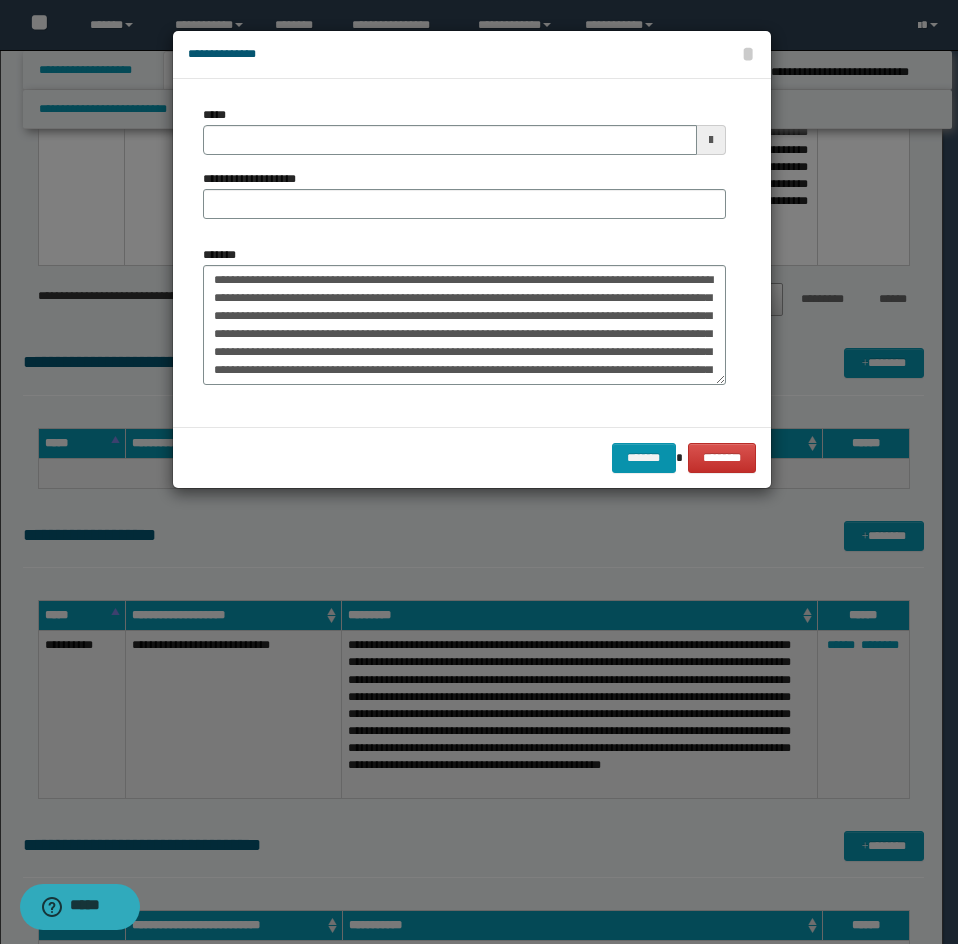 click on "**********" at bounding box center (464, 253) 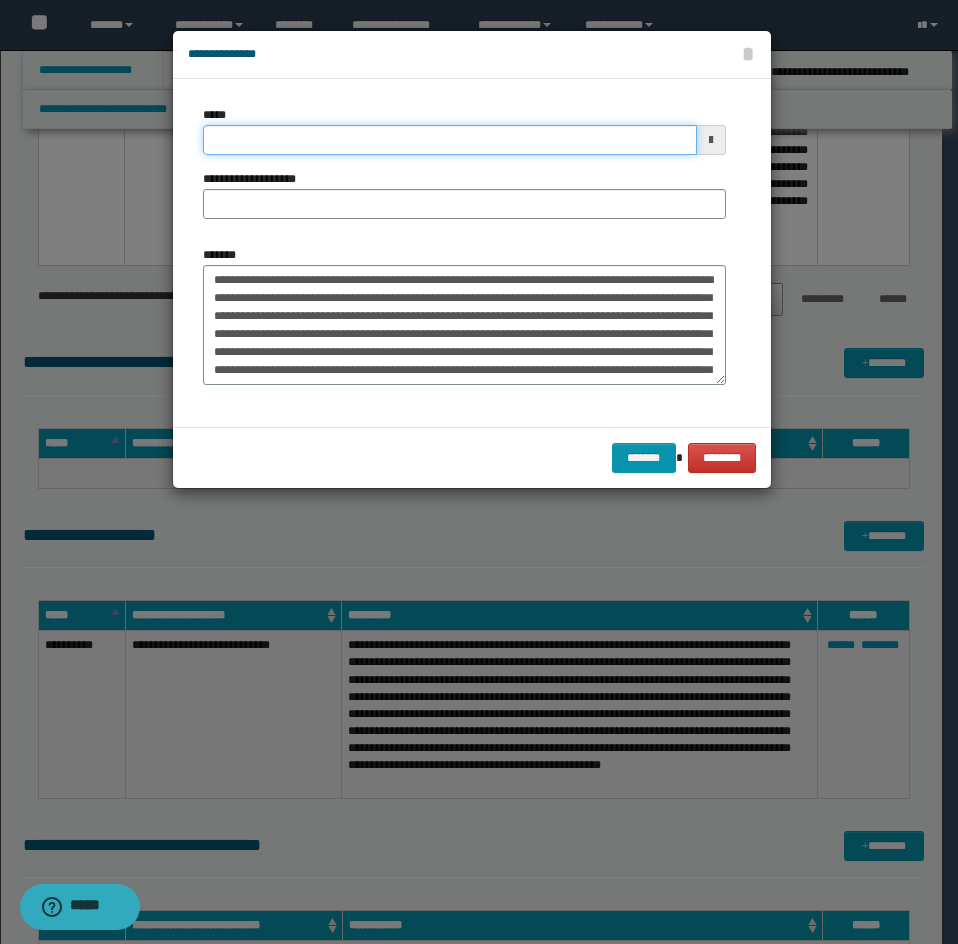 click on "*****" at bounding box center (450, 140) 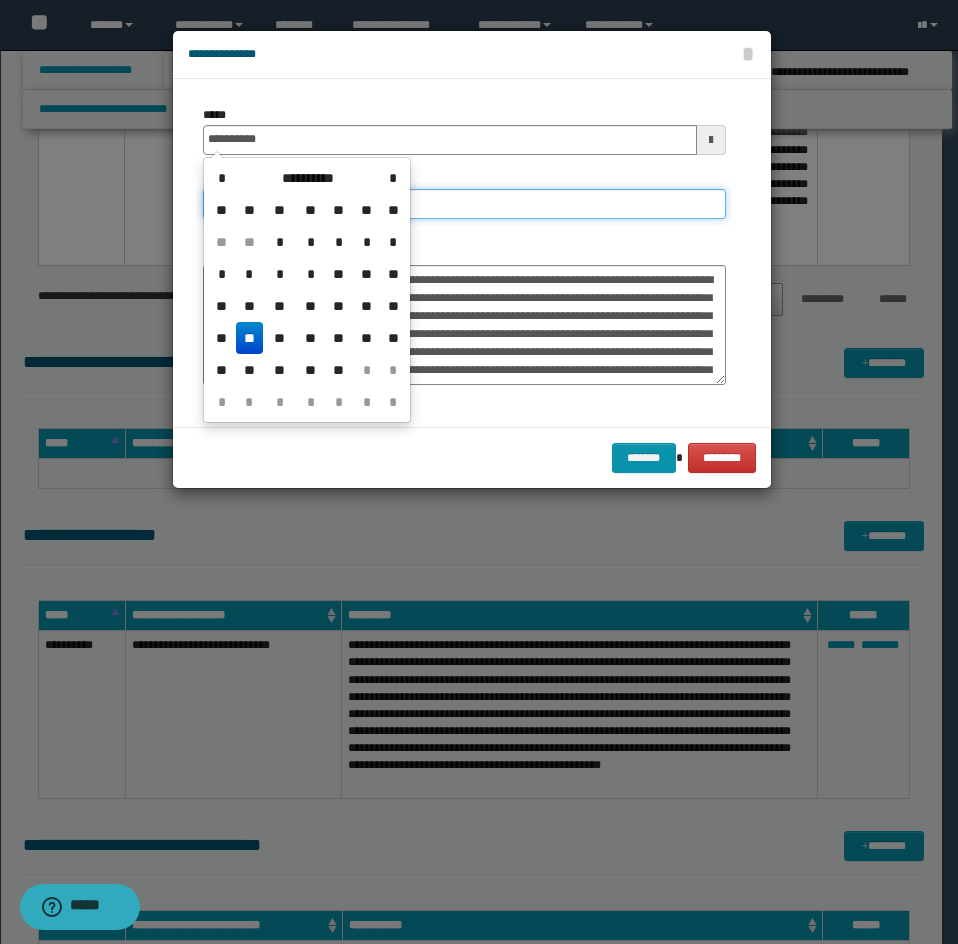 type on "**********" 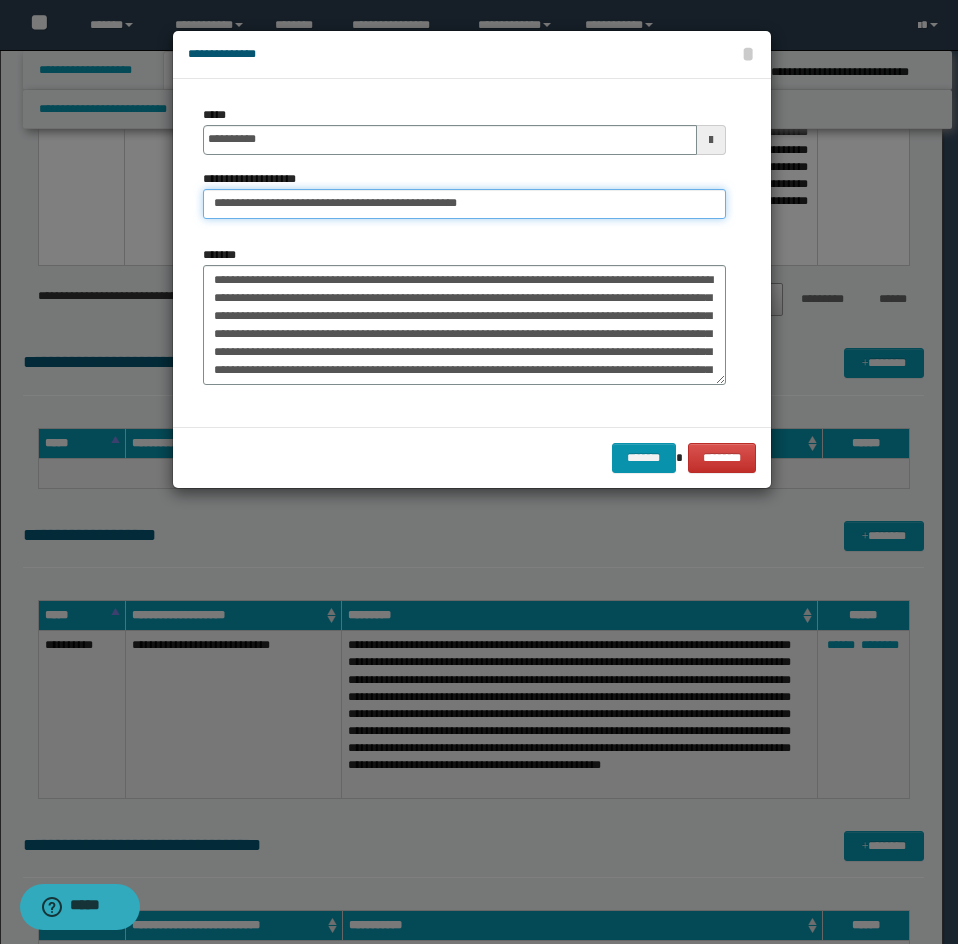drag, startPoint x: 272, startPoint y: 202, endPoint x: 130, endPoint y: 259, distance: 153.01308 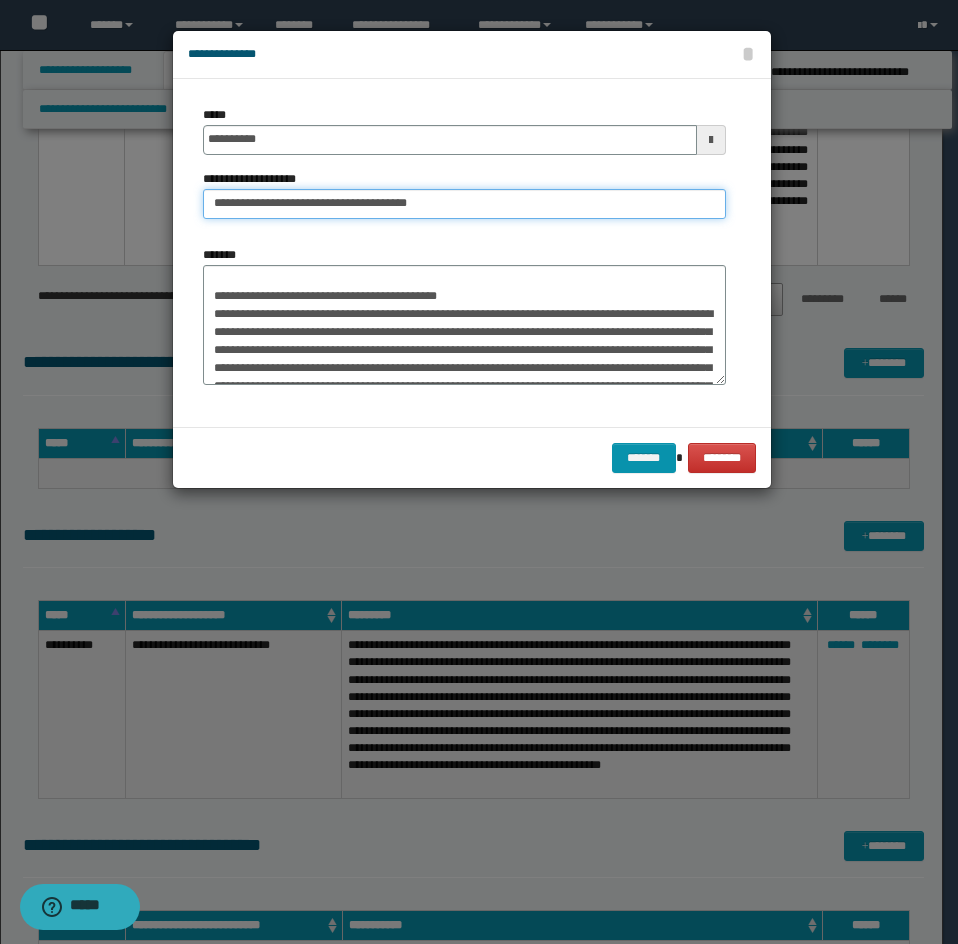 type on "**********" 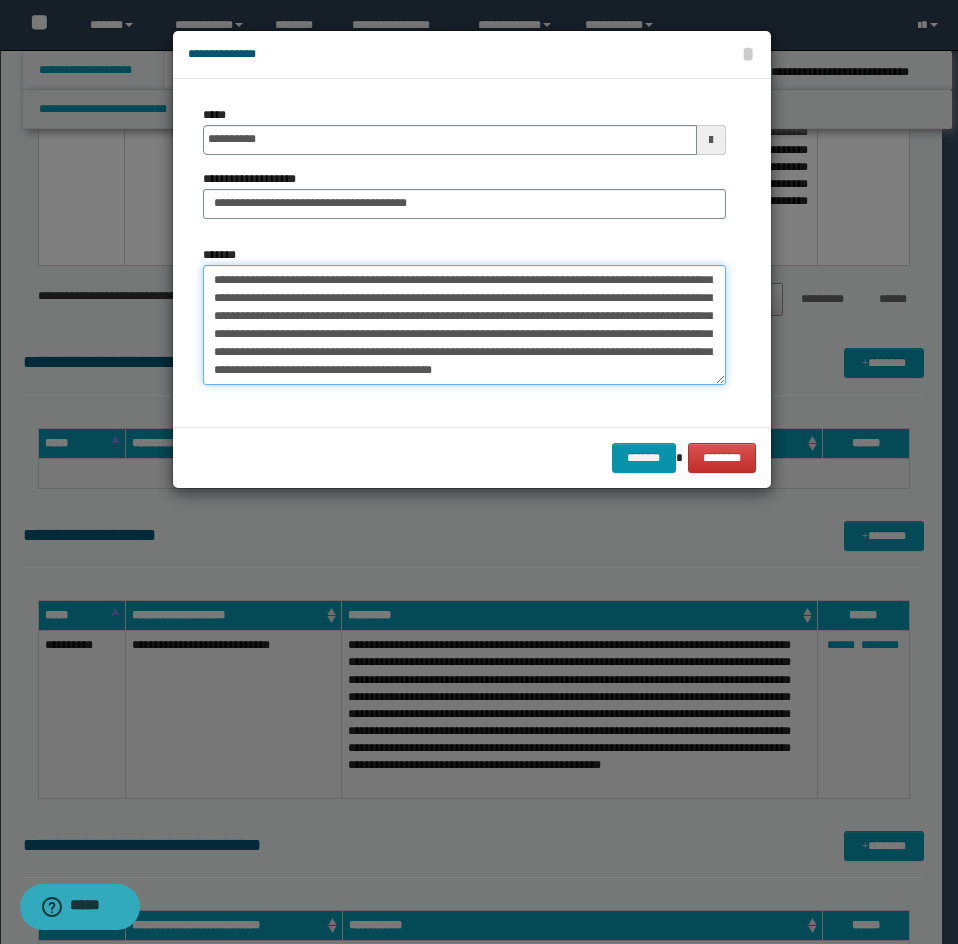 drag, startPoint x: 208, startPoint y: 310, endPoint x: 407, endPoint y: 405, distance: 220.51303 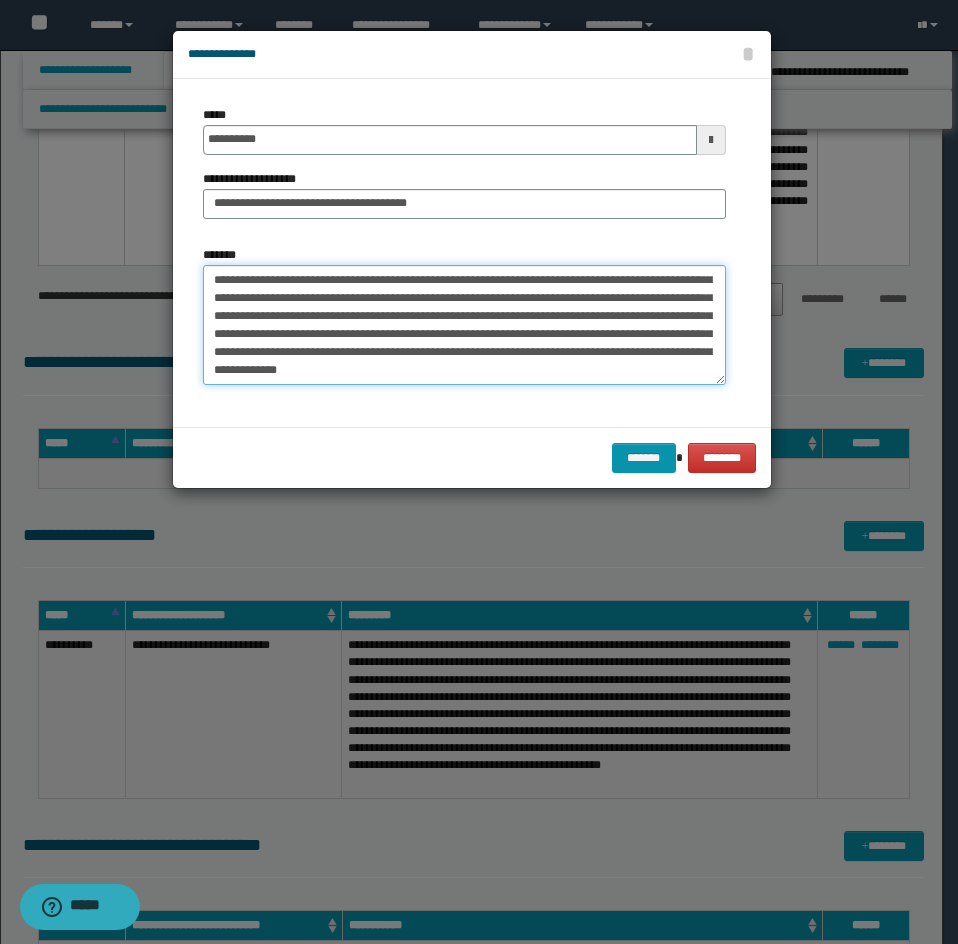 scroll, scrollTop: 0, scrollLeft: 0, axis: both 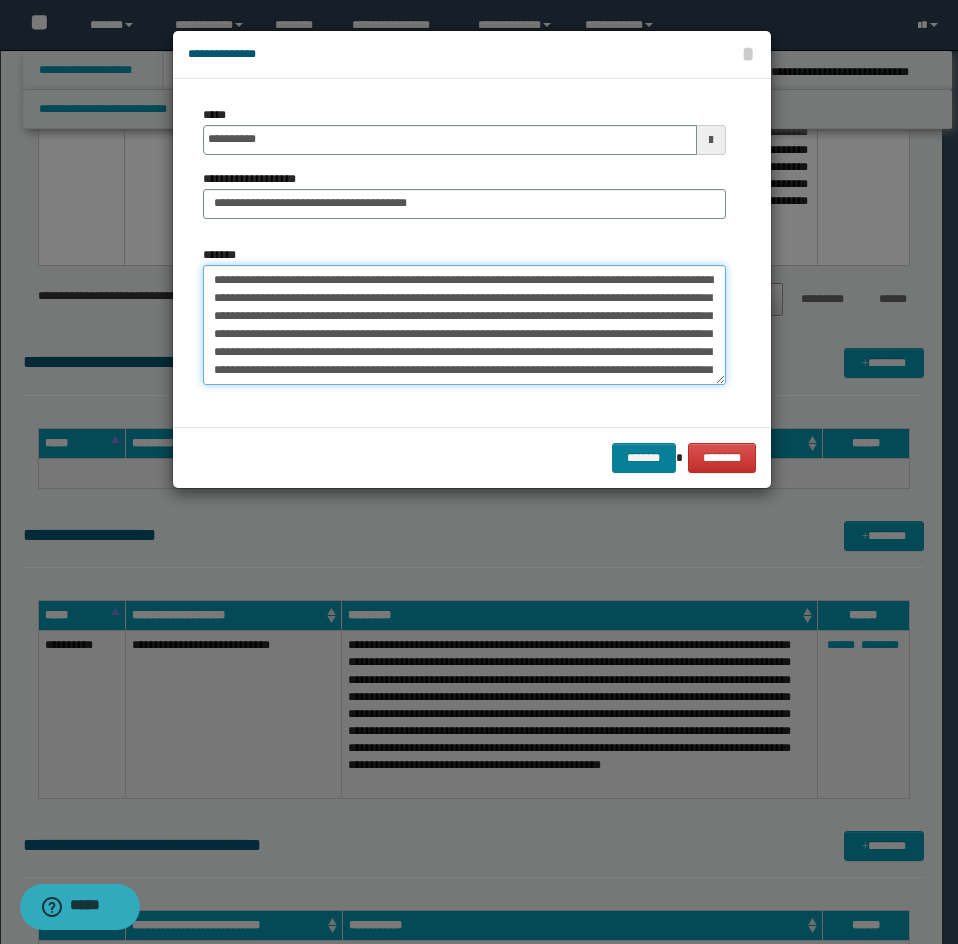 type on "**********" 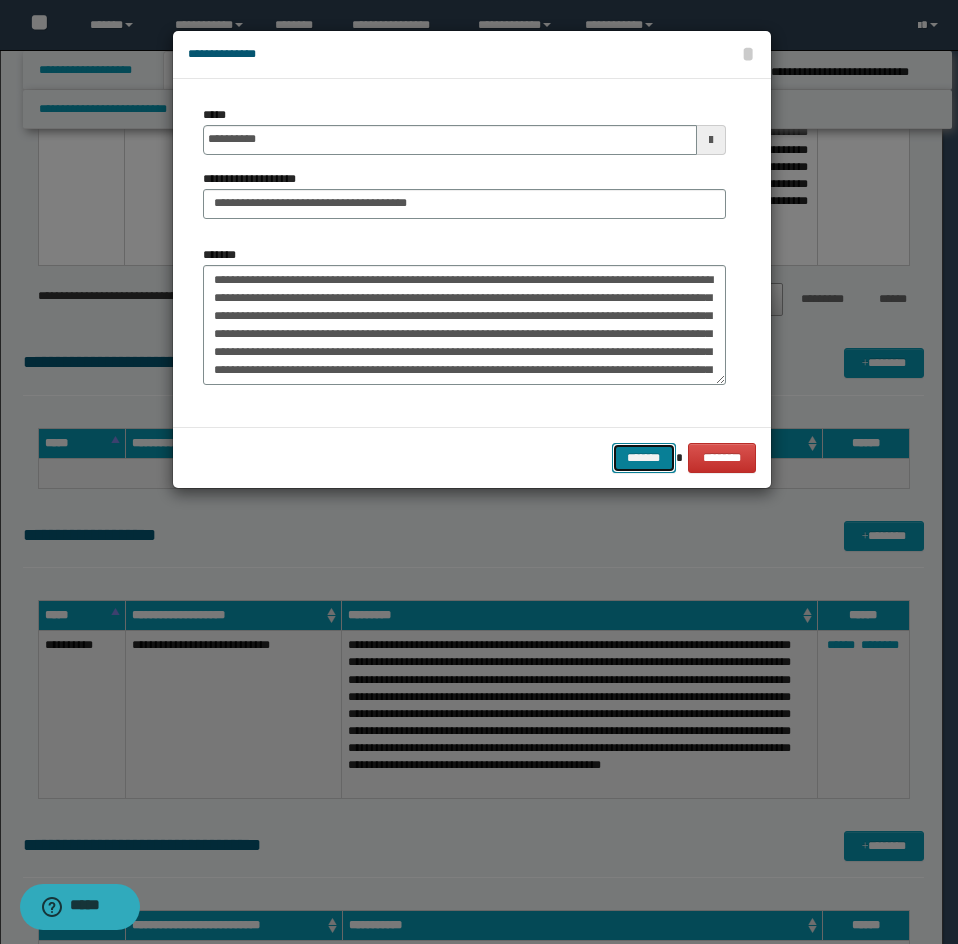 click on "*******" at bounding box center (644, 458) 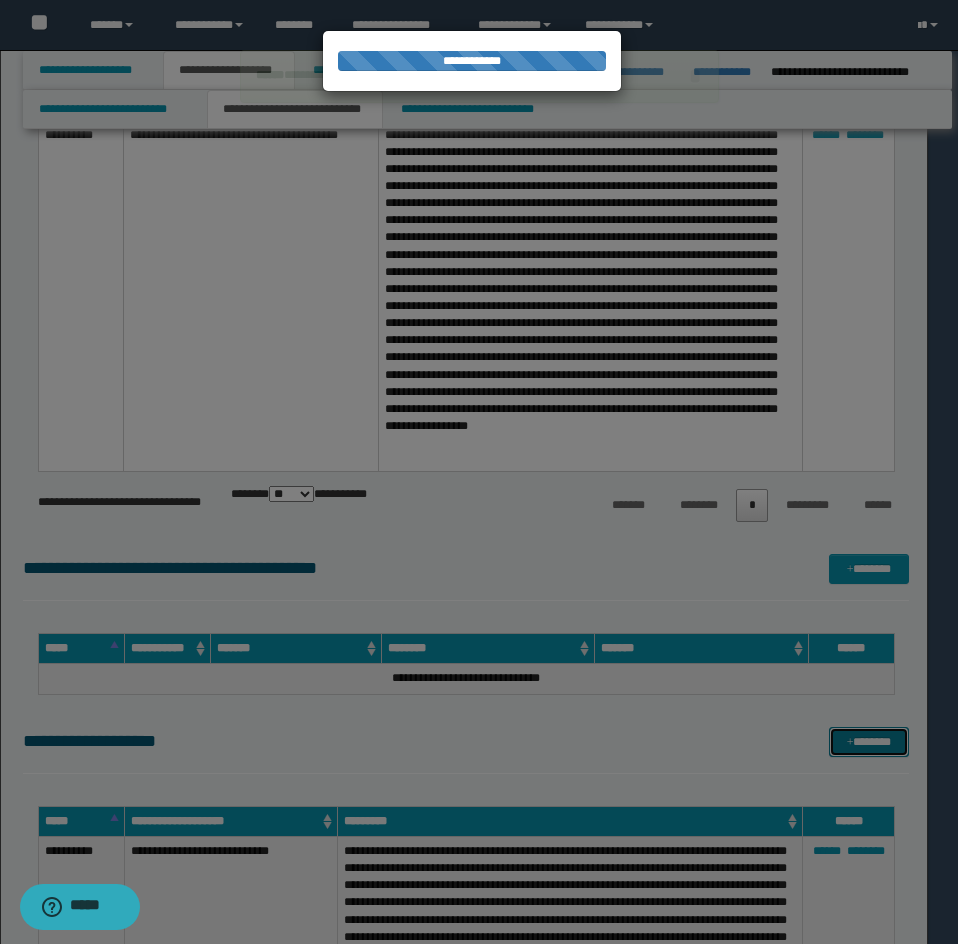 type 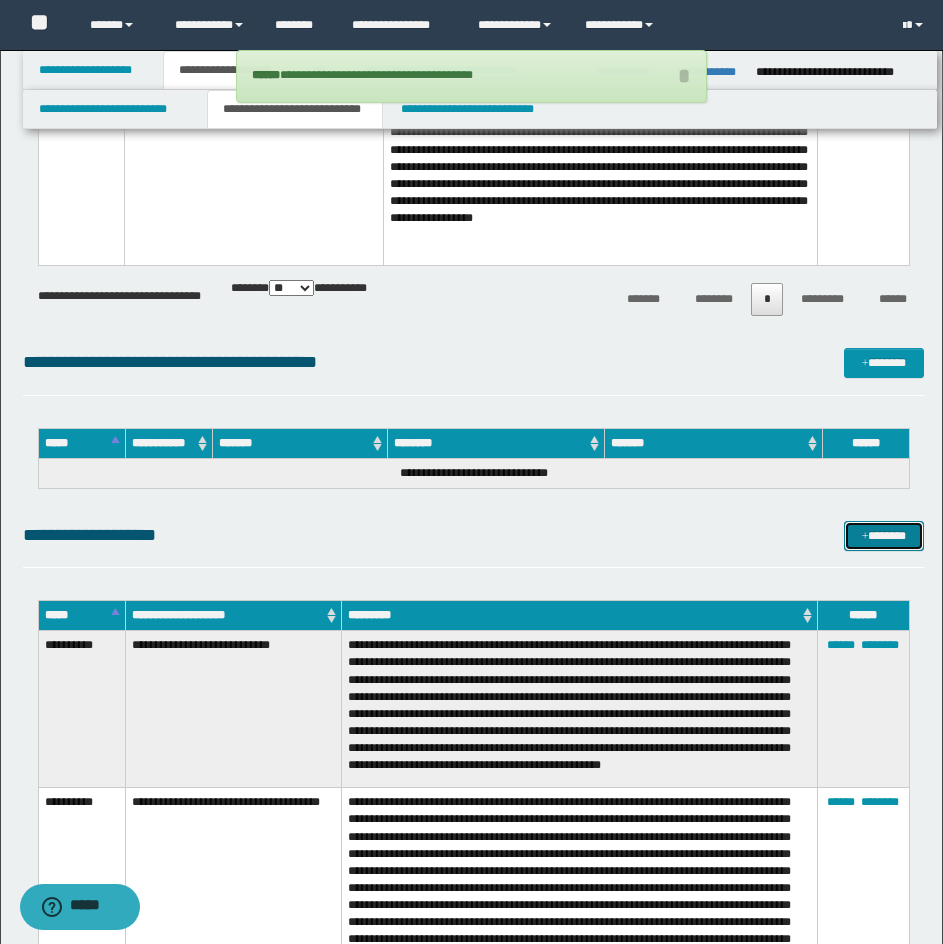 click at bounding box center [865, 537] 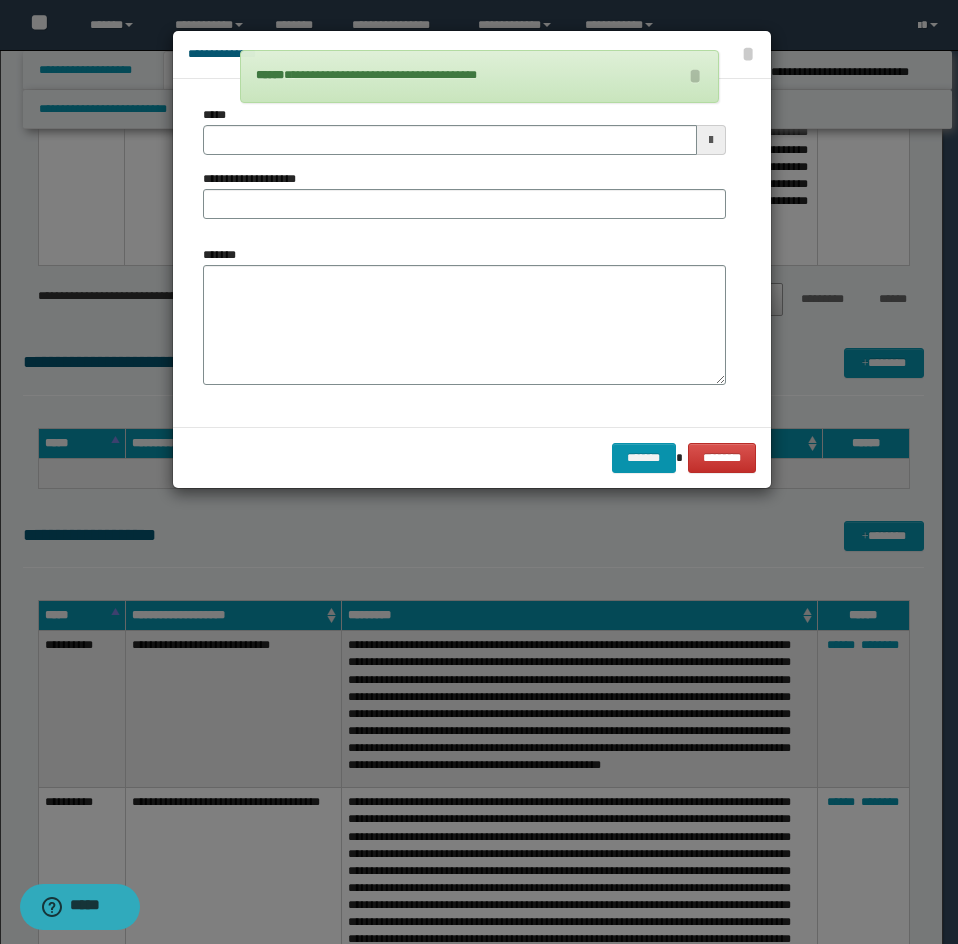 click on "**********" at bounding box center (464, 170) 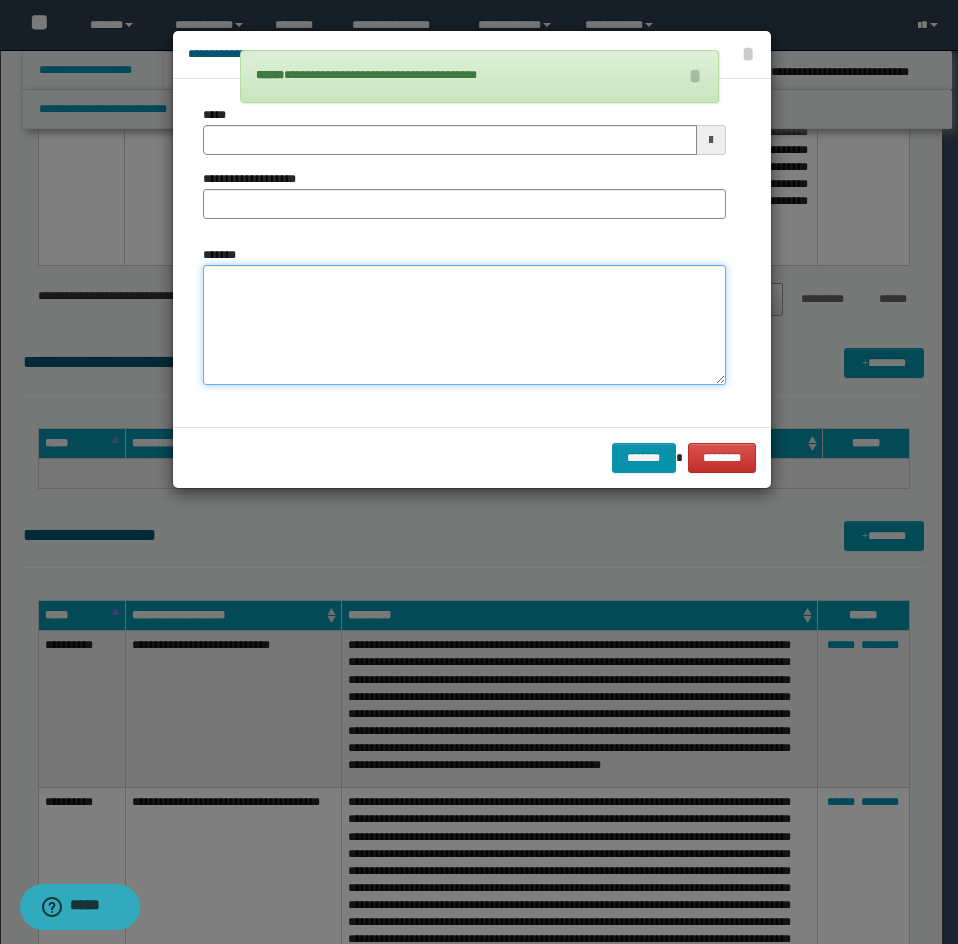 click on "*******" at bounding box center (464, 325) 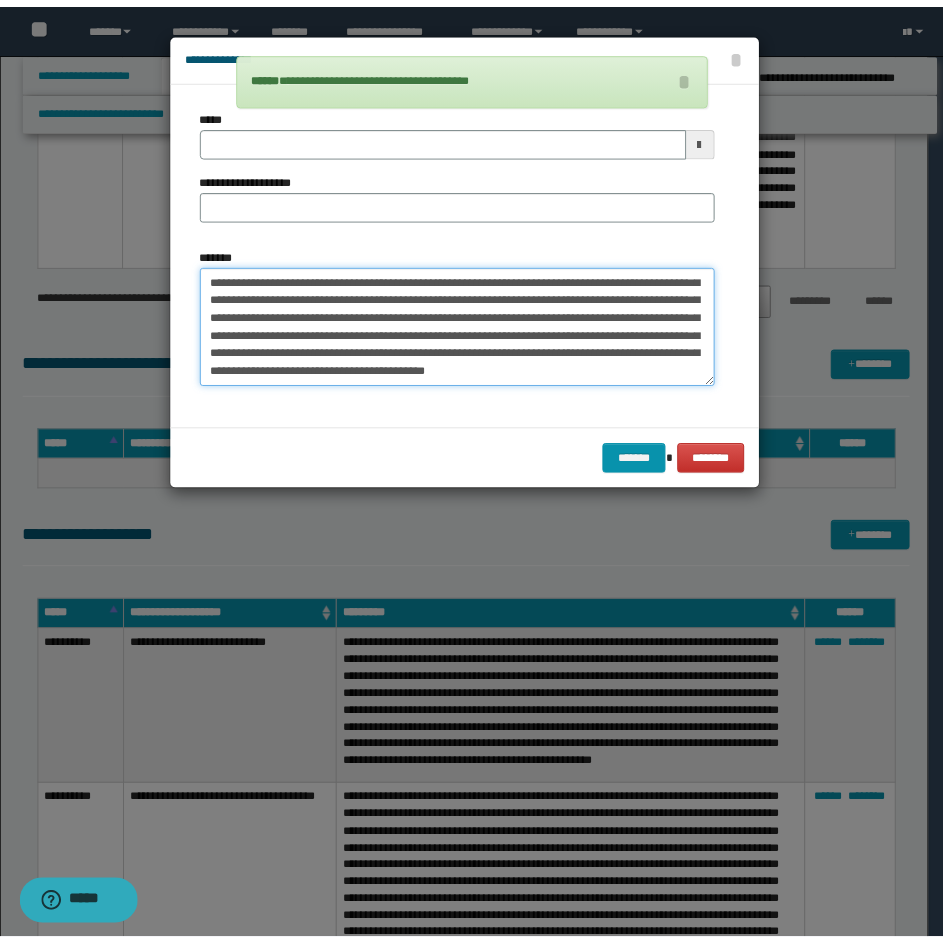 scroll, scrollTop: 0, scrollLeft: 0, axis: both 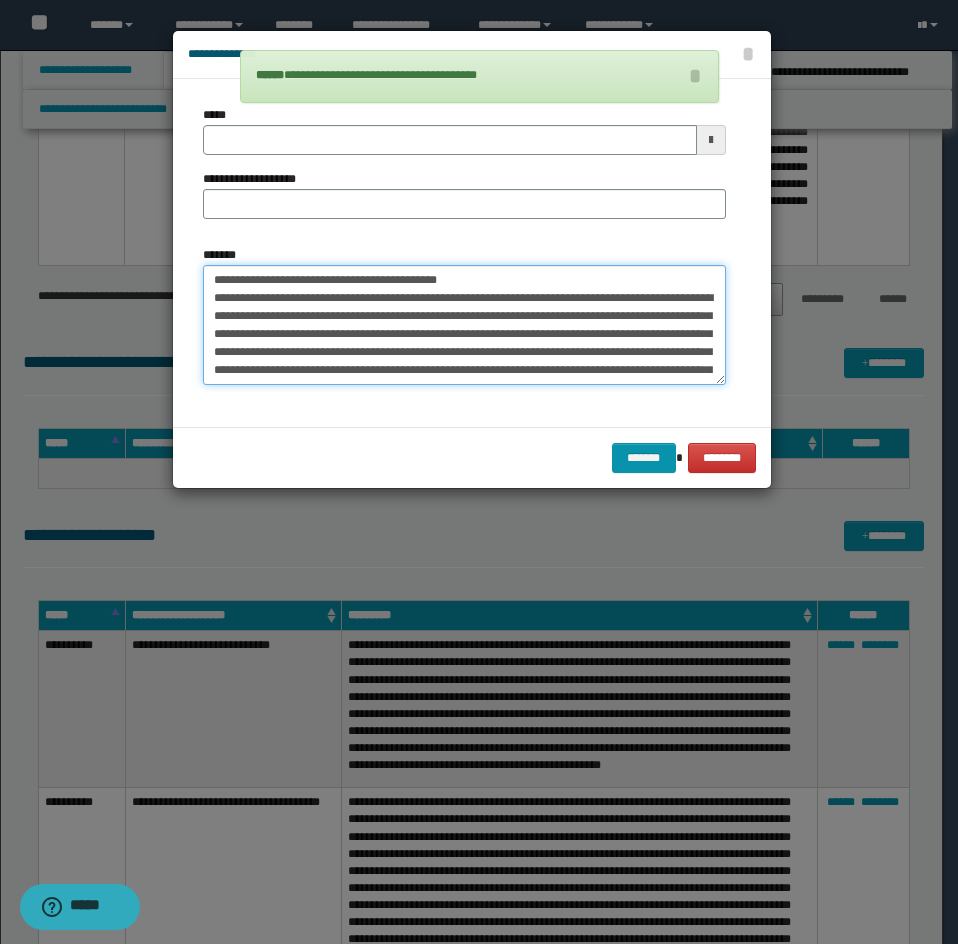 click on "**********" at bounding box center [464, 325] 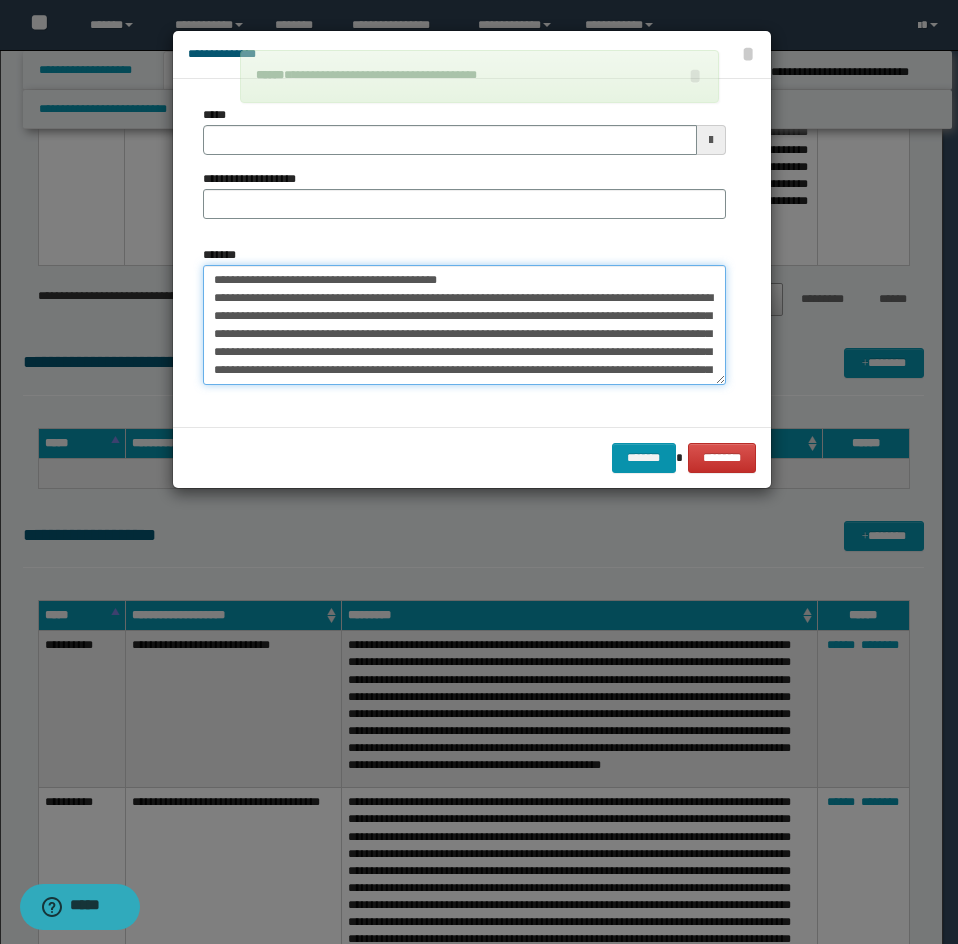 click on "**********" at bounding box center [464, 325] 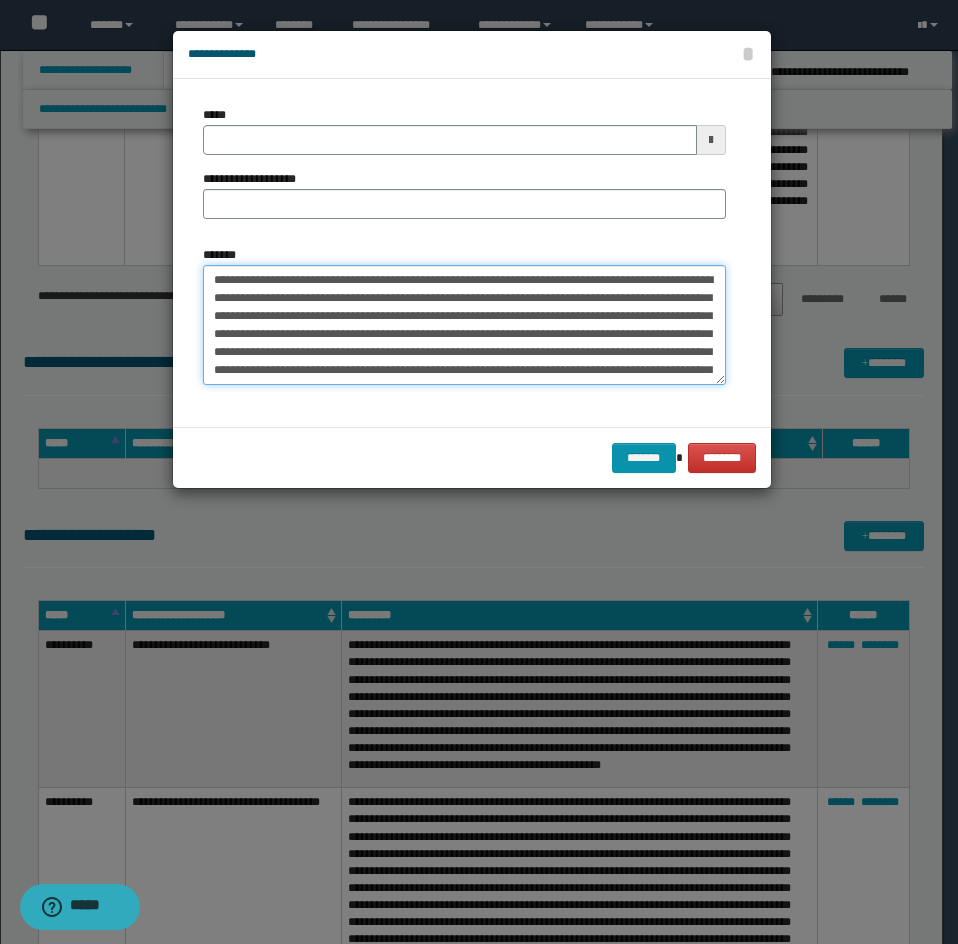 type on "**********" 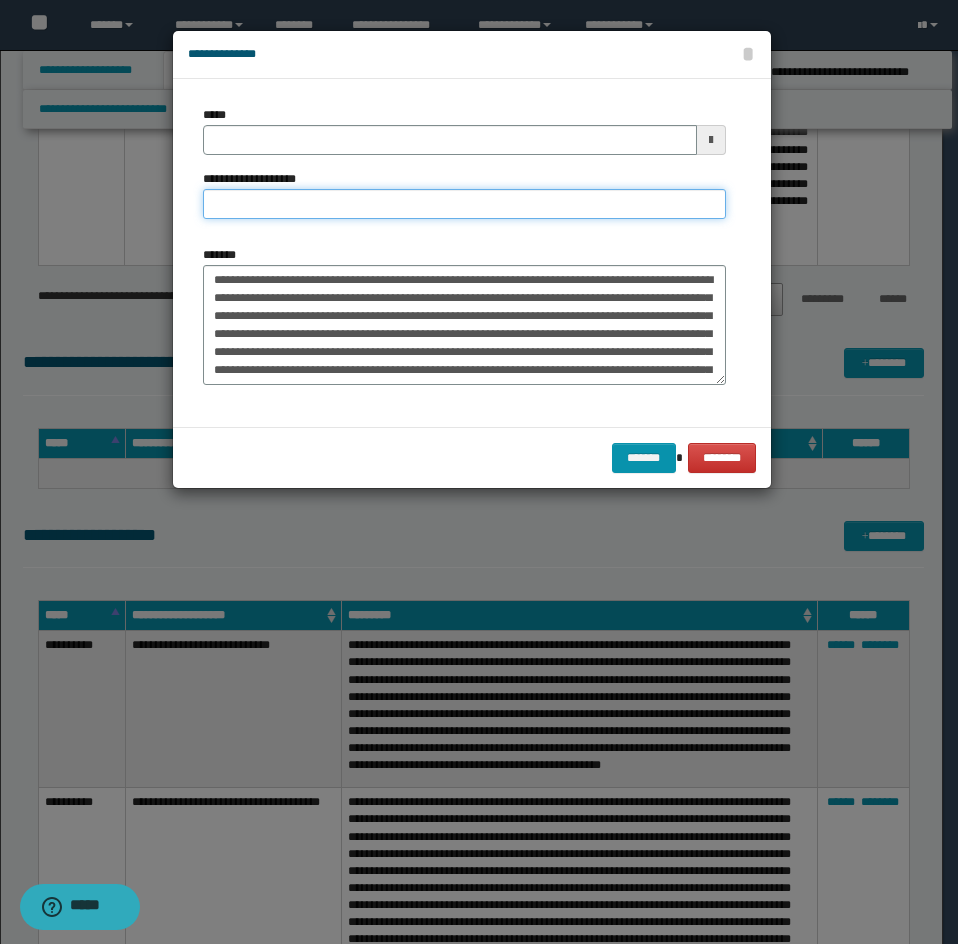 click on "**********" at bounding box center [464, 204] 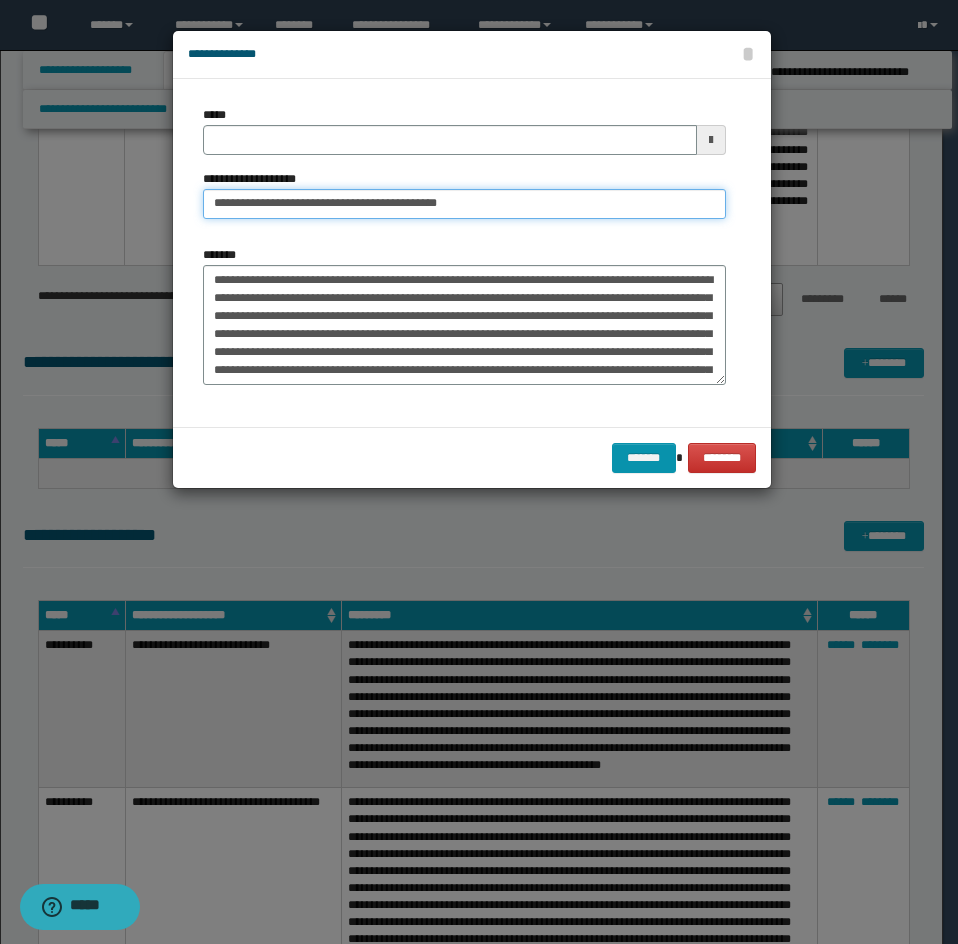 paste on "**********" 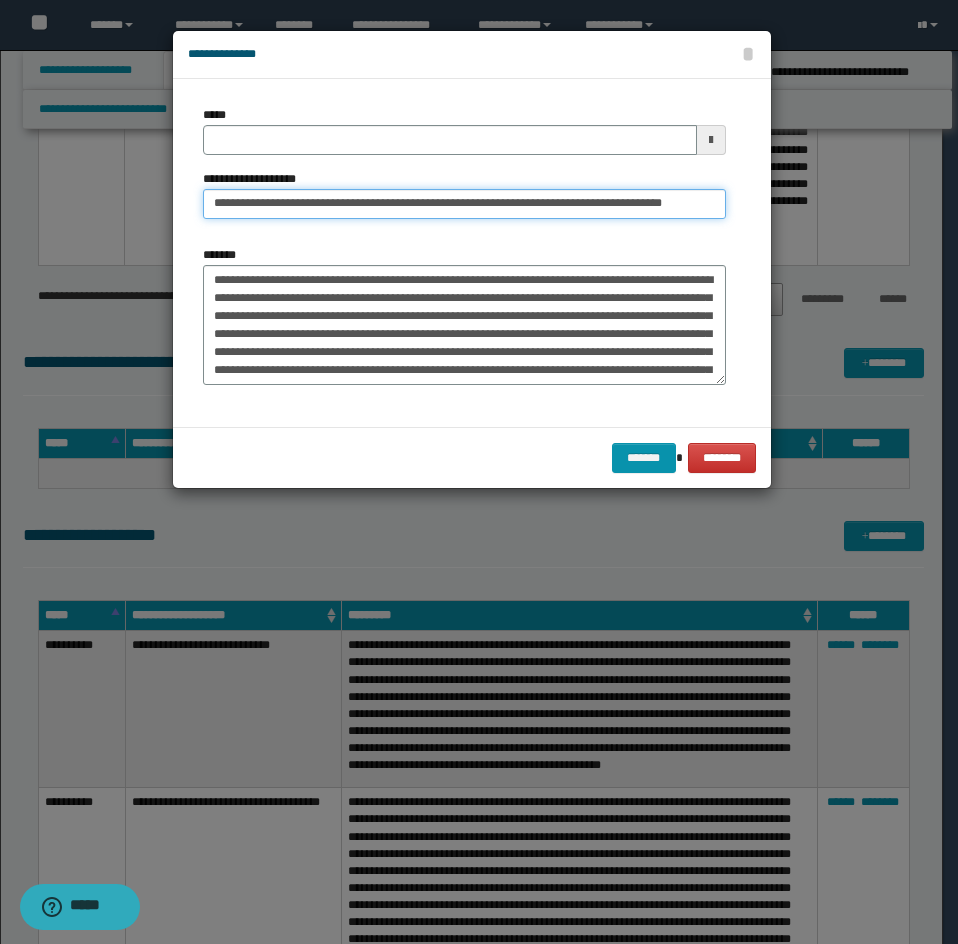 type 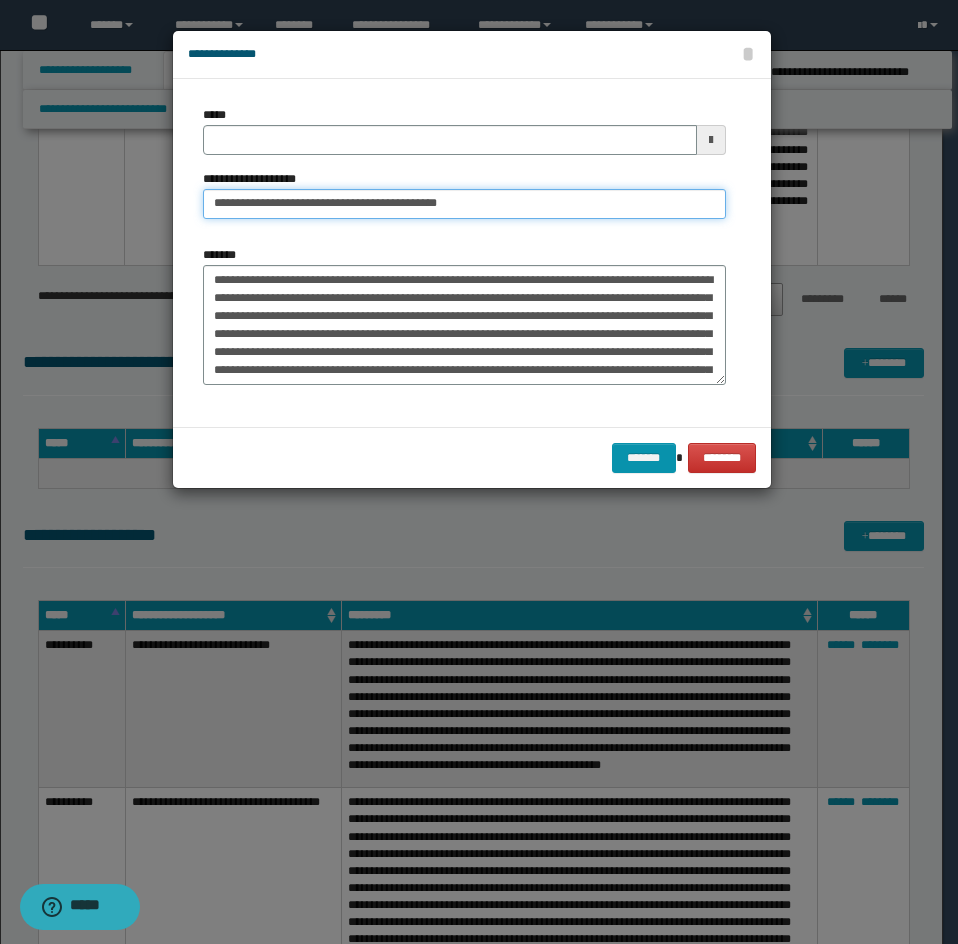 type on "**********" 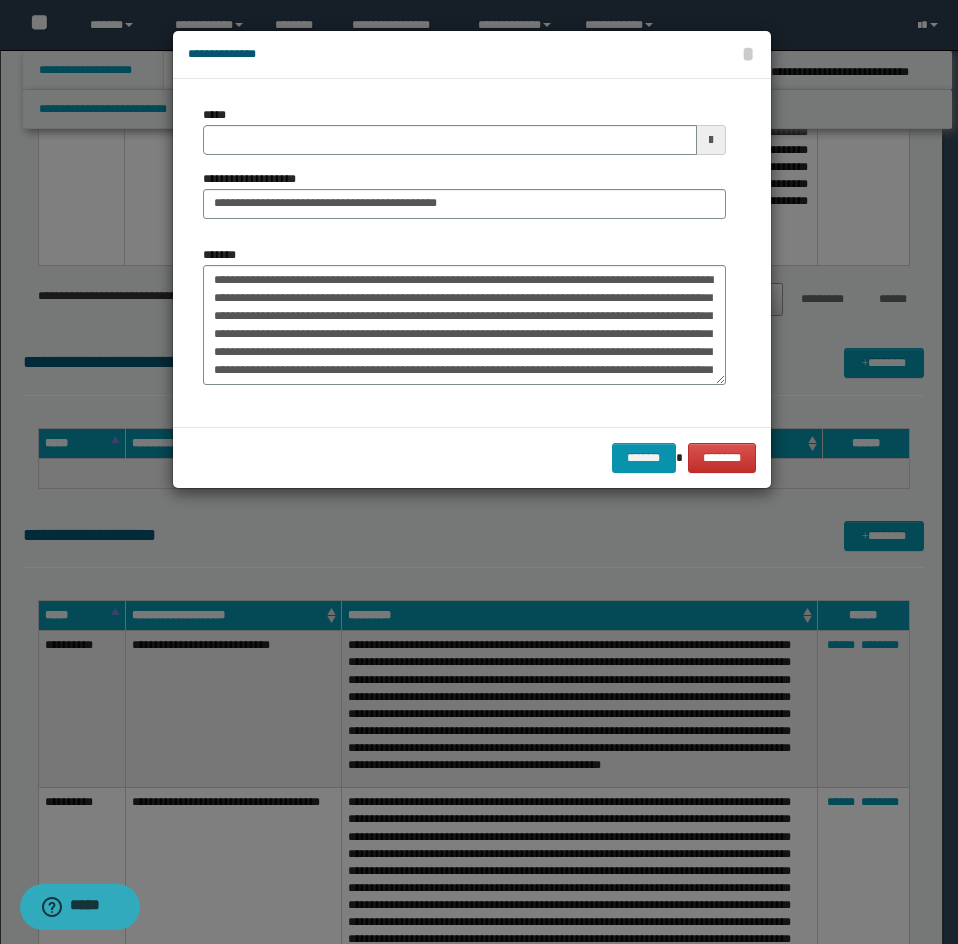 click on "**********" at bounding box center [464, 170] 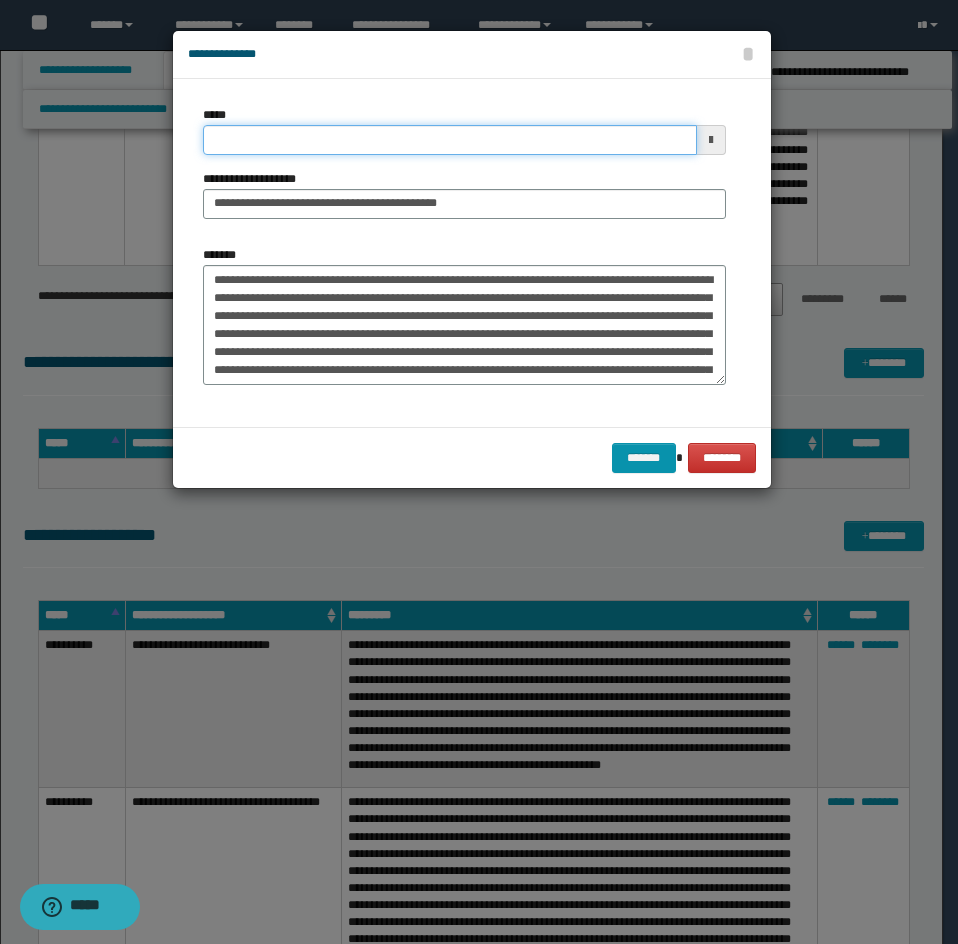 click on "*****" at bounding box center (450, 140) 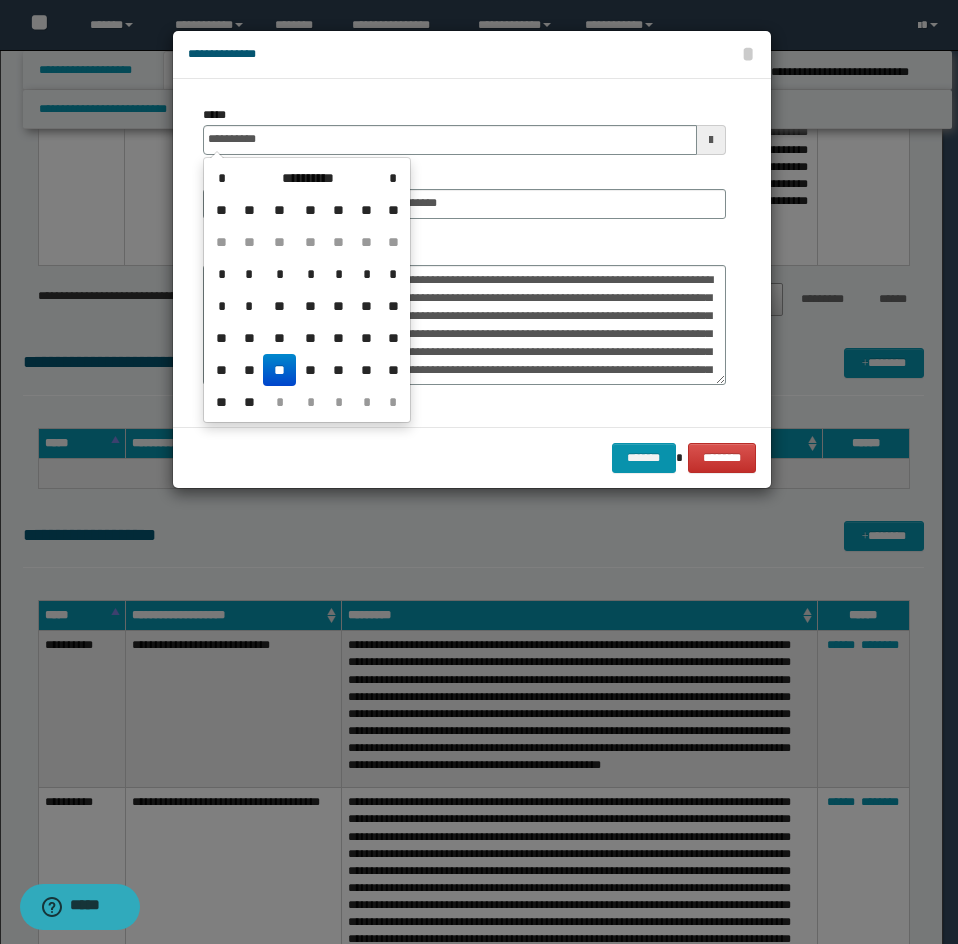 type on "**********" 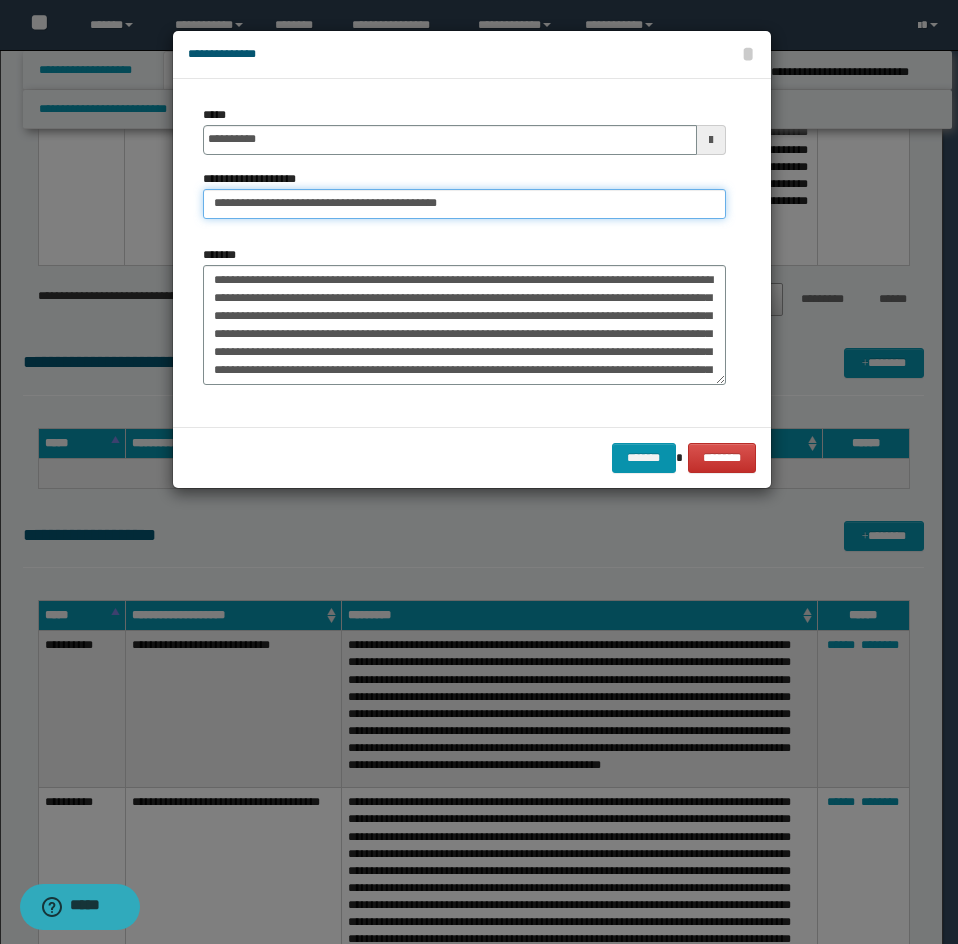 drag, startPoint x: 240, startPoint y: 222, endPoint x: 121, endPoint y: 281, distance: 132.8232 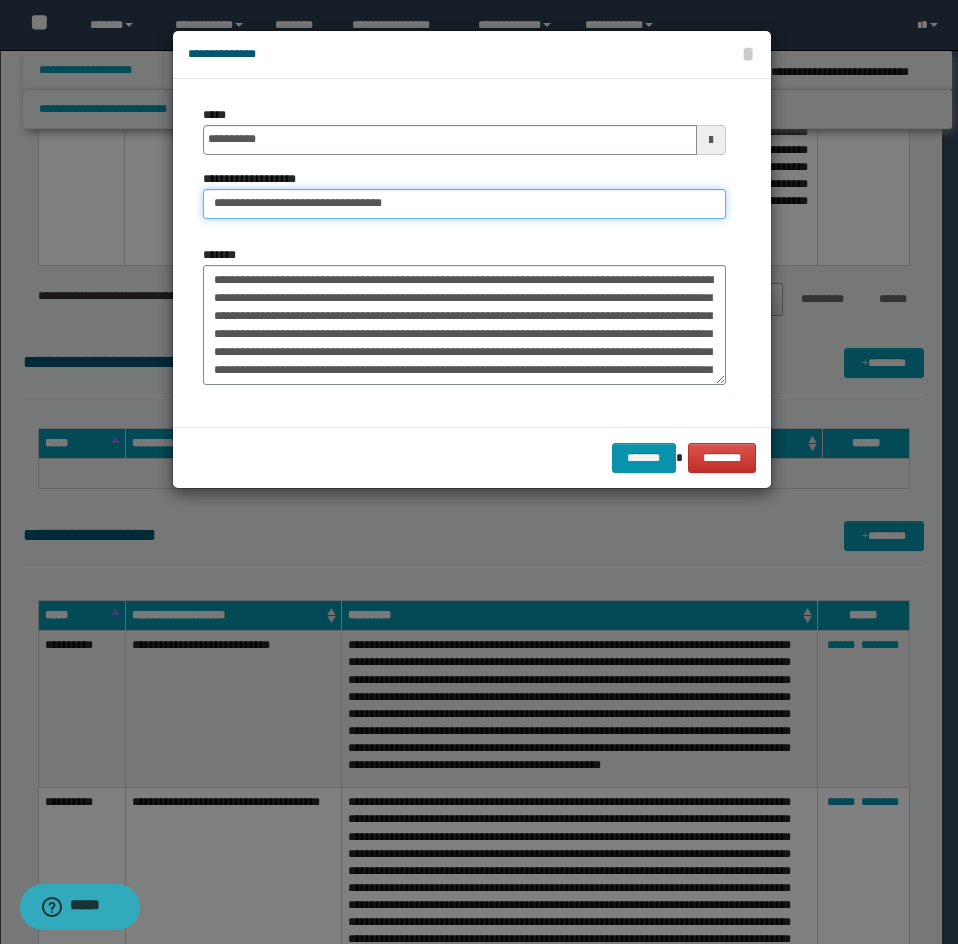 type on "**********" 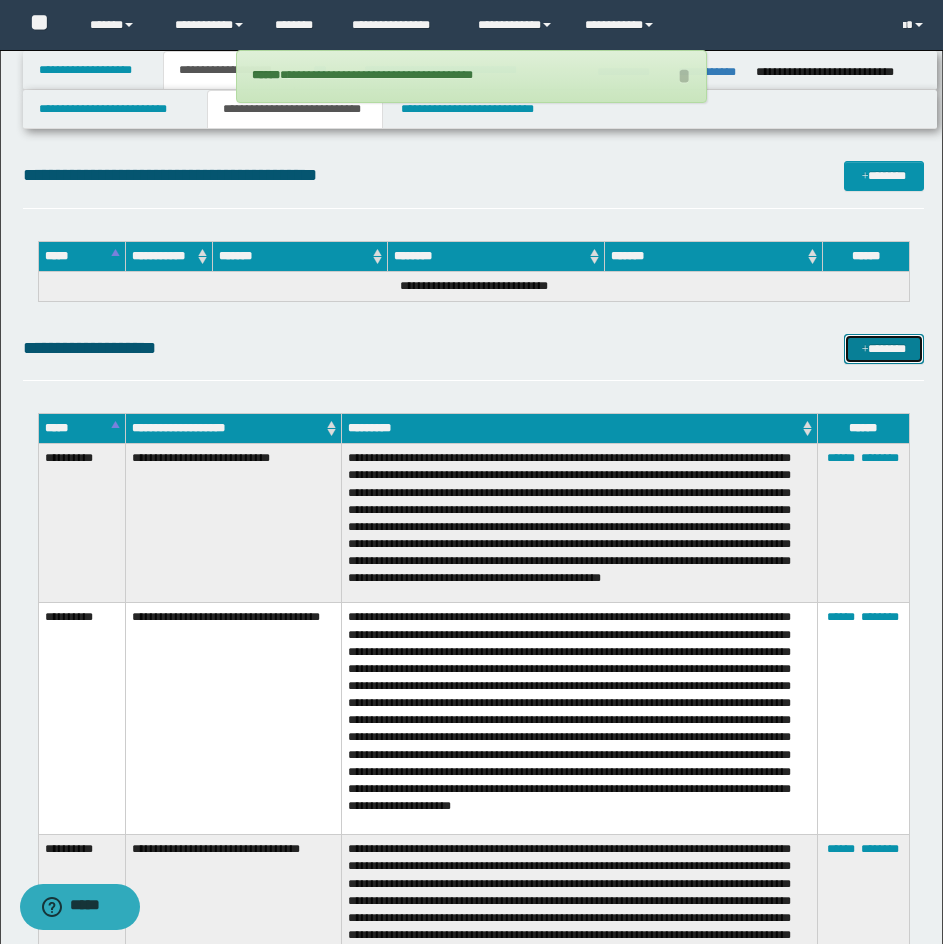scroll, scrollTop: 9400, scrollLeft: 0, axis: vertical 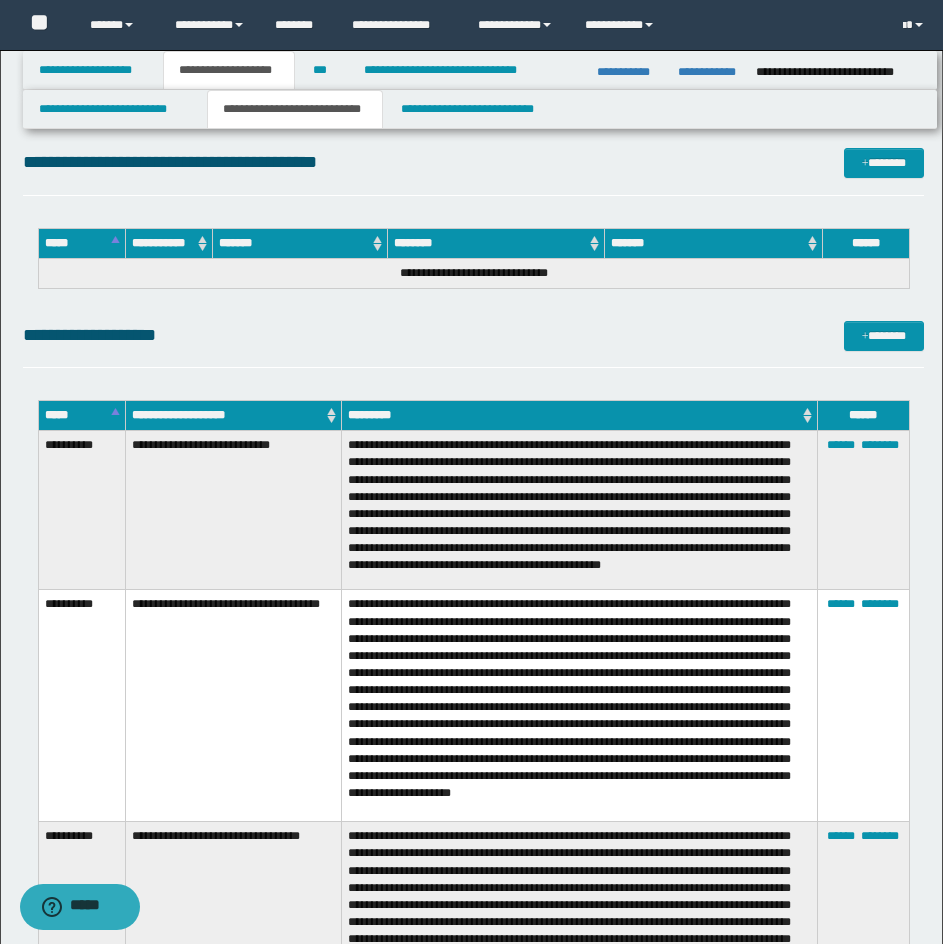 click on "********" at bounding box center [496, 243] 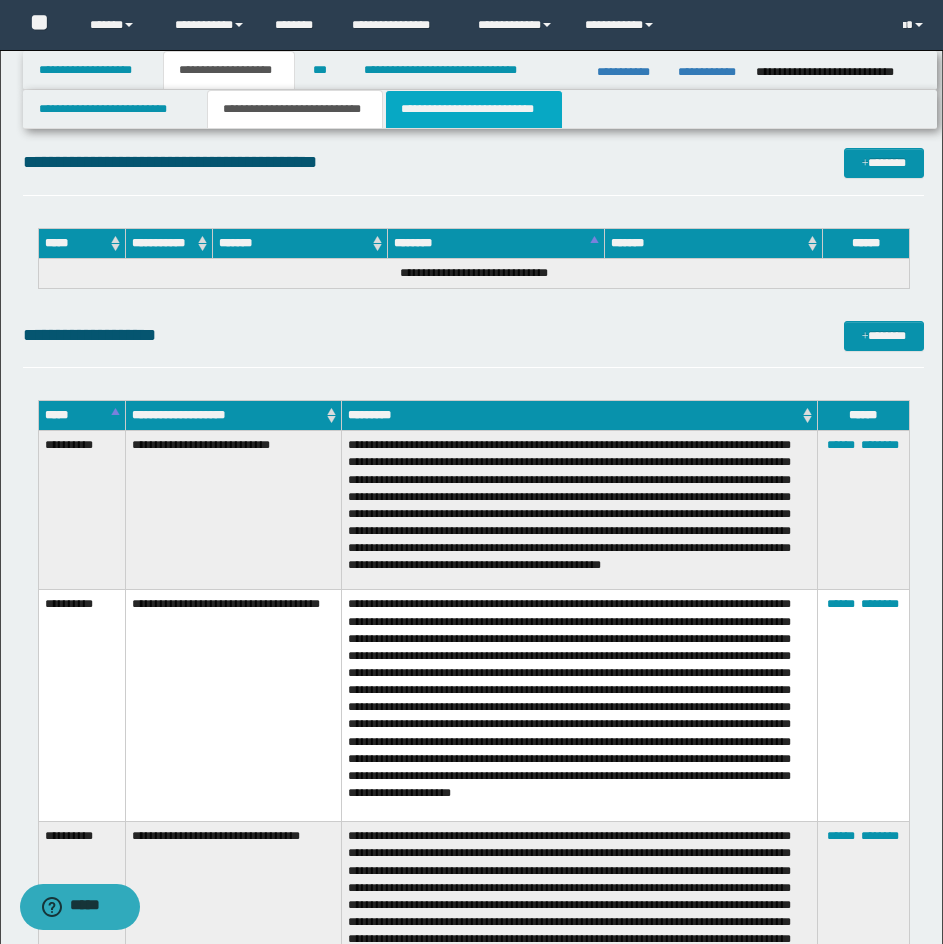 click on "**********" at bounding box center (474, 109) 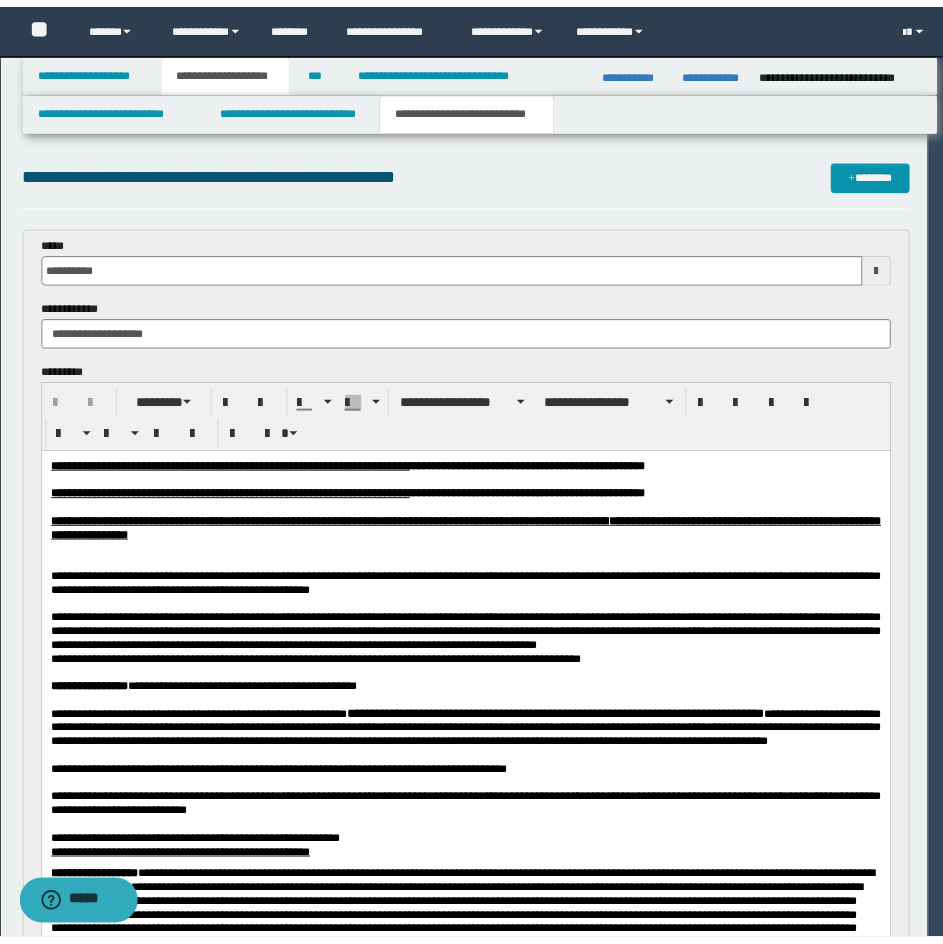 scroll, scrollTop: 0, scrollLeft: 0, axis: both 